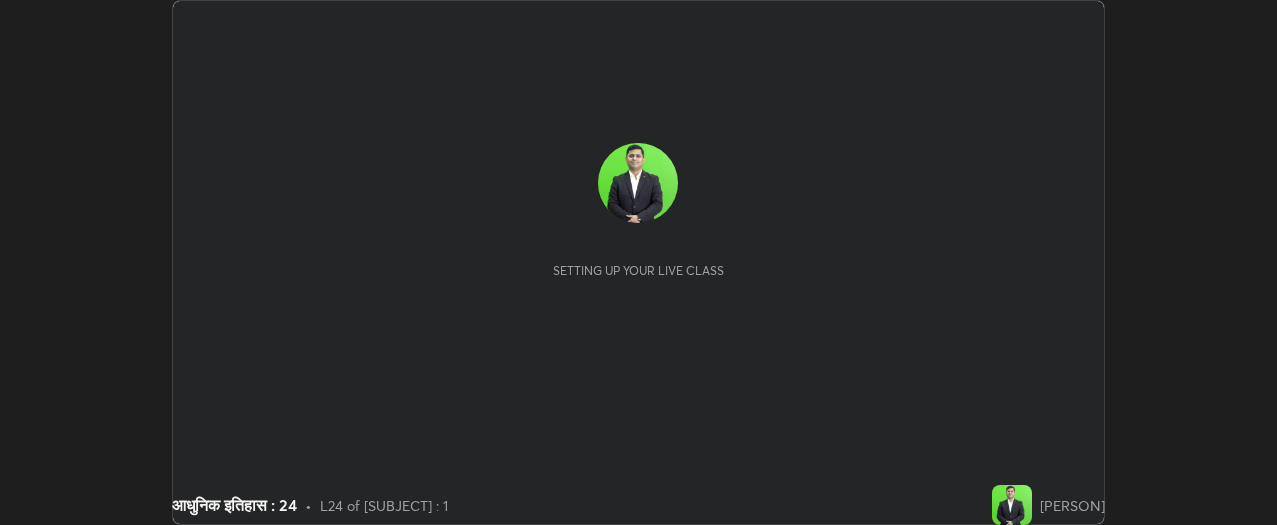 scroll, scrollTop: 0, scrollLeft: 0, axis: both 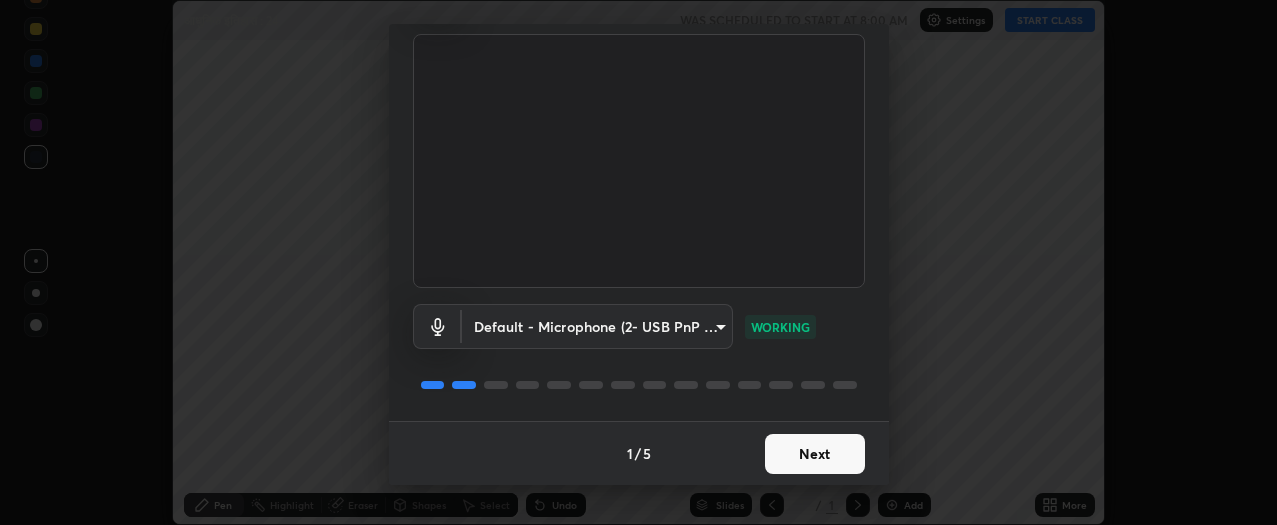 click on "Next" at bounding box center (815, 454) 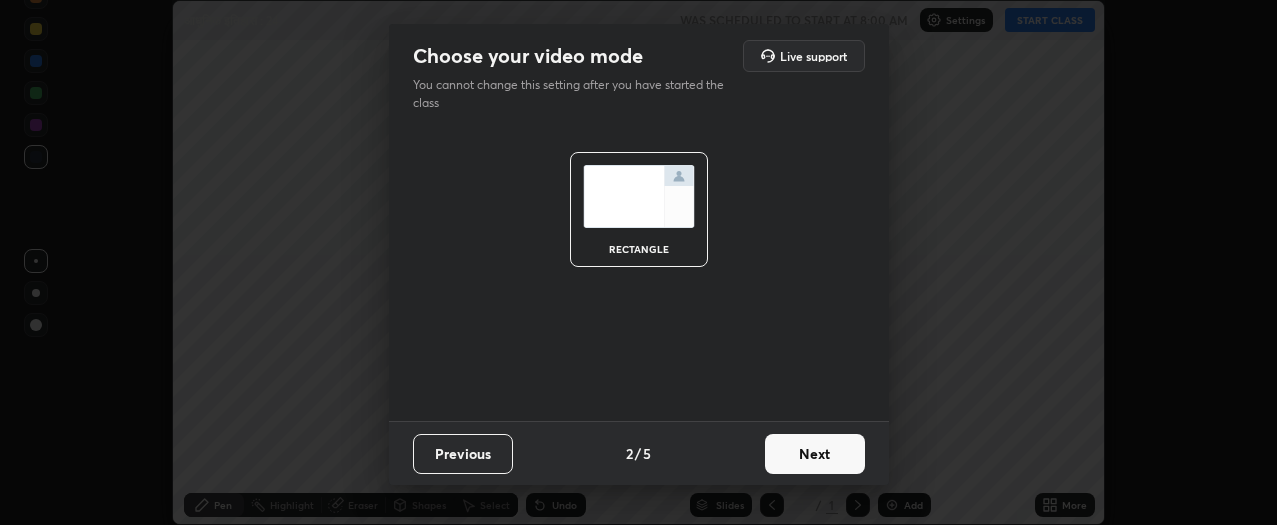 click on "Next" at bounding box center [815, 454] 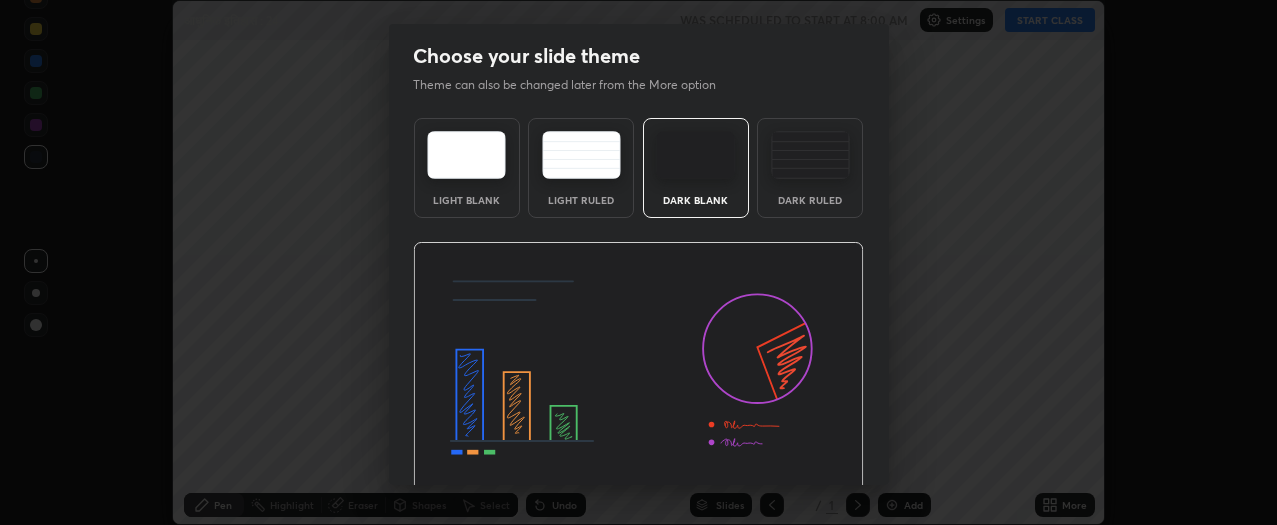 scroll, scrollTop: 75, scrollLeft: 0, axis: vertical 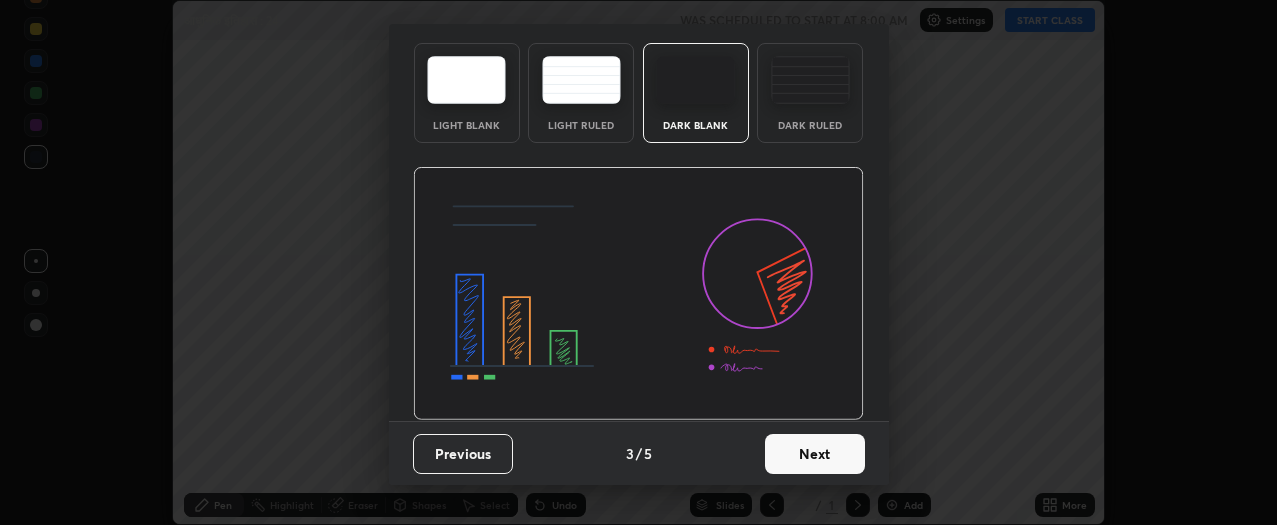 click on "Next" at bounding box center (815, 454) 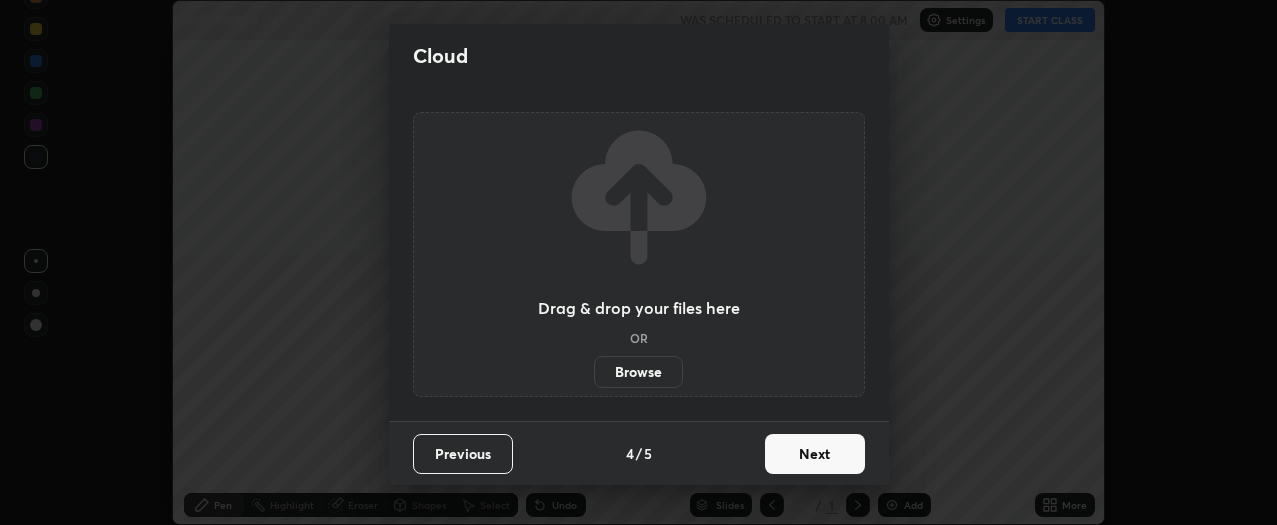 scroll, scrollTop: 0, scrollLeft: 0, axis: both 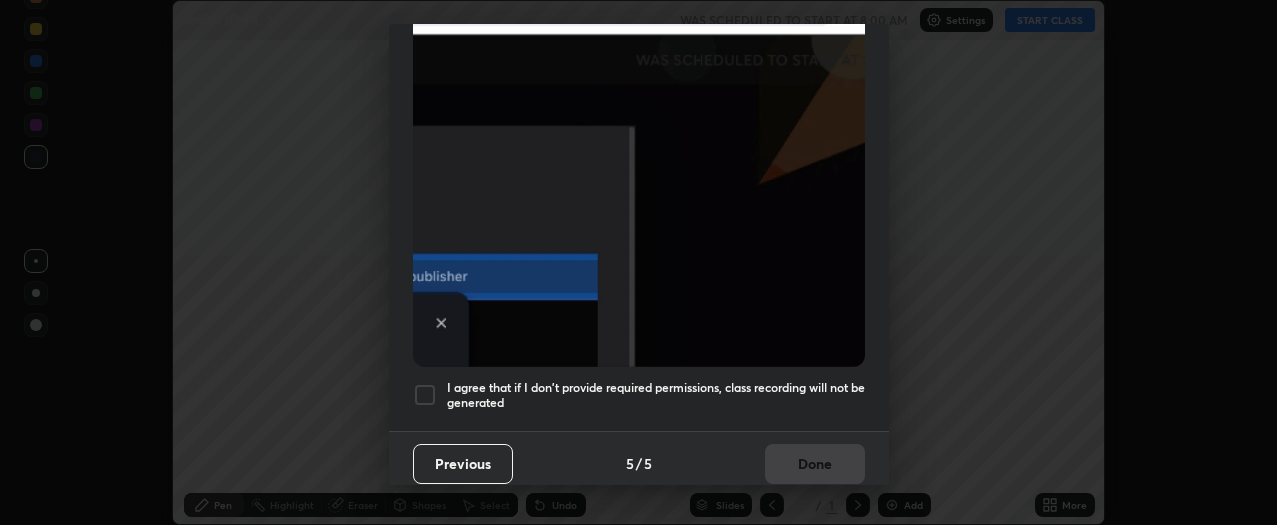 click at bounding box center (425, 395) 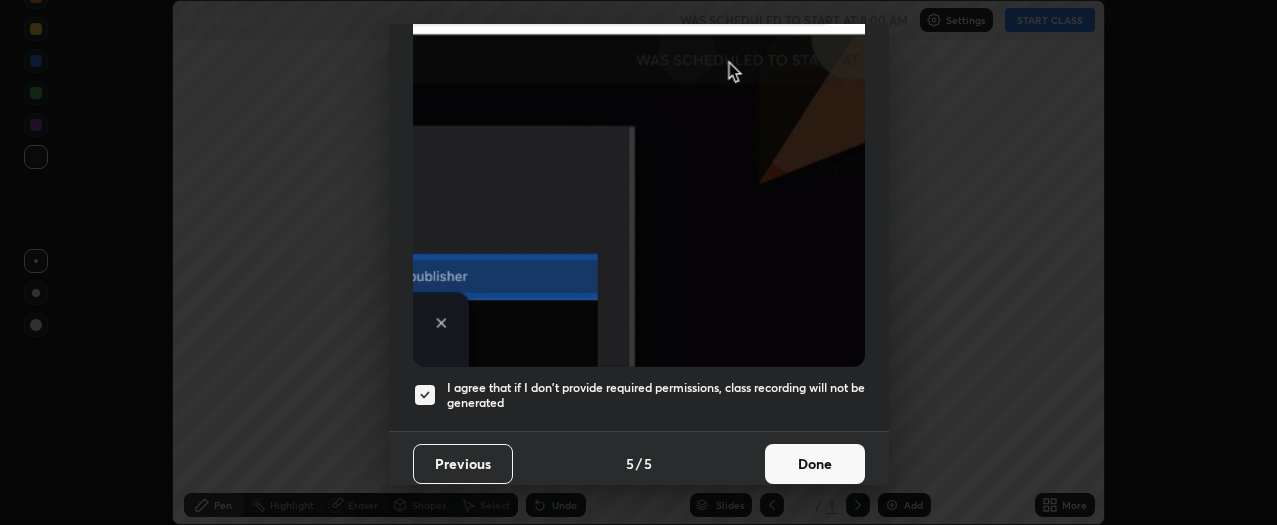click on "Done" at bounding box center [815, 464] 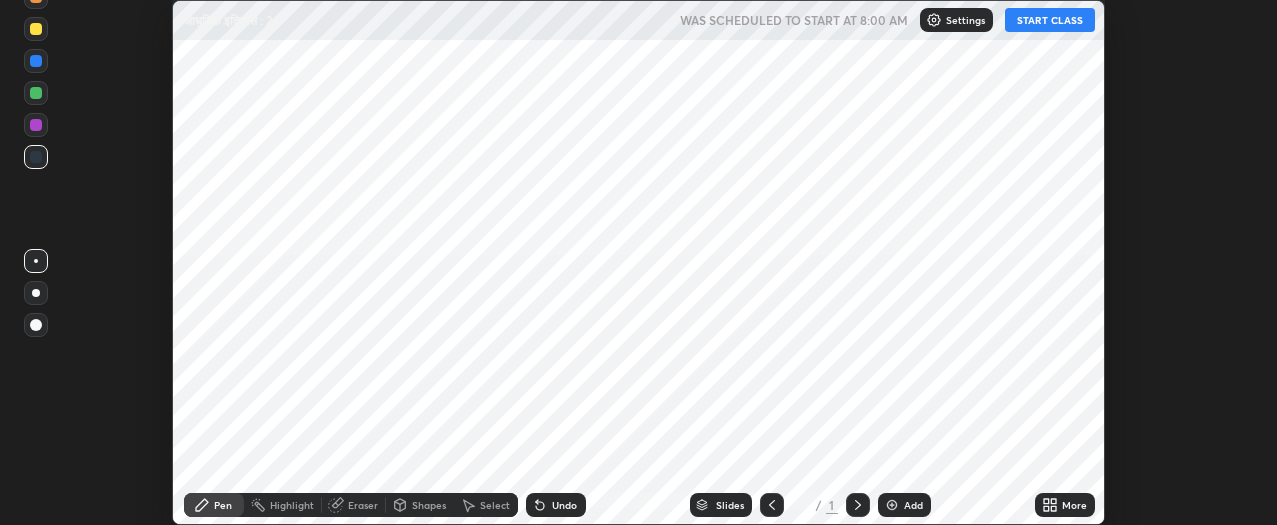 click 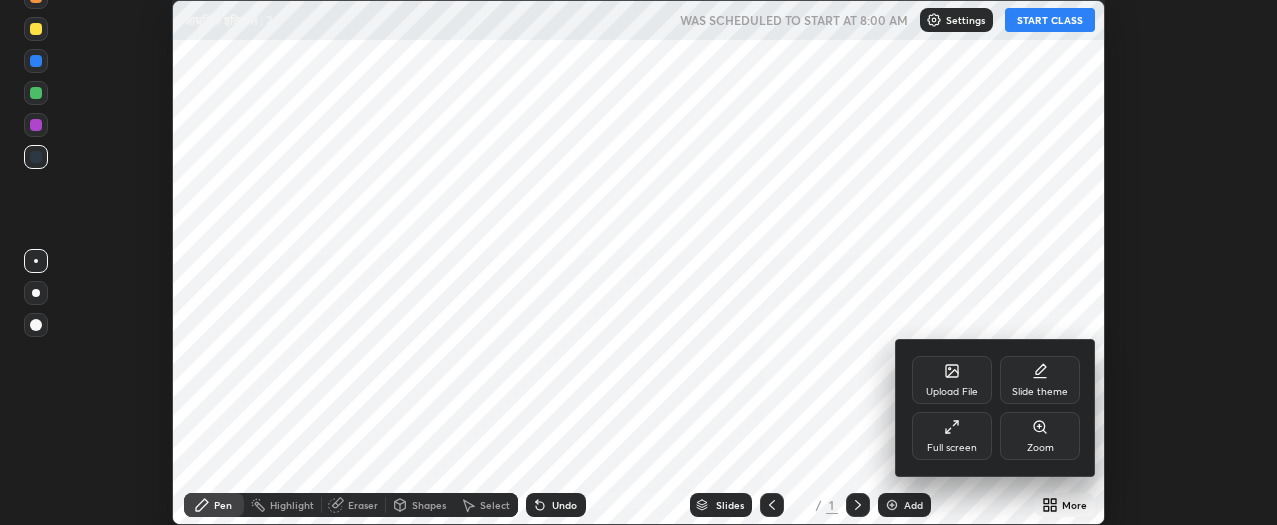 click on "Upload File" at bounding box center [952, 392] 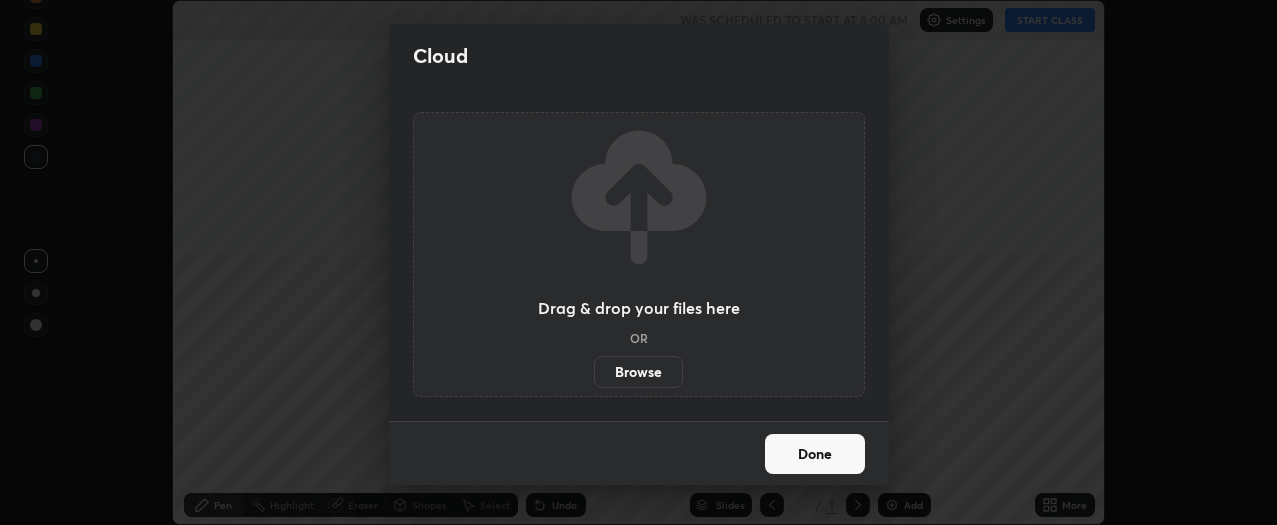 click on "Browse" at bounding box center [638, 372] 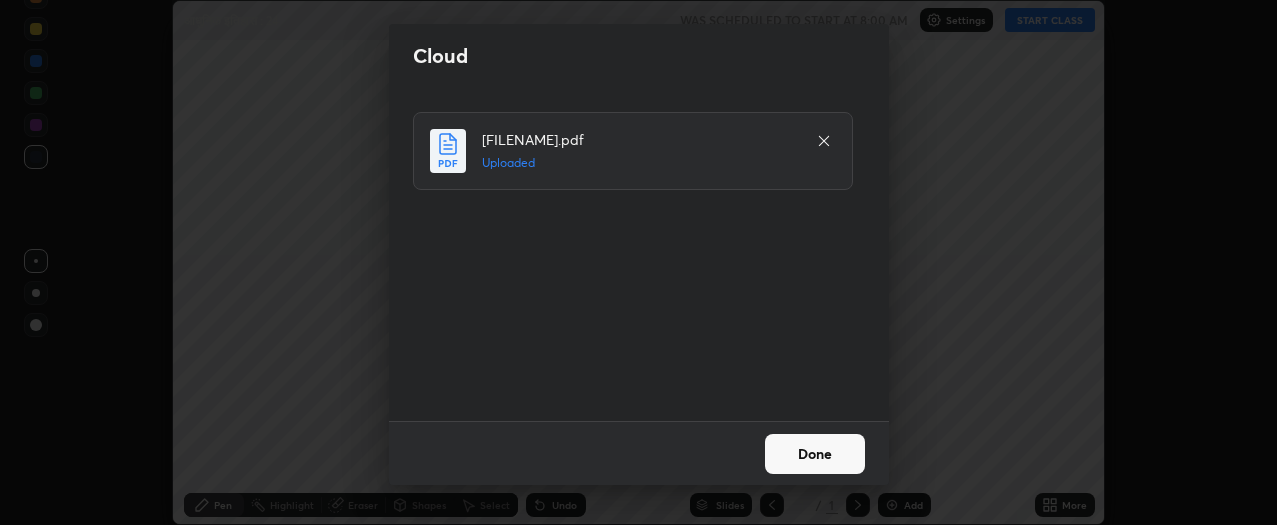 click on "Done" at bounding box center [815, 454] 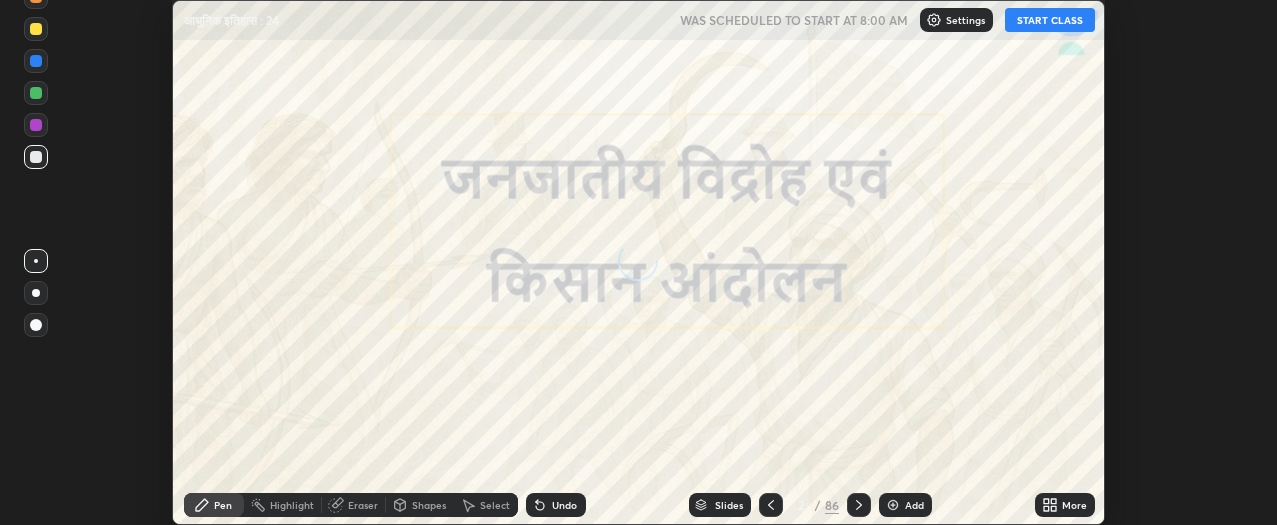 click 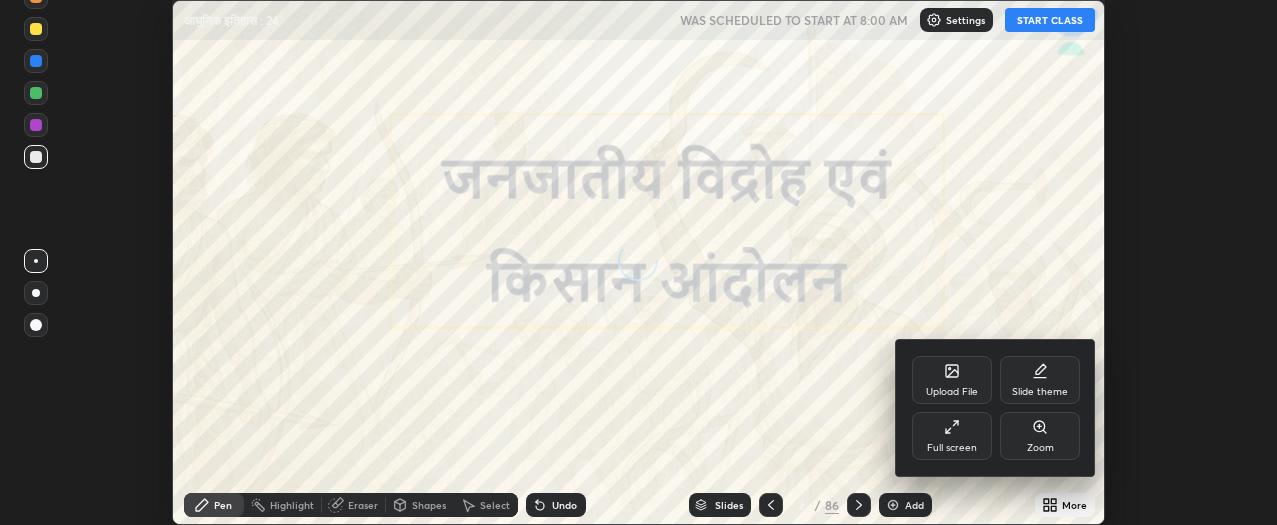 click on "Full screen" at bounding box center [952, 448] 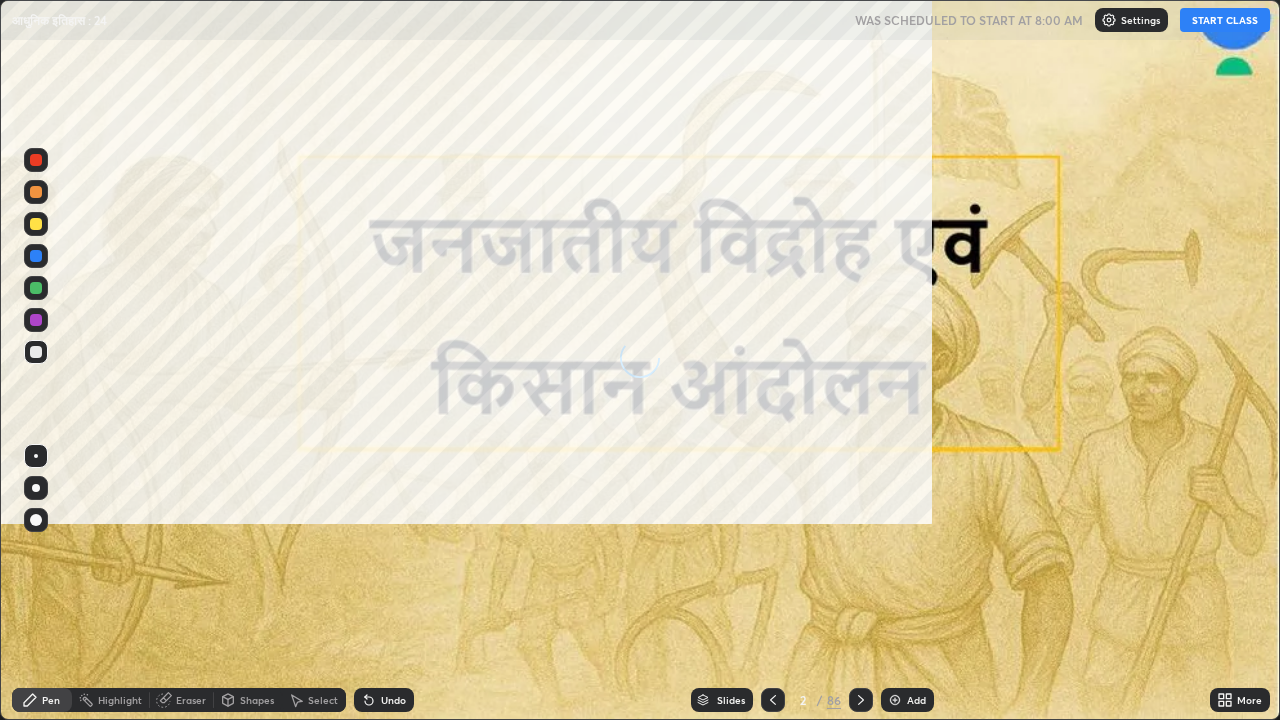 scroll, scrollTop: 99280, scrollLeft: 98720, axis: both 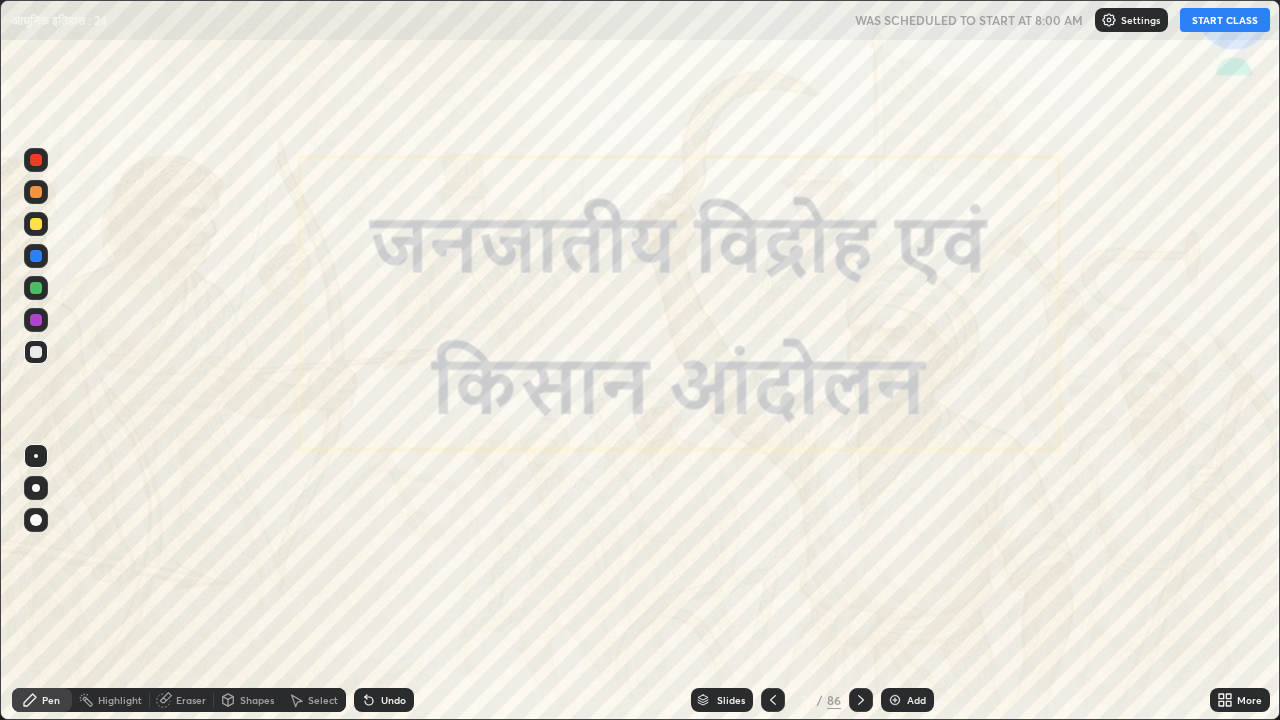click at bounding box center (773, 700) 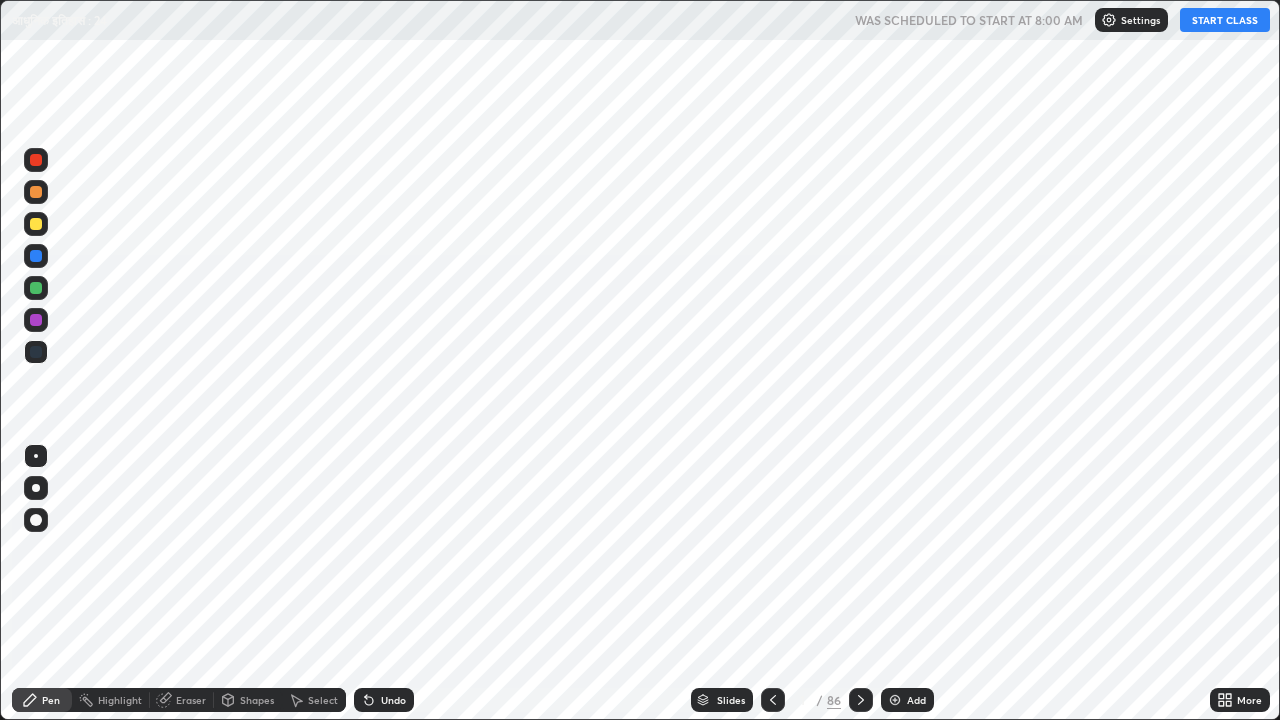 click 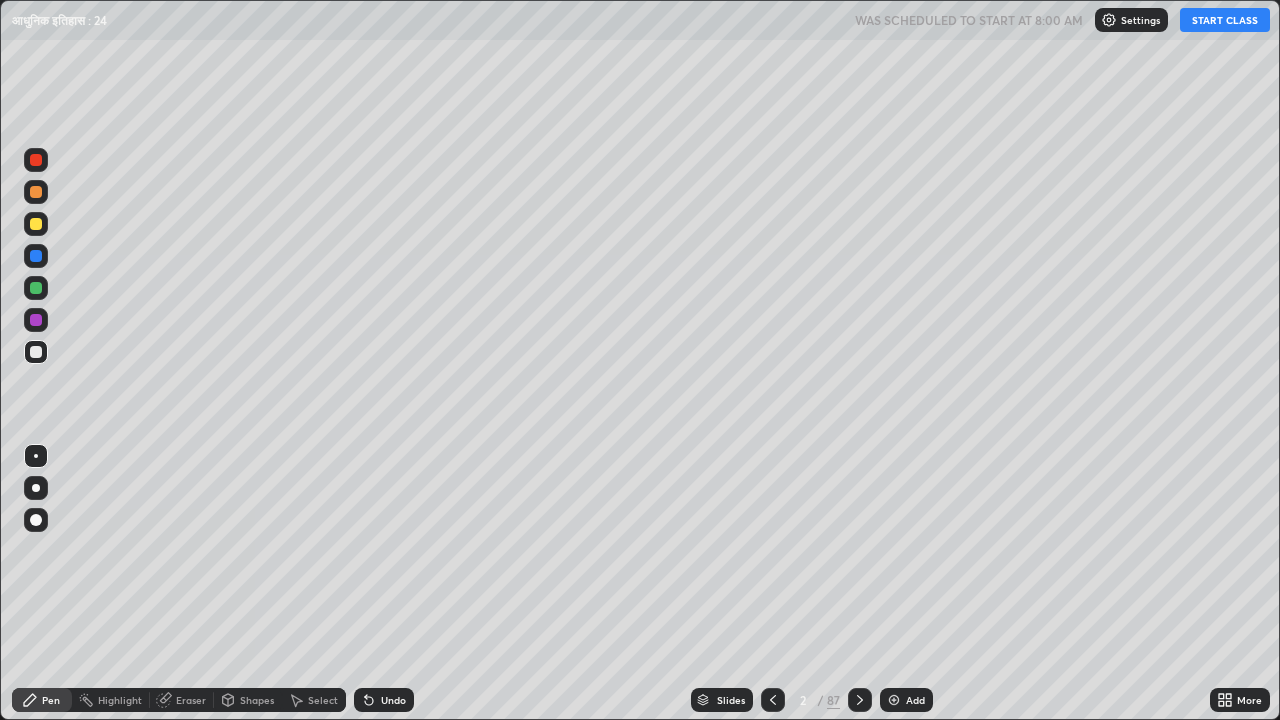 click on "Add" at bounding box center [915, 700] 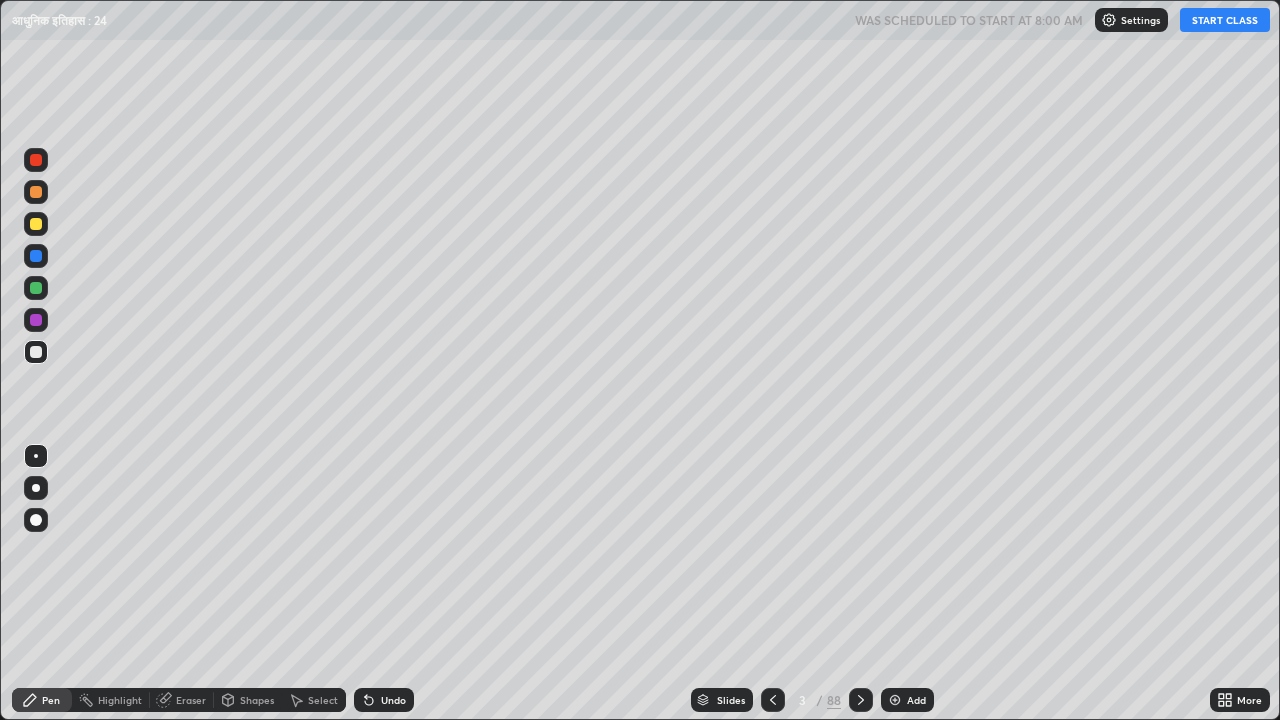 click 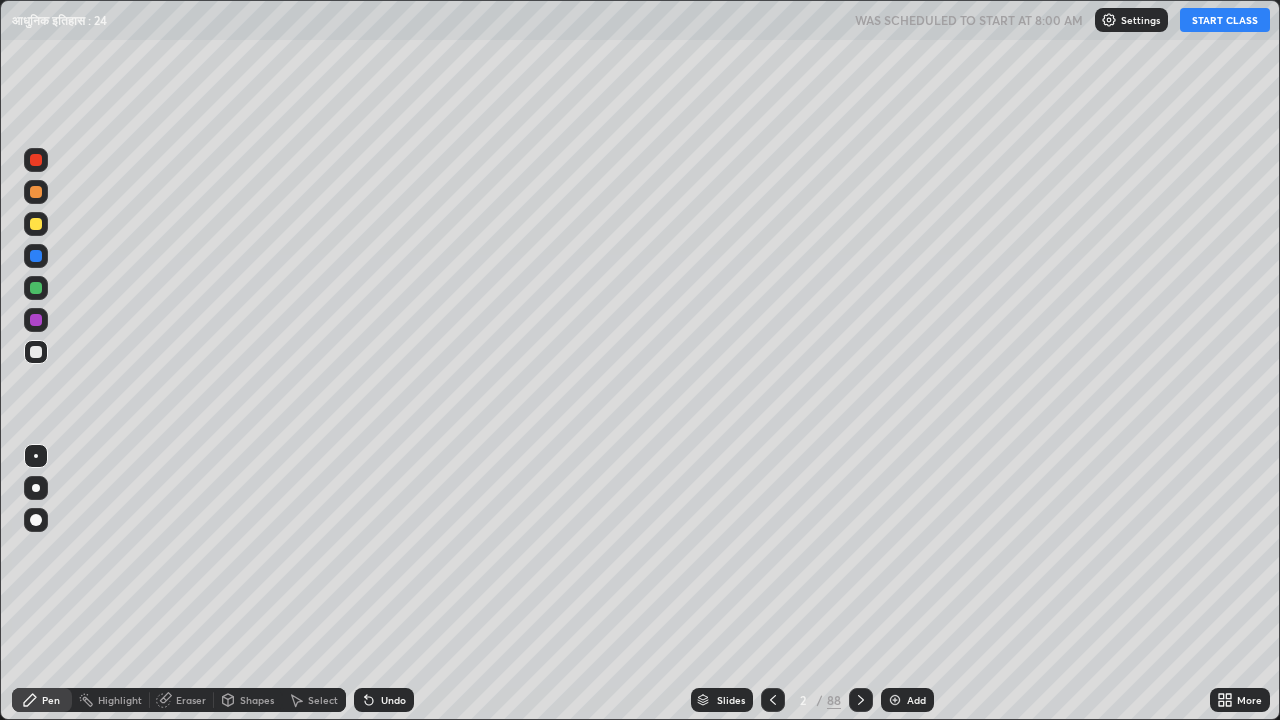 click 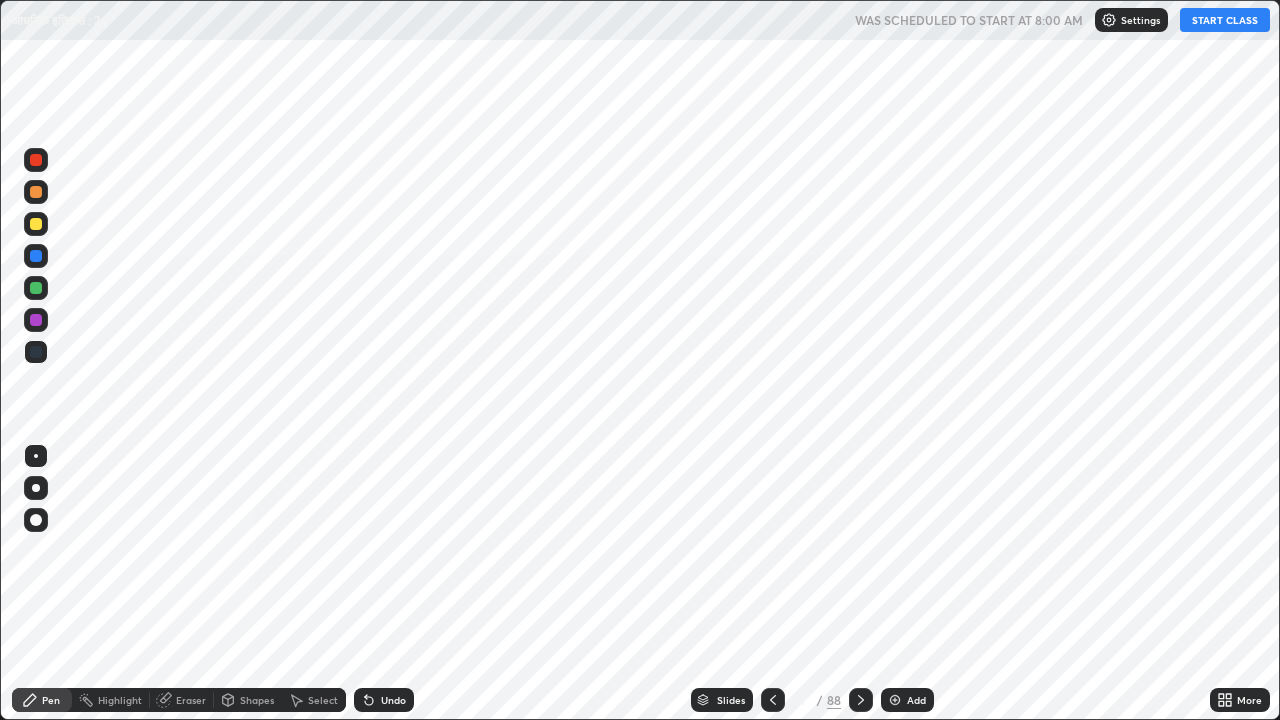 click 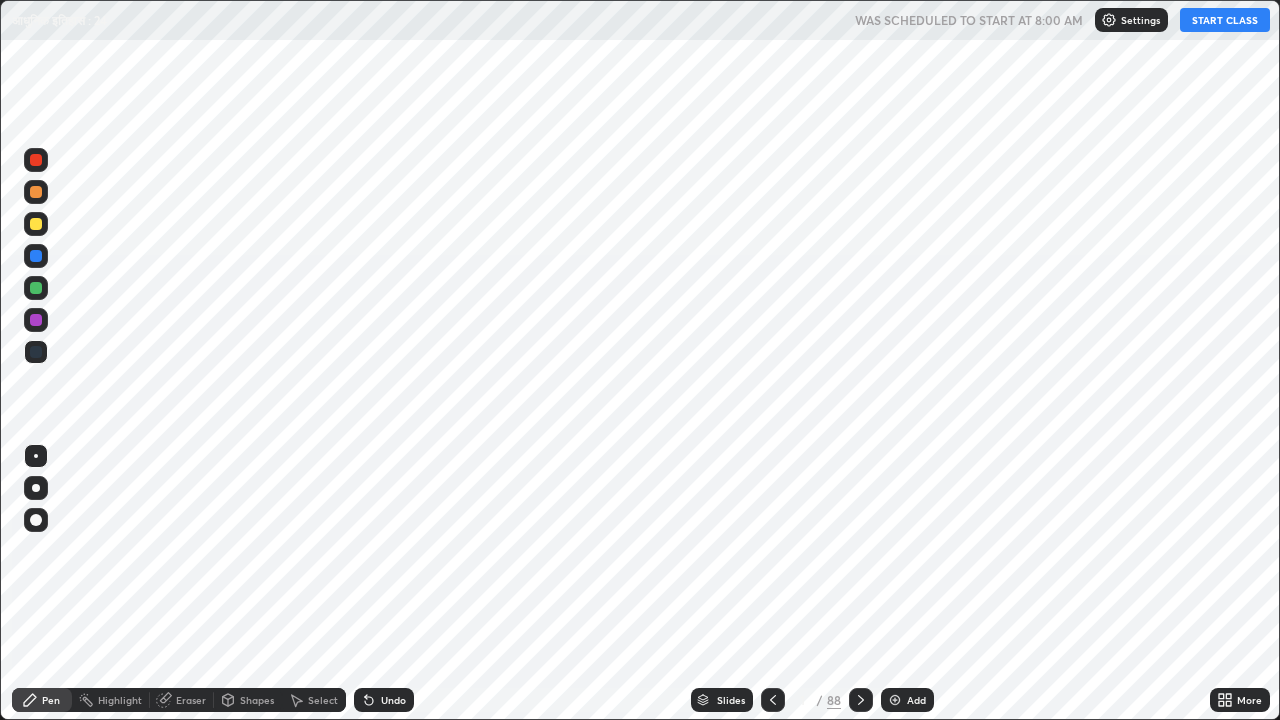 click 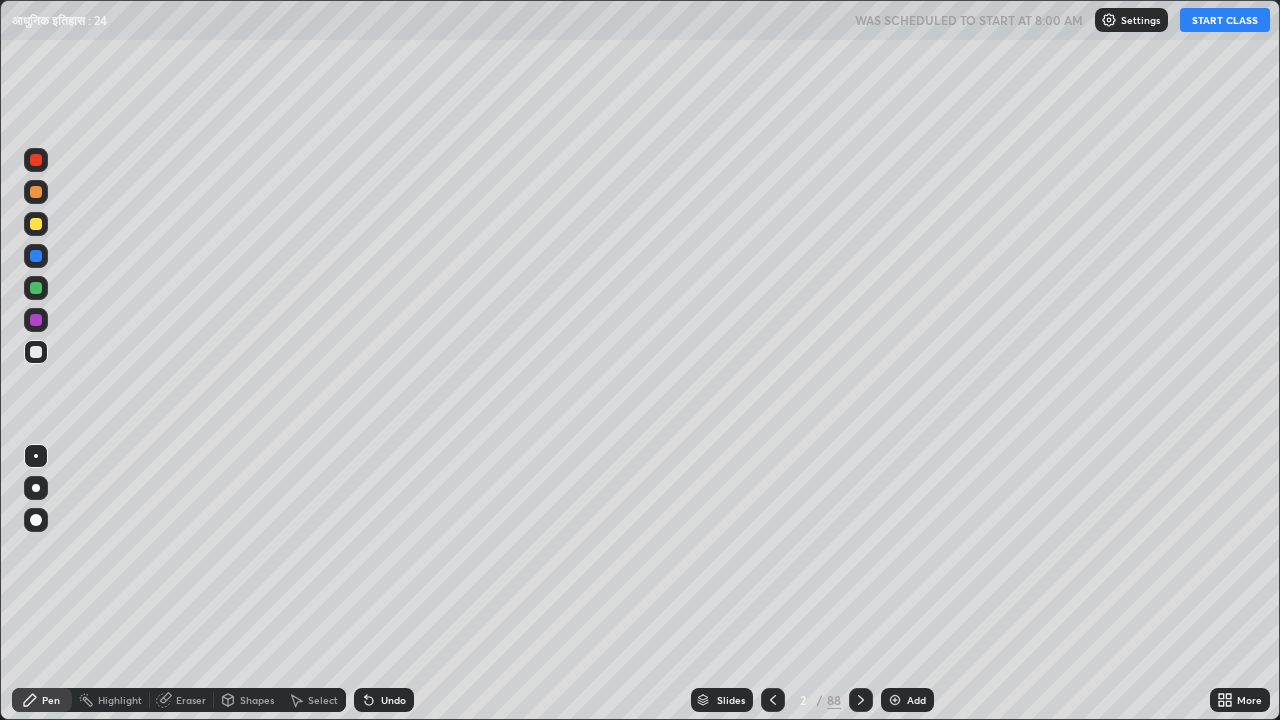 click 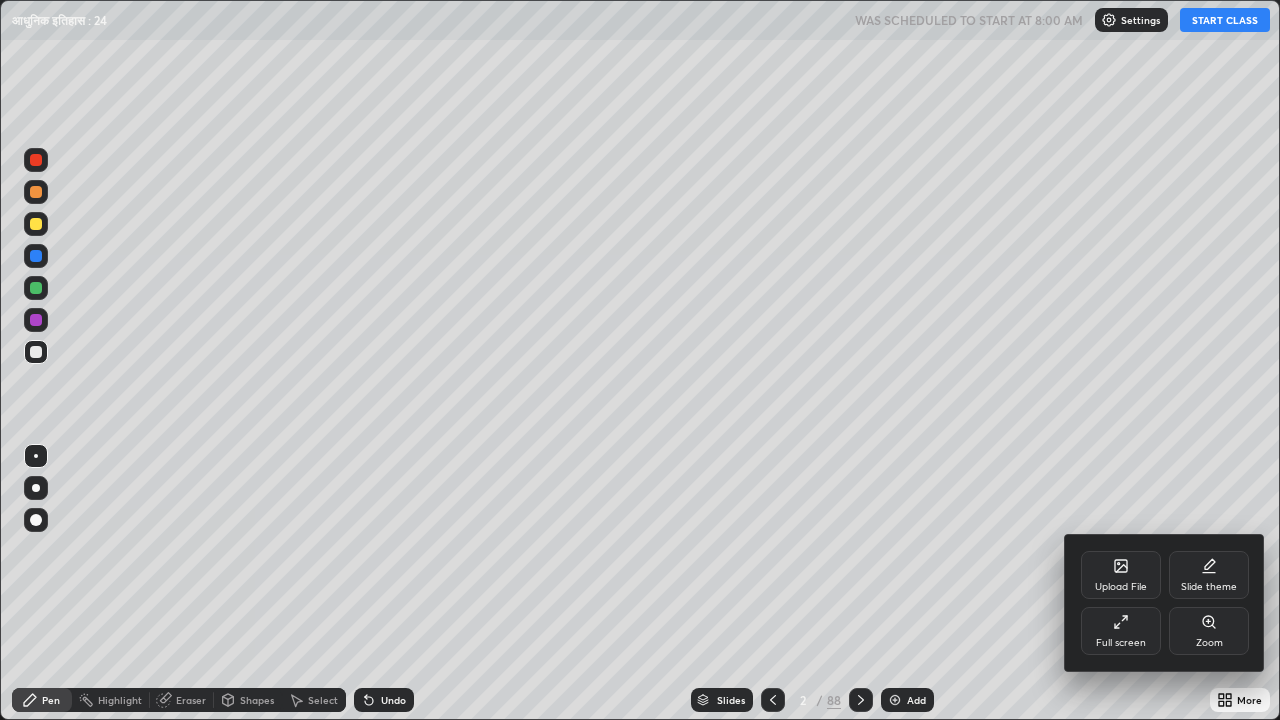click on "Upload File" at bounding box center (1121, 587) 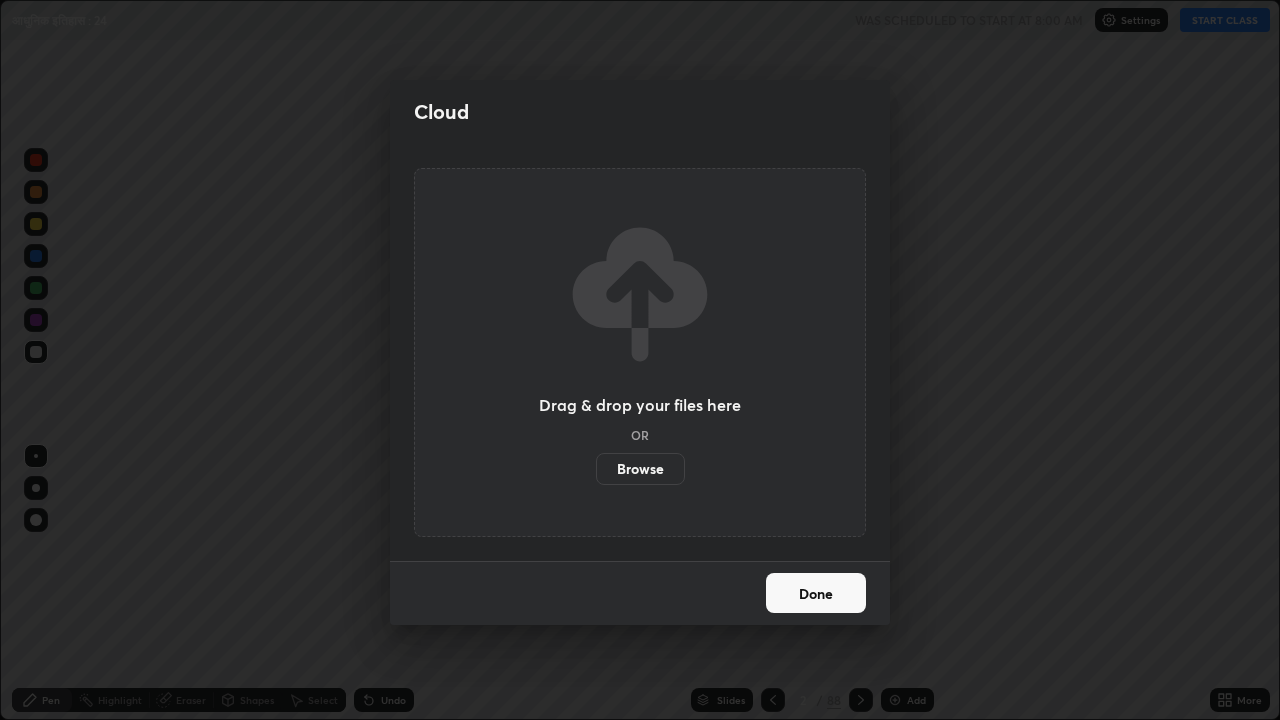 click on "Browse" at bounding box center (640, 469) 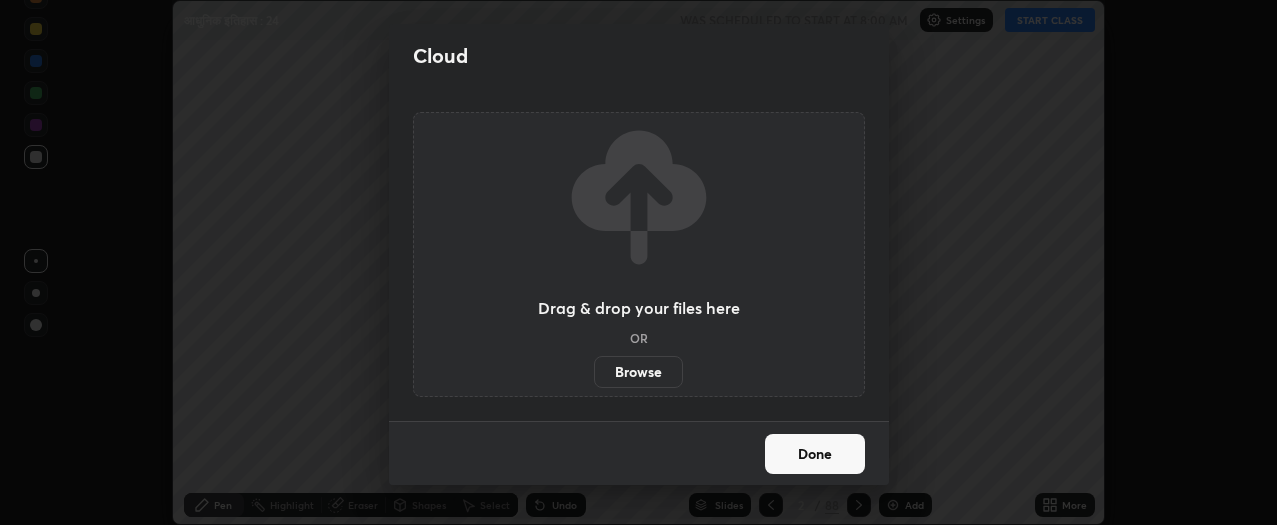 scroll, scrollTop: 525, scrollLeft: 1277, axis: both 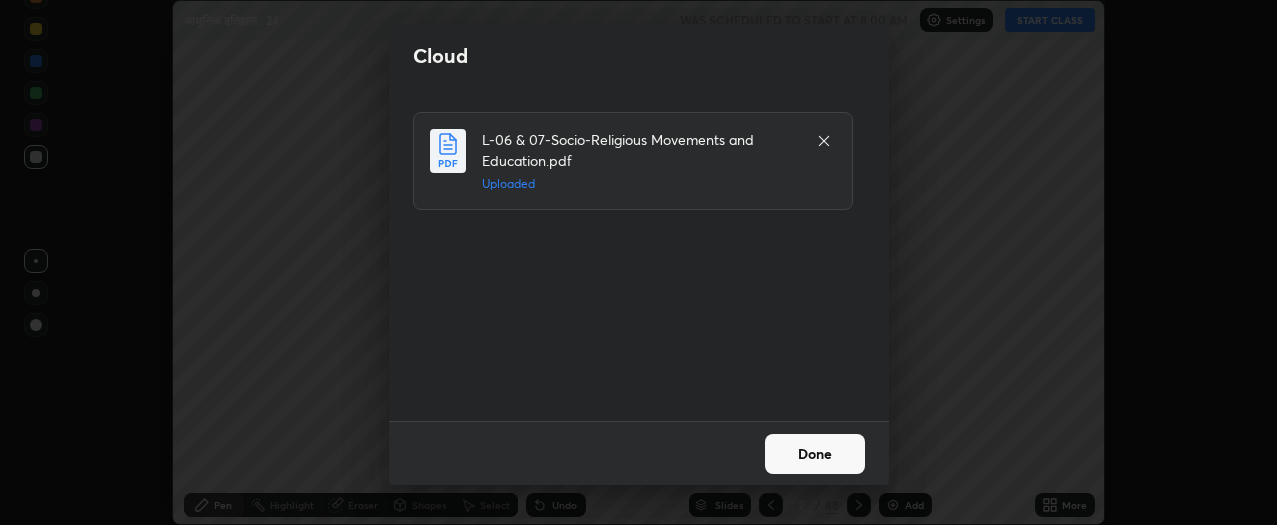 click on "Done" at bounding box center [815, 454] 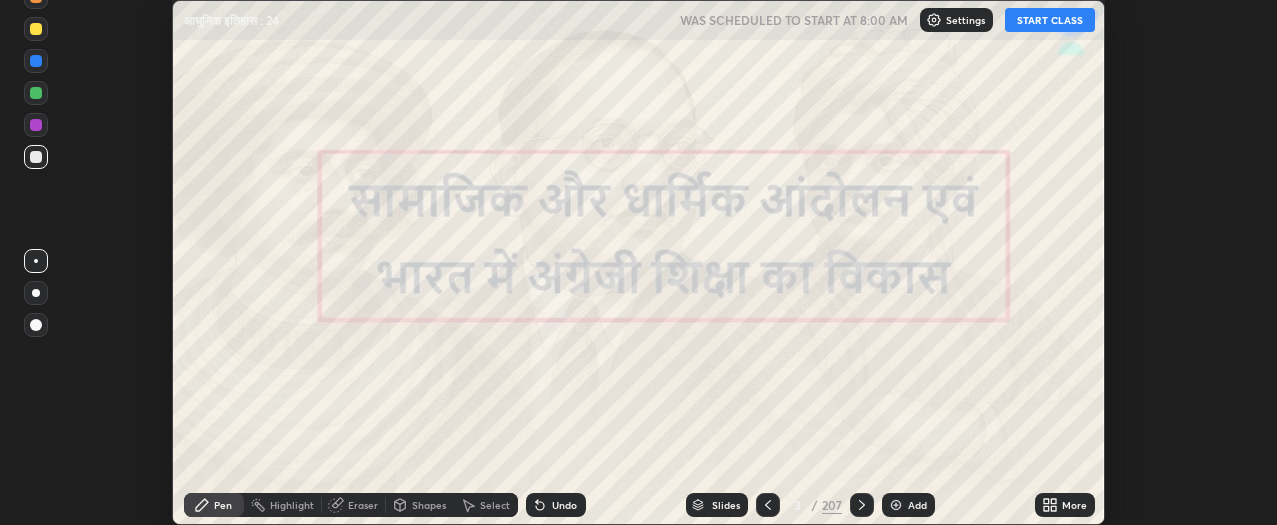 click 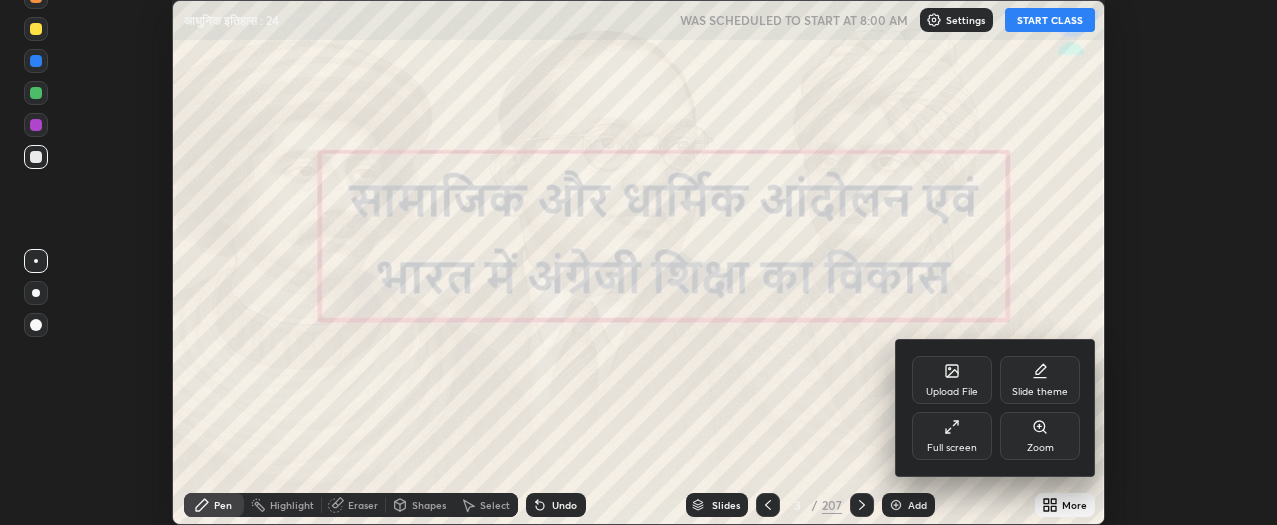 click on "Full screen" at bounding box center (952, 436) 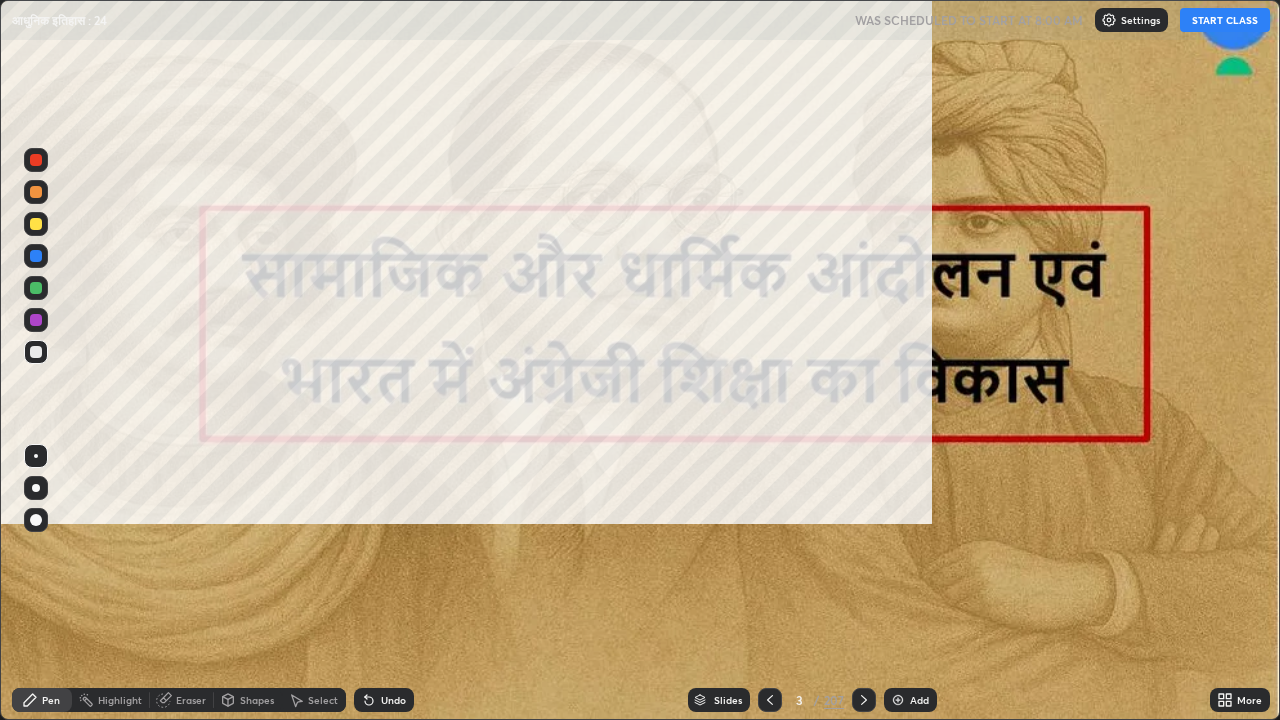 scroll, scrollTop: 99280, scrollLeft: 98720, axis: both 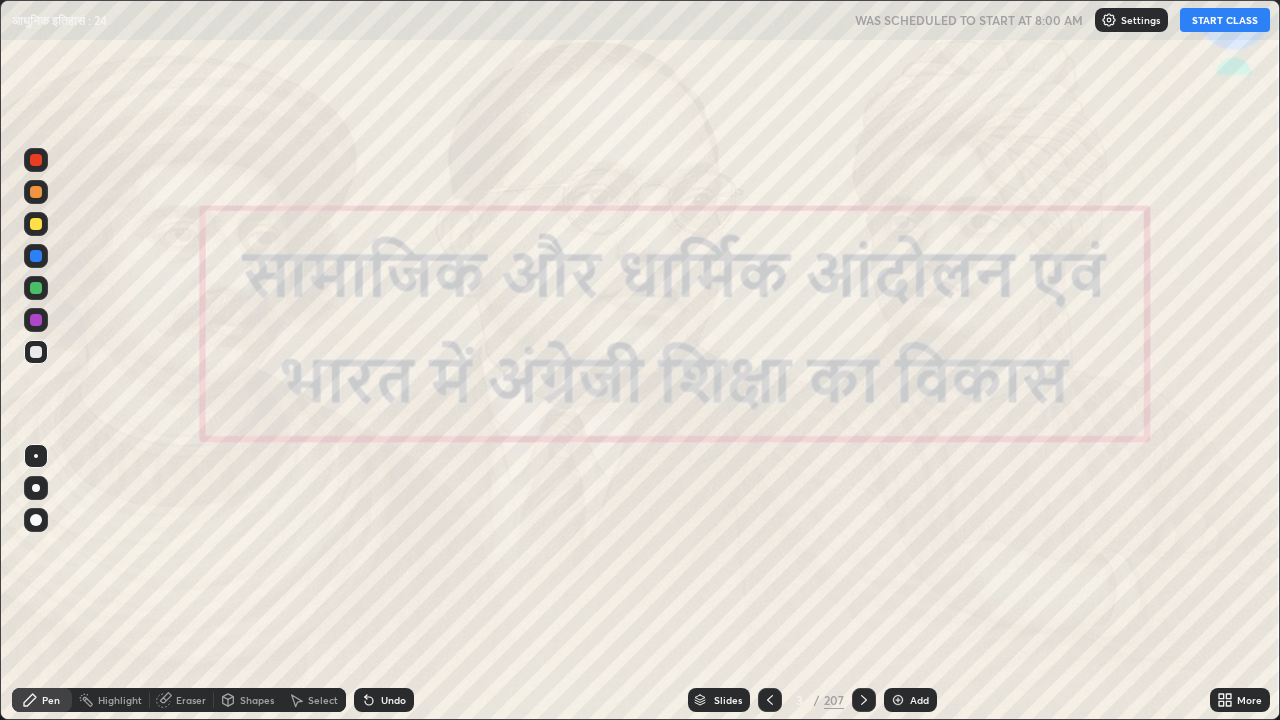 click on "Slides" at bounding box center (728, 700) 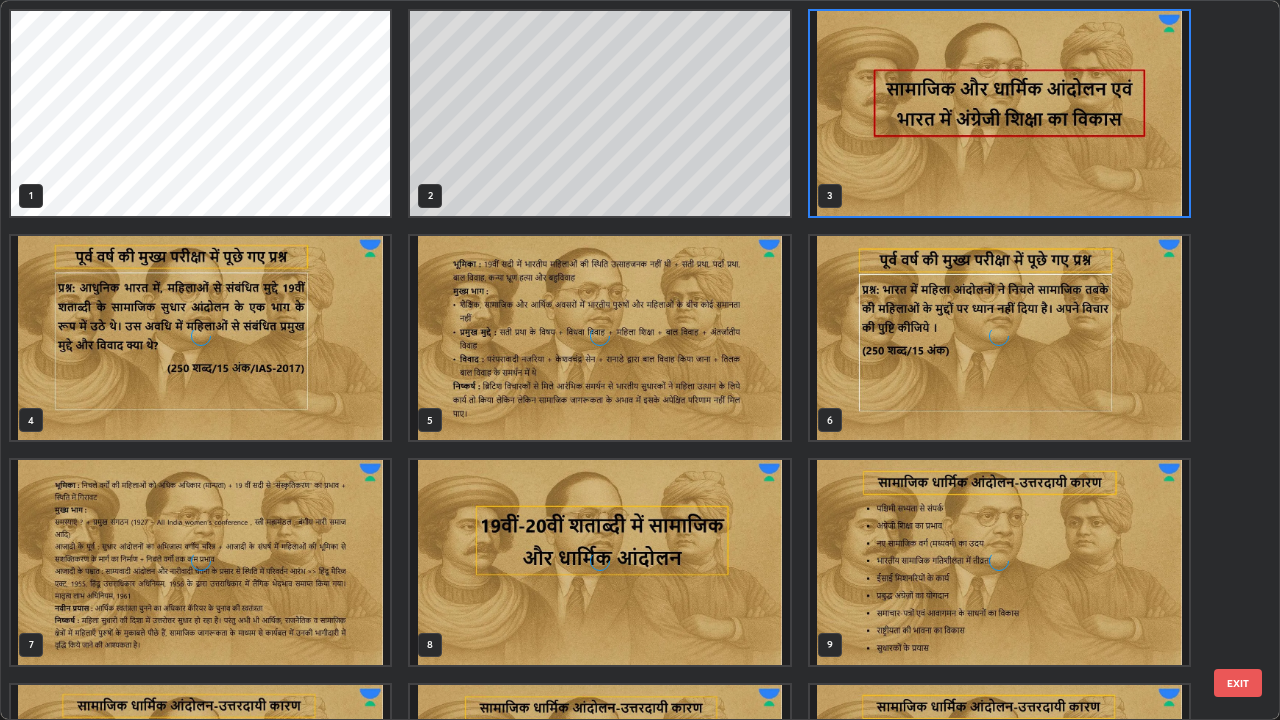 scroll, scrollTop: 7, scrollLeft: 11, axis: both 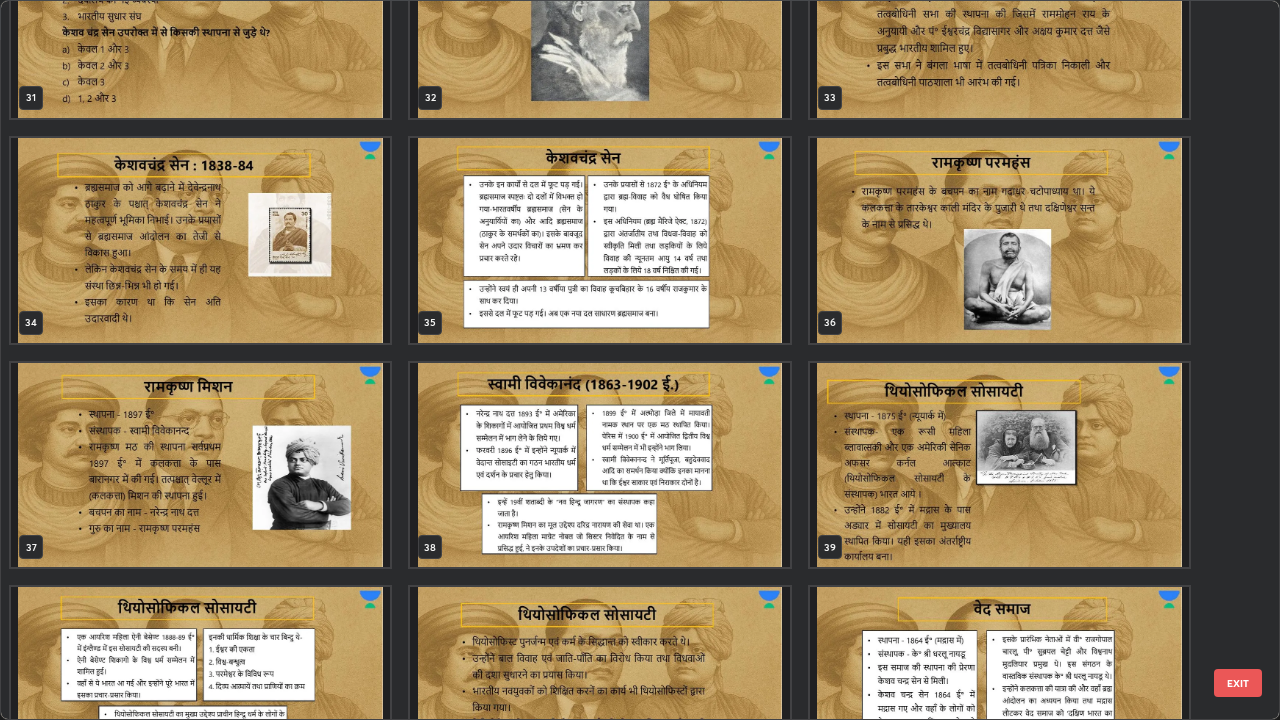 click on "EXIT" at bounding box center [1238, 683] 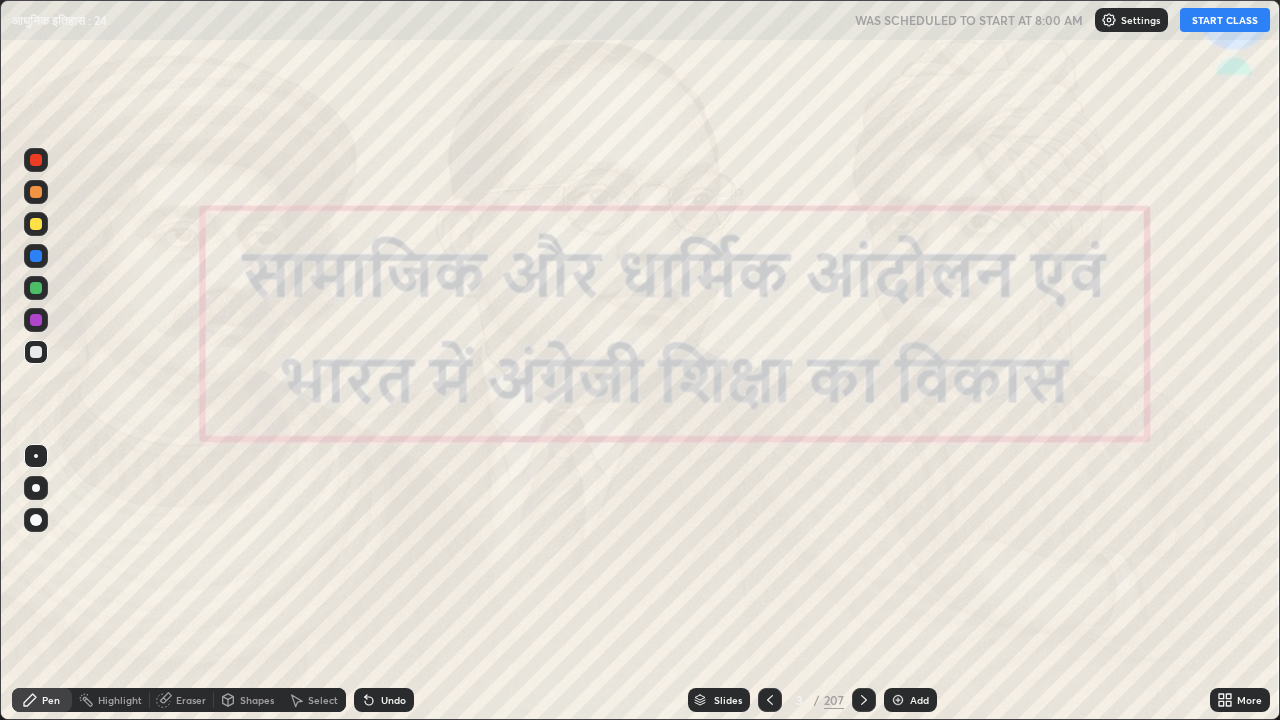 scroll, scrollTop: 0, scrollLeft: 0, axis: both 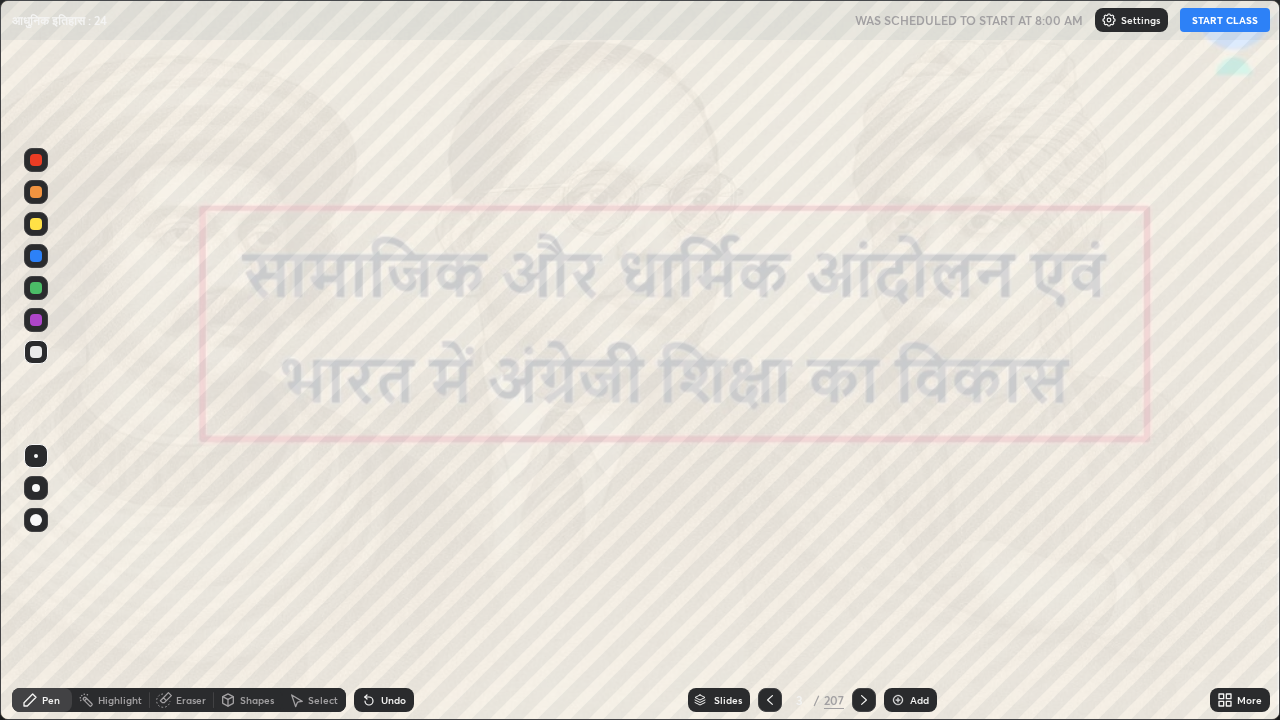 click on "START CLASS" at bounding box center [1225, 20] 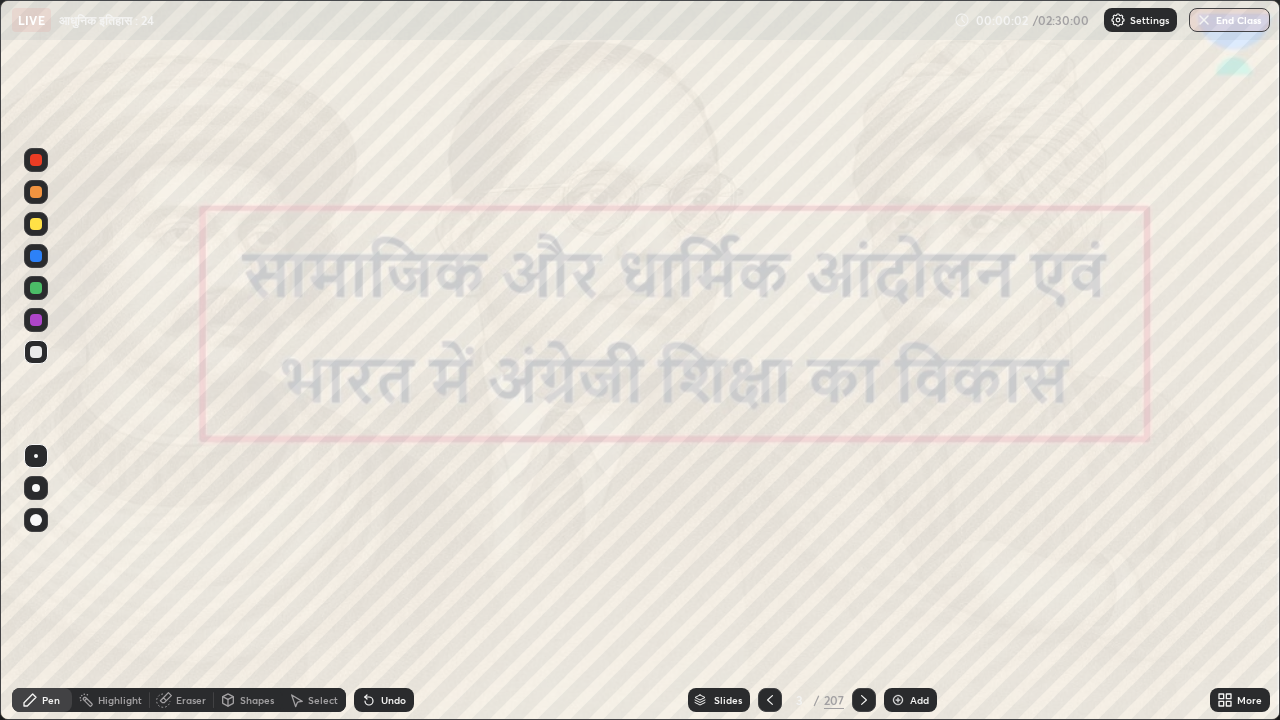 click on "Slides" at bounding box center (728, 700) 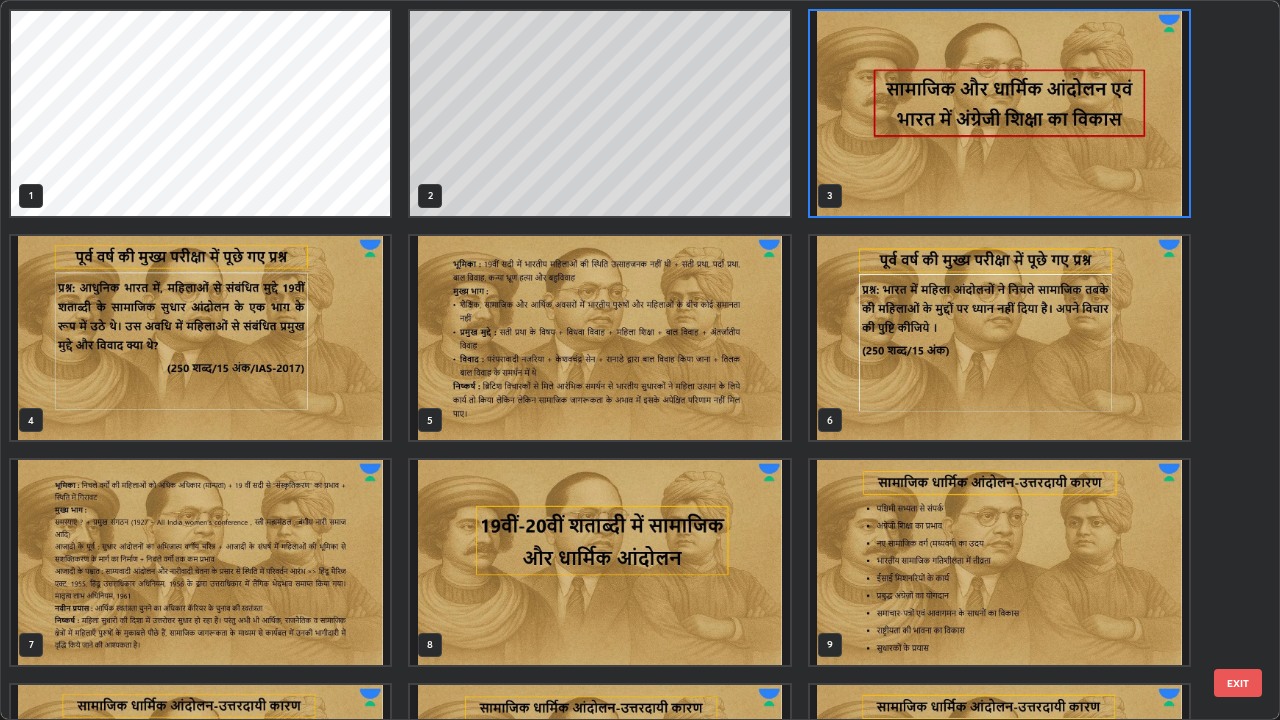 scroll, scrollTop: 7, scrollLeft: 11, axis: both 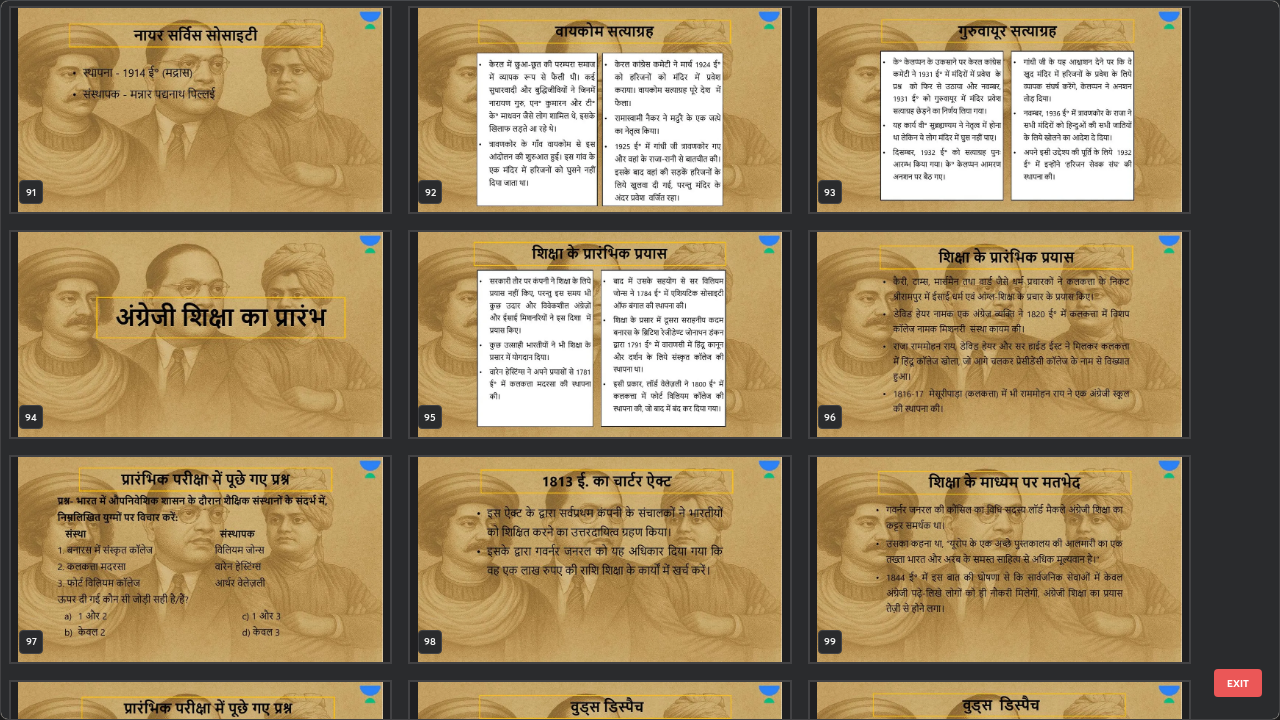 click at bounding box center [200, 334] 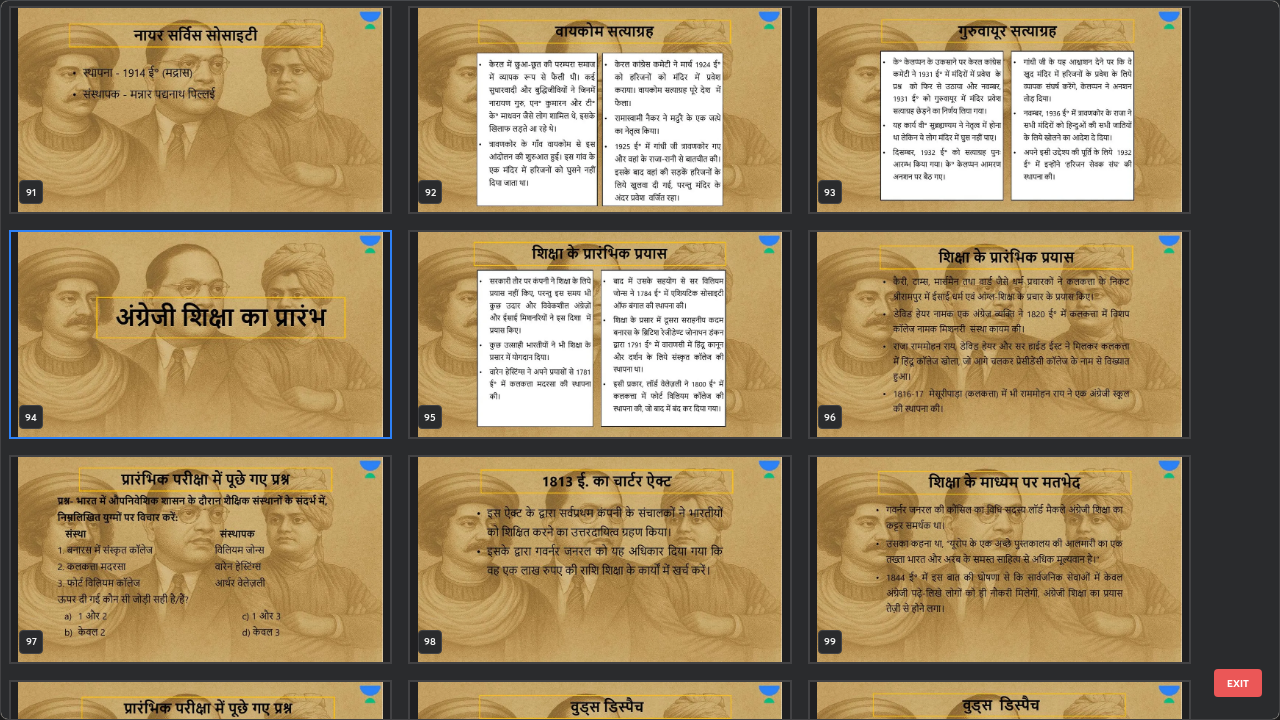 click at bounding box center (200, 334) 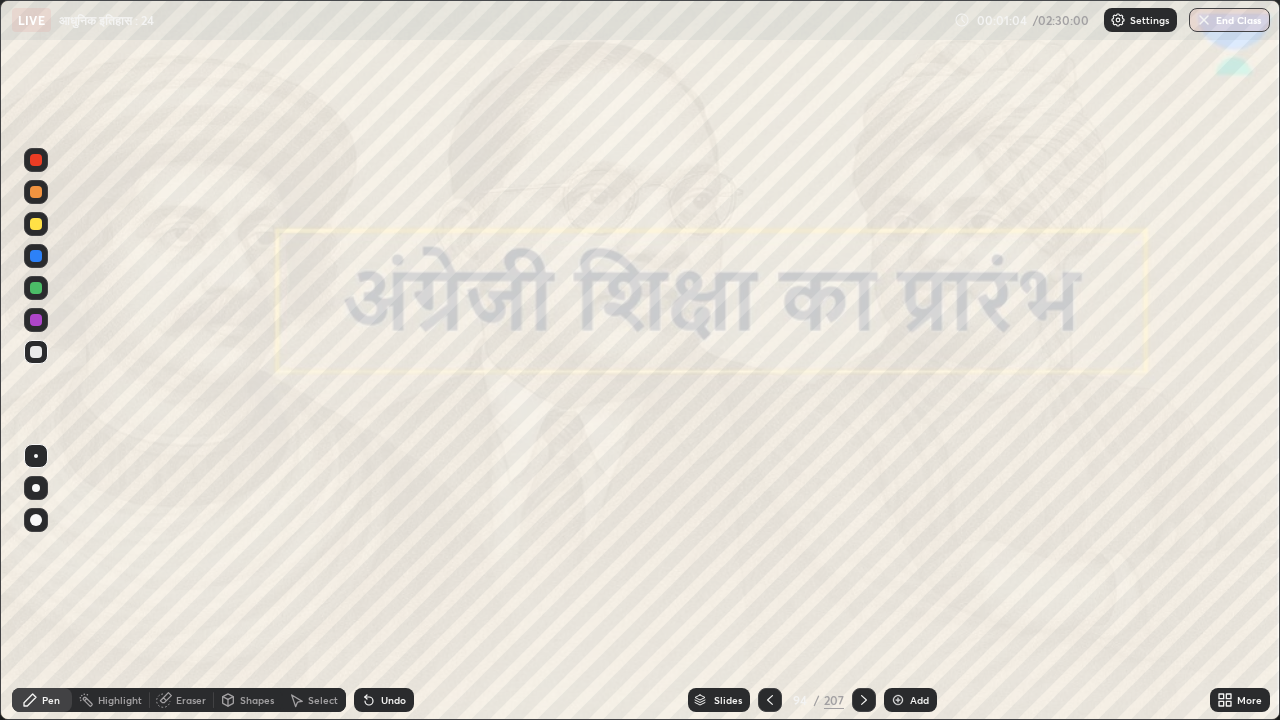 click 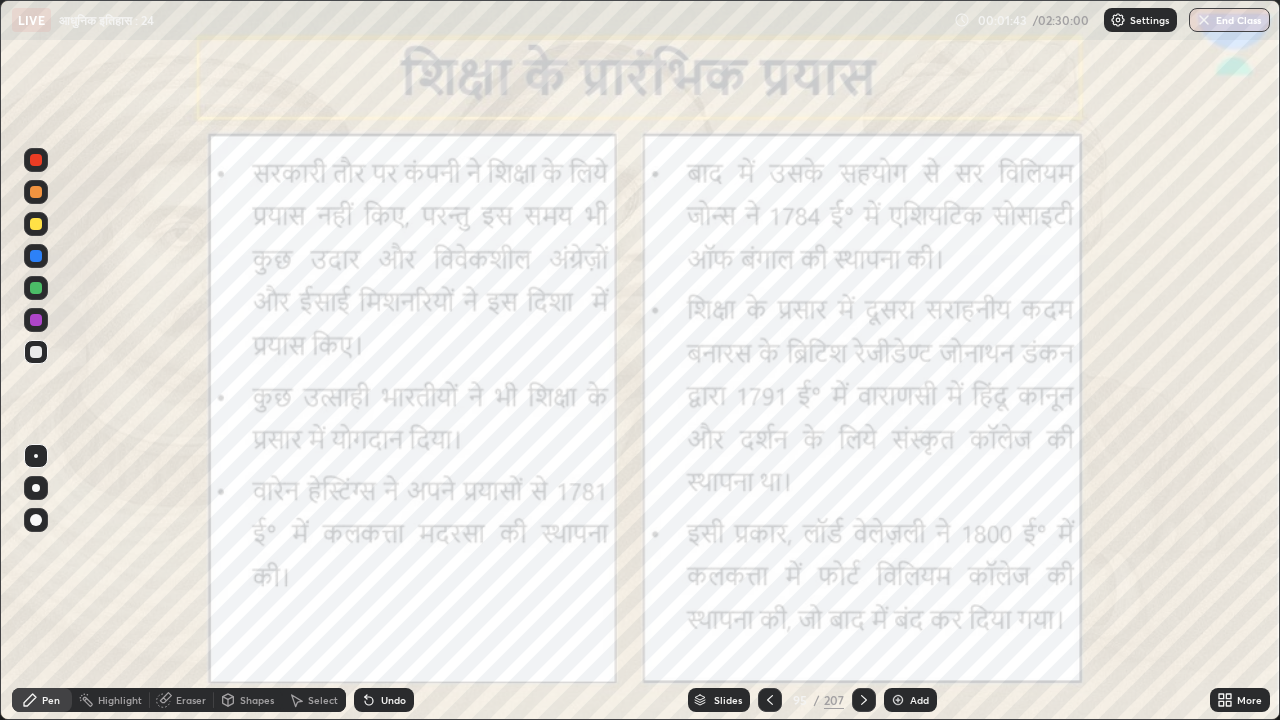 click 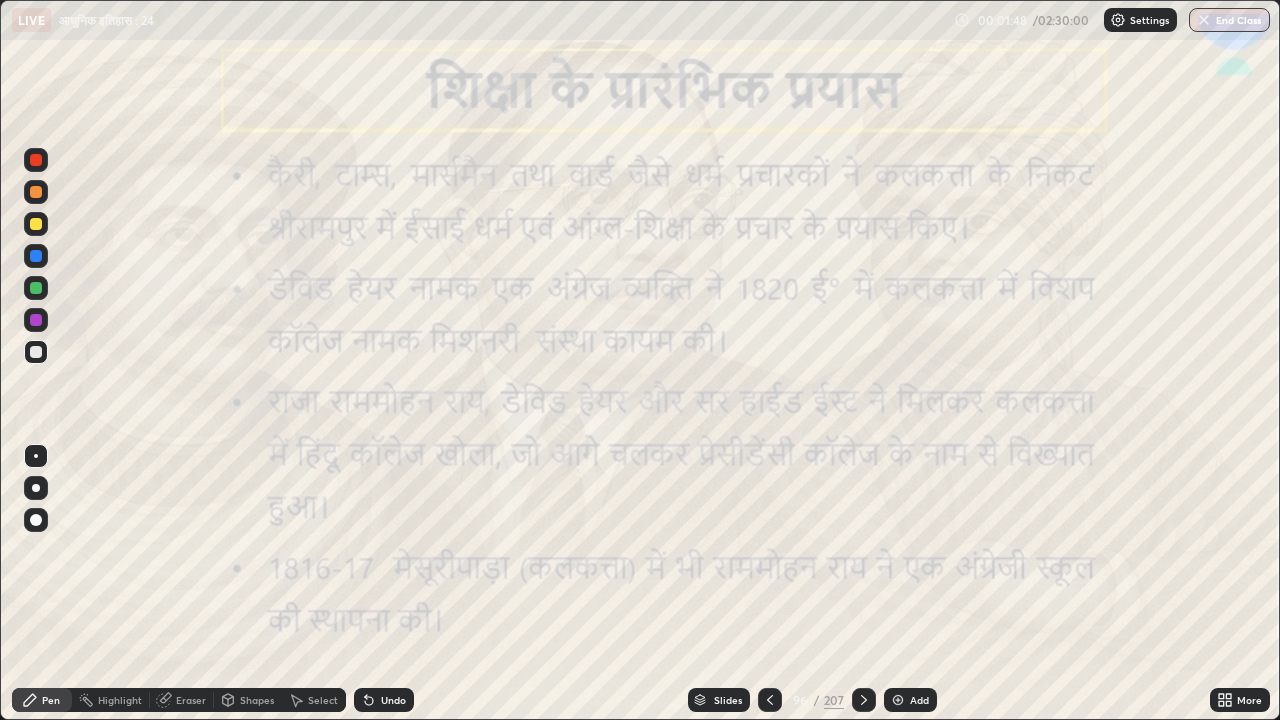 click at bounding box center [36, 320] 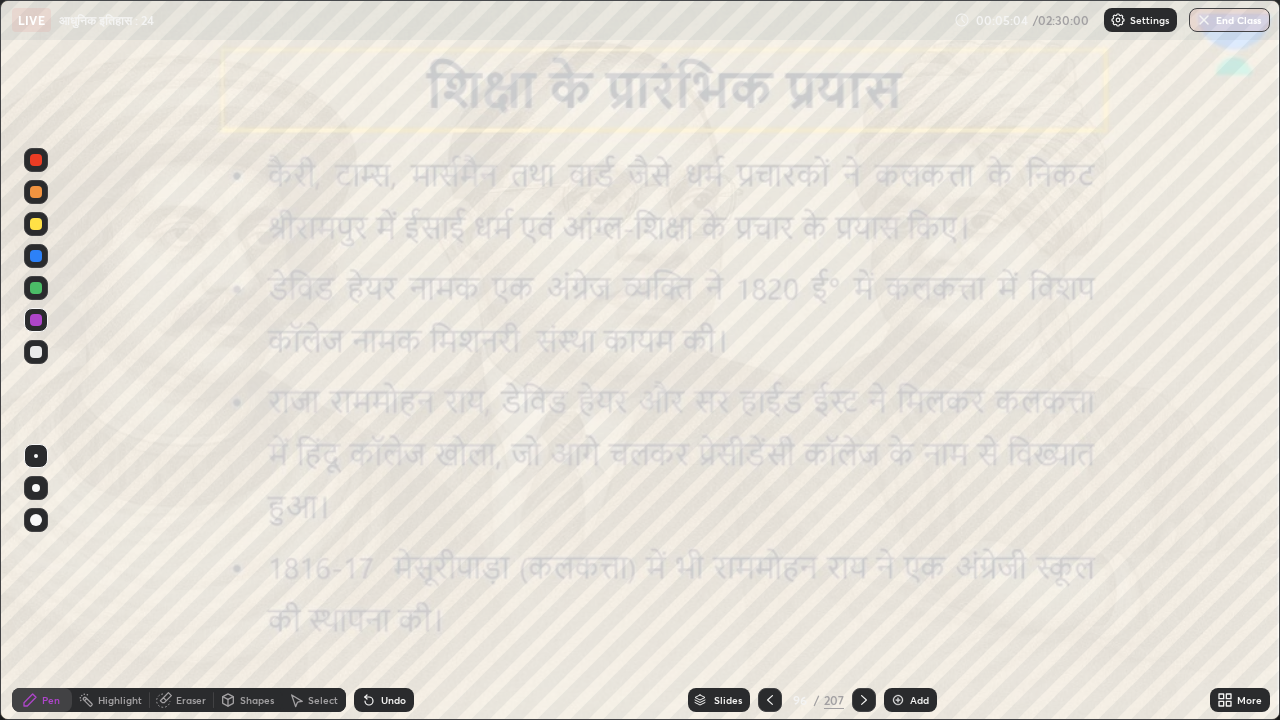 click 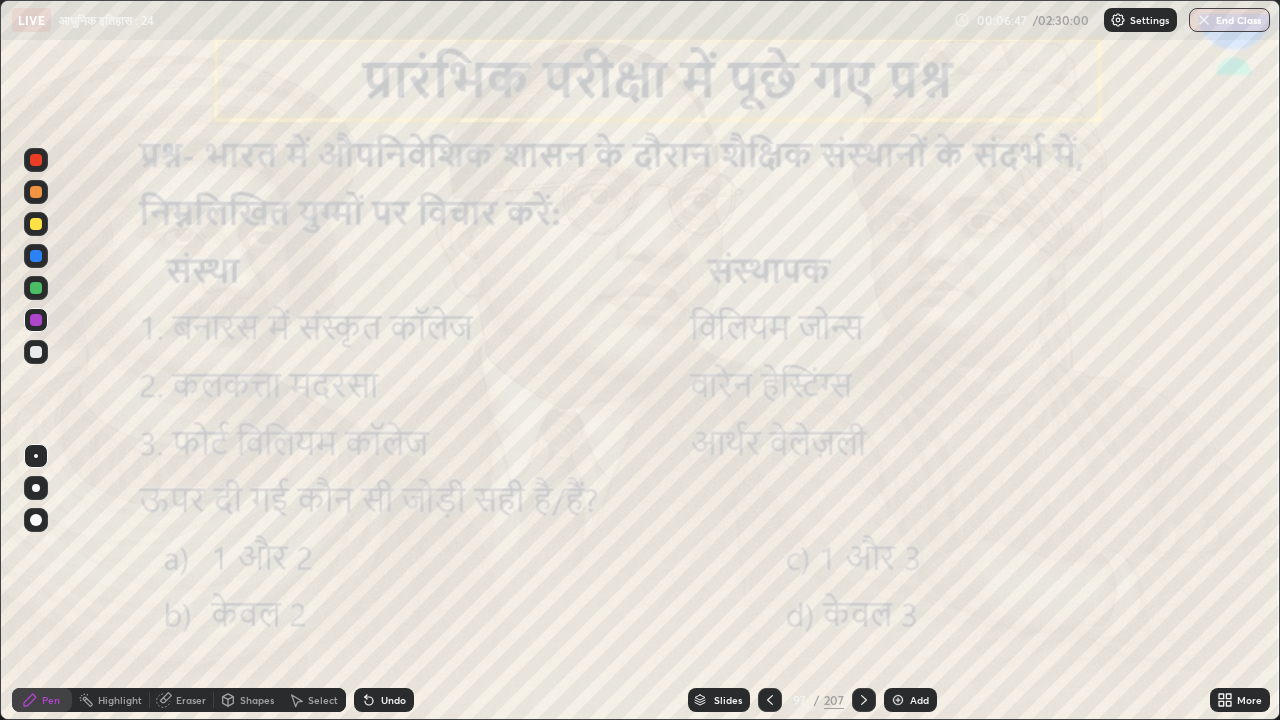 click 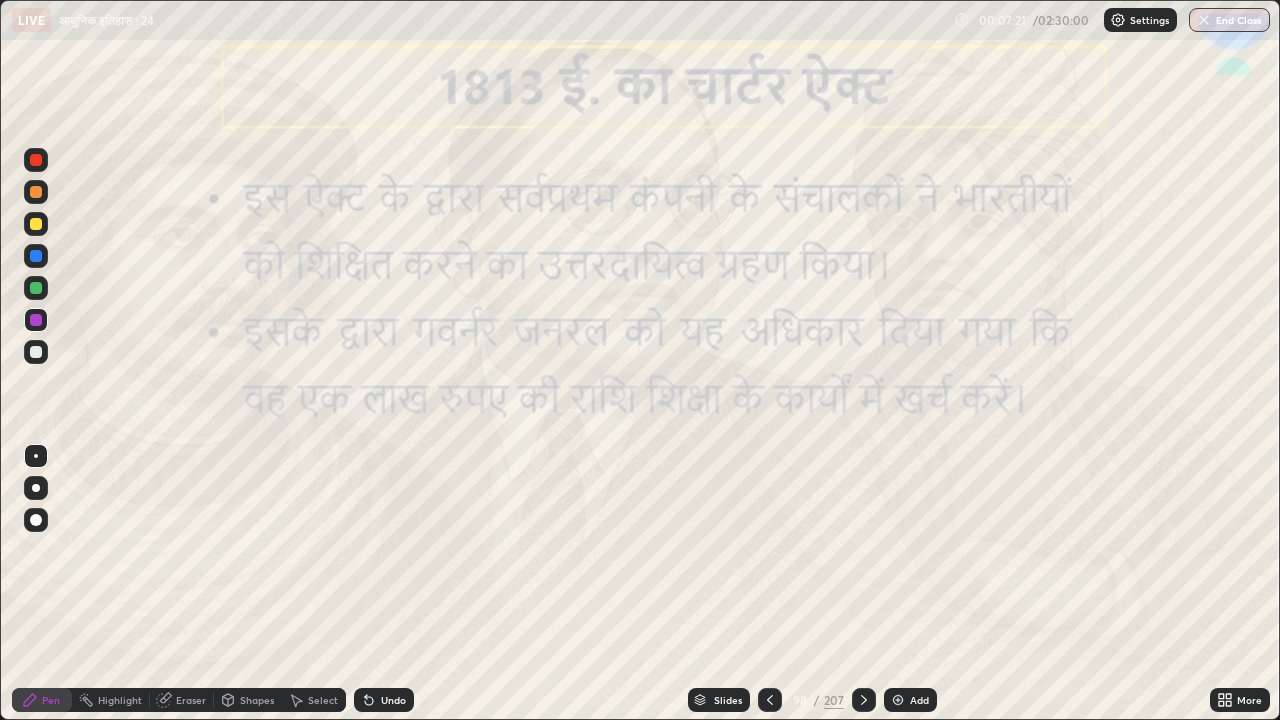 click 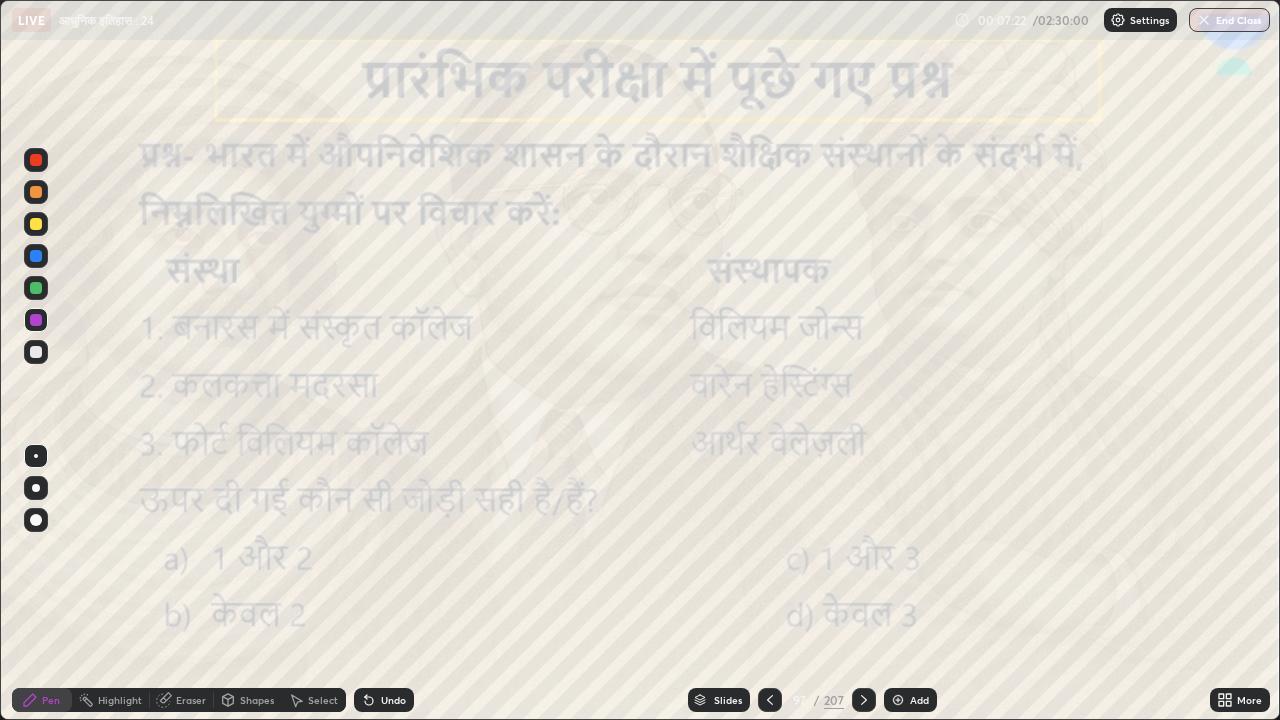 click at bounding box center [898, 700] 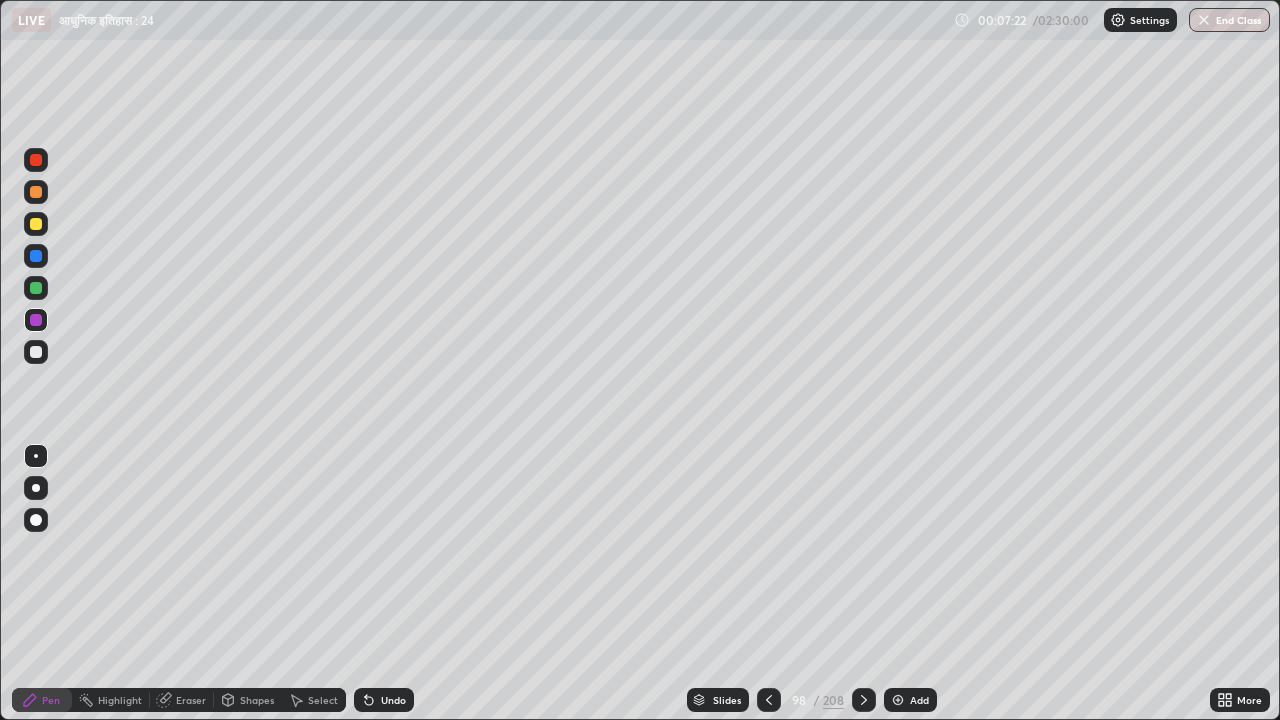 click at bounding box center [898, 700] 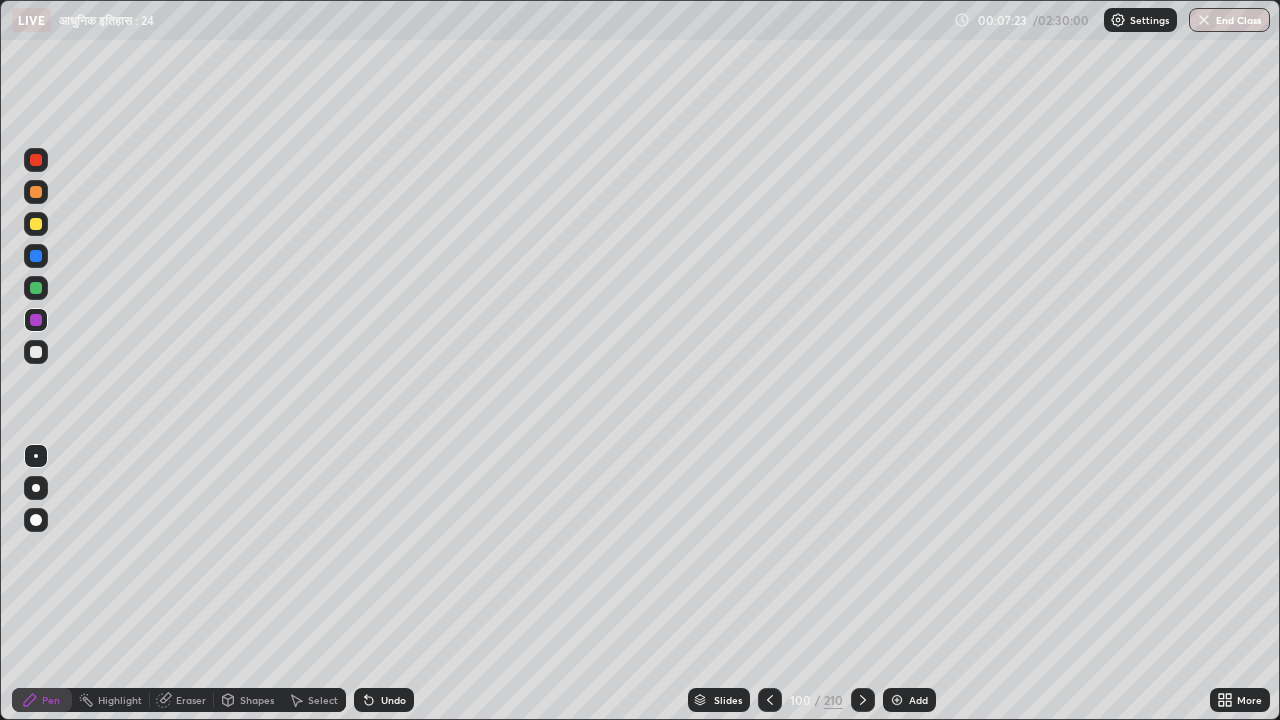 click 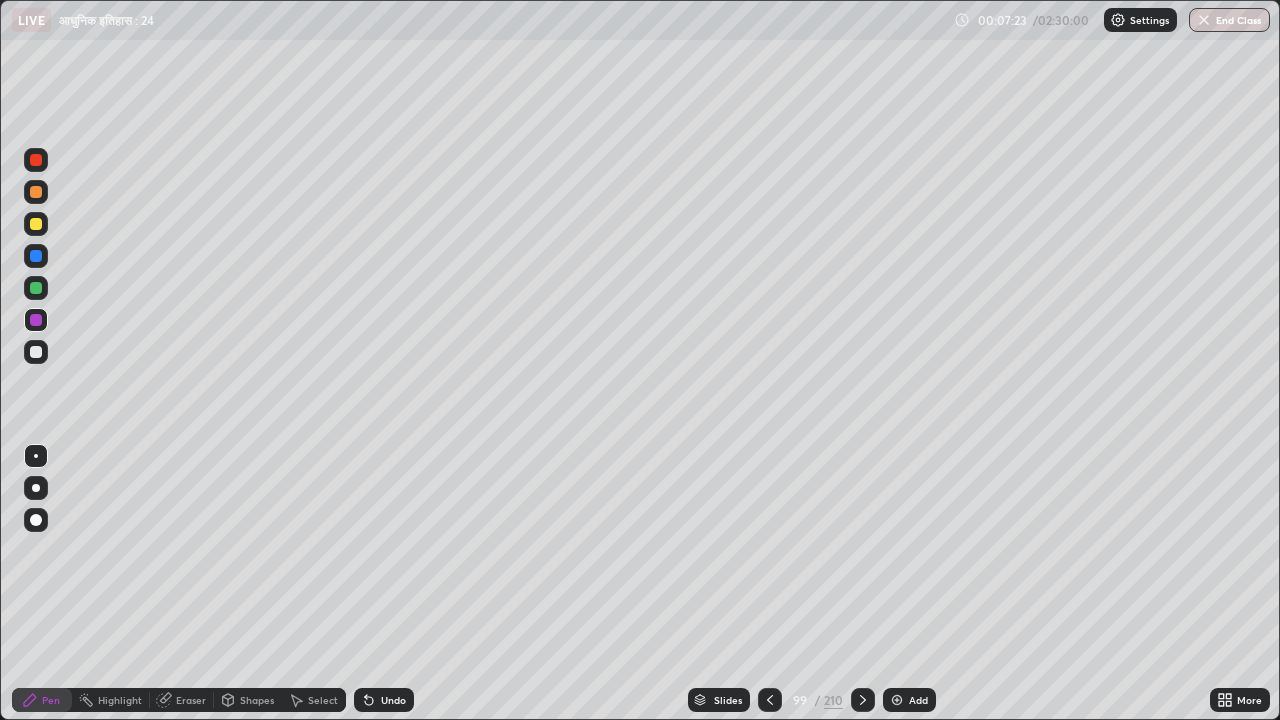 click 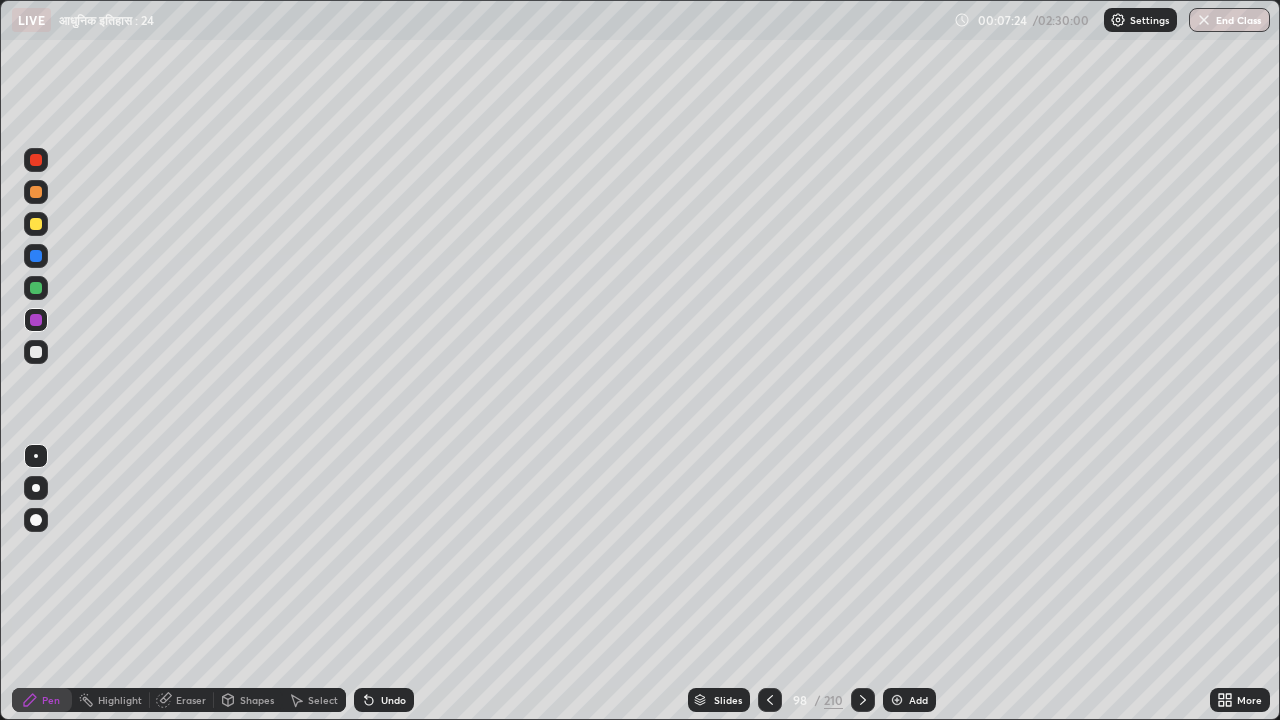 click 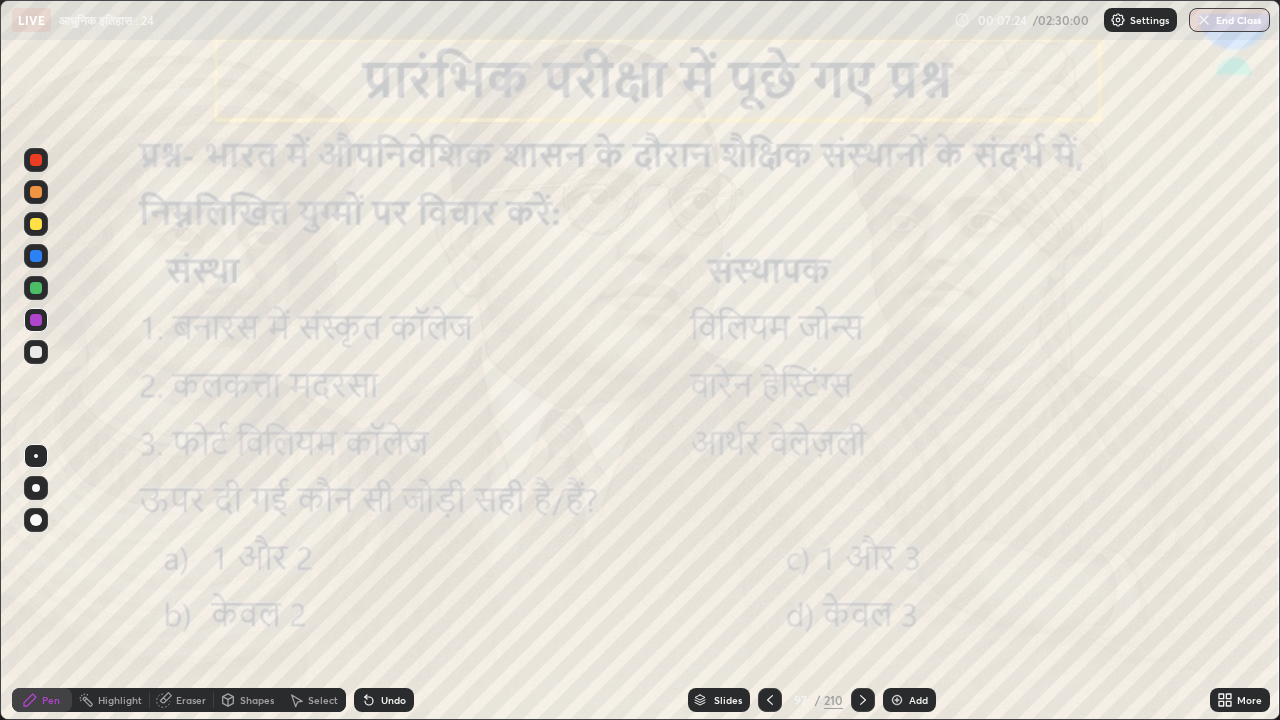 click 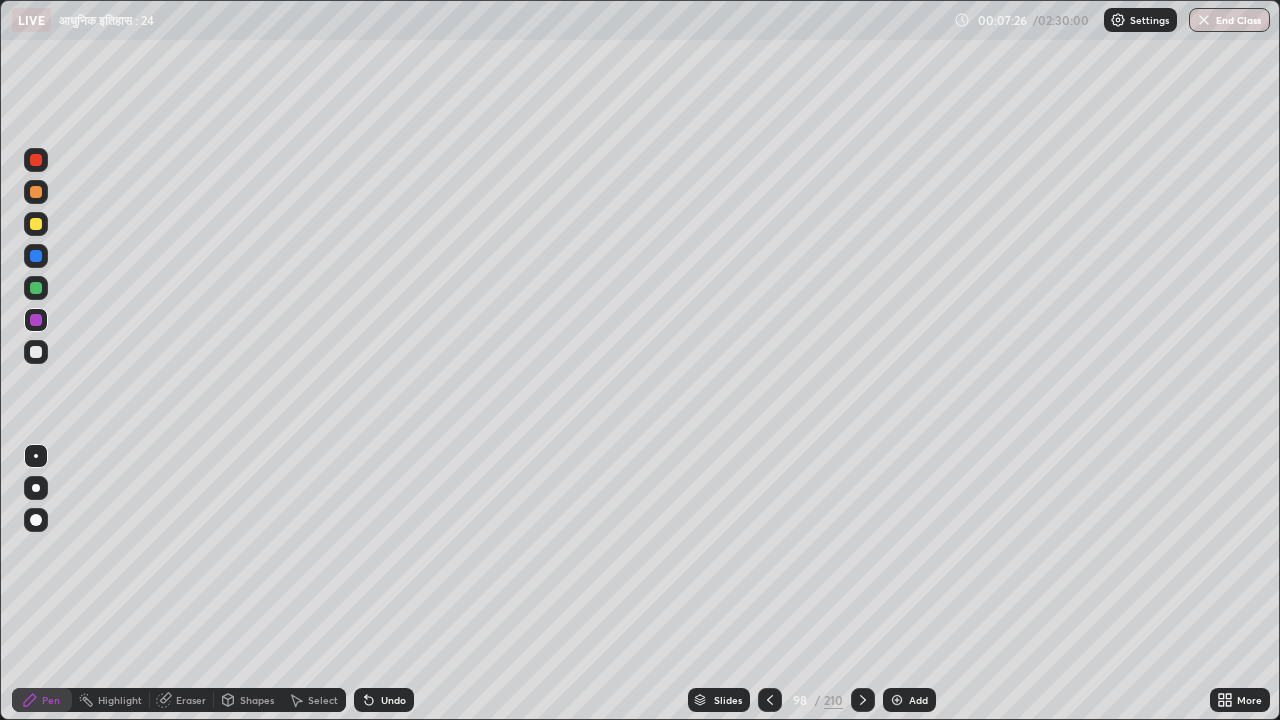 click at bounding box center (36, 352) 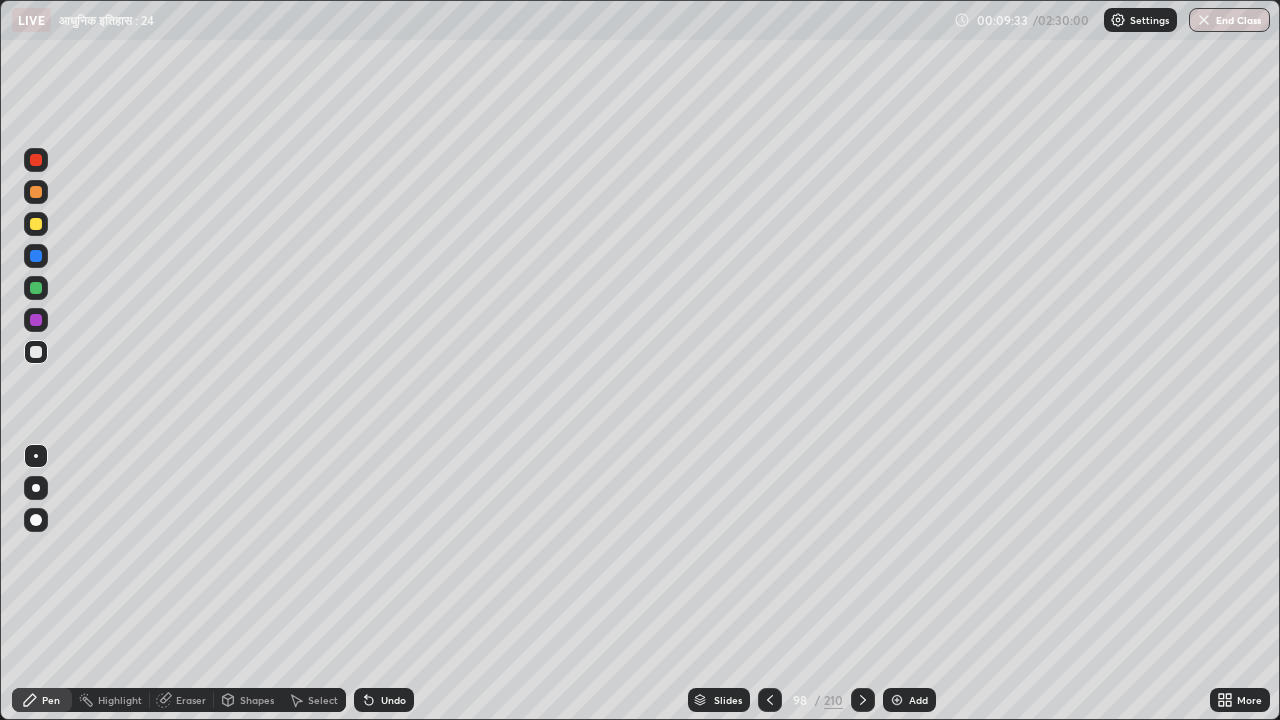 click 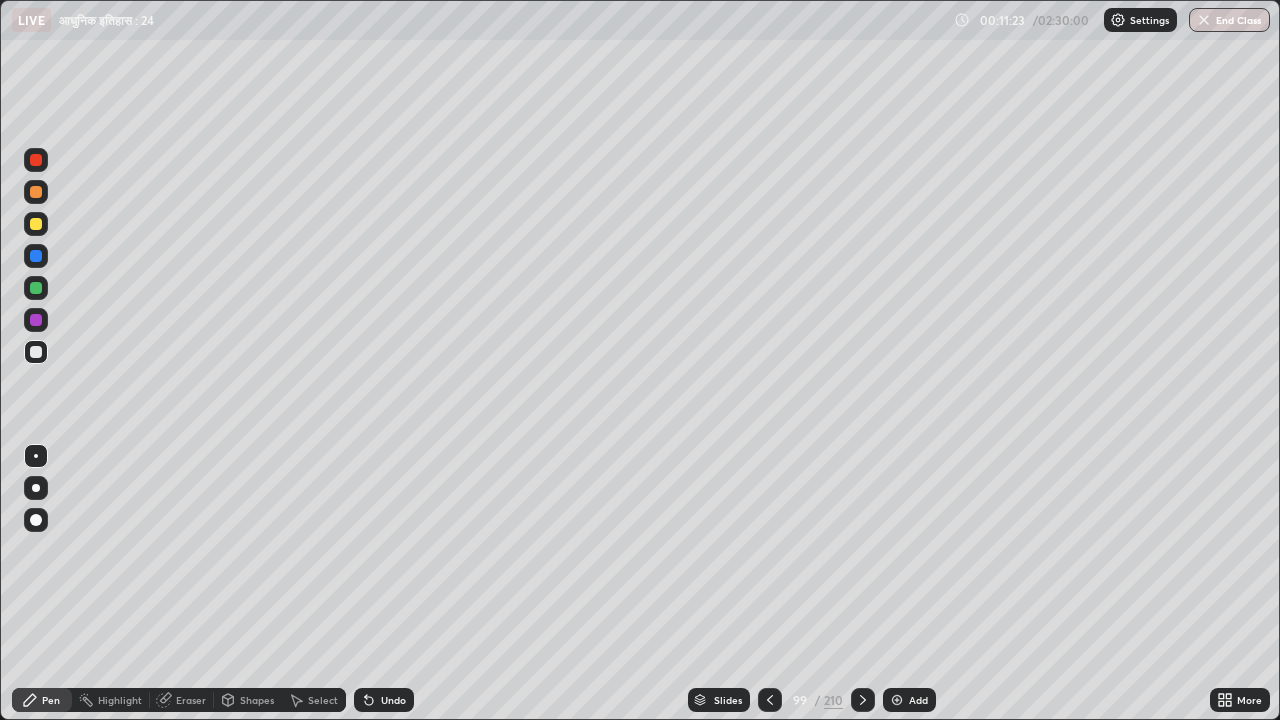 click 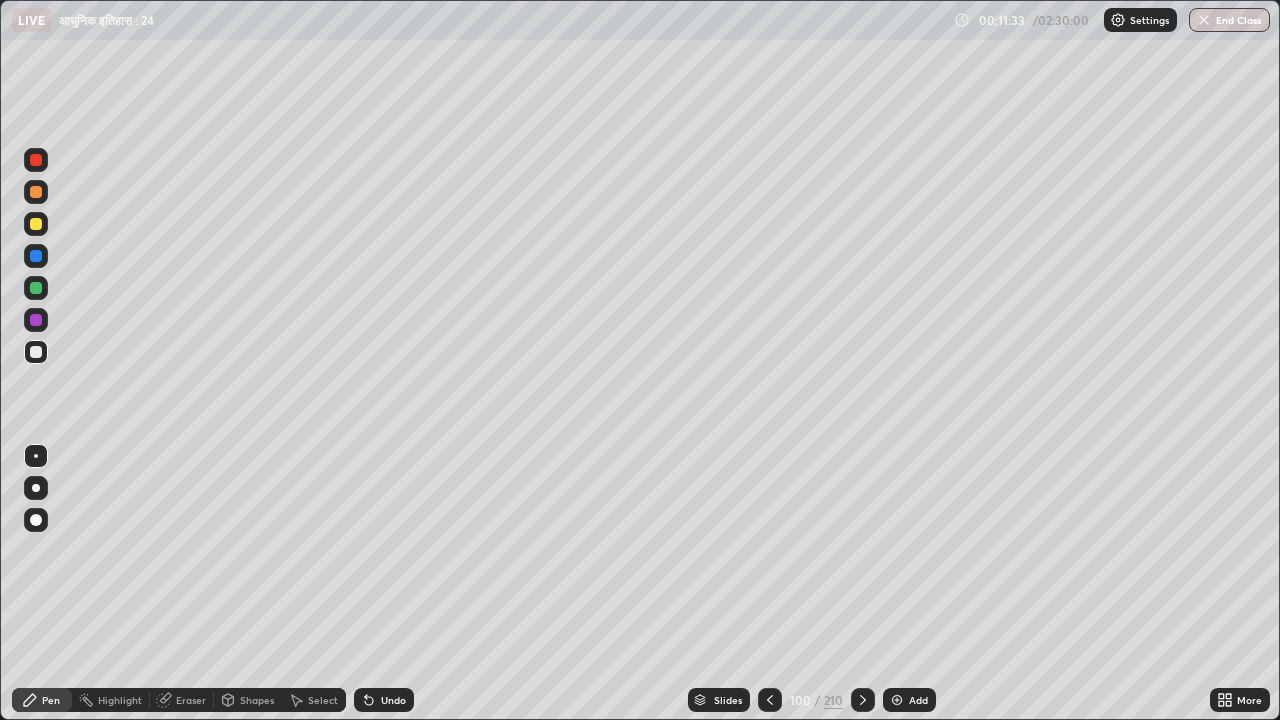 click on "Undo" at bounding box center (393, 700) 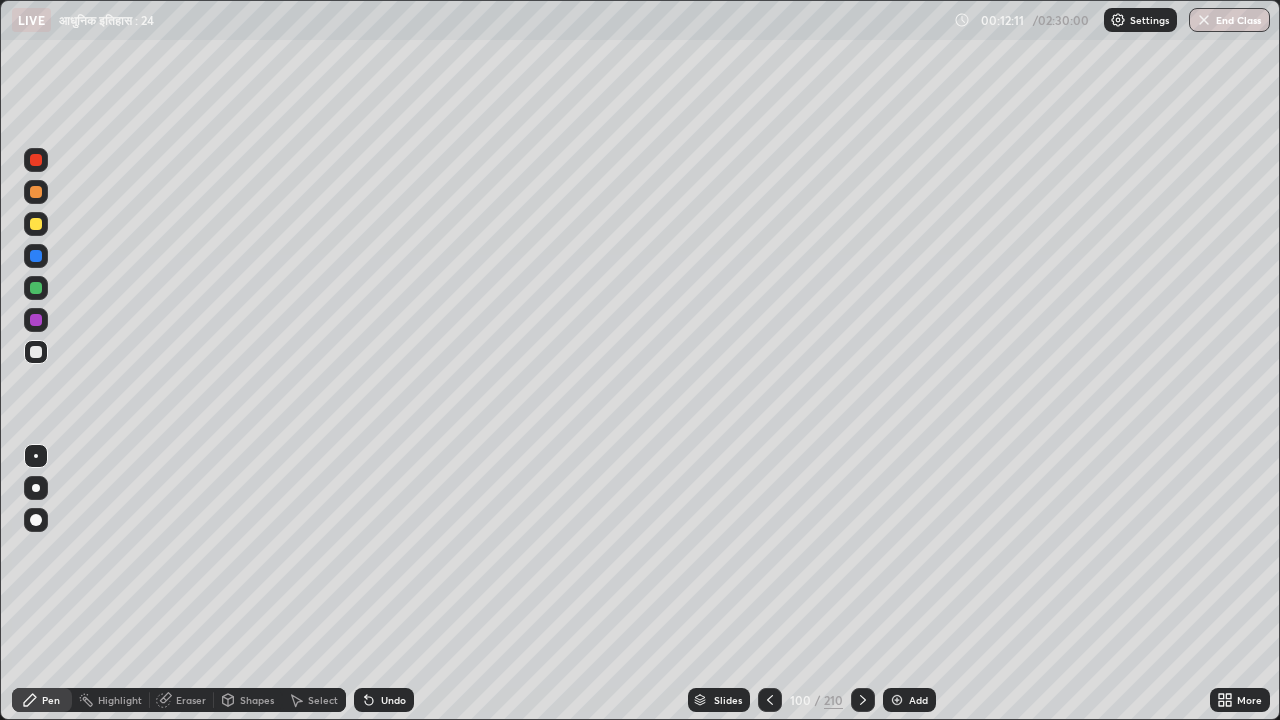 click on "Undo" at bounding box center (384, 700) 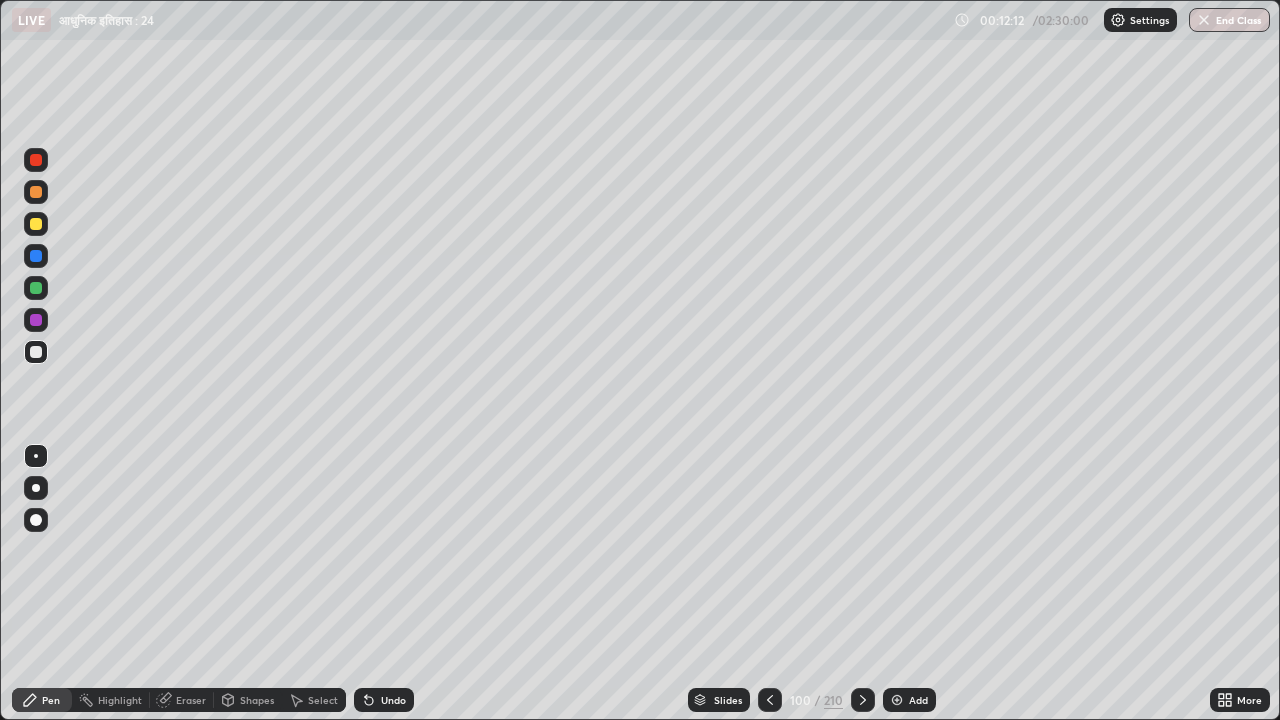 click on "Undo" at bounding box center [384, 700] 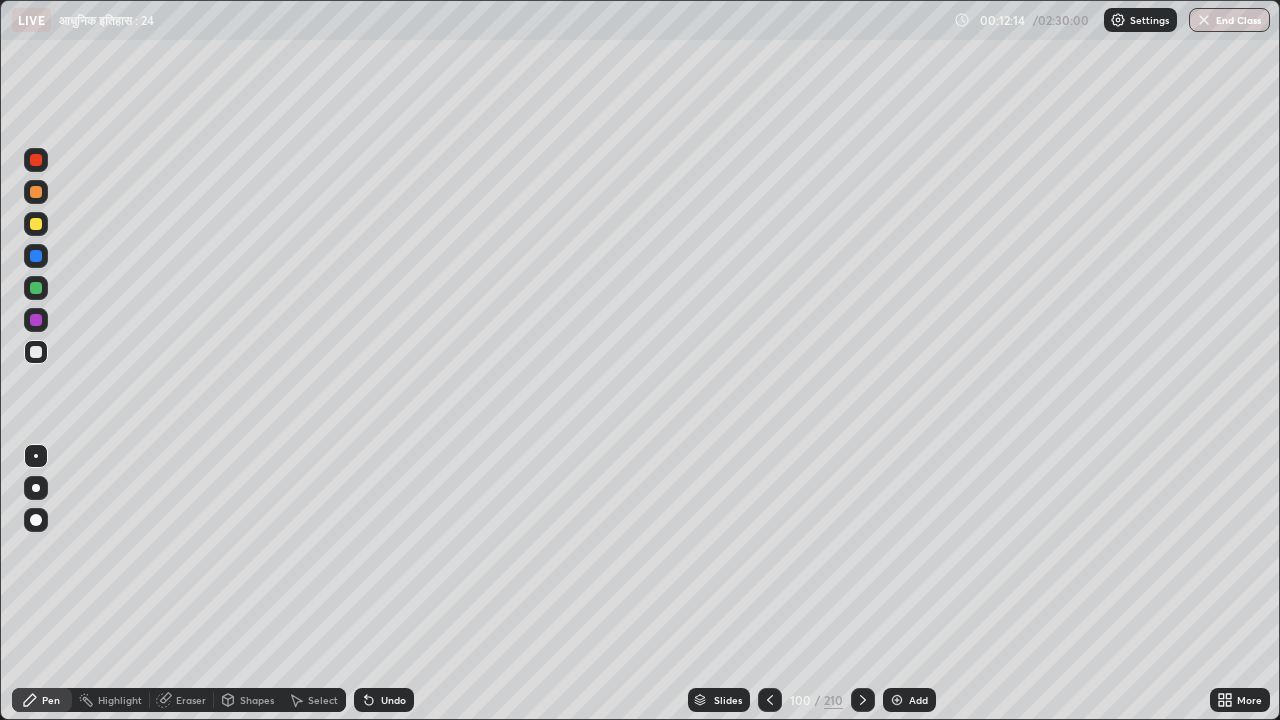 click on "Undo" at bounding box center [384, 700] 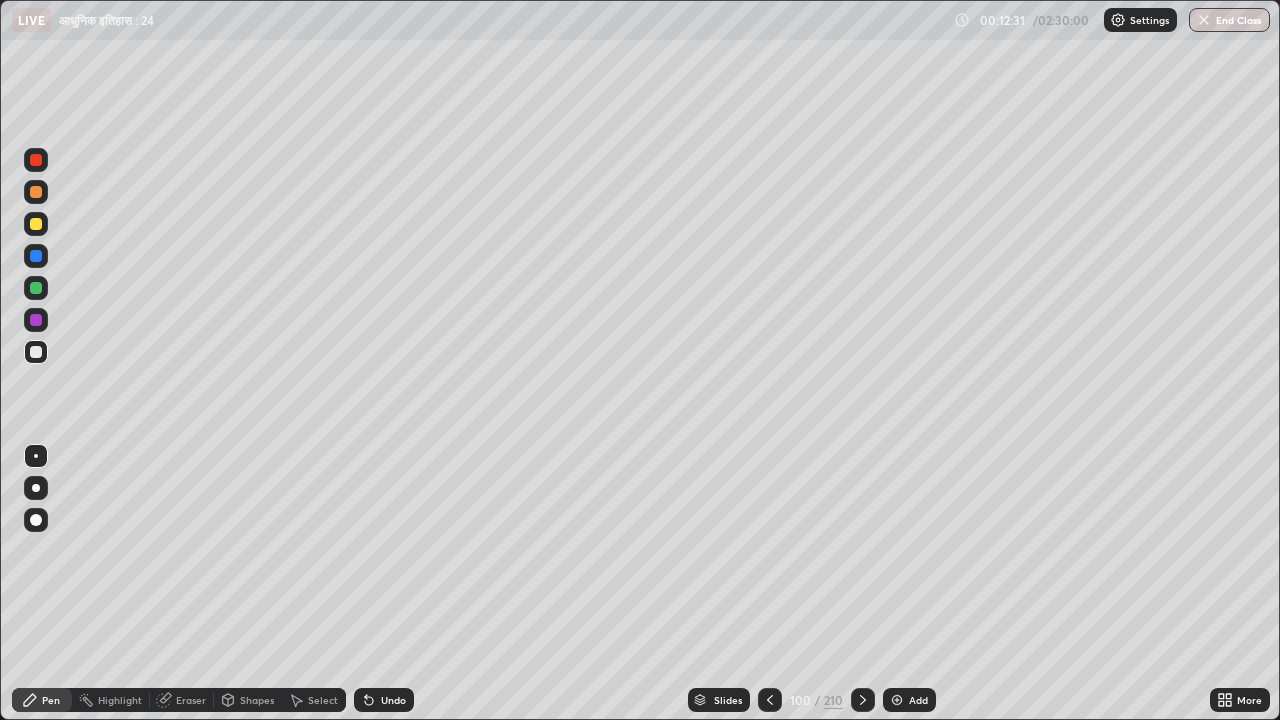click on "Undo" at bounding box center [384, 700] 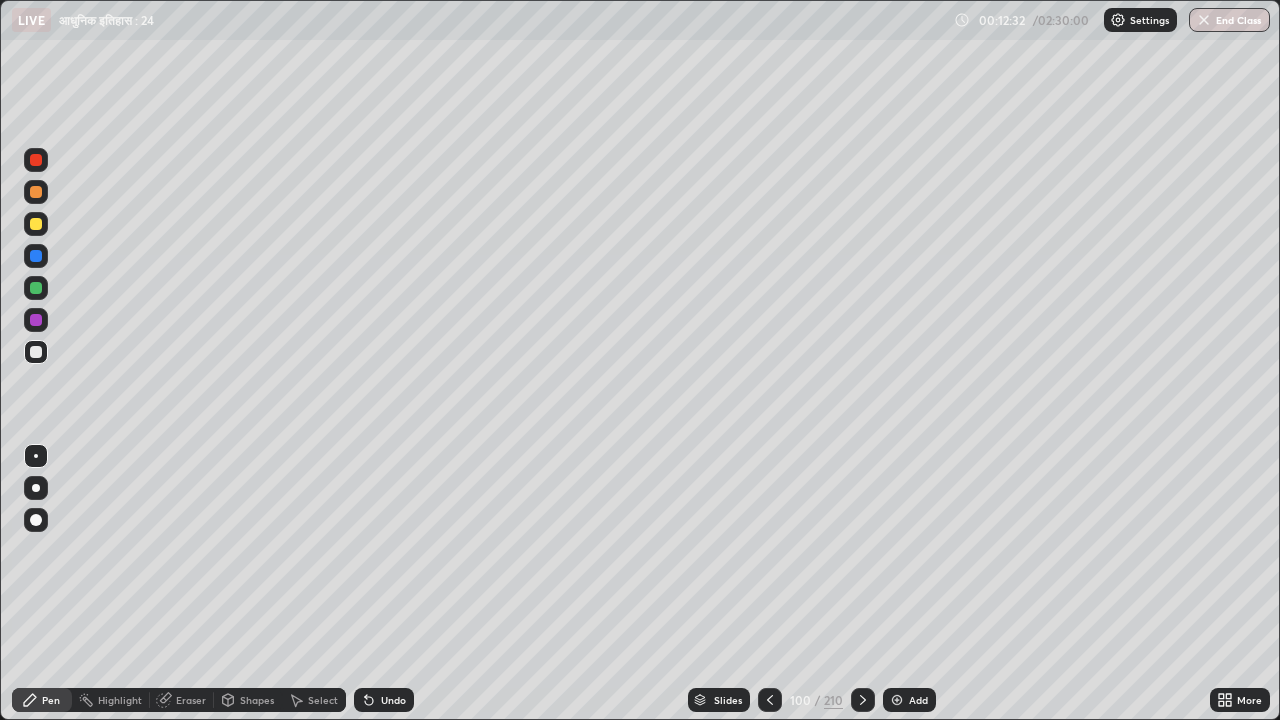 click on "Undo" at bounding box center [384, 700] 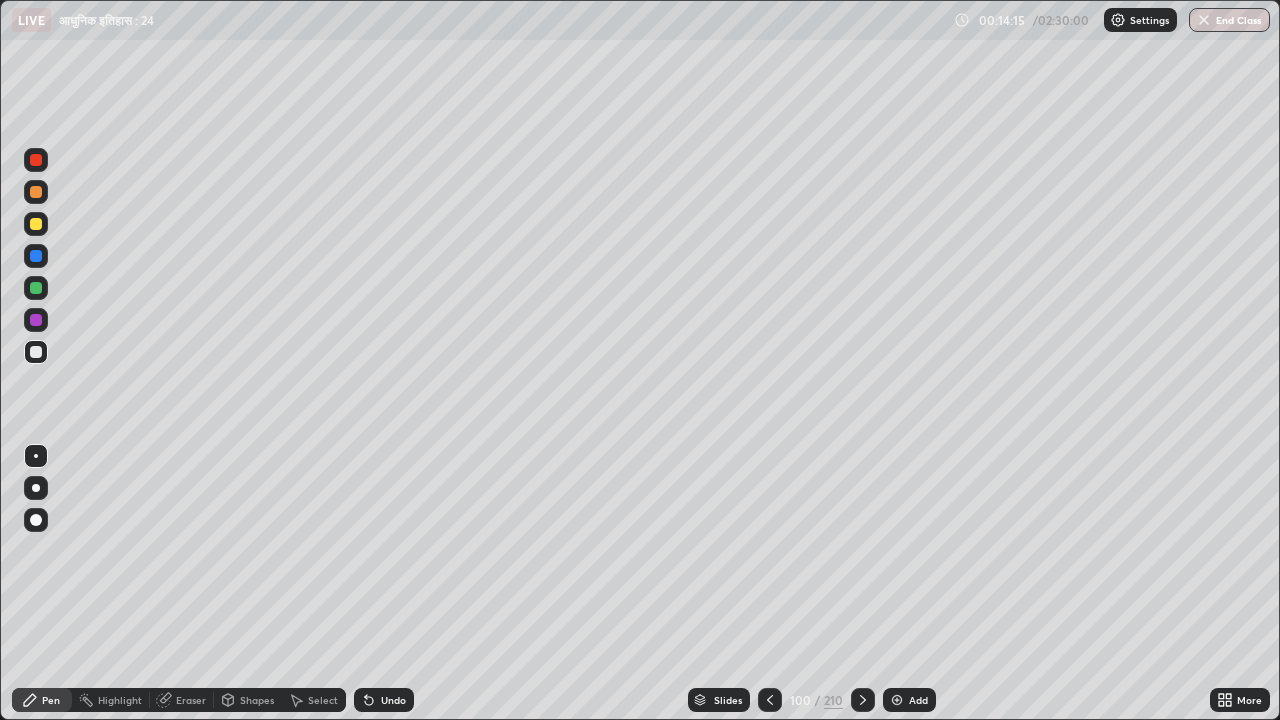 click 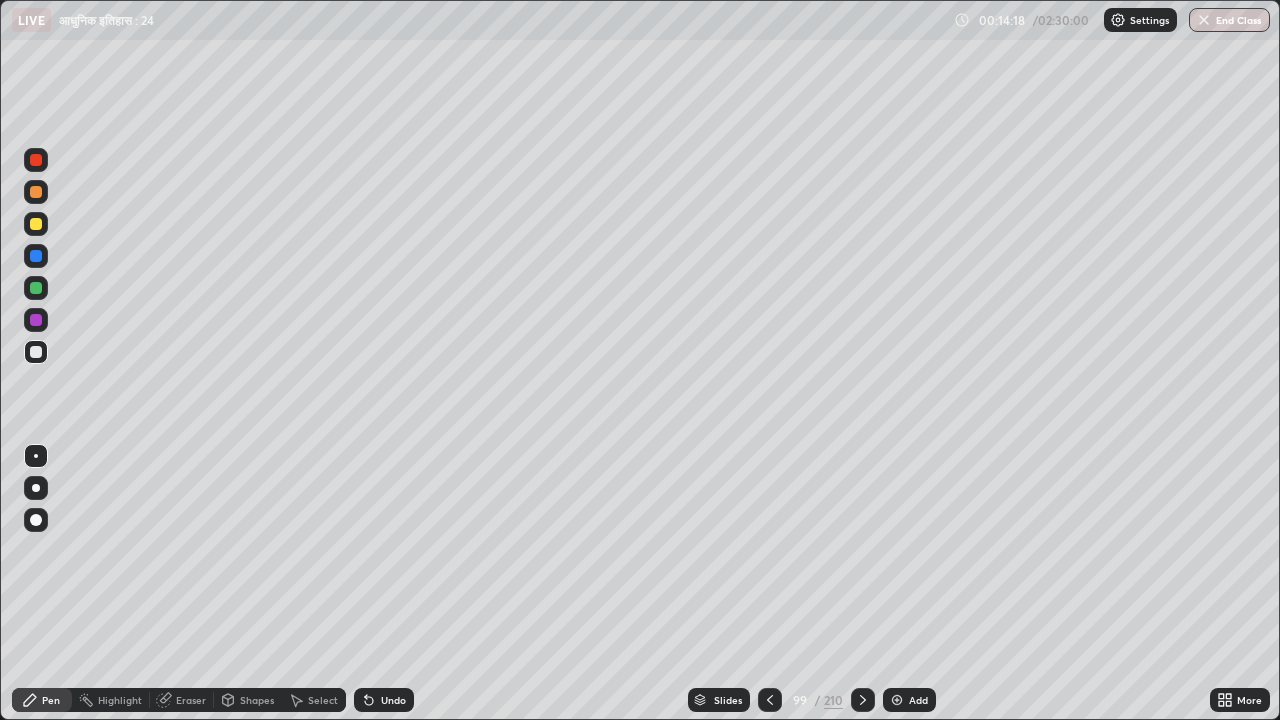 click 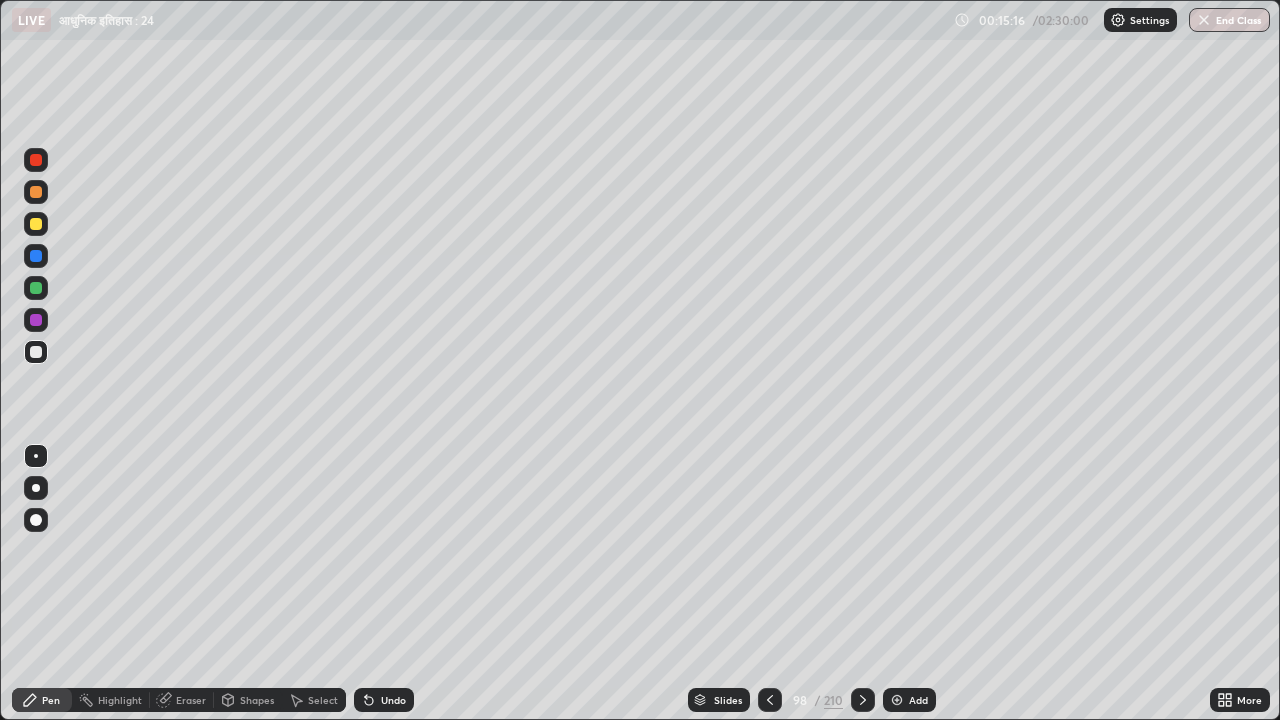 click 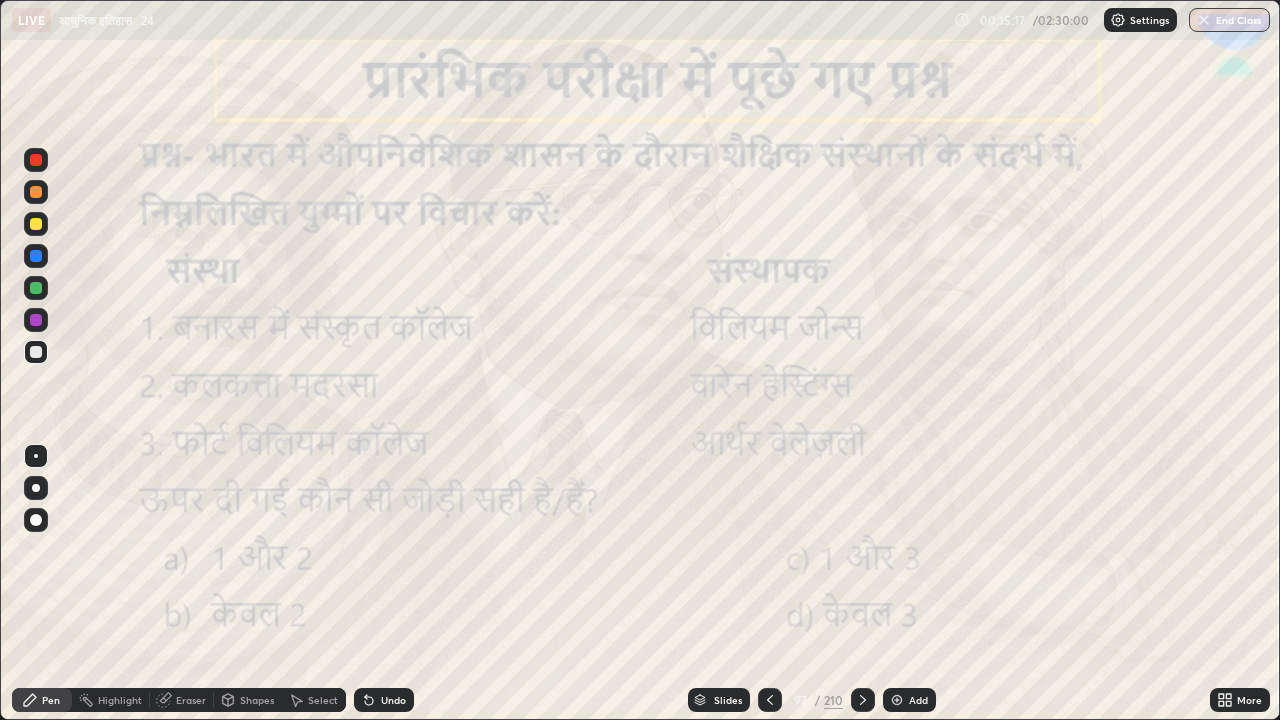 click 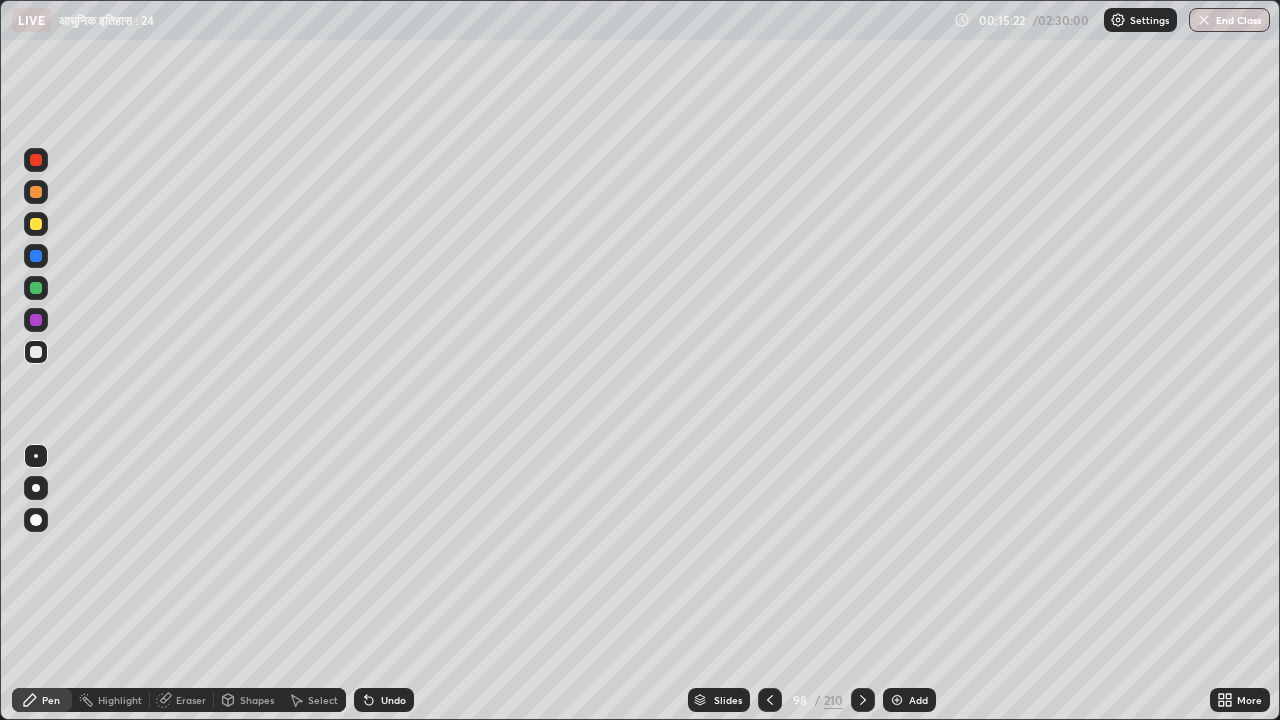 click 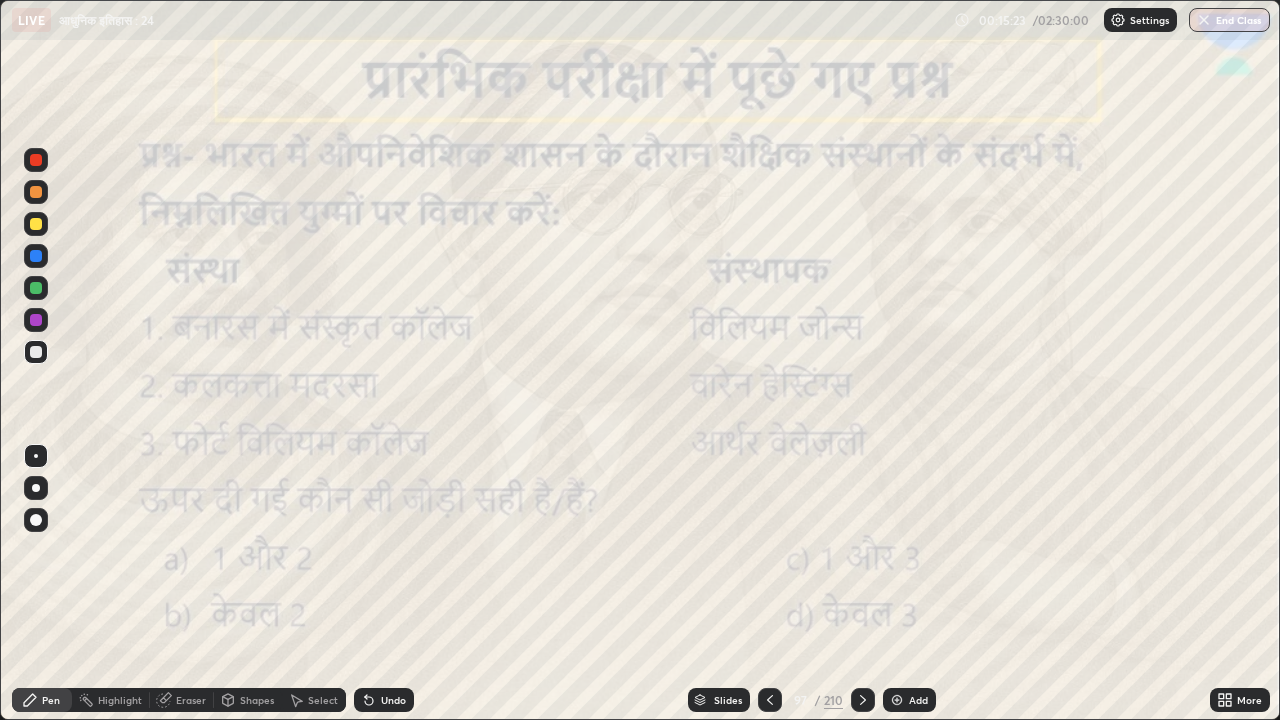 click on "Add" at bounding box center [909, 700] 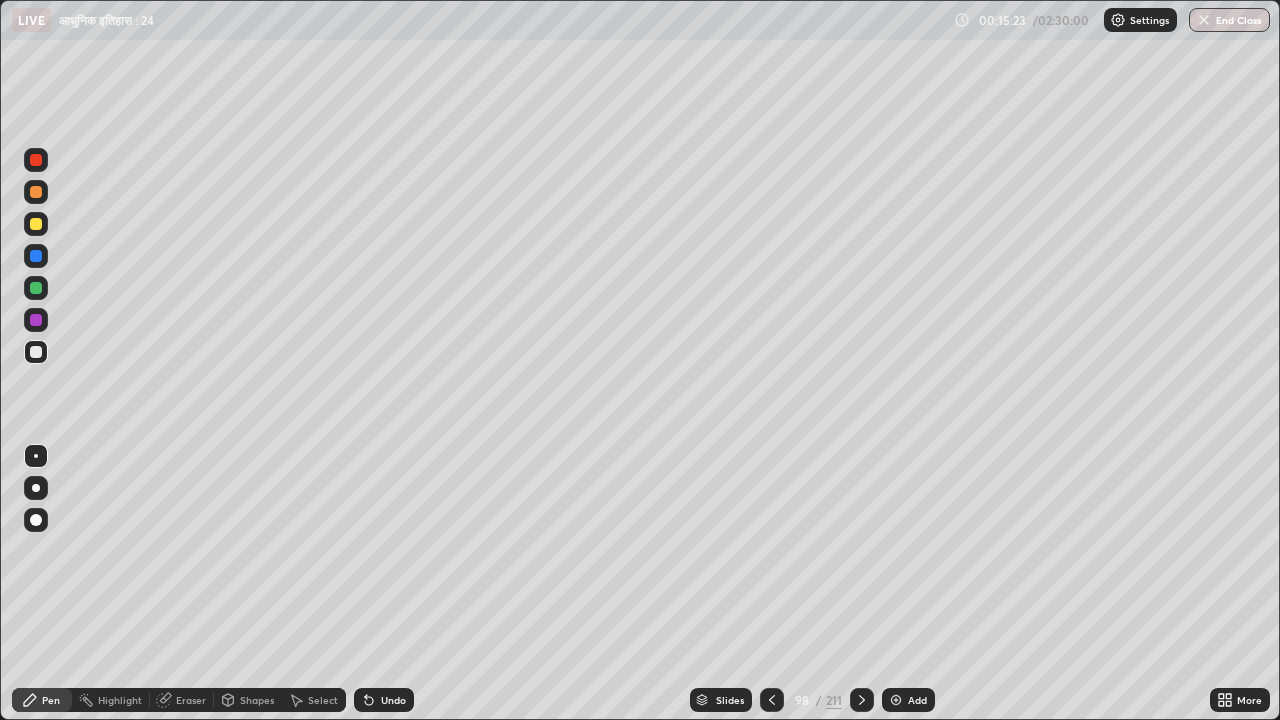 click on "Add" at bounding box center (908, 700) 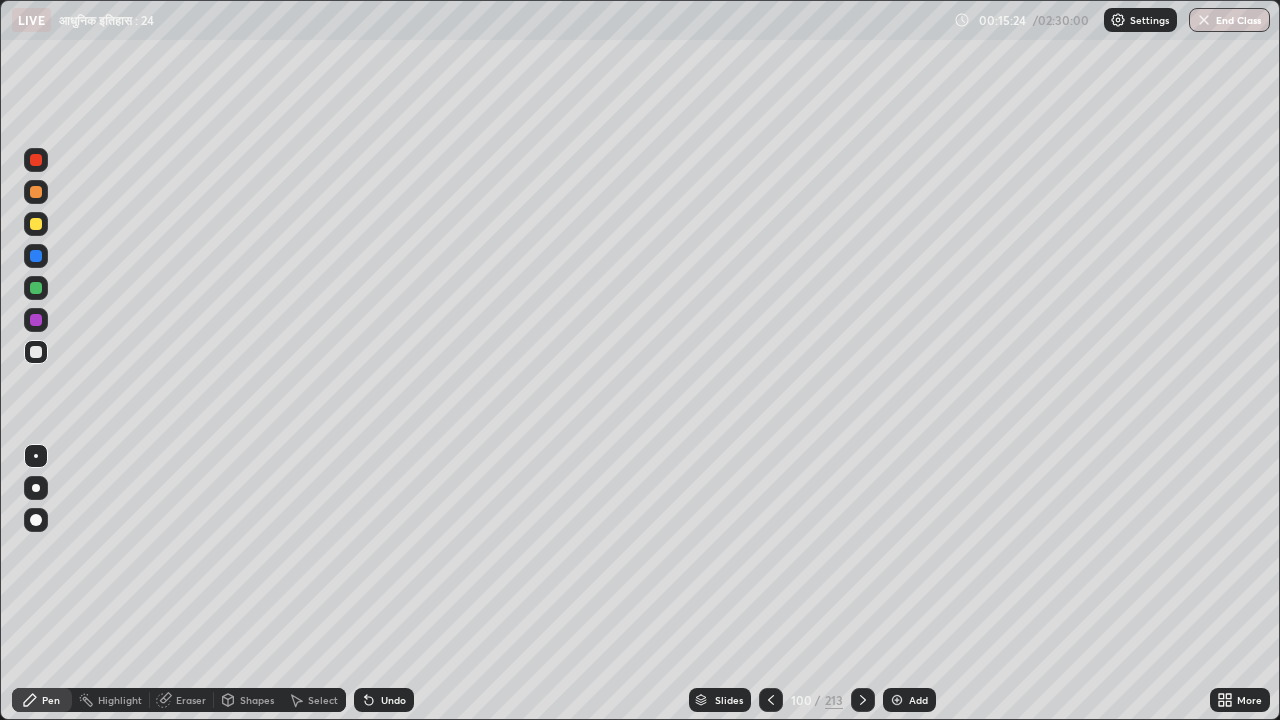 click 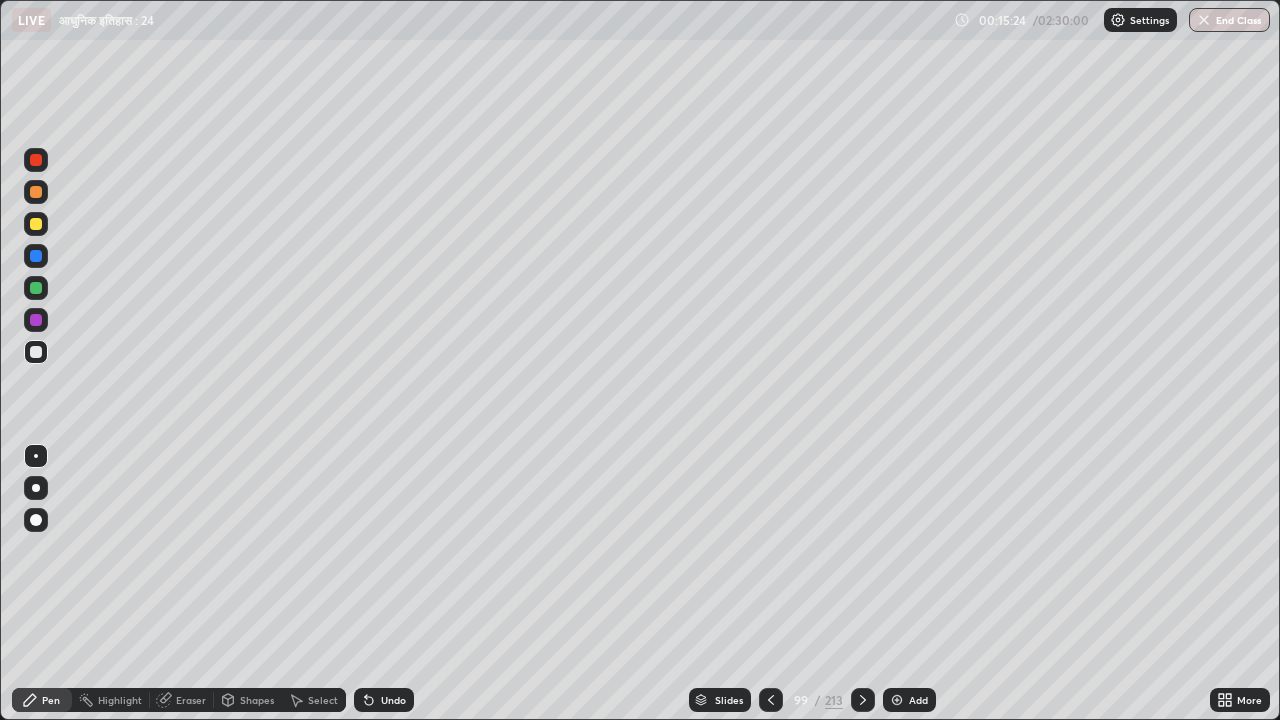click 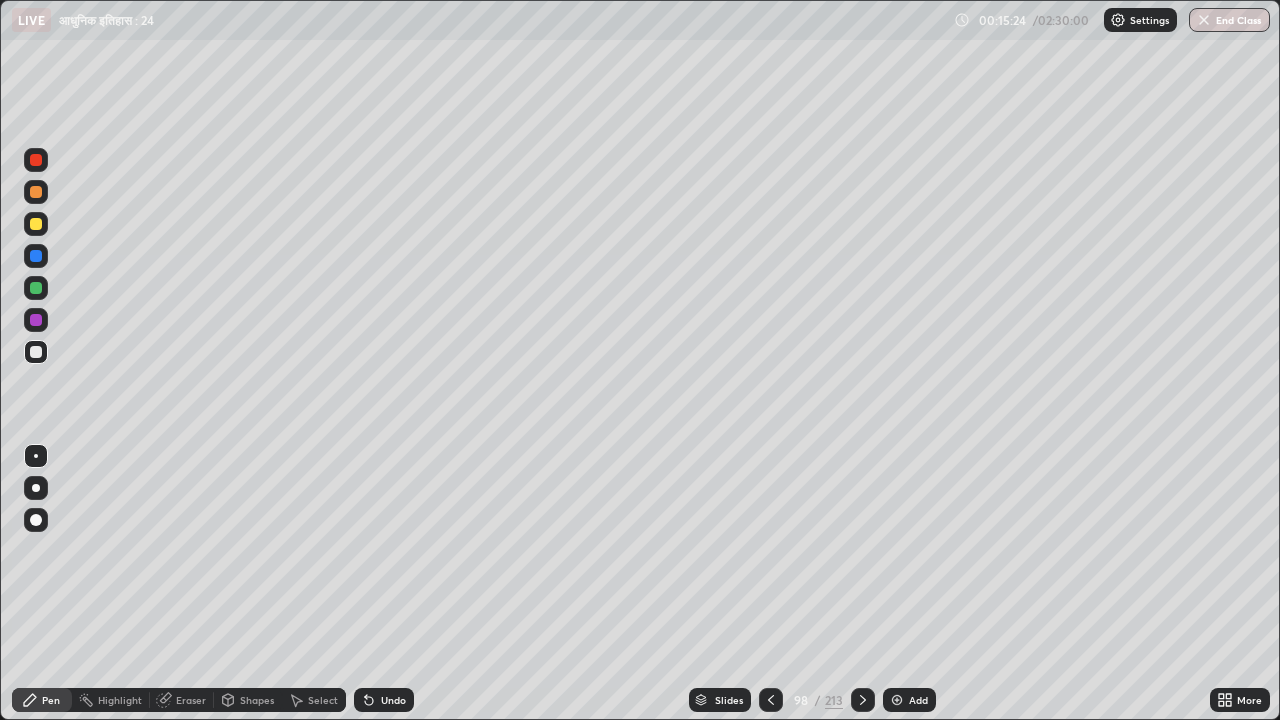 click 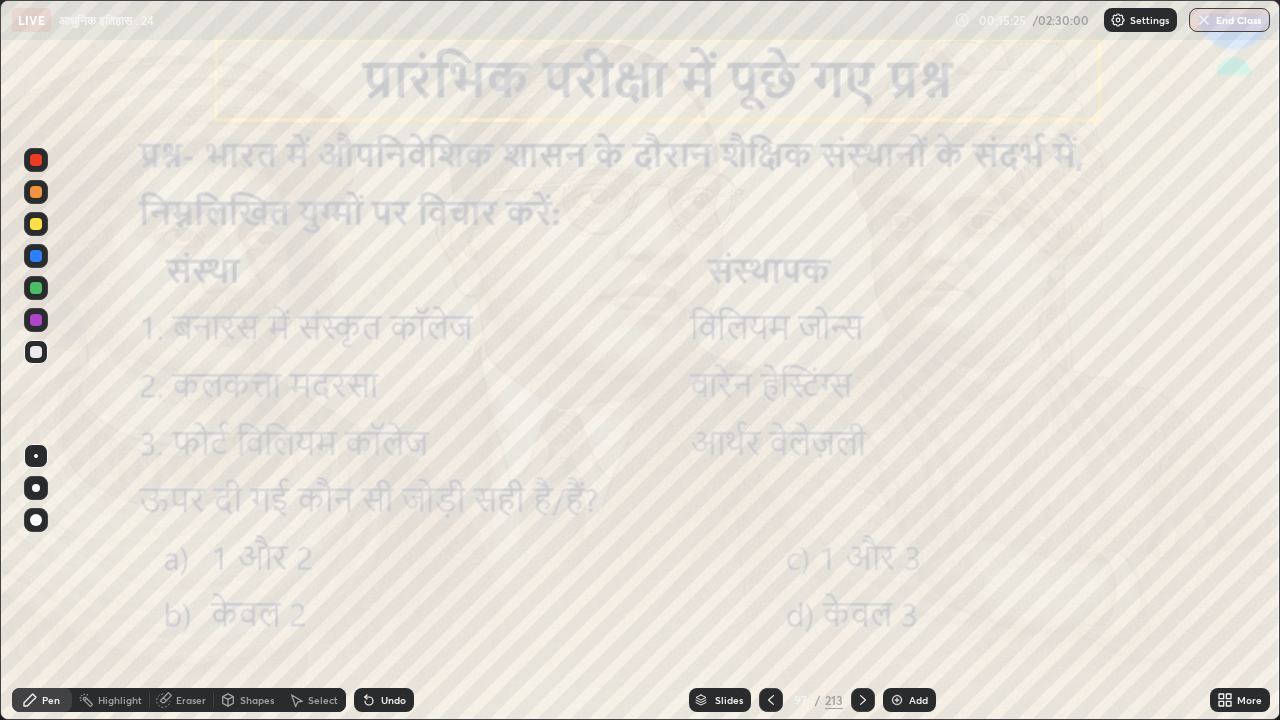 click 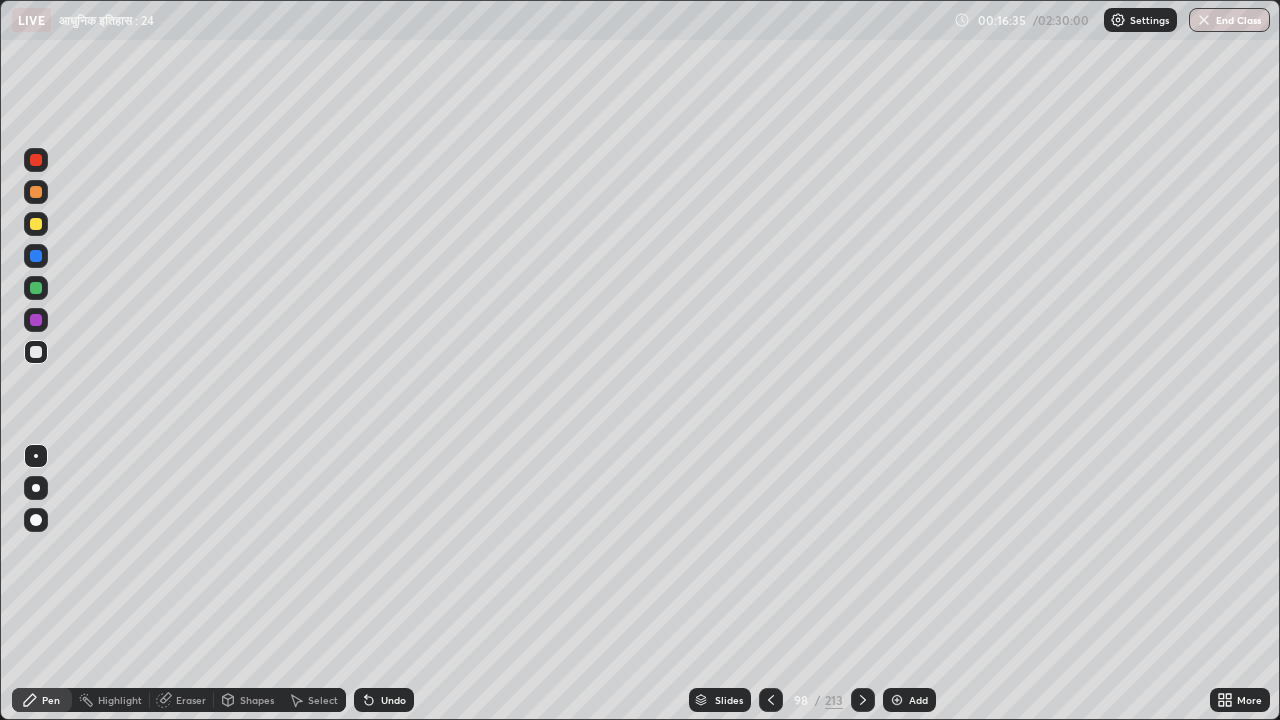 click on "Undo" at bounding box center [393, 700] 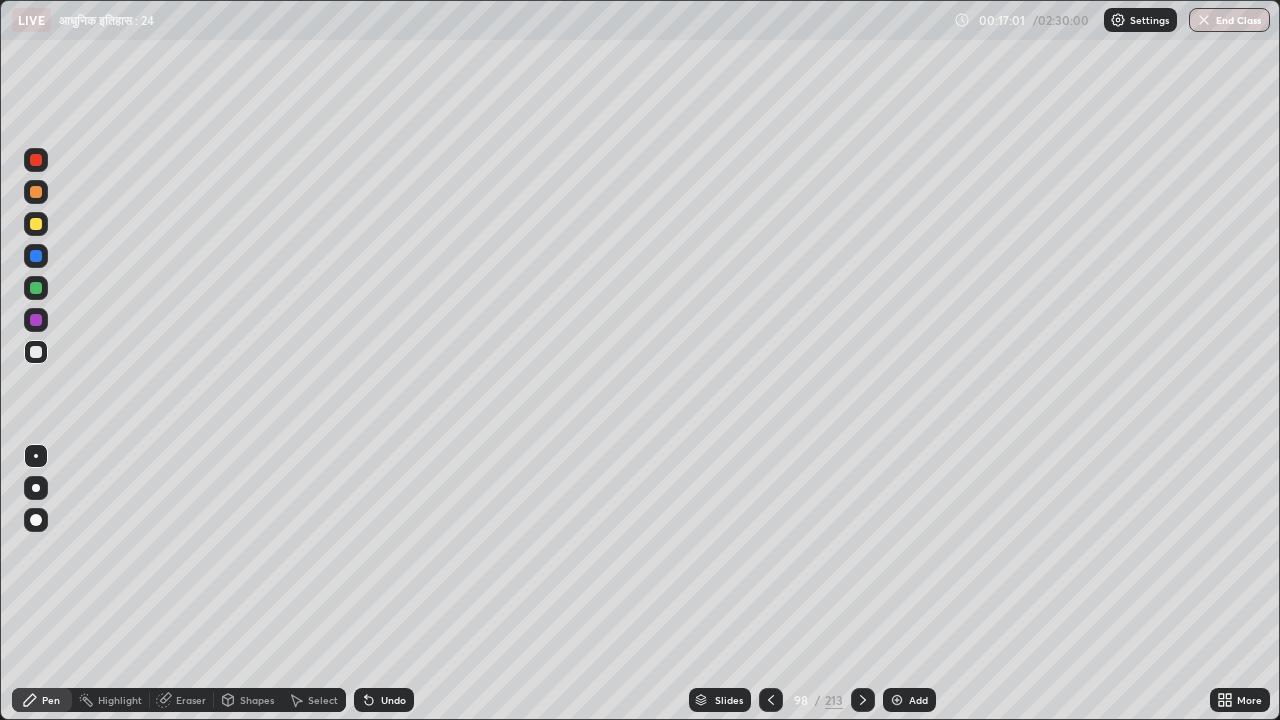 click 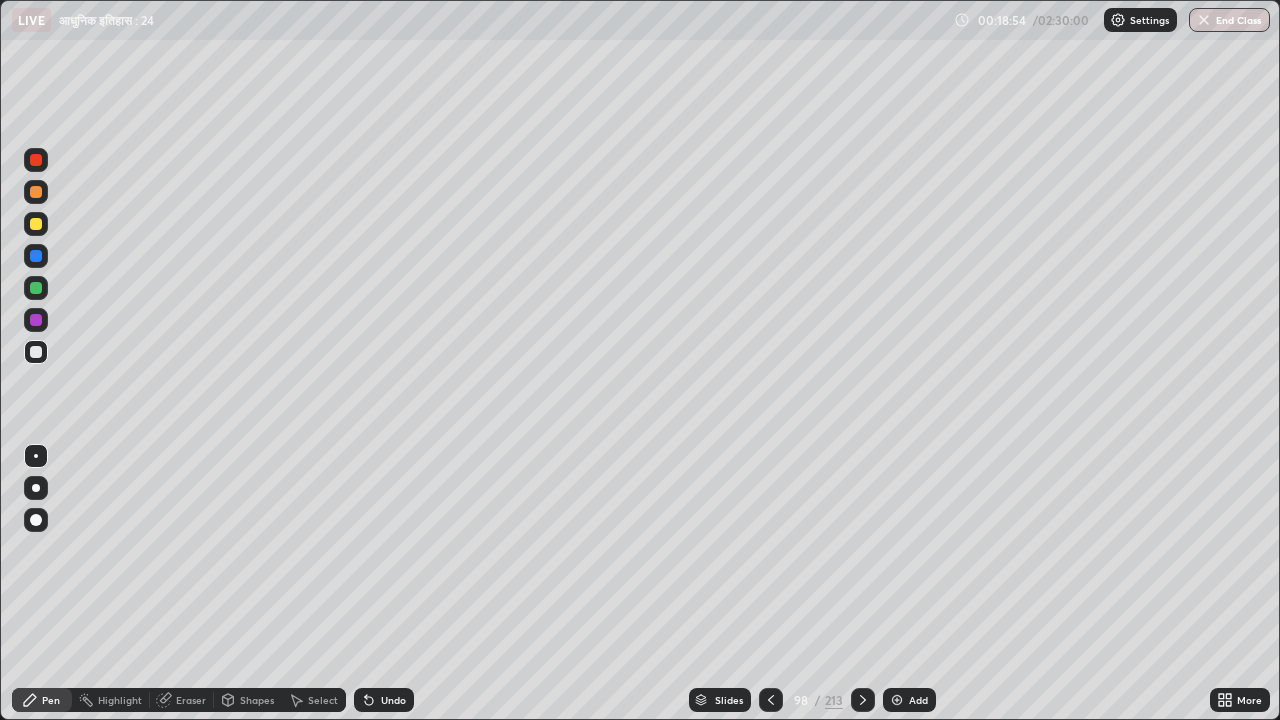 click at bounding box center (36, 224) 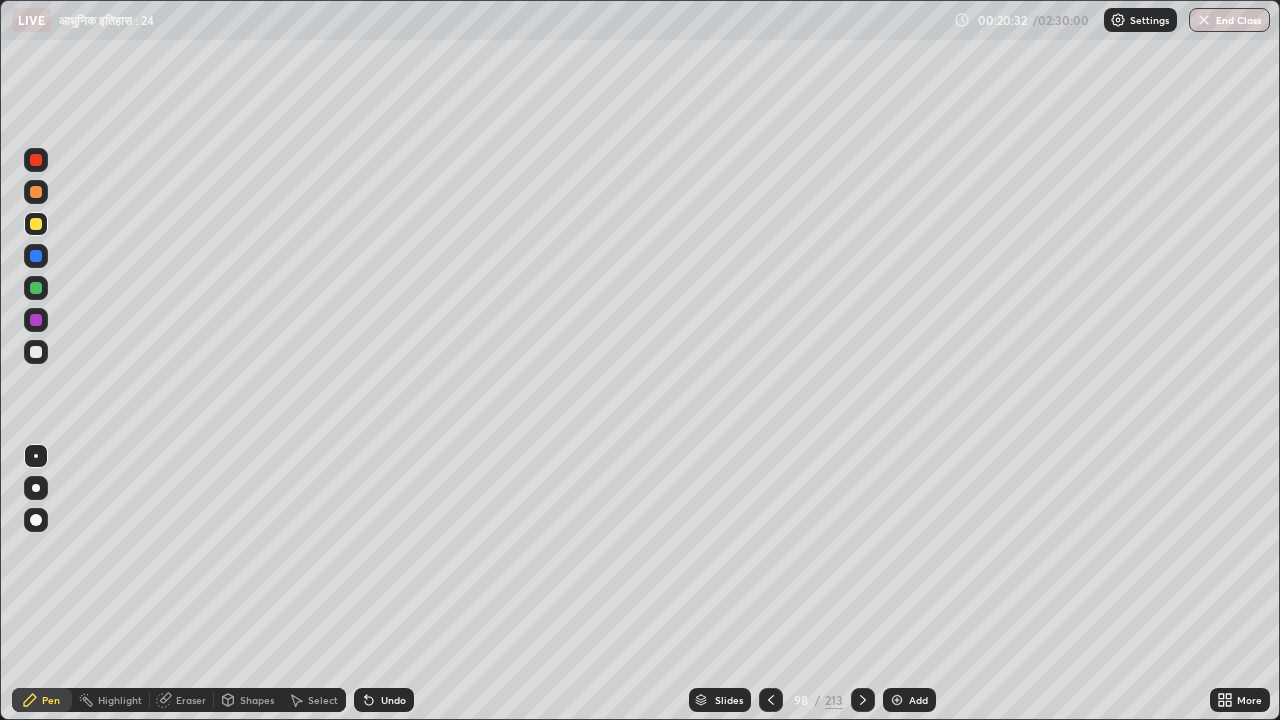 click 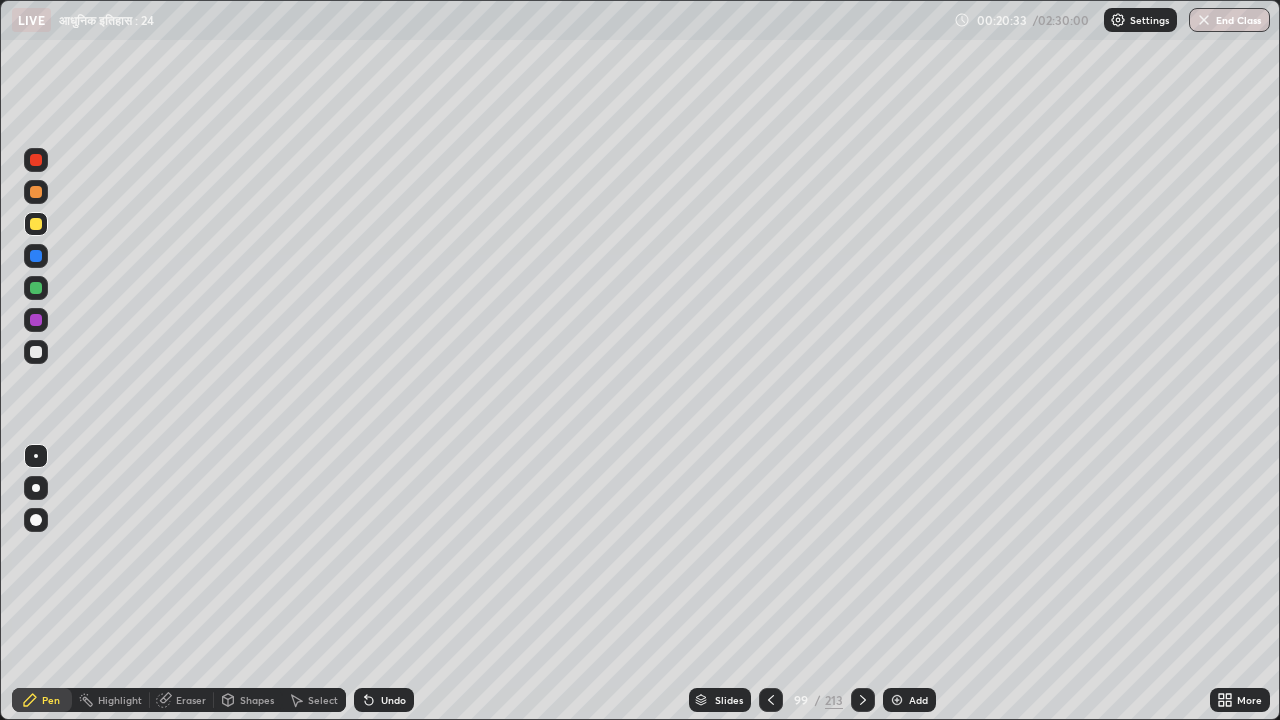 click 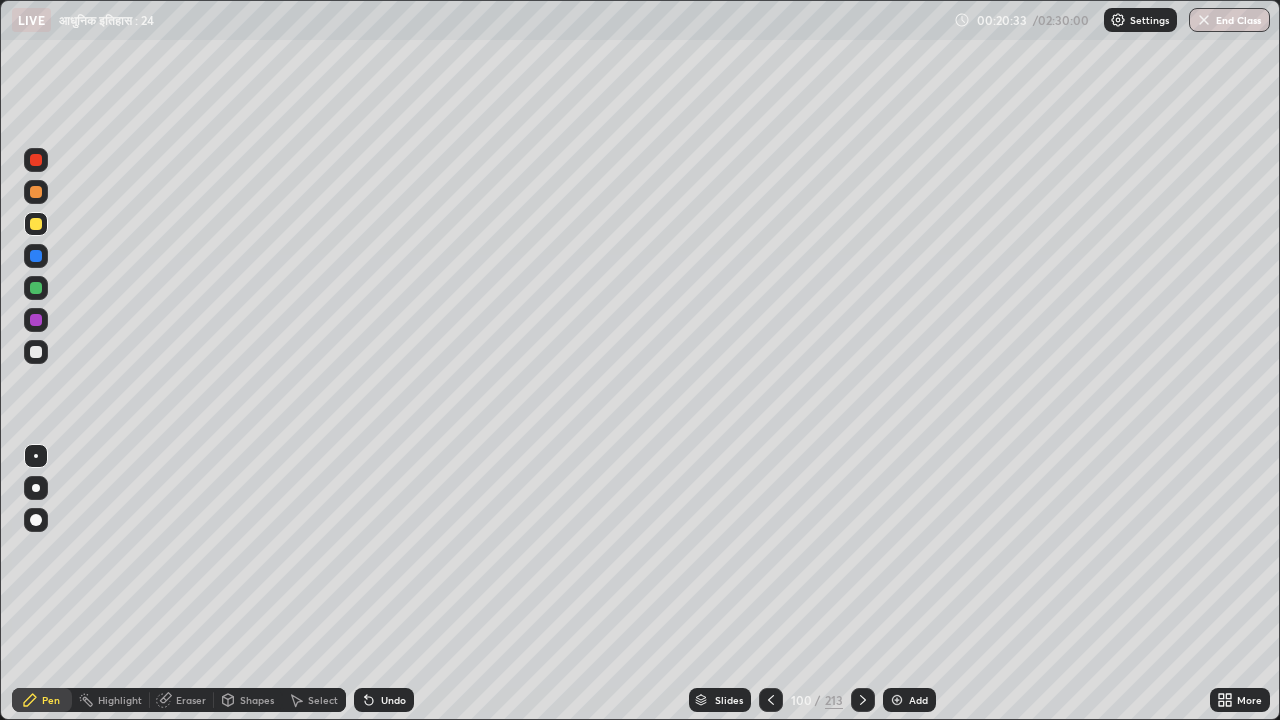 click 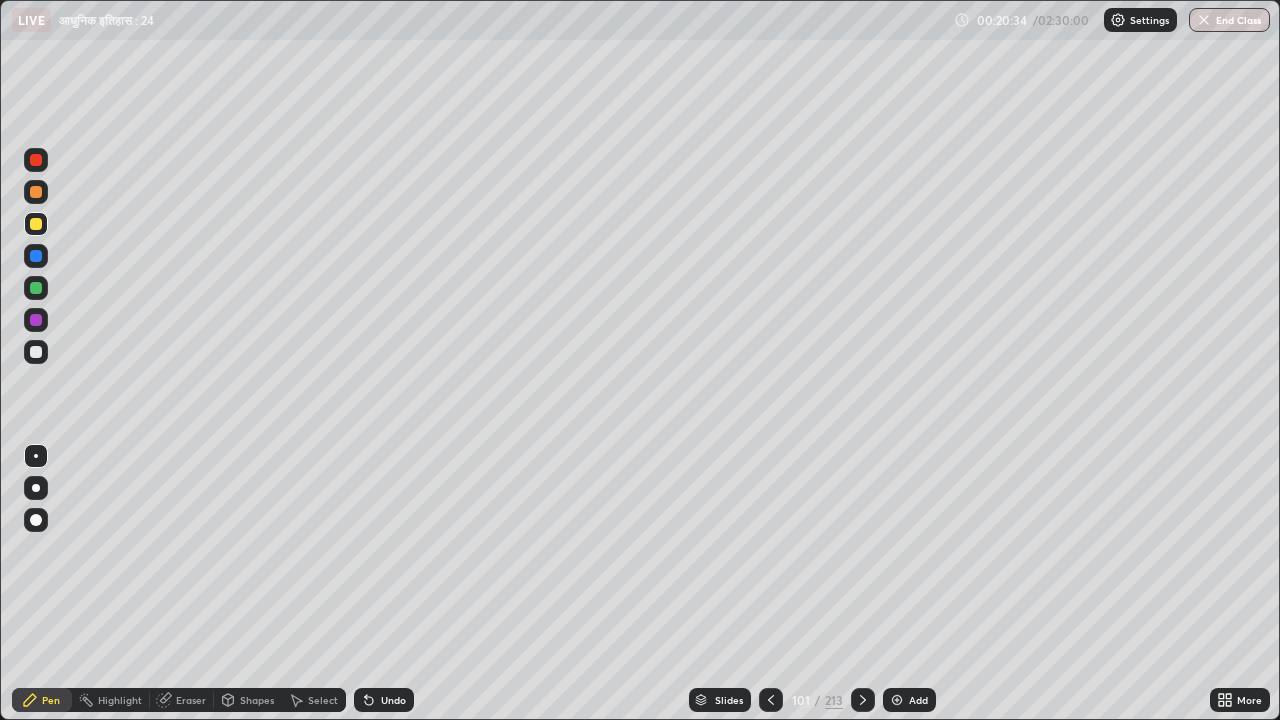 click 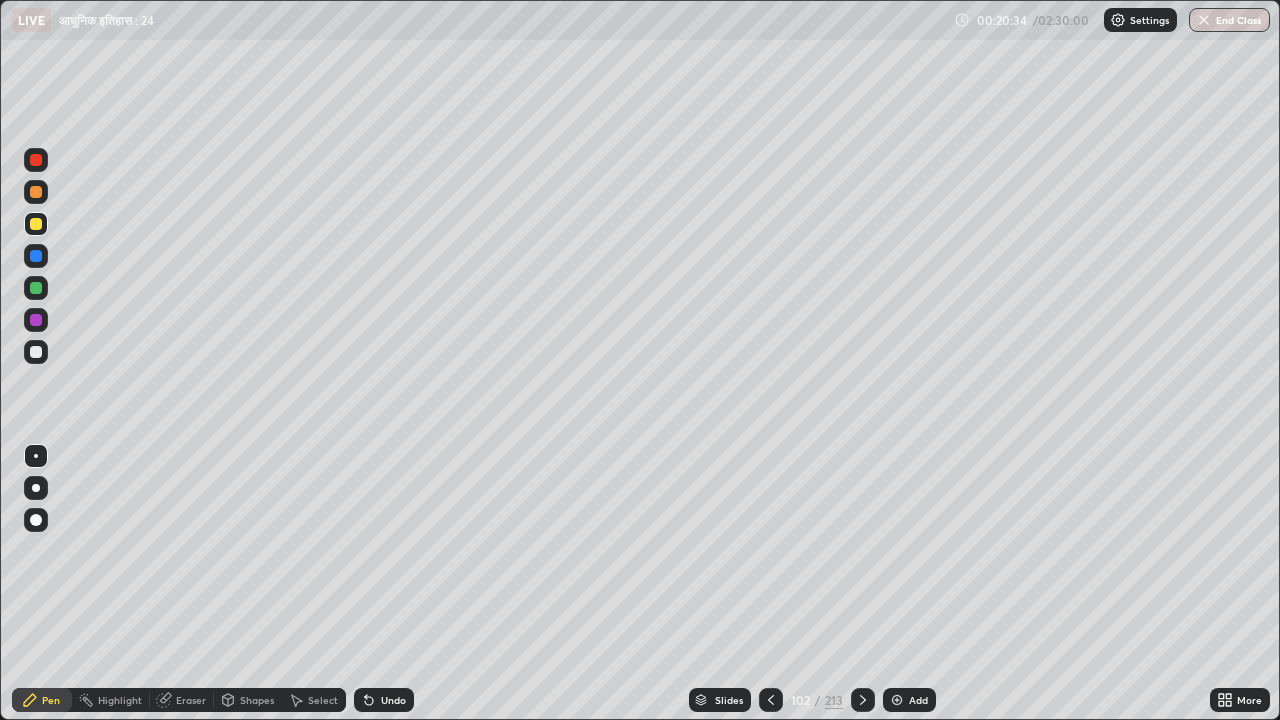 click 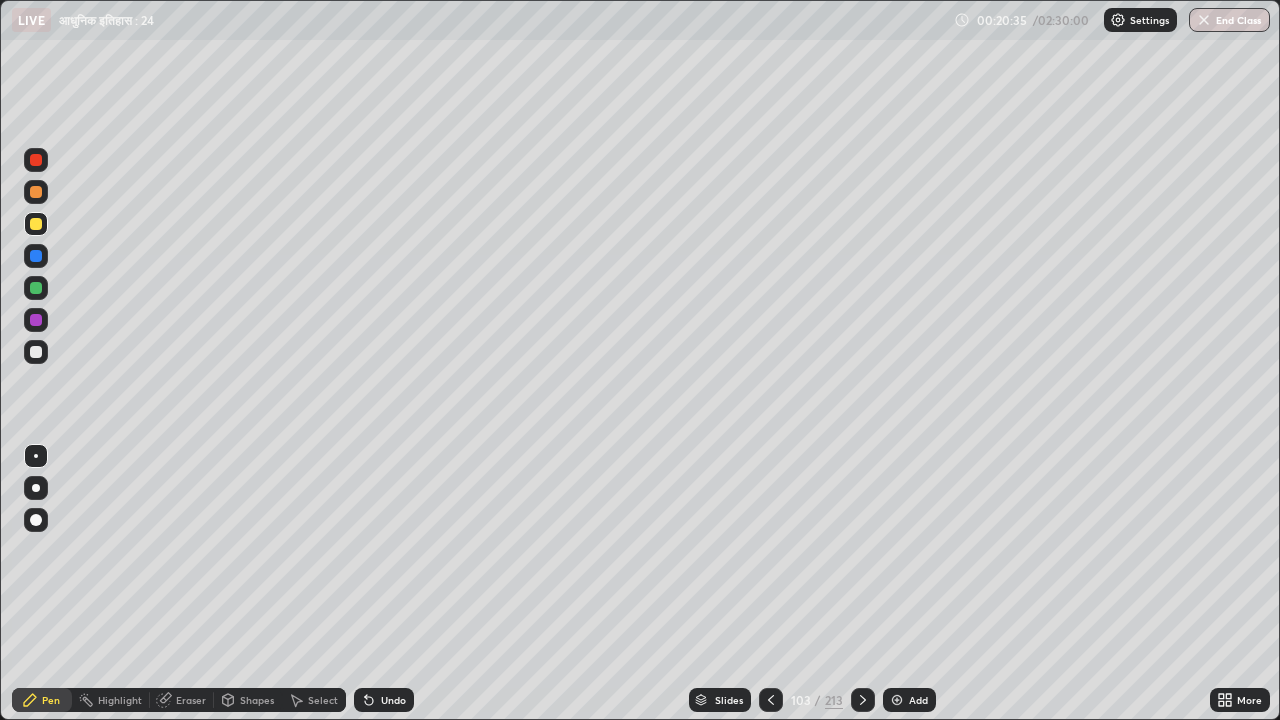 click 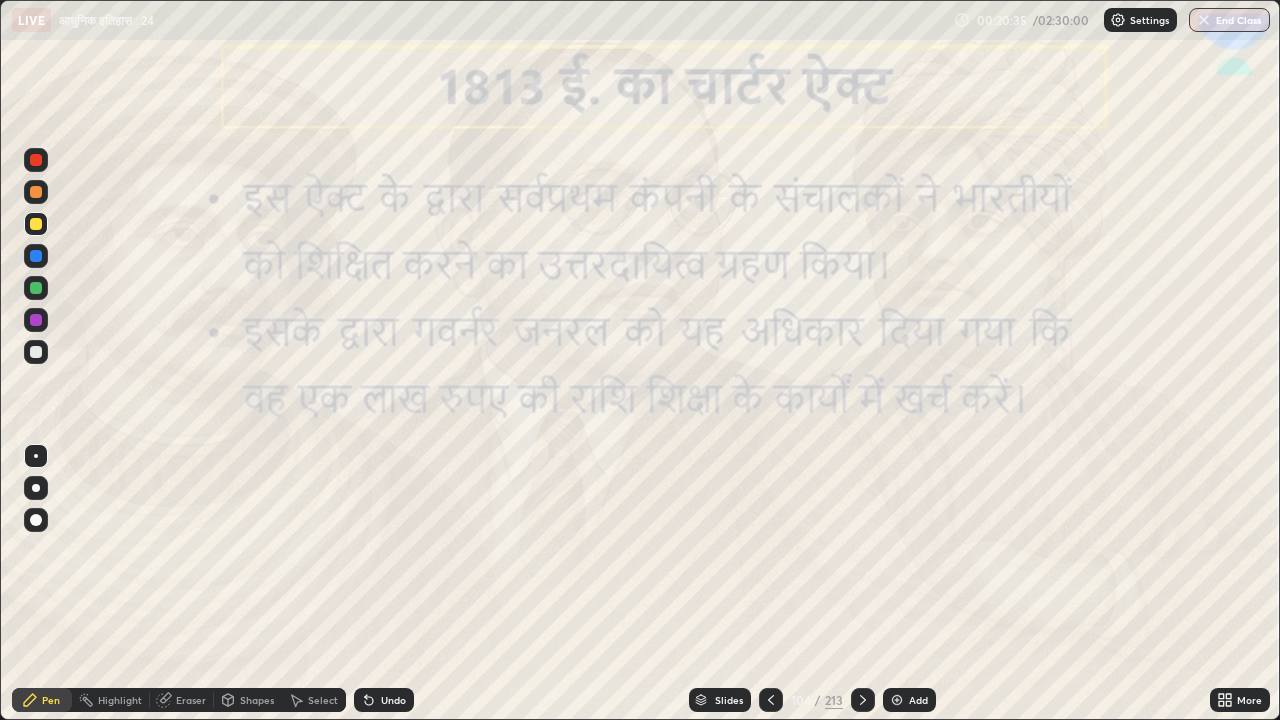 click 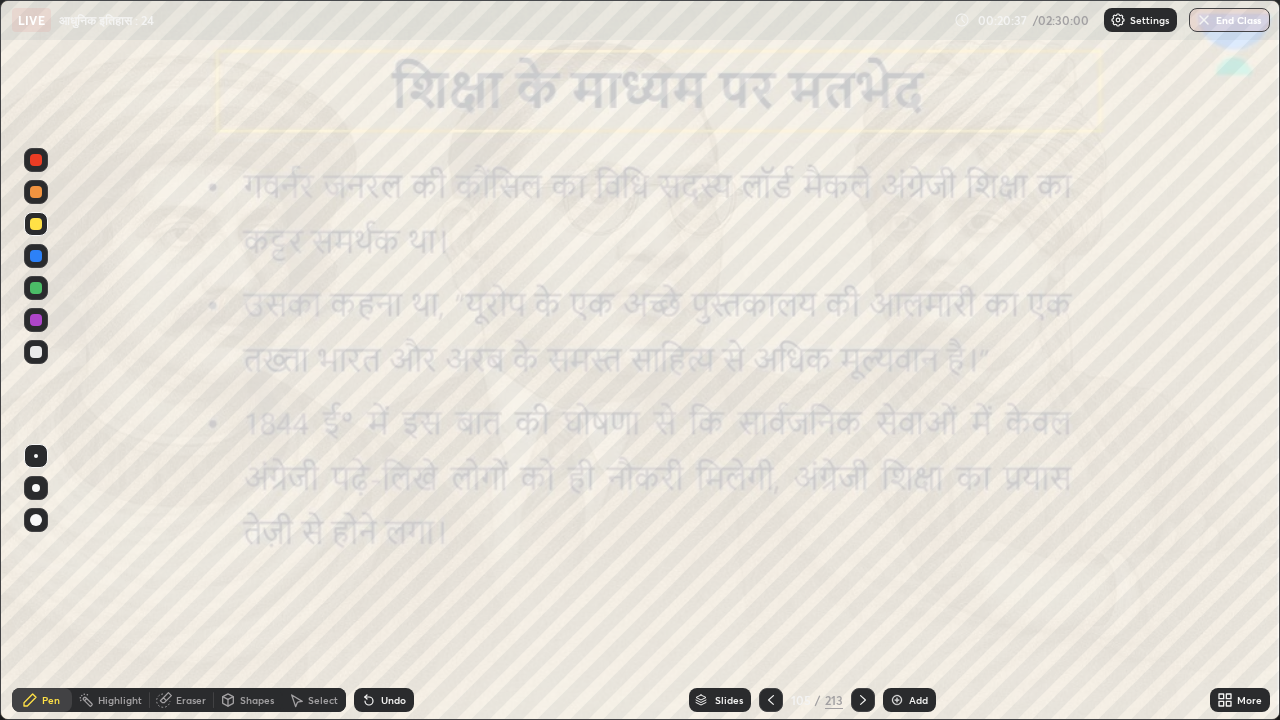 click 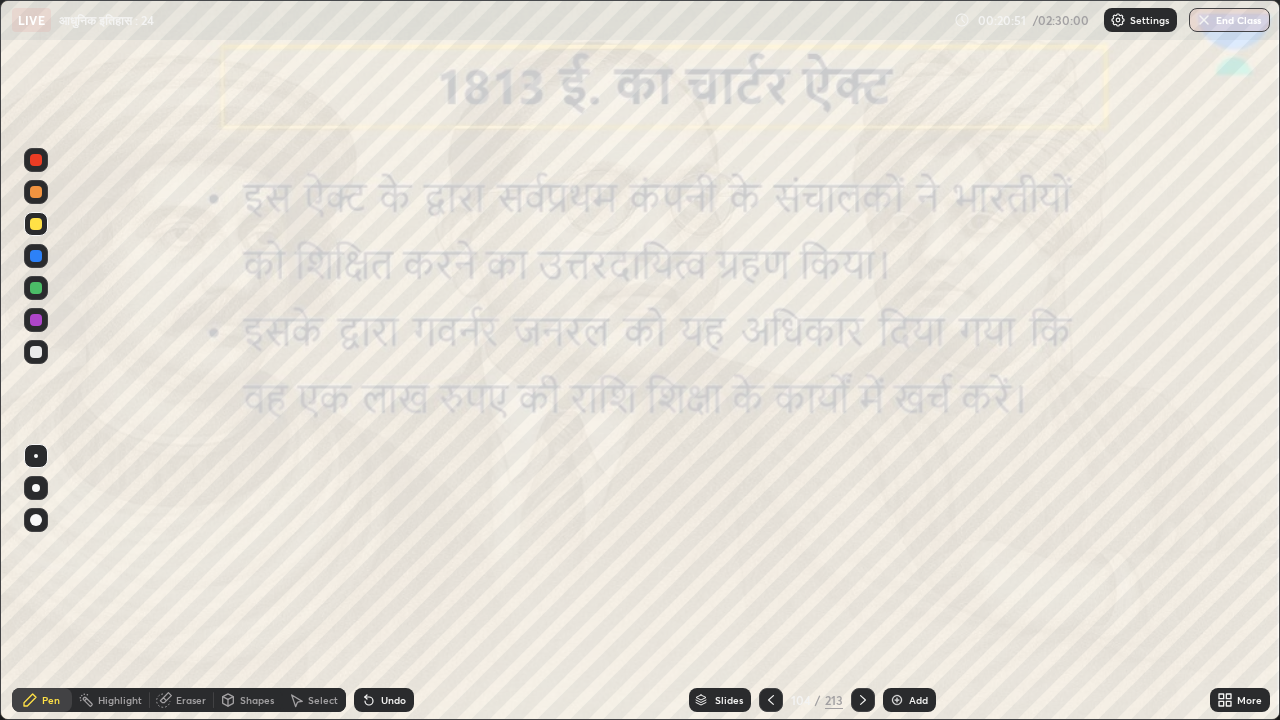 click 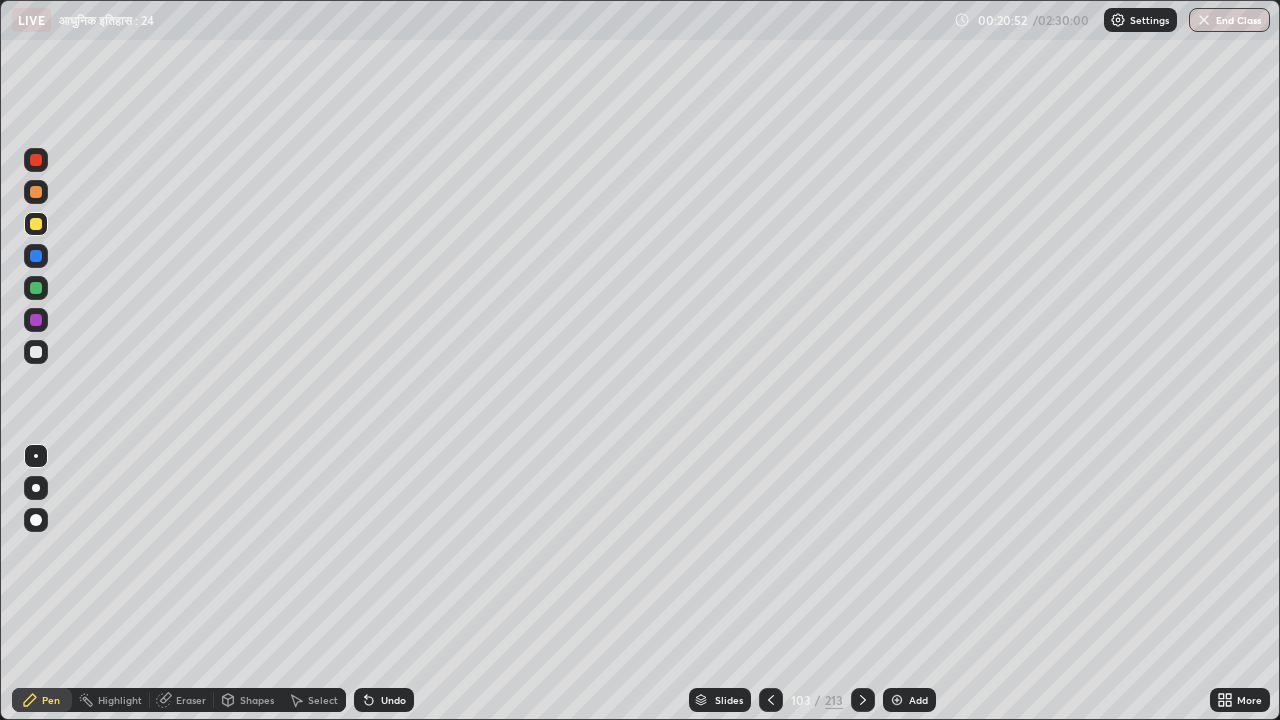 click 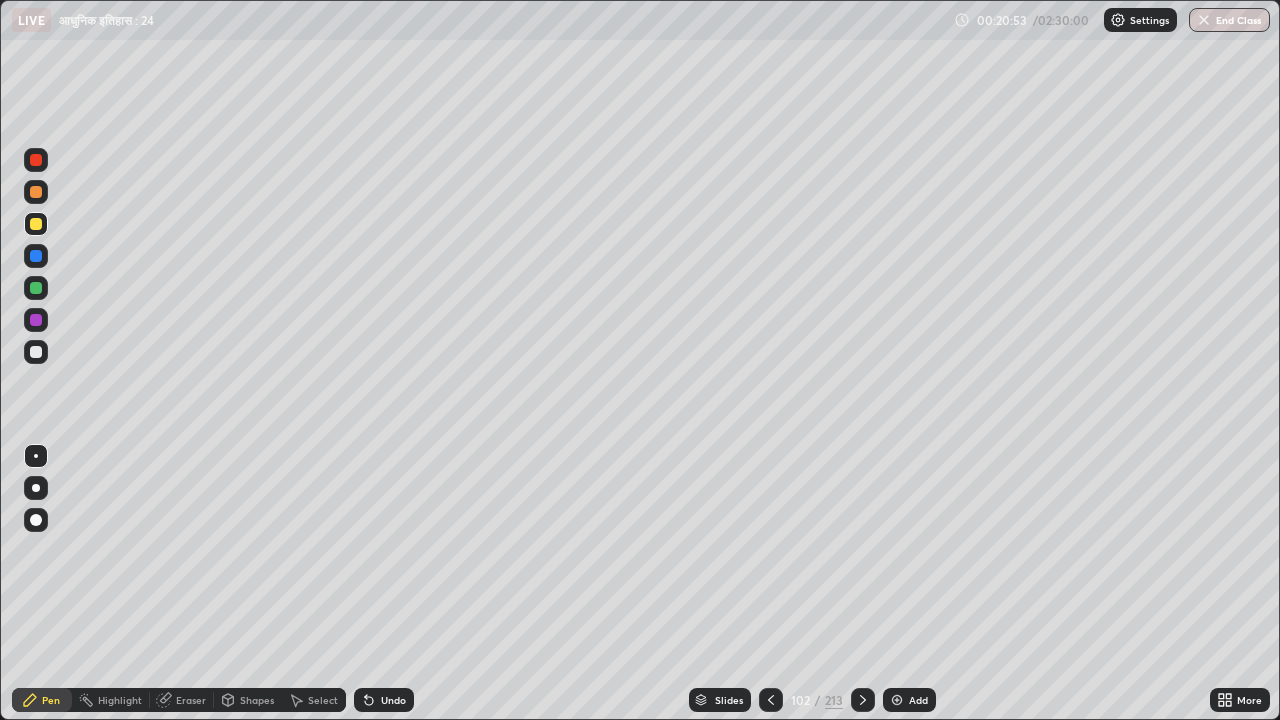 click 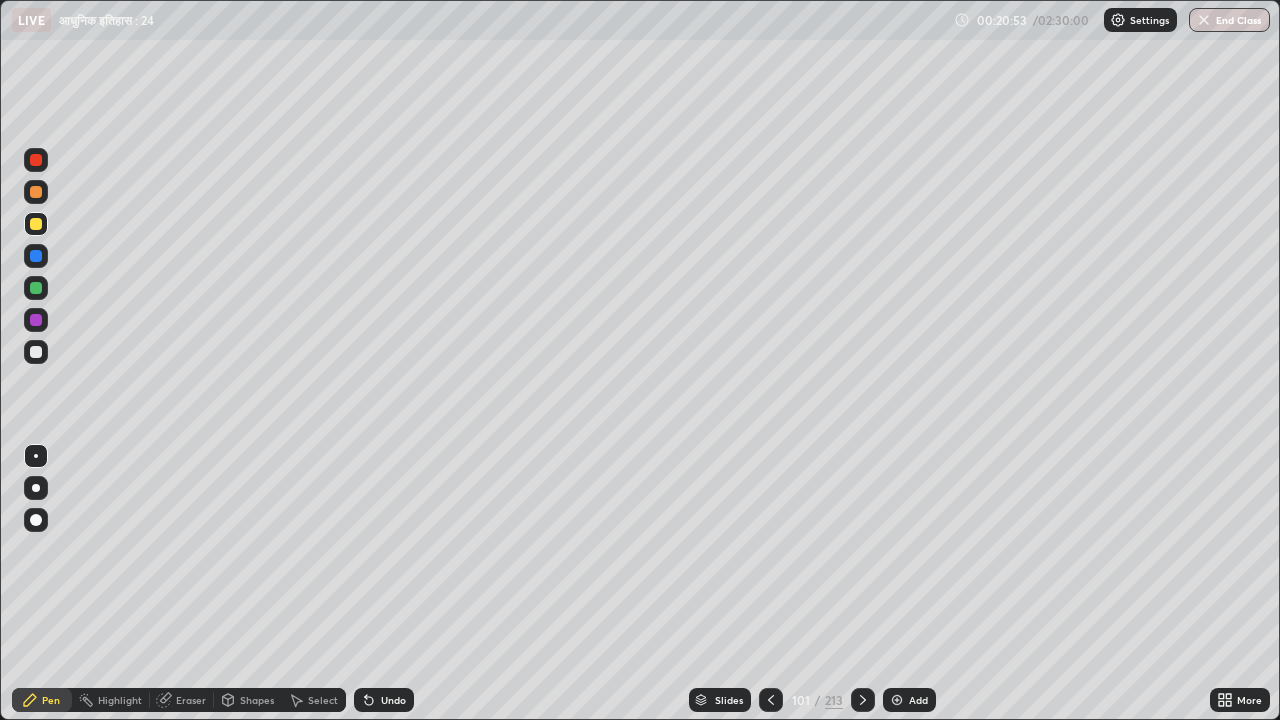 click 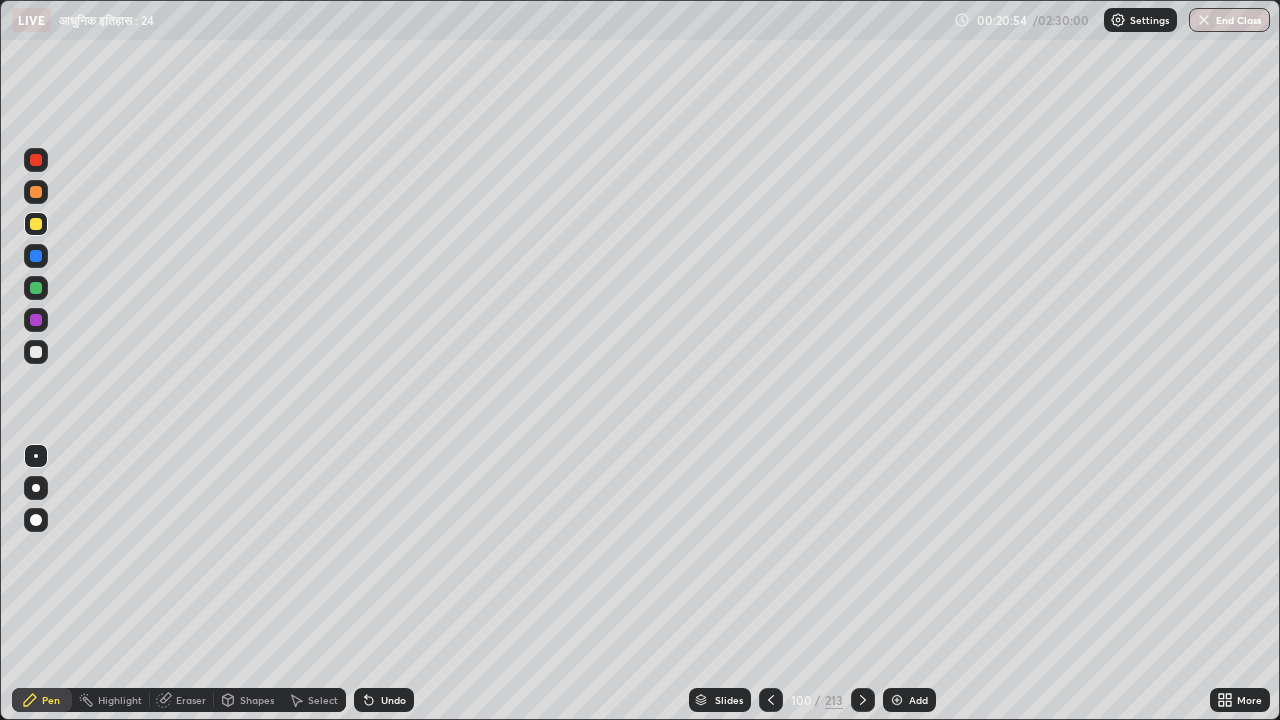 click 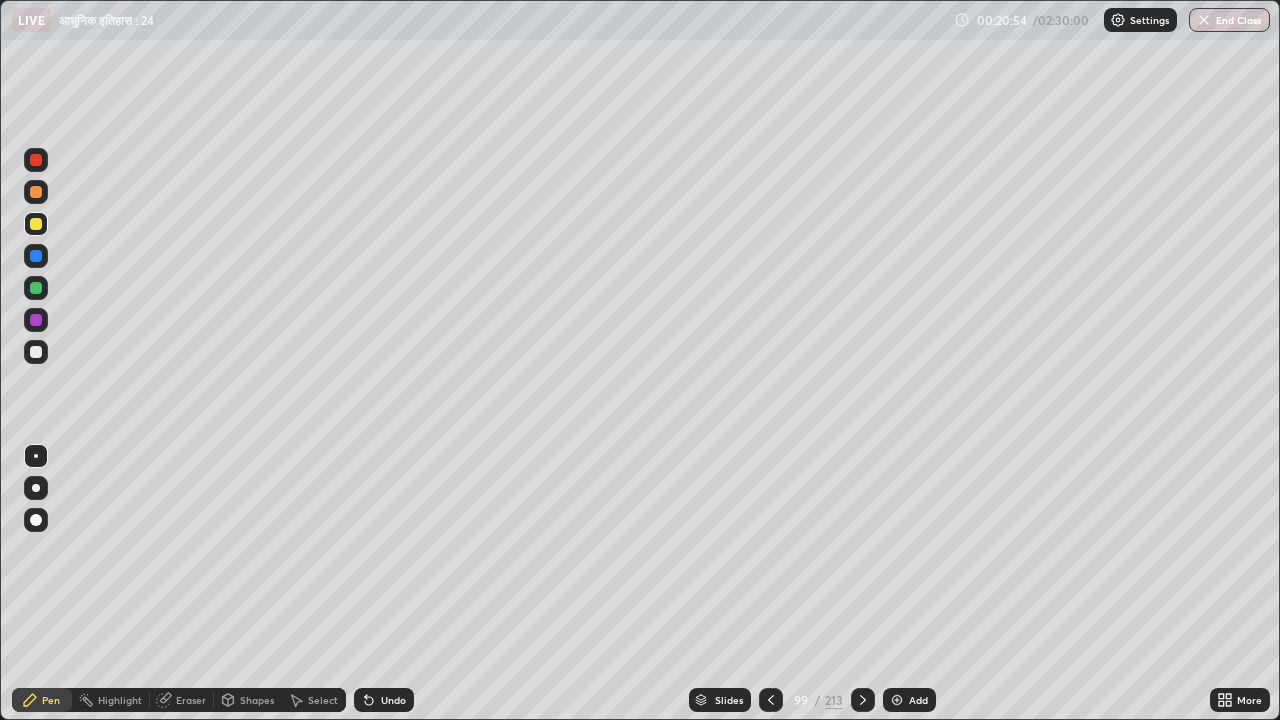 click 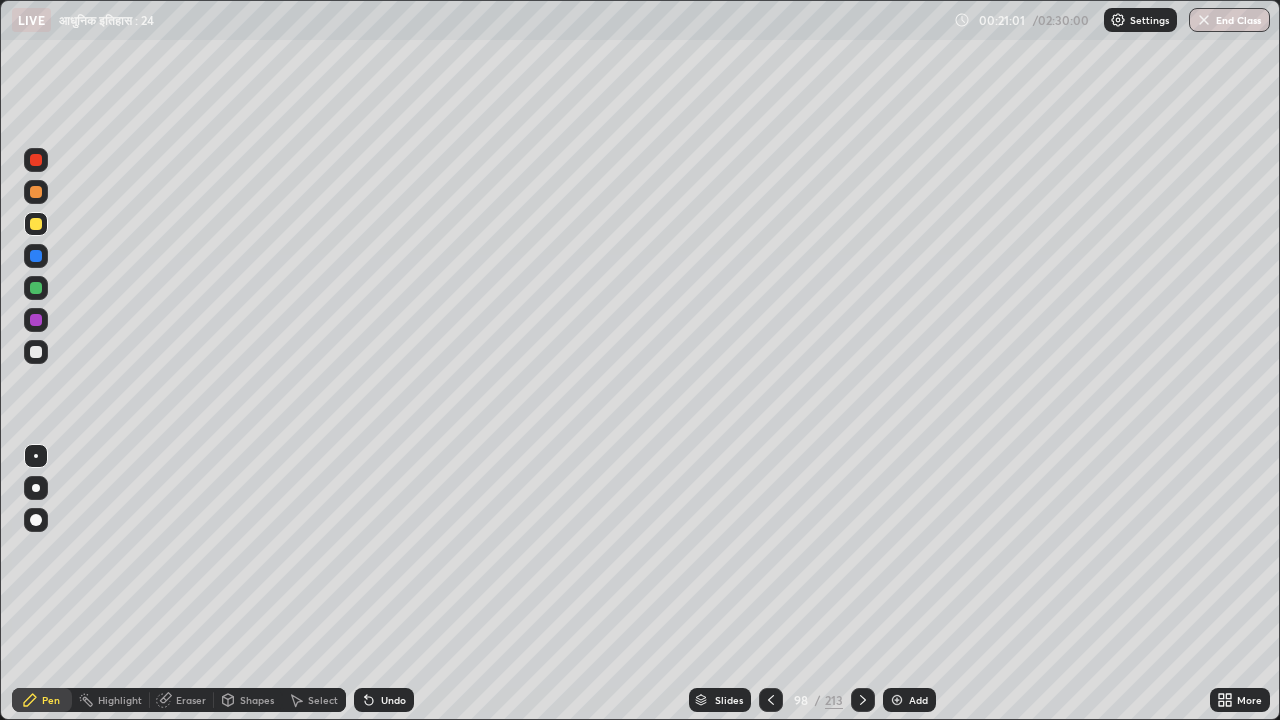 click 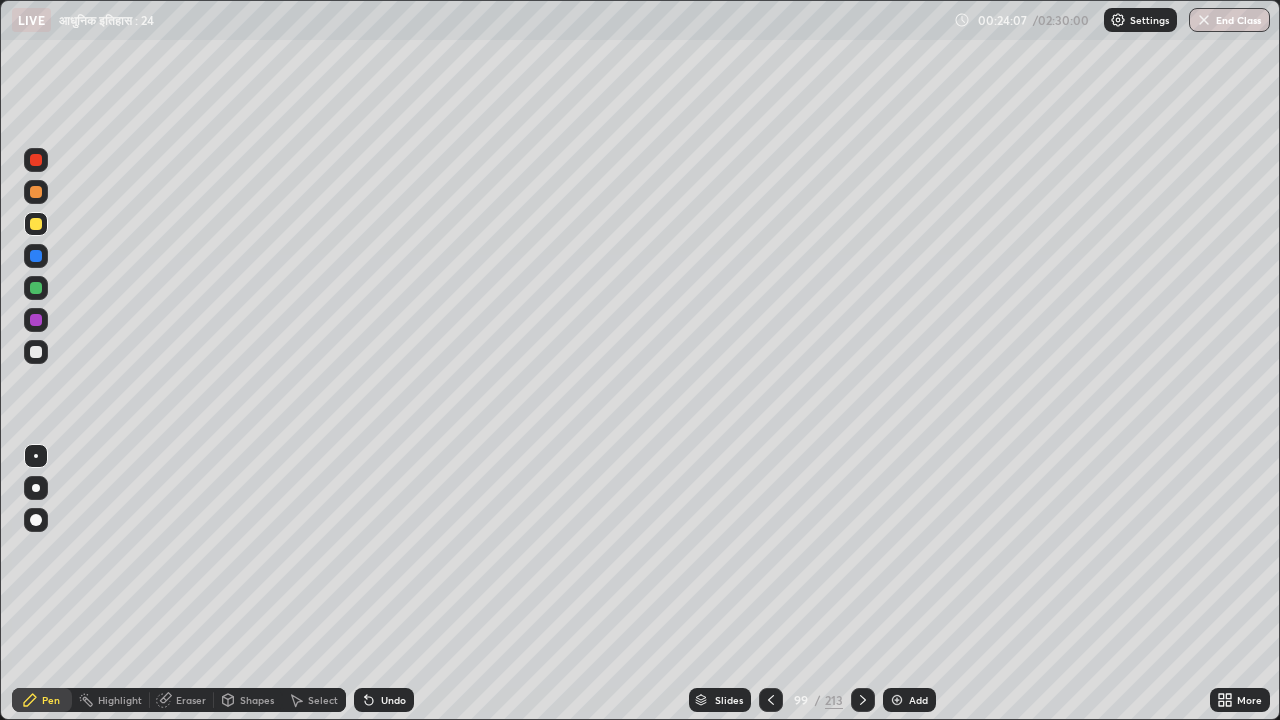 click at bounding box center (36, 352) 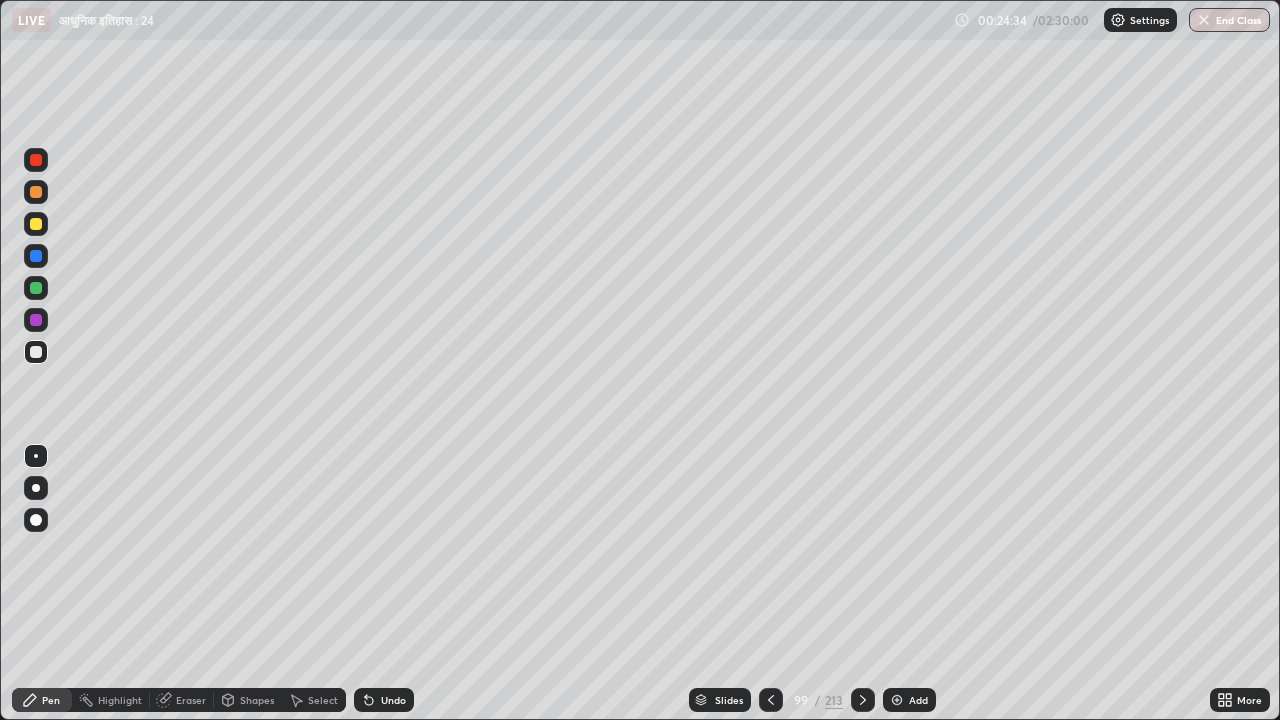 click on "Undo" at bounding box center (393, 700) 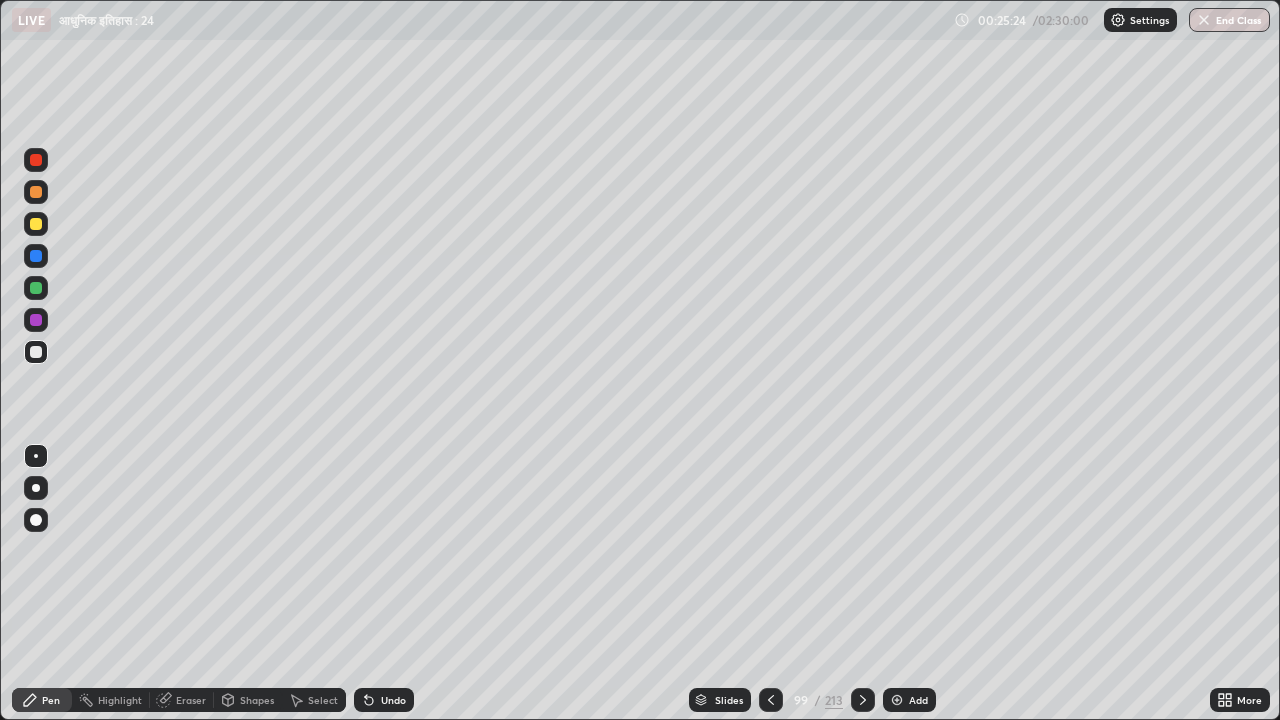 click at bounding box center [863, 700] 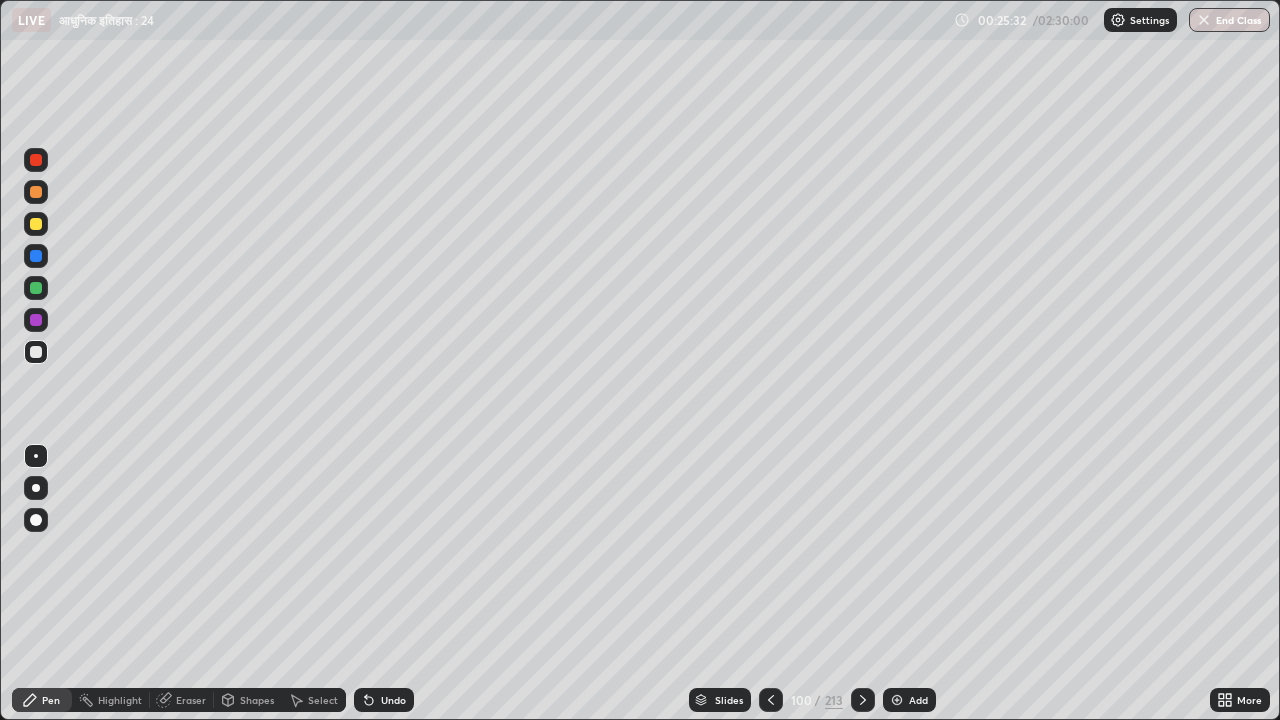 click on "Undo" at bounding box center [393, 700] 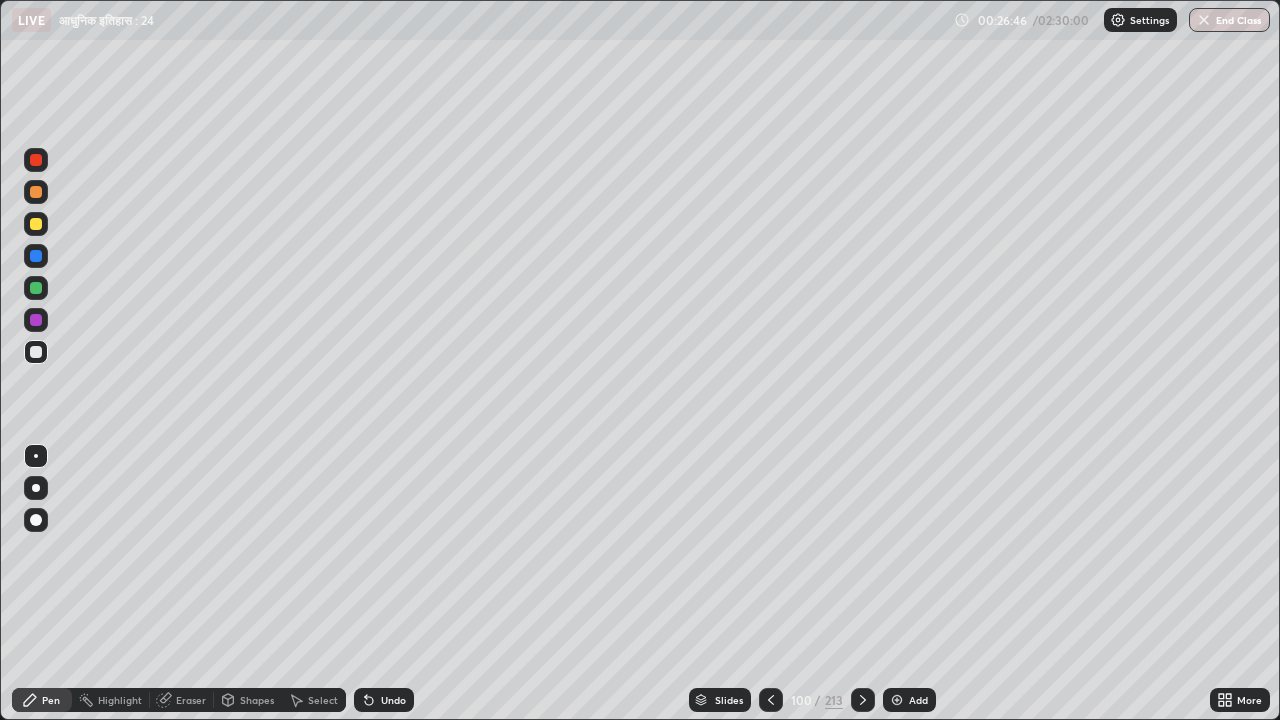 click on "Undo" at bounding box center (393, 700) 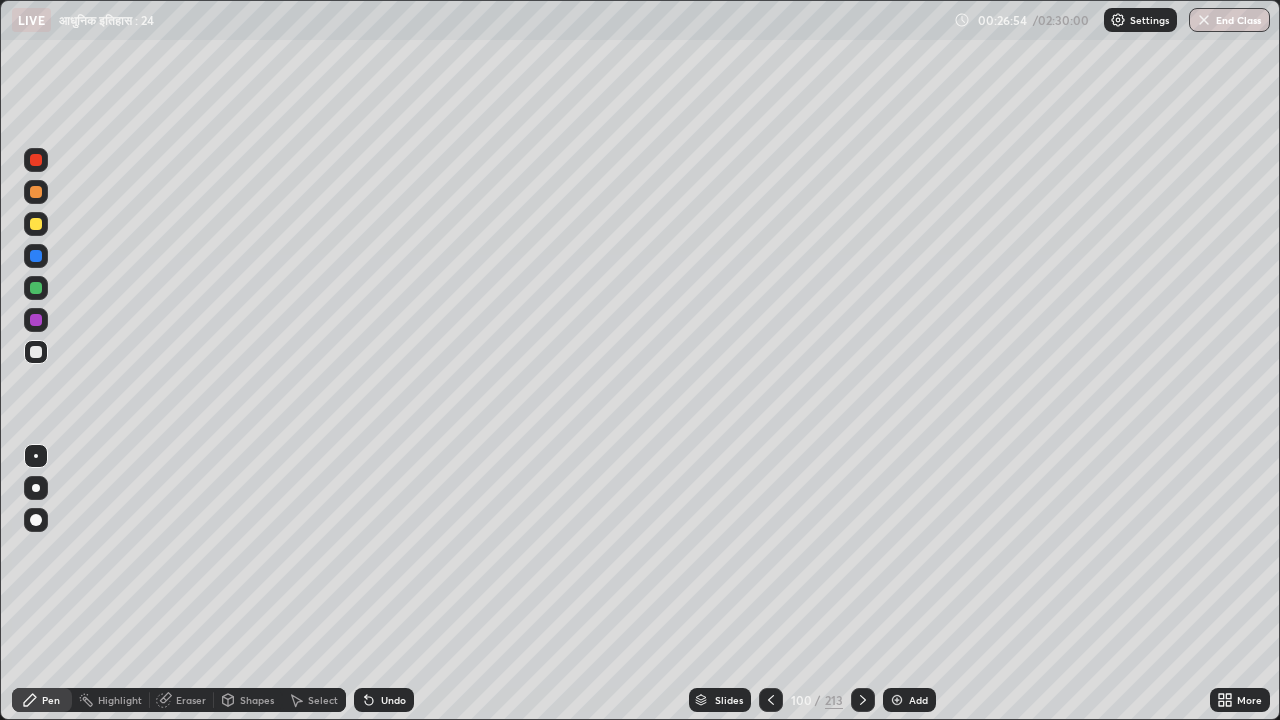 click at bounding box center [36, 224] 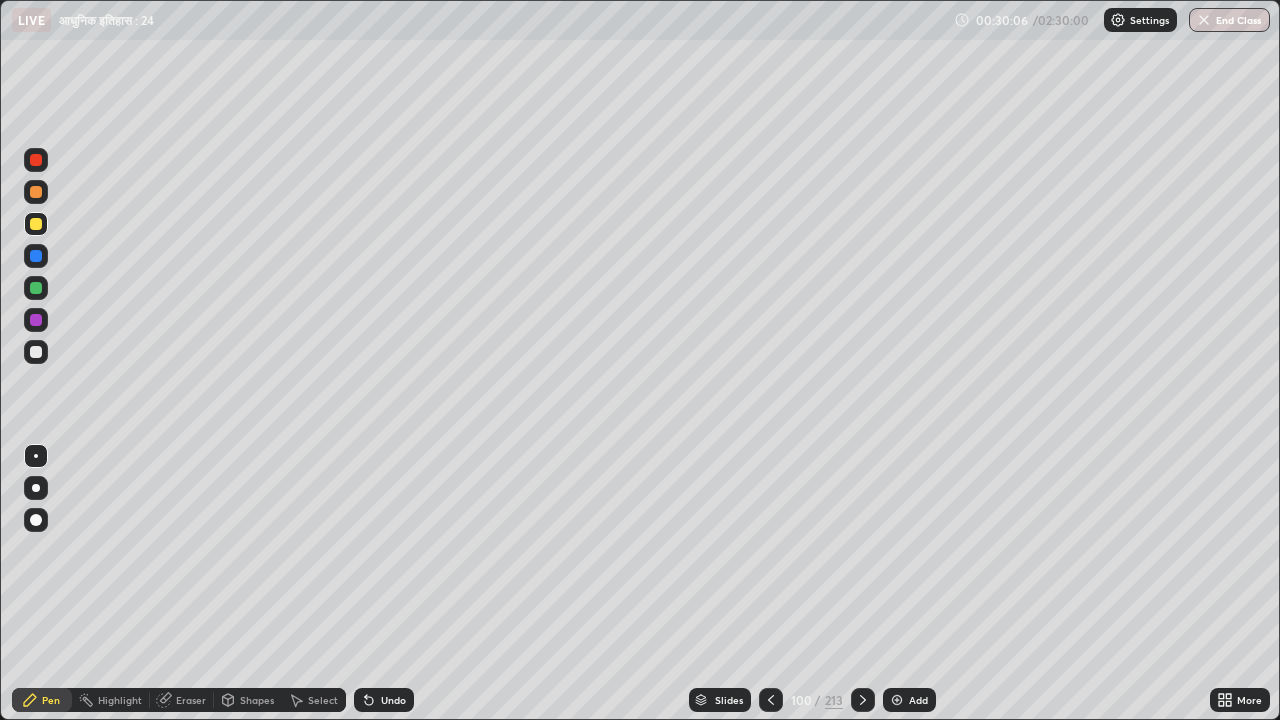 click at bounding box center (863, 700) 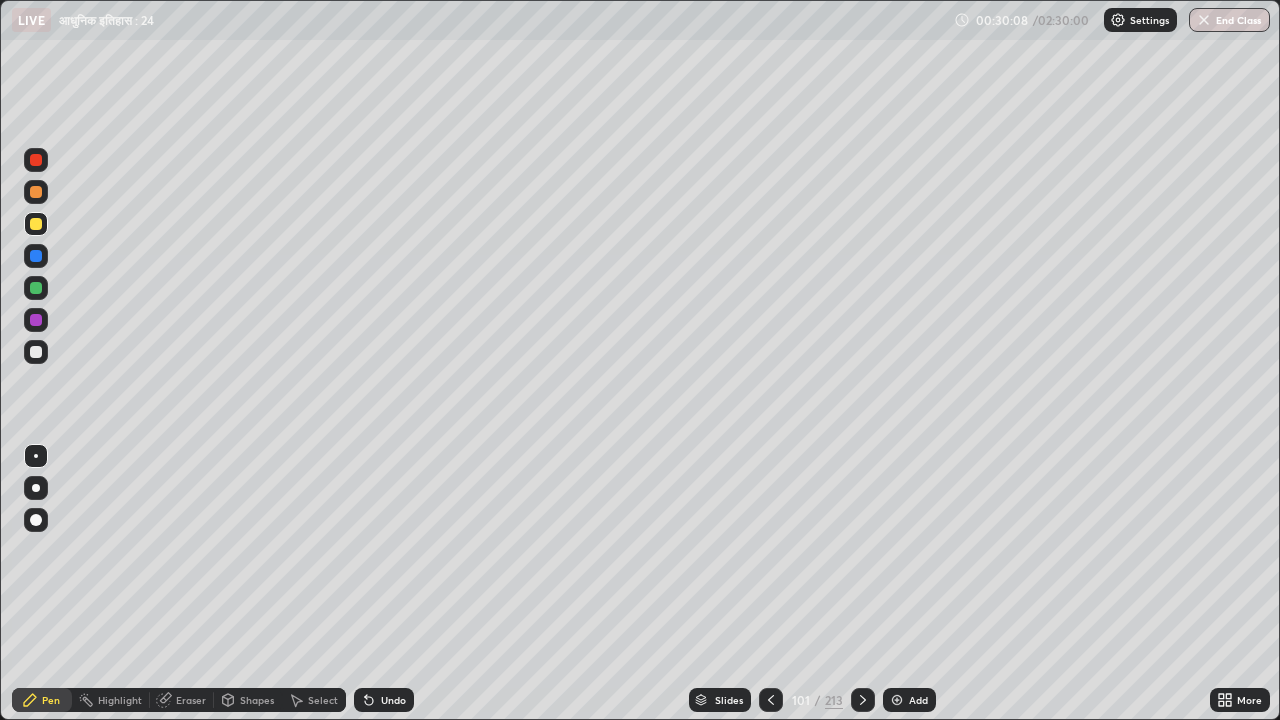 click 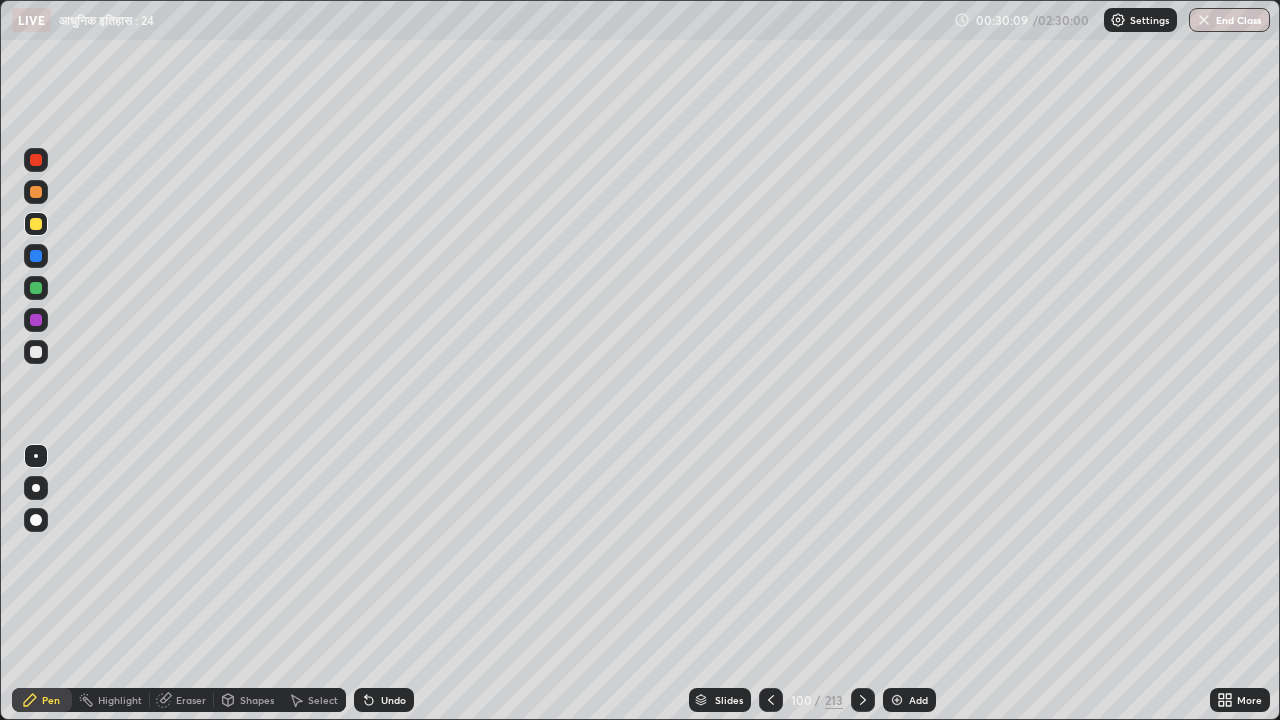 click on "Add" at bounding box center [918, 700] 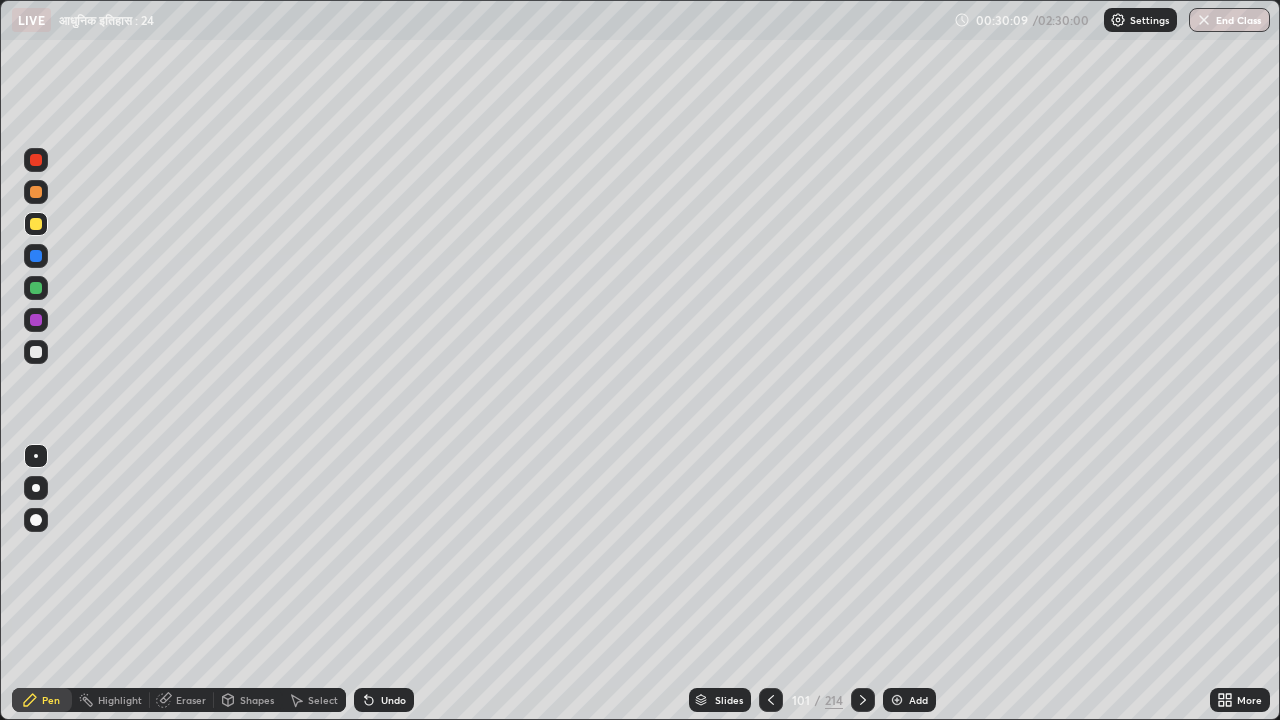 click on "Add" at bounding box center [918, 700] 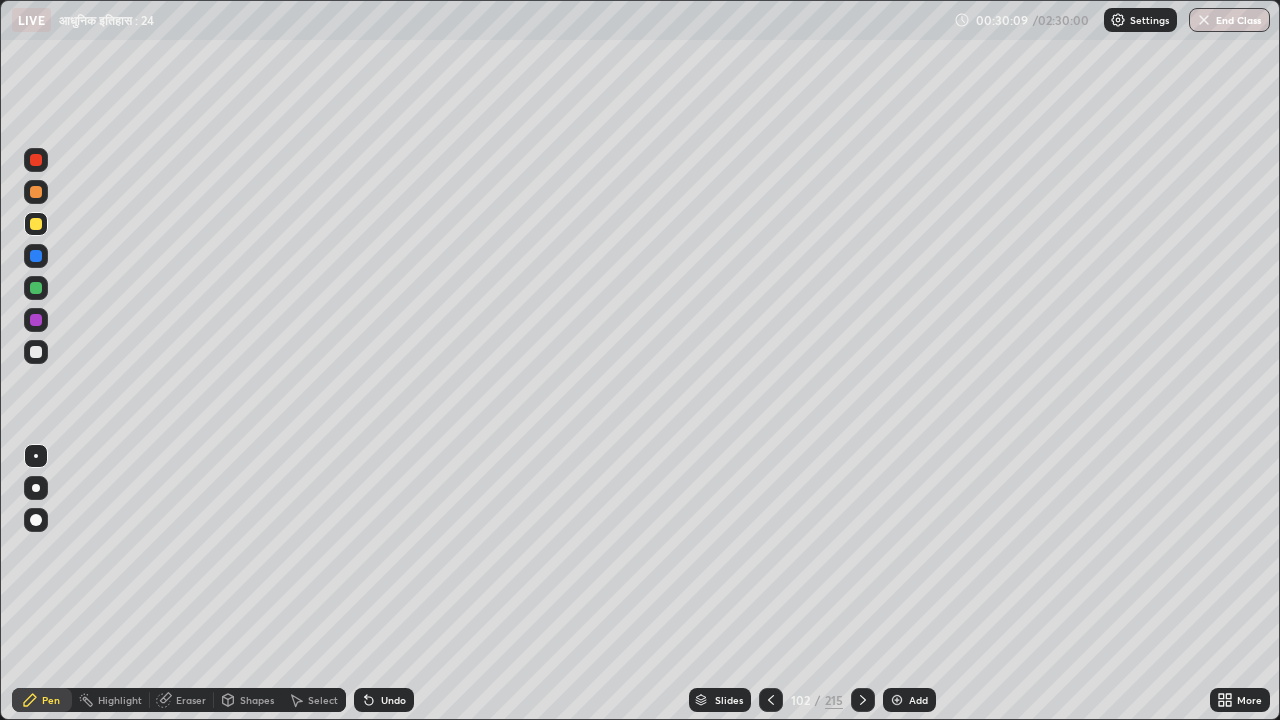 click 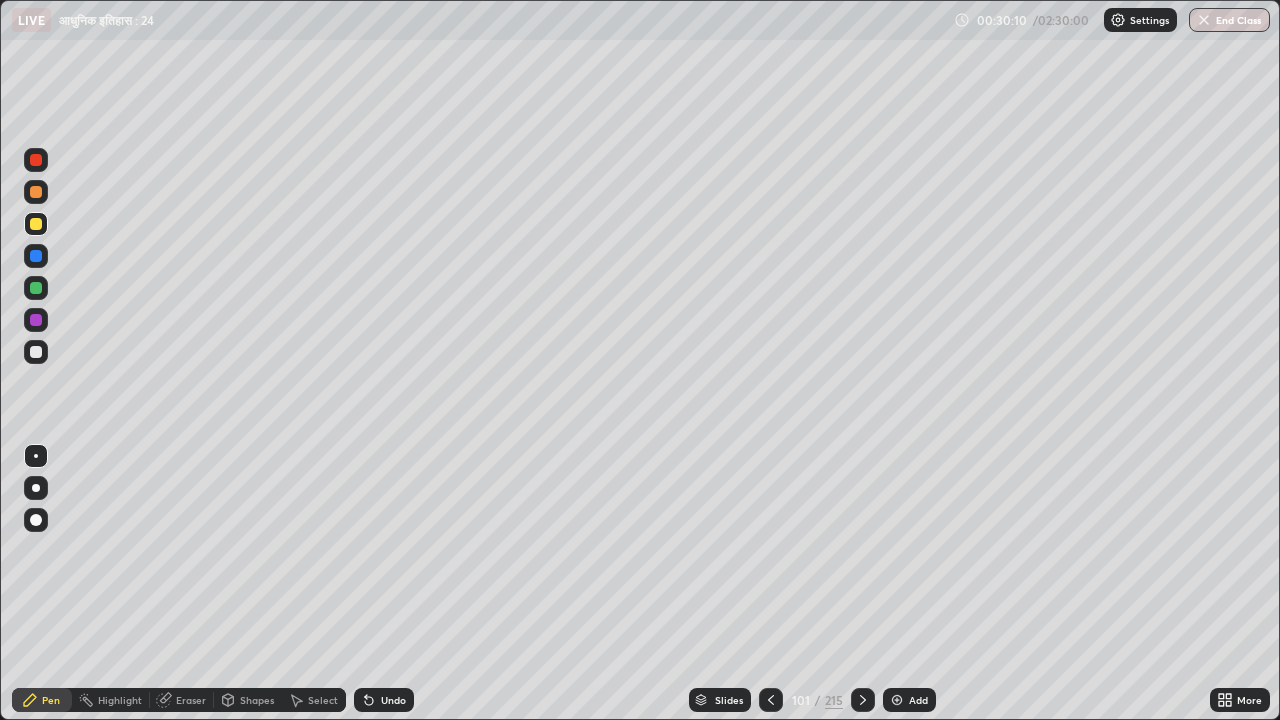 click 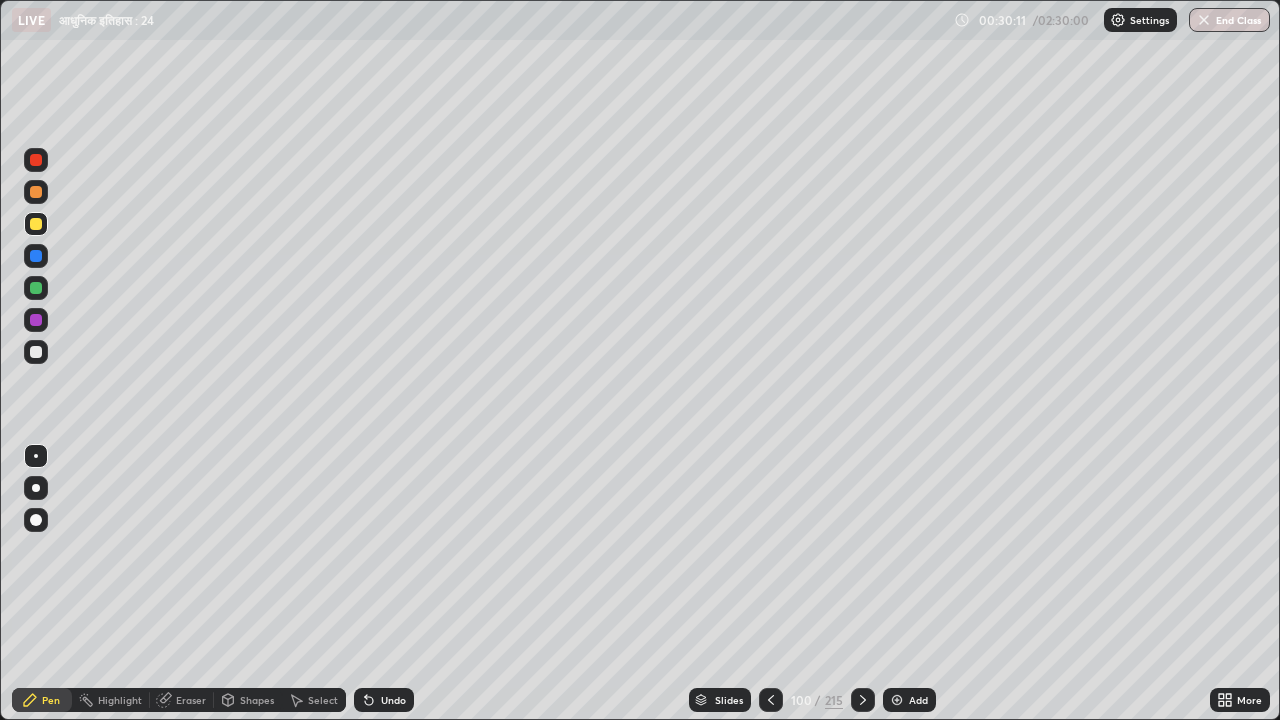 click at bounding box center (863, 700) 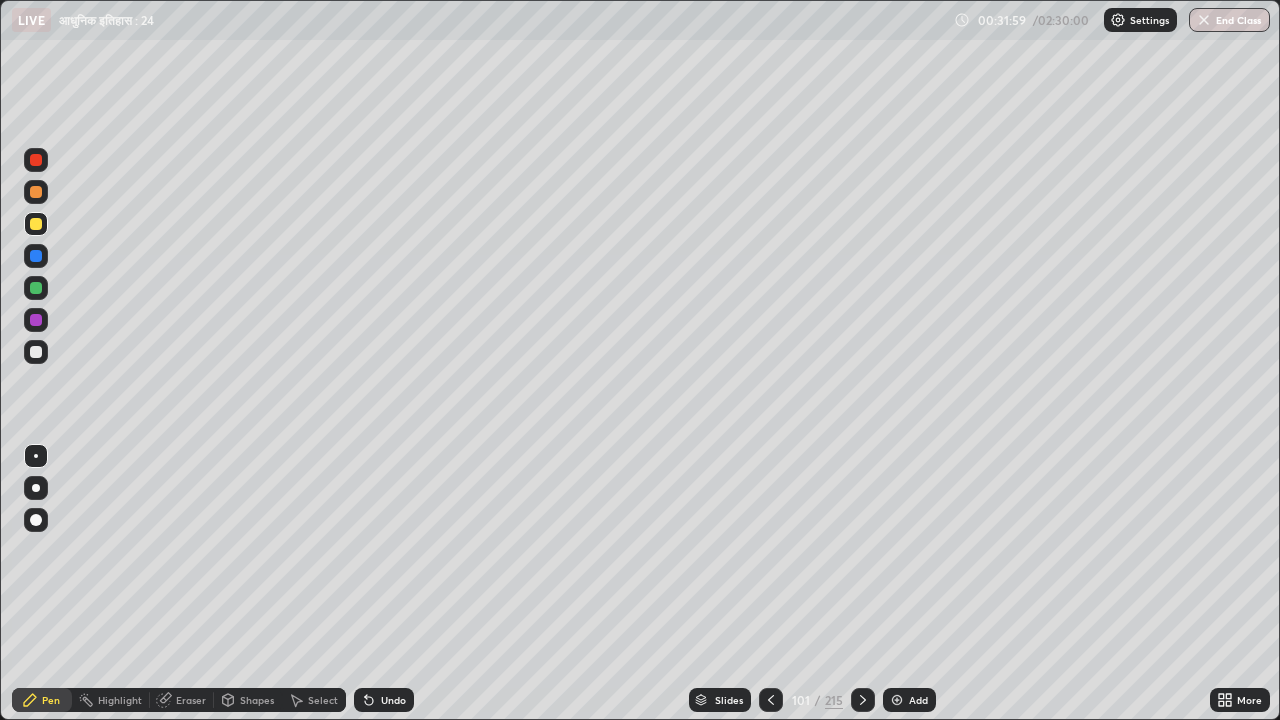 click on "Undo" at bounding box center (384, 700) 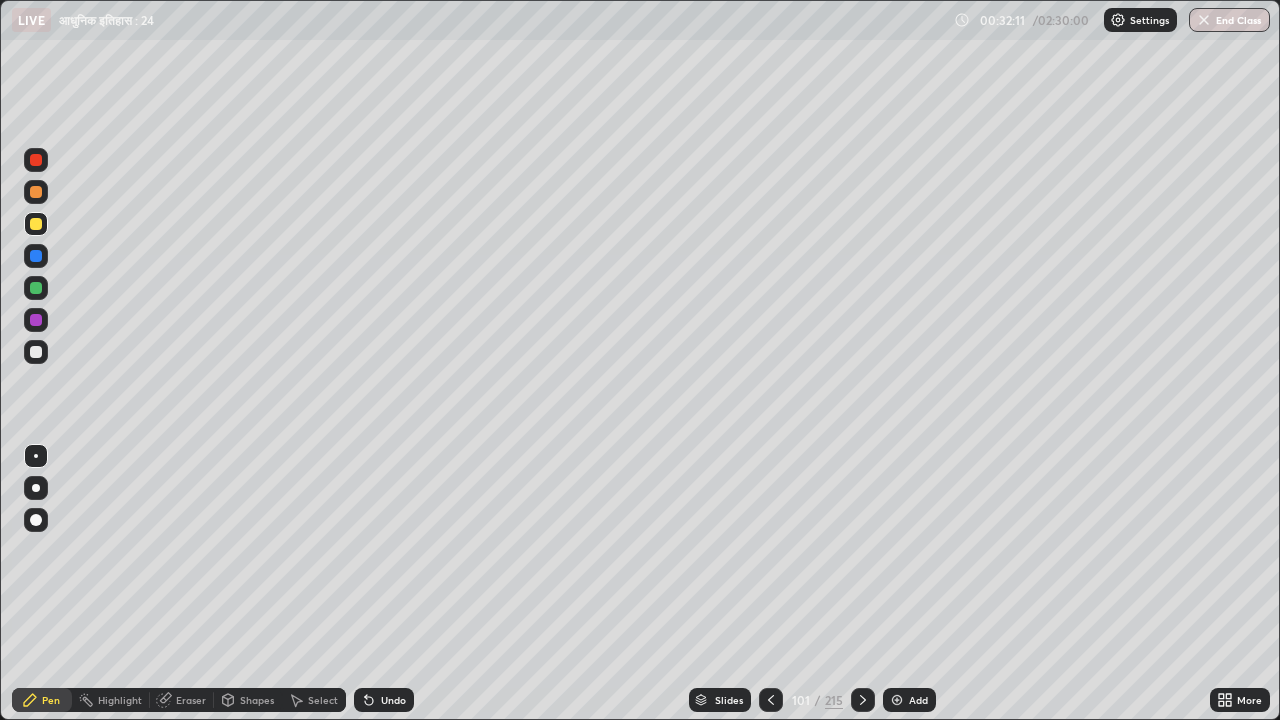 click on "Eraser" at bounding box center (191, 700) 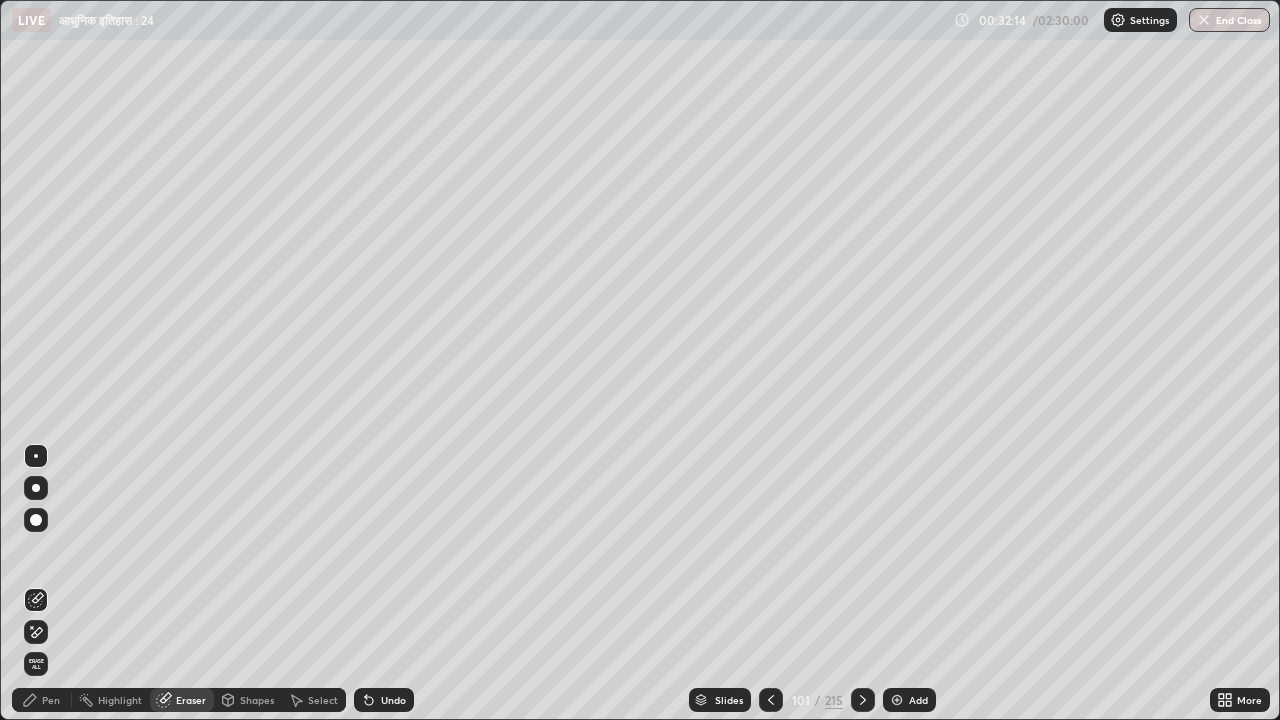click on "Pen" at bounding box center (42, 700) 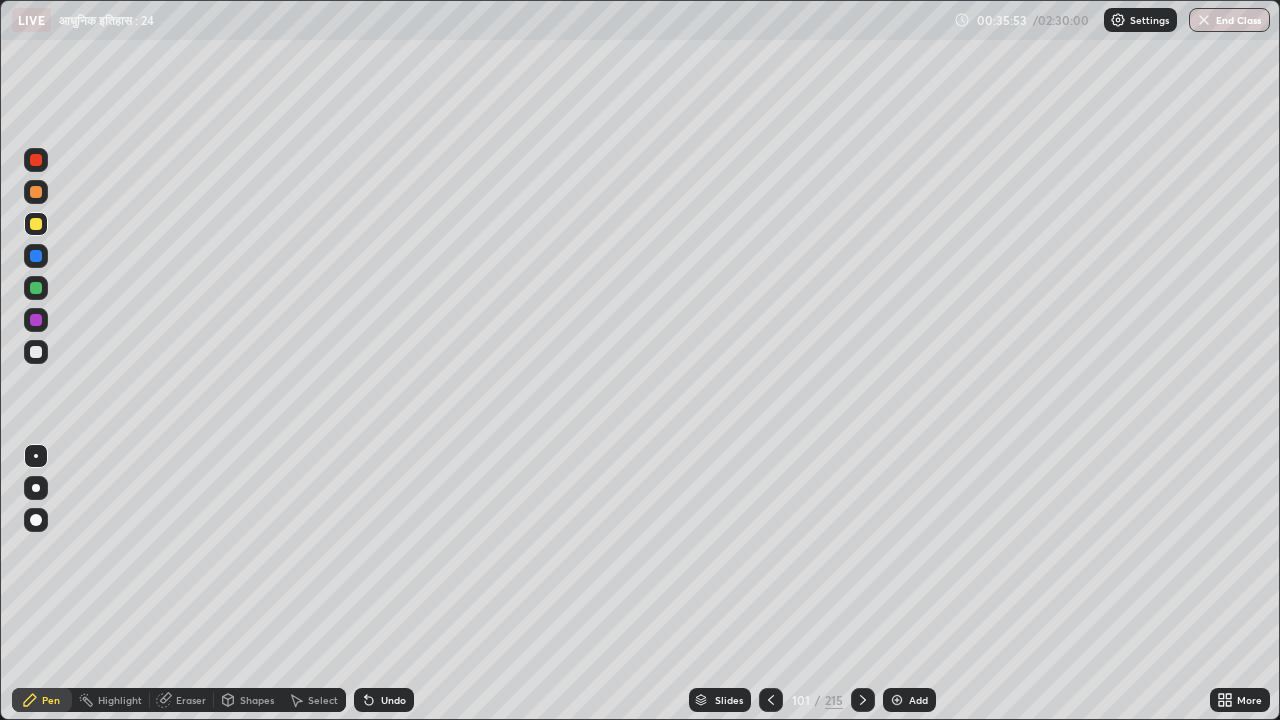 click on "Undo" at bounding box center [384, 700] 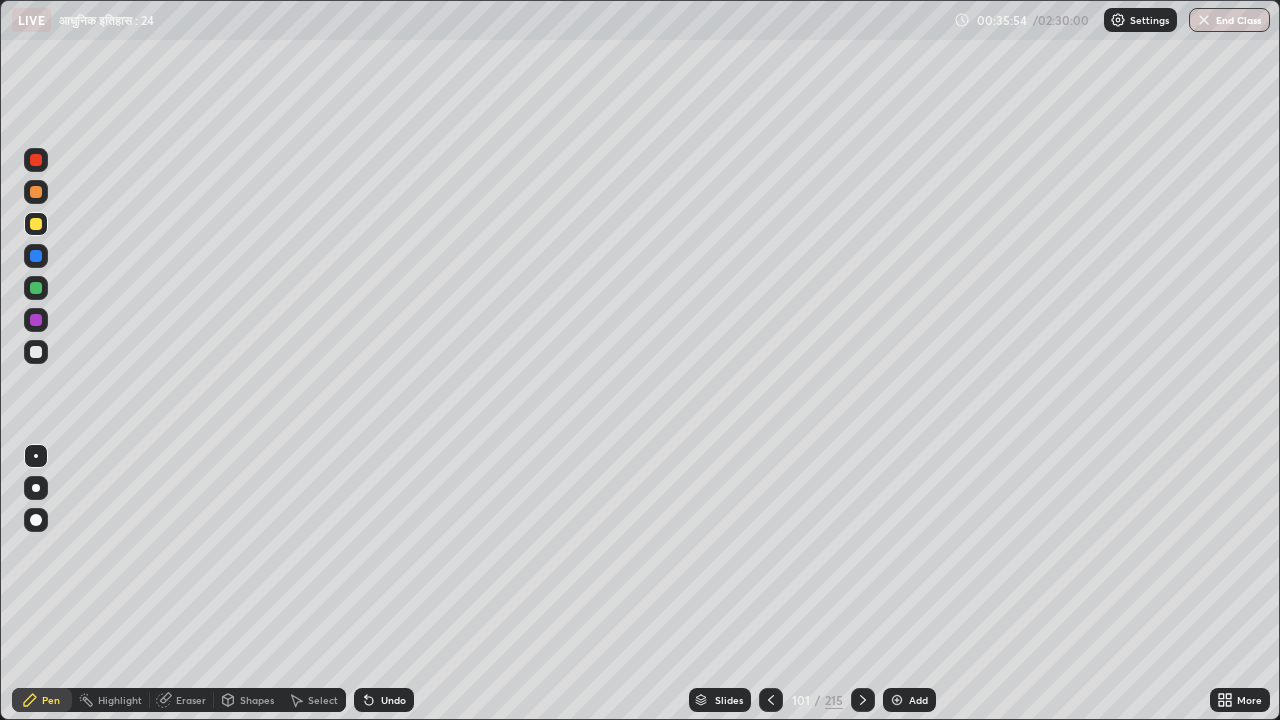 click on "Undo" at bounding box center [384, 700] 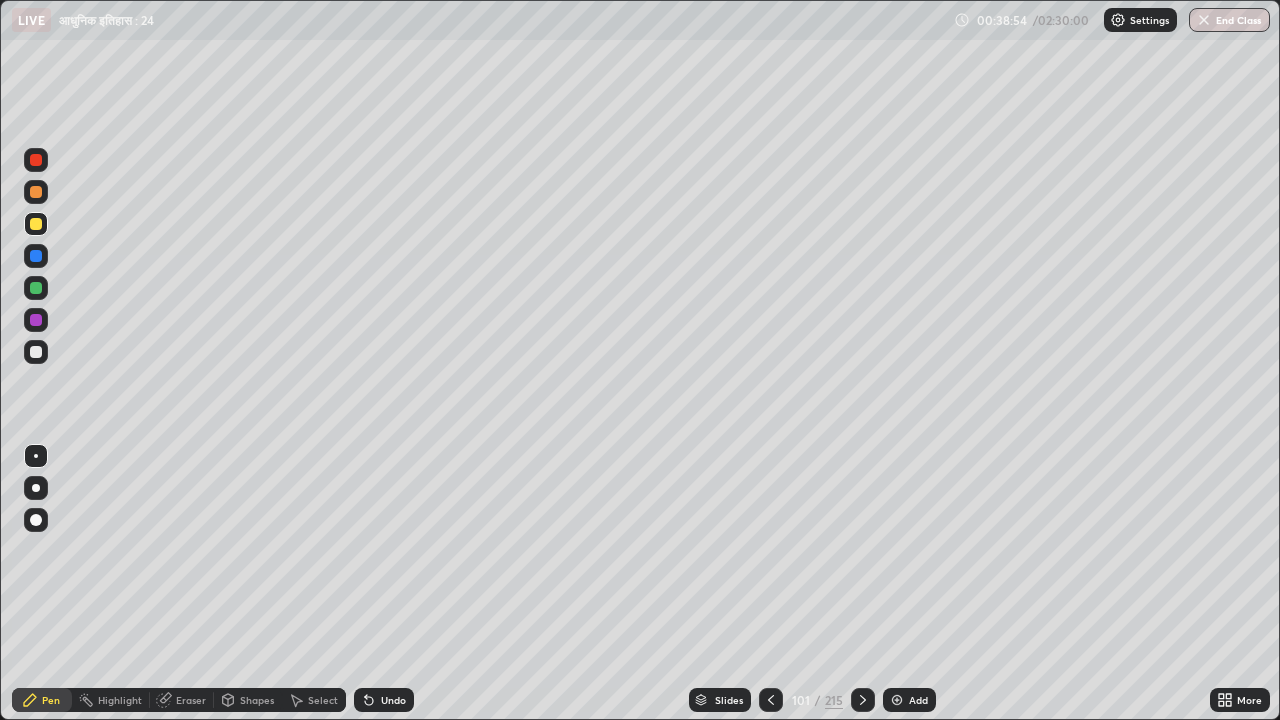 click 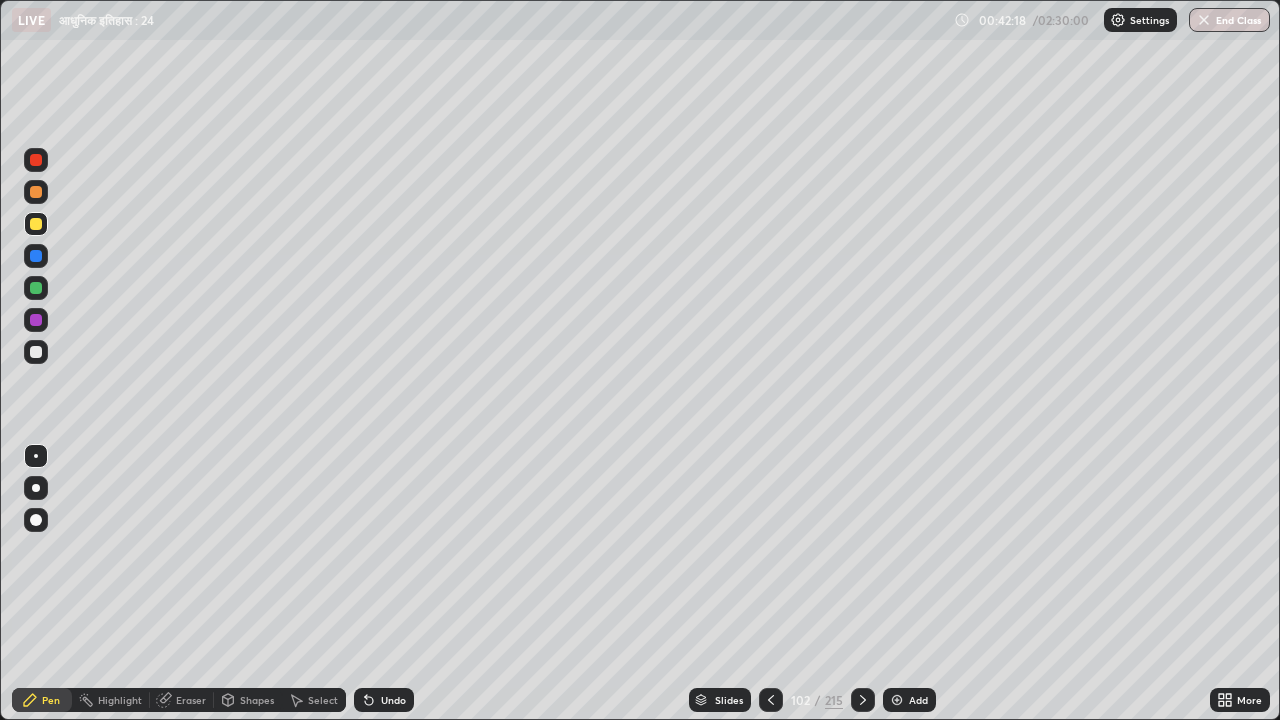 click 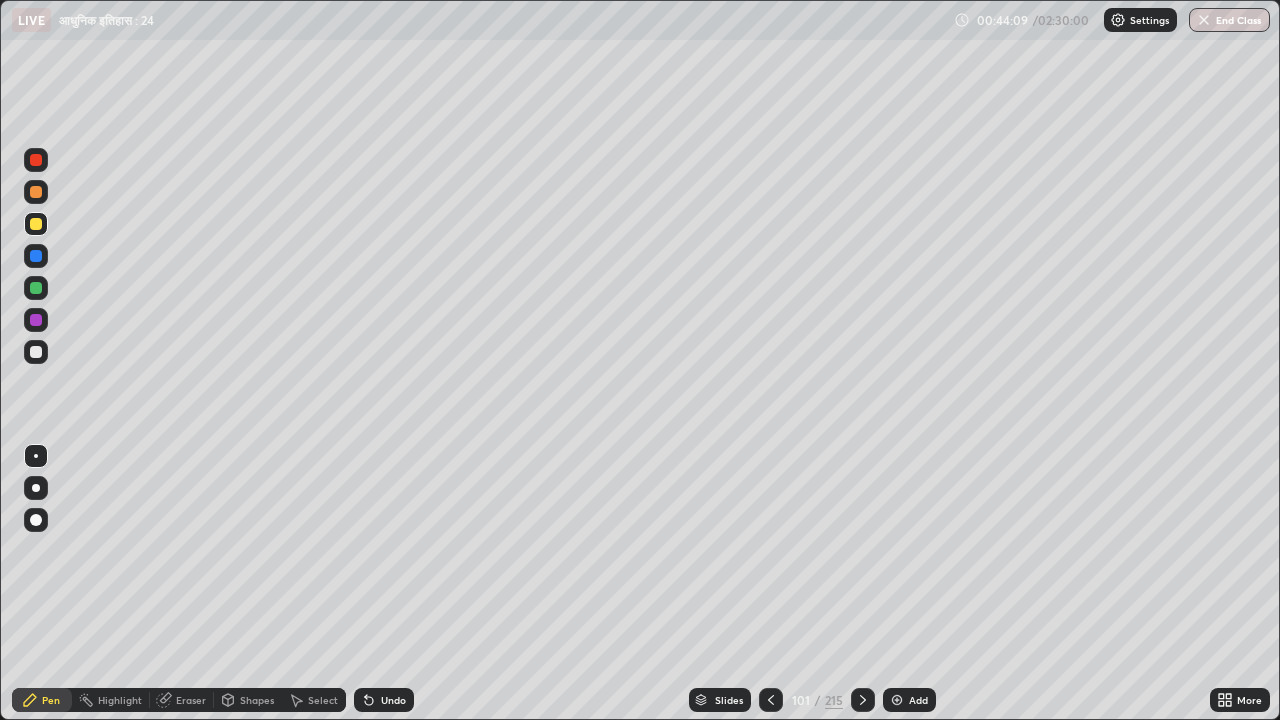 click 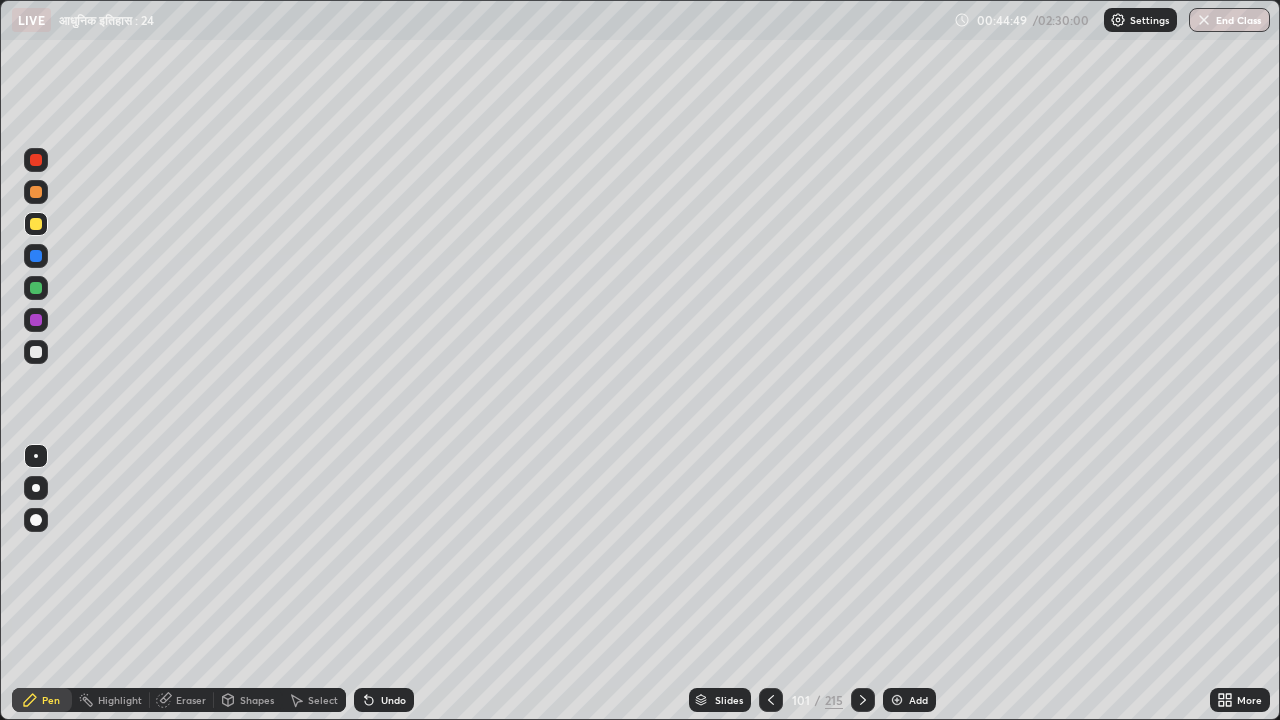 click 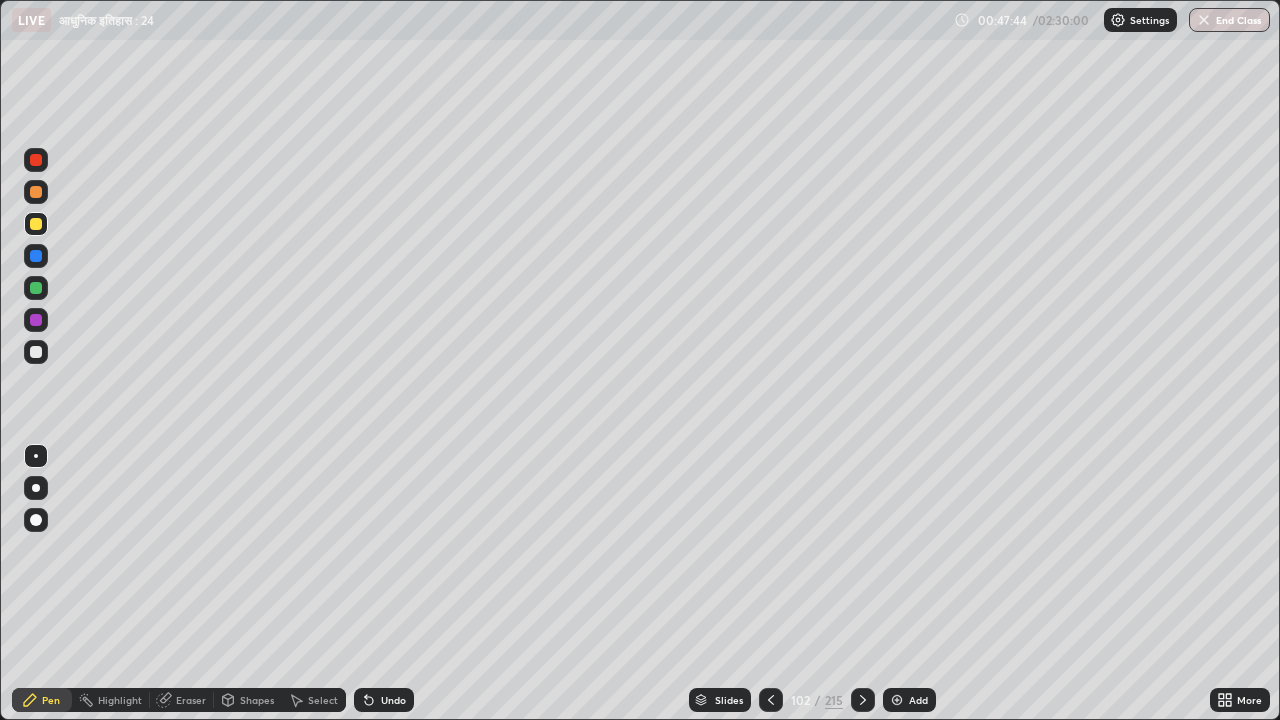 click 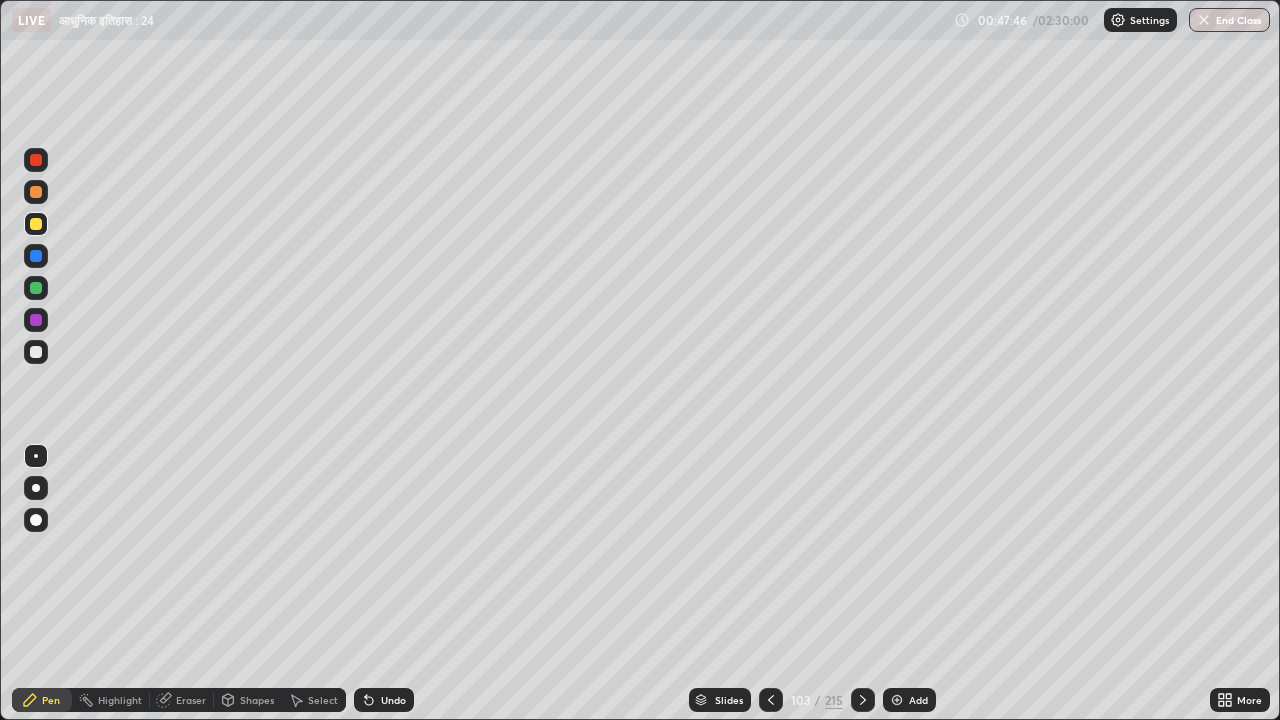 click 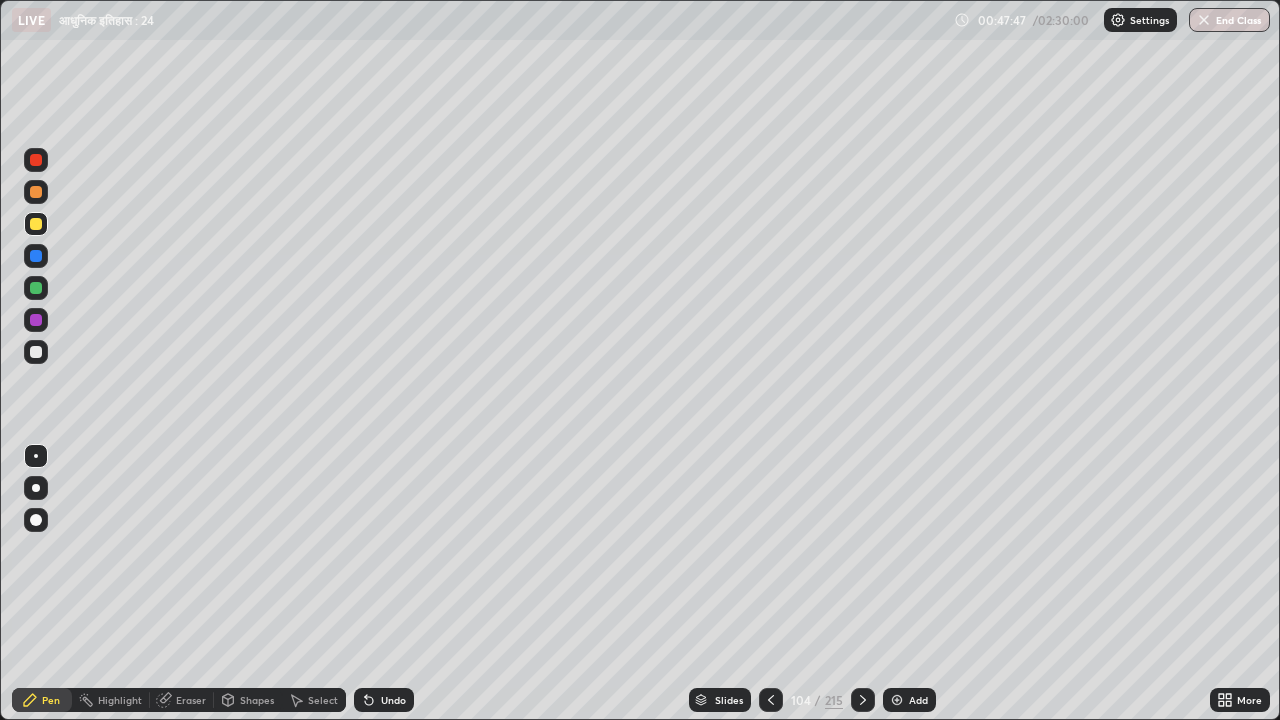 click 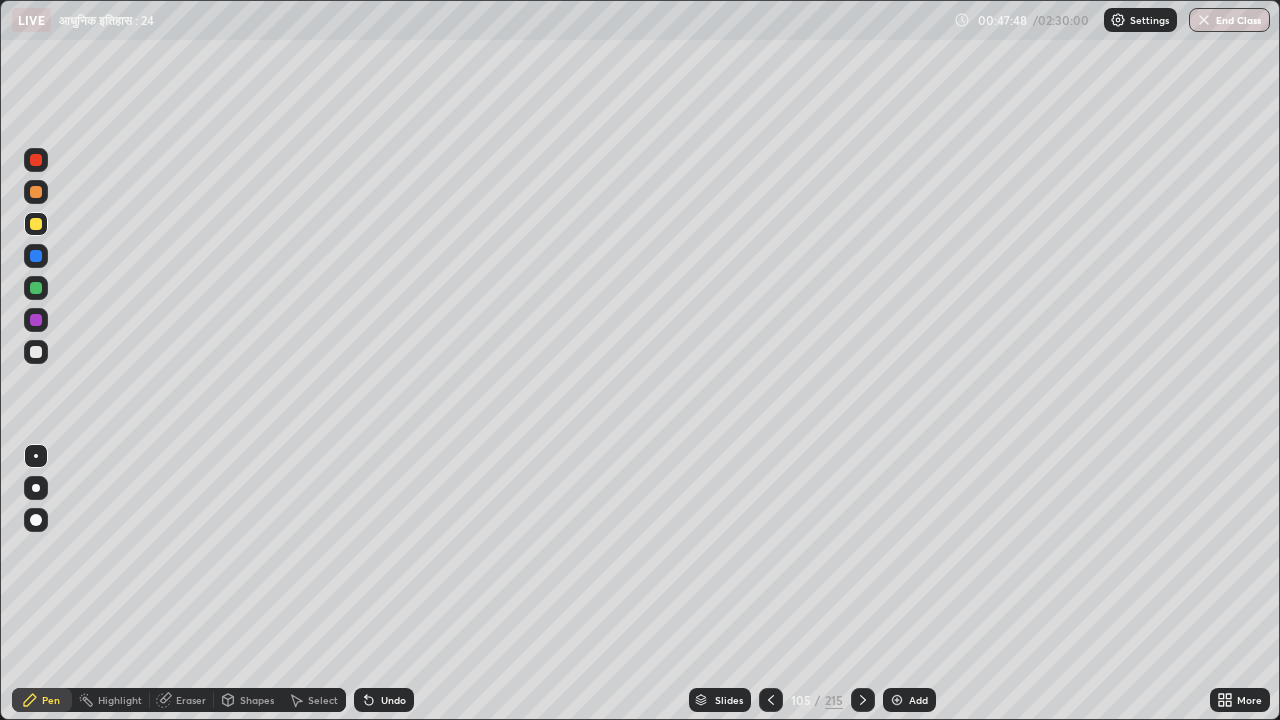 click at bounding box center [863, 700] 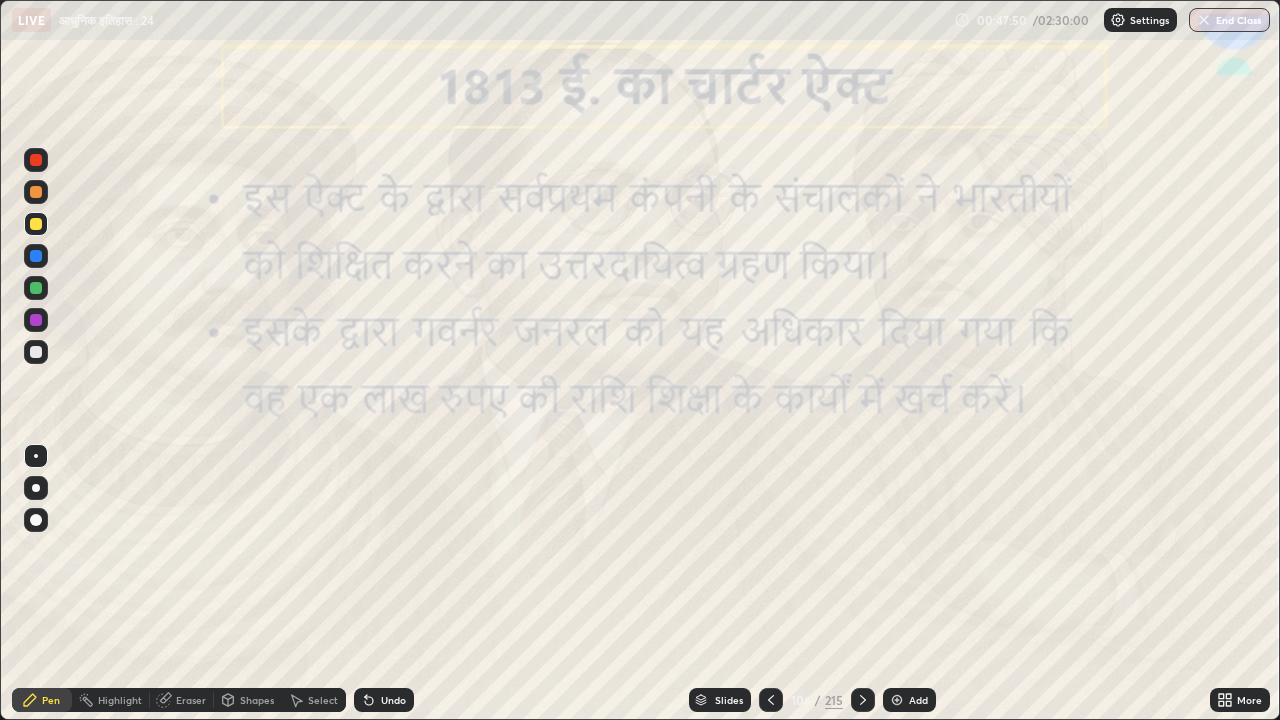 click 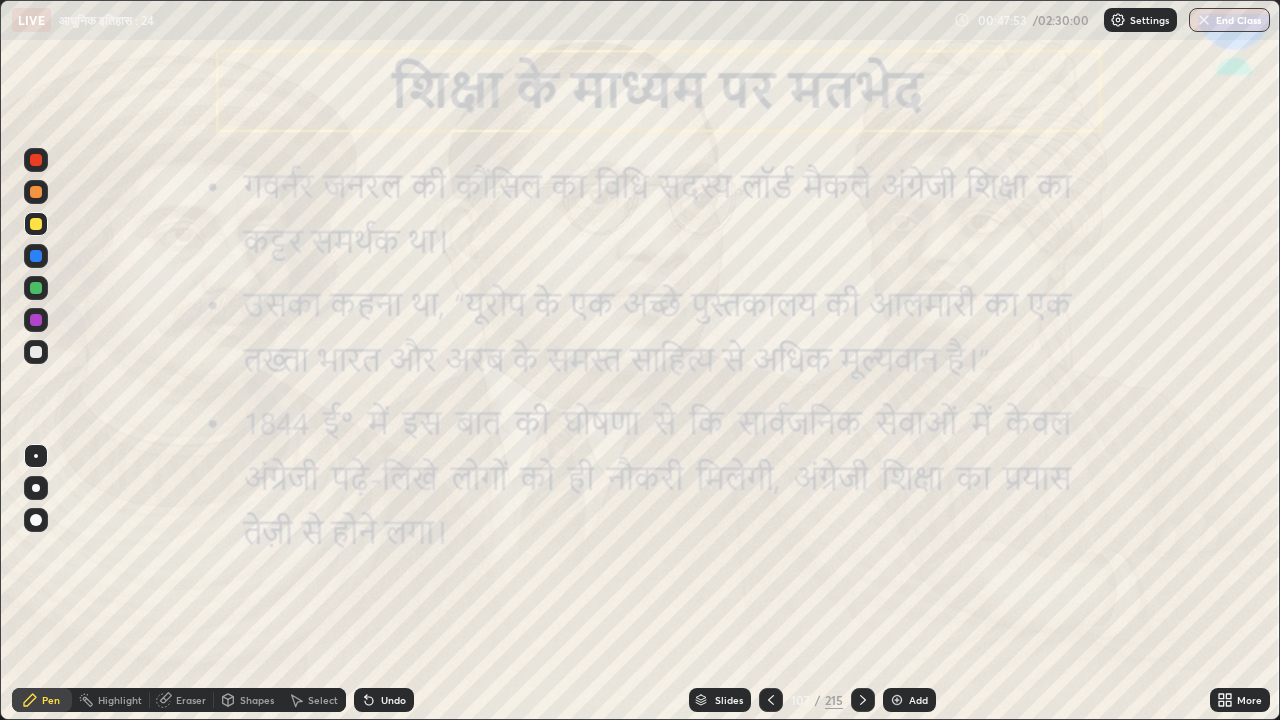 click 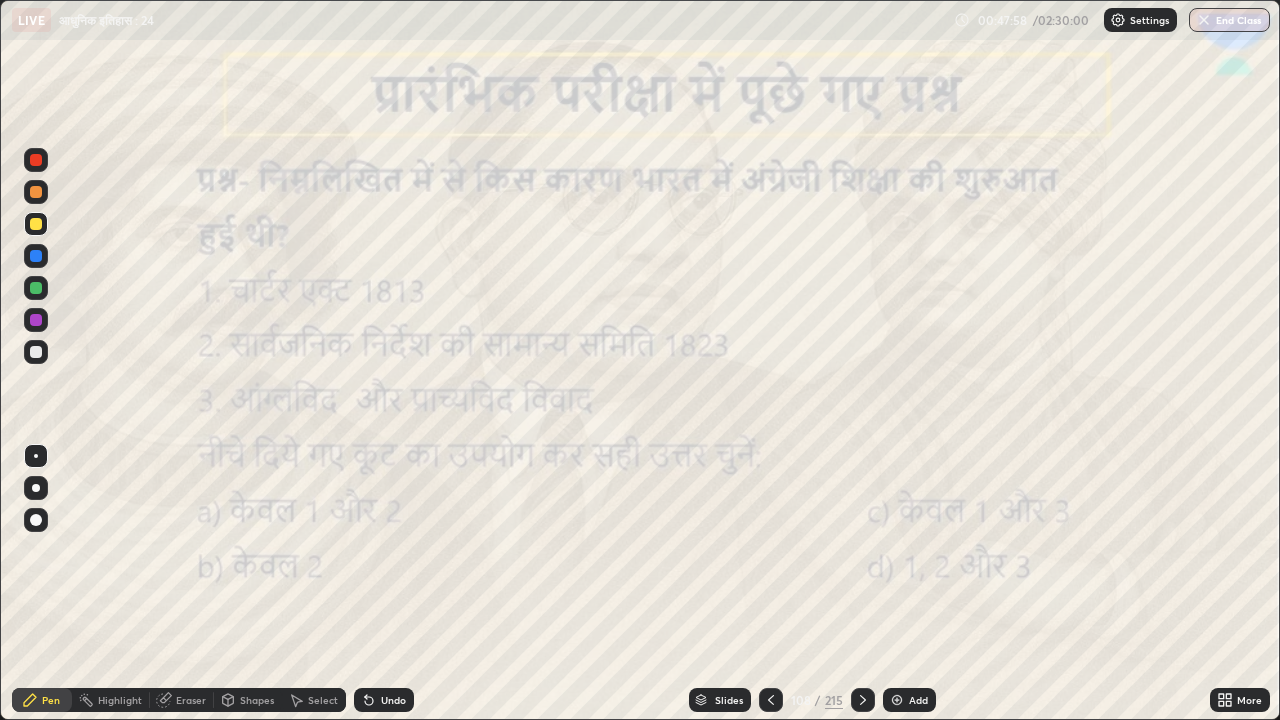 click at bounding box center (36, 352) 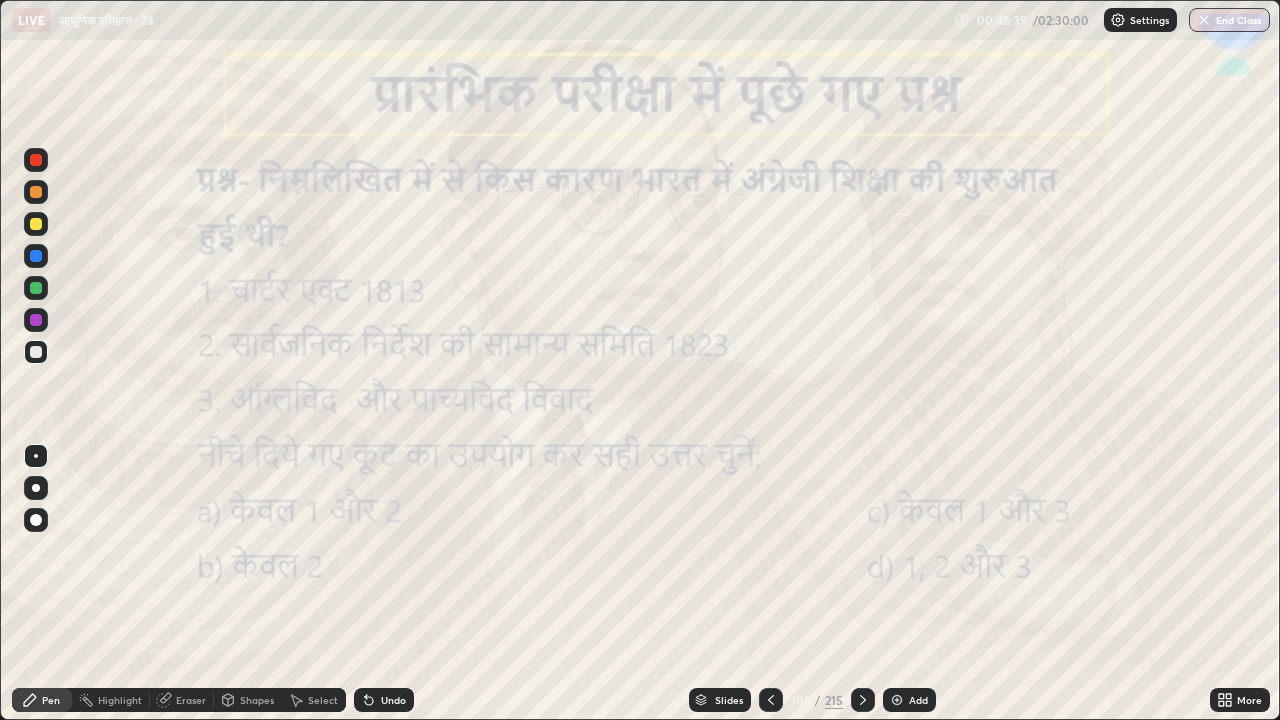 click at bounding box center (863, 700) 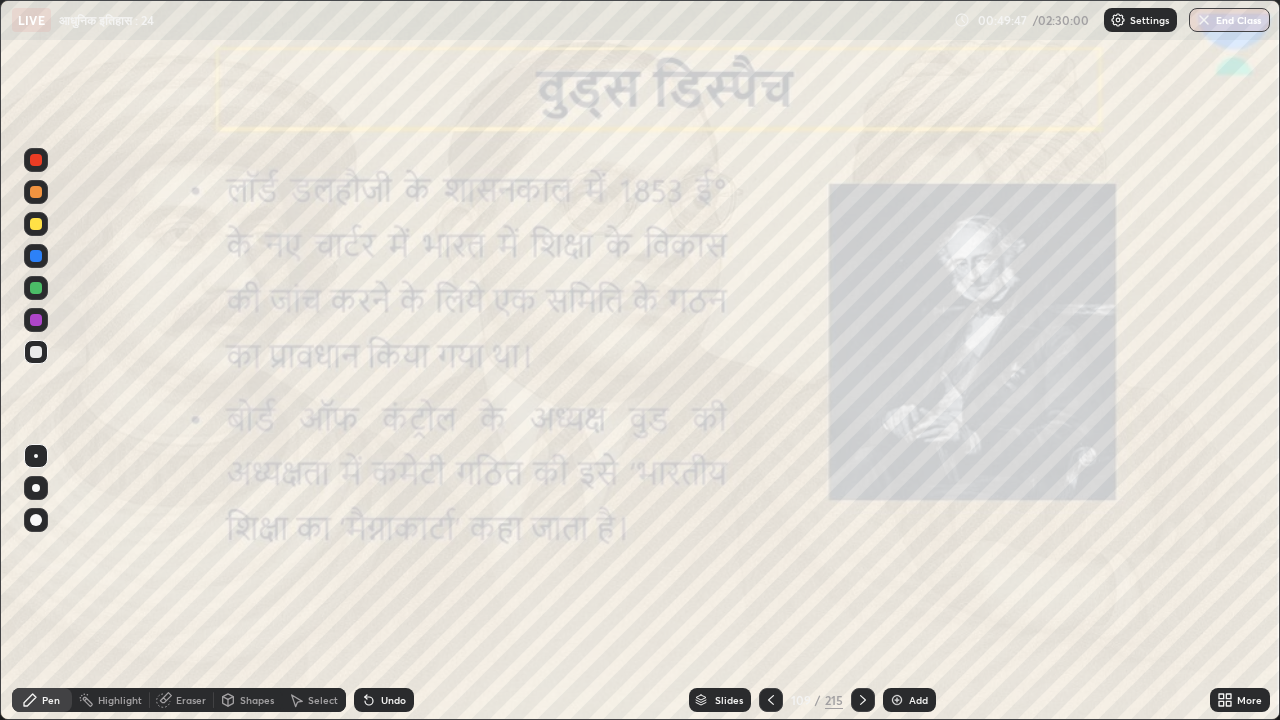 click 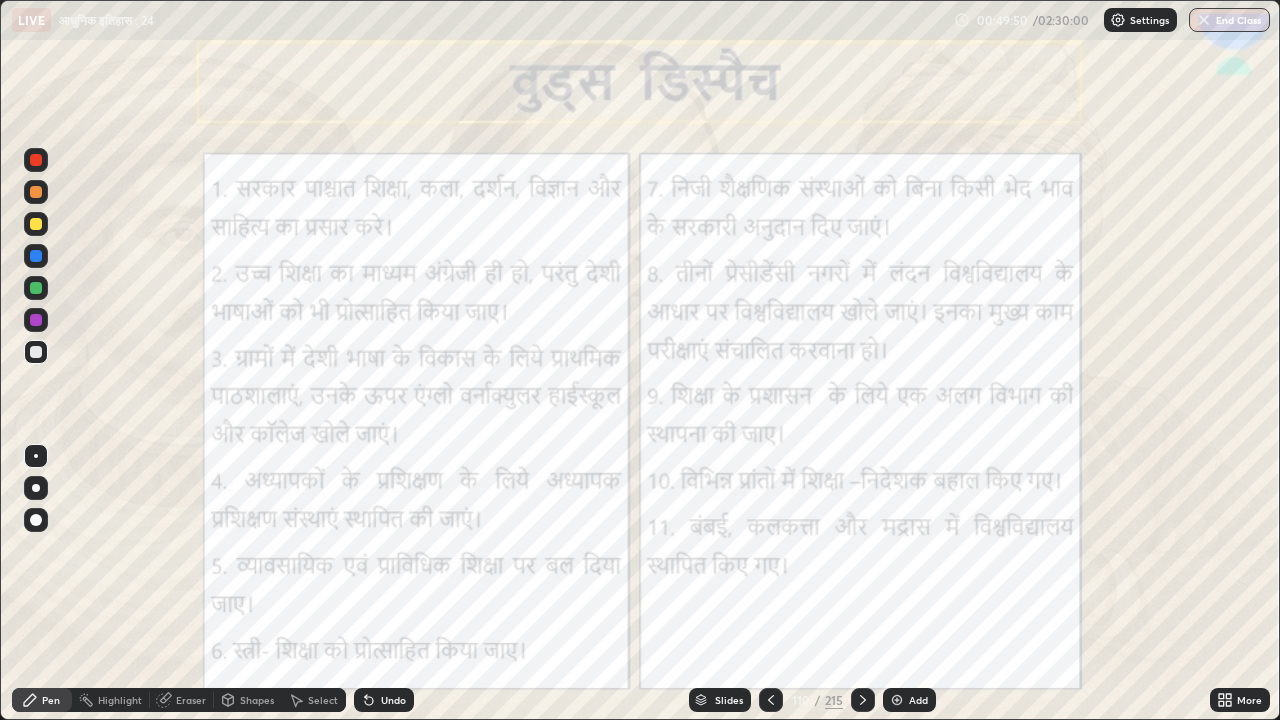 click at bounding box center (36, 320) 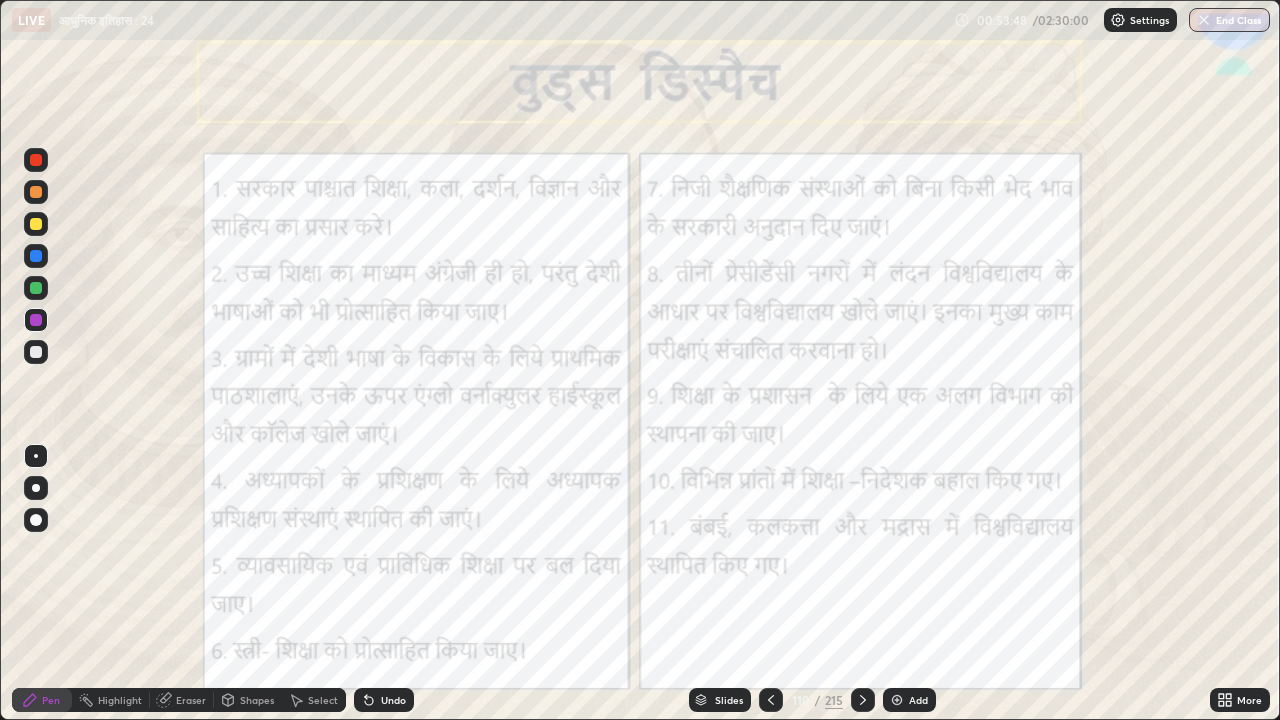 click 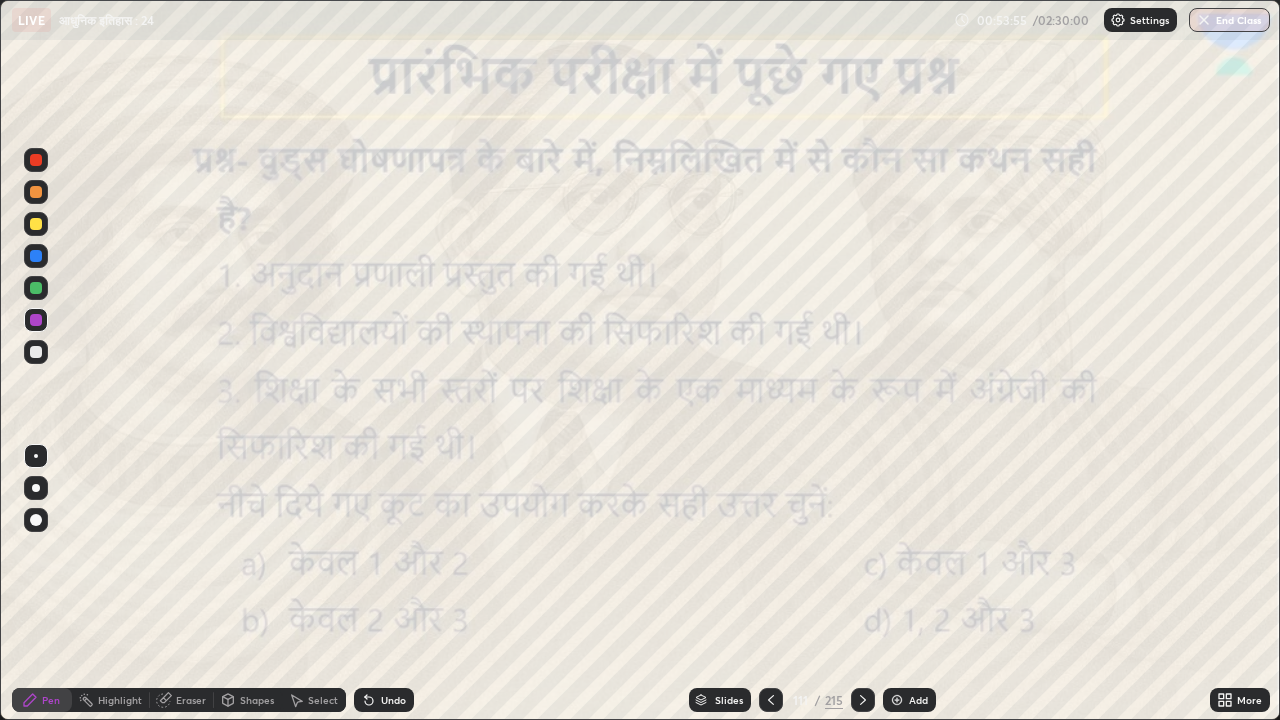 click at bounding box center (36, 352) 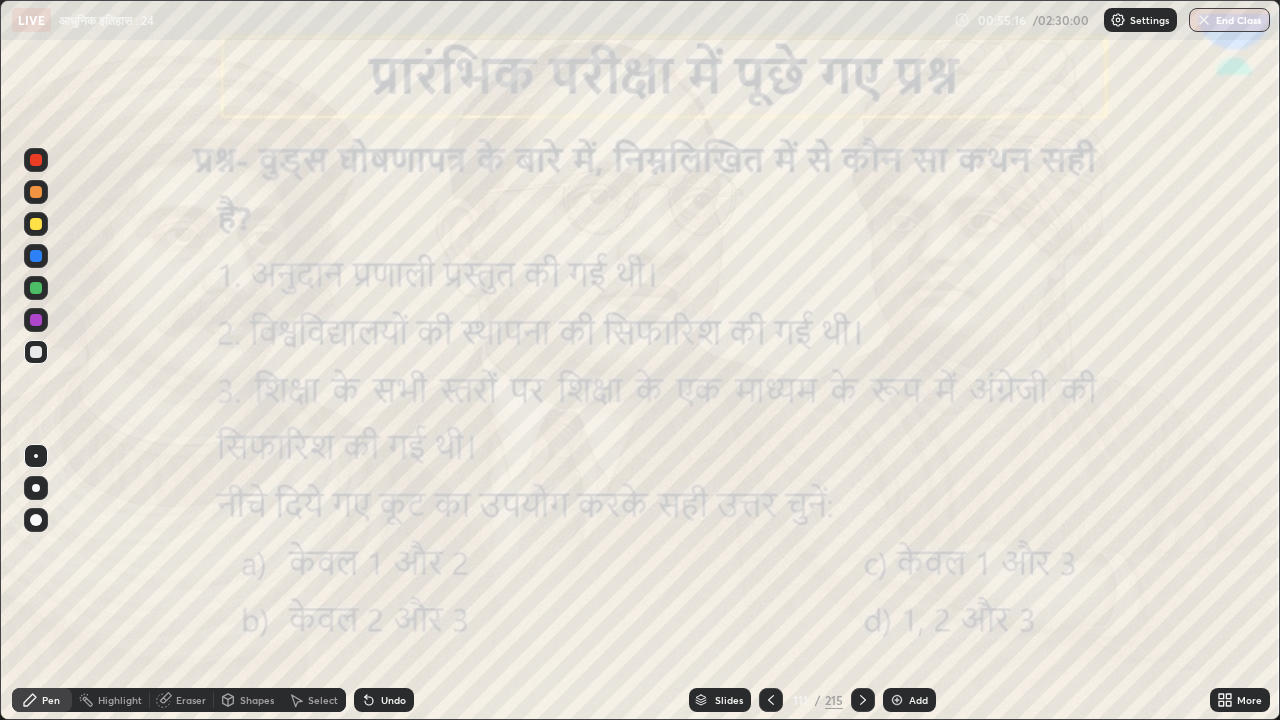 click 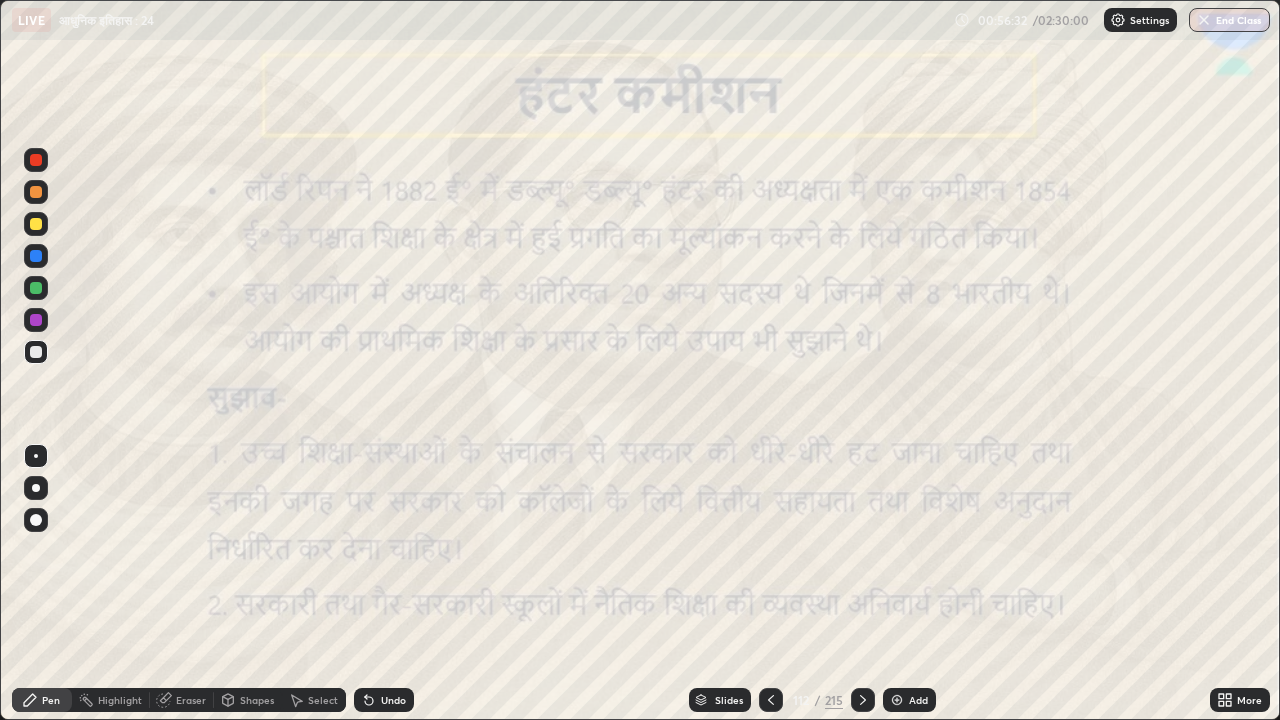 click 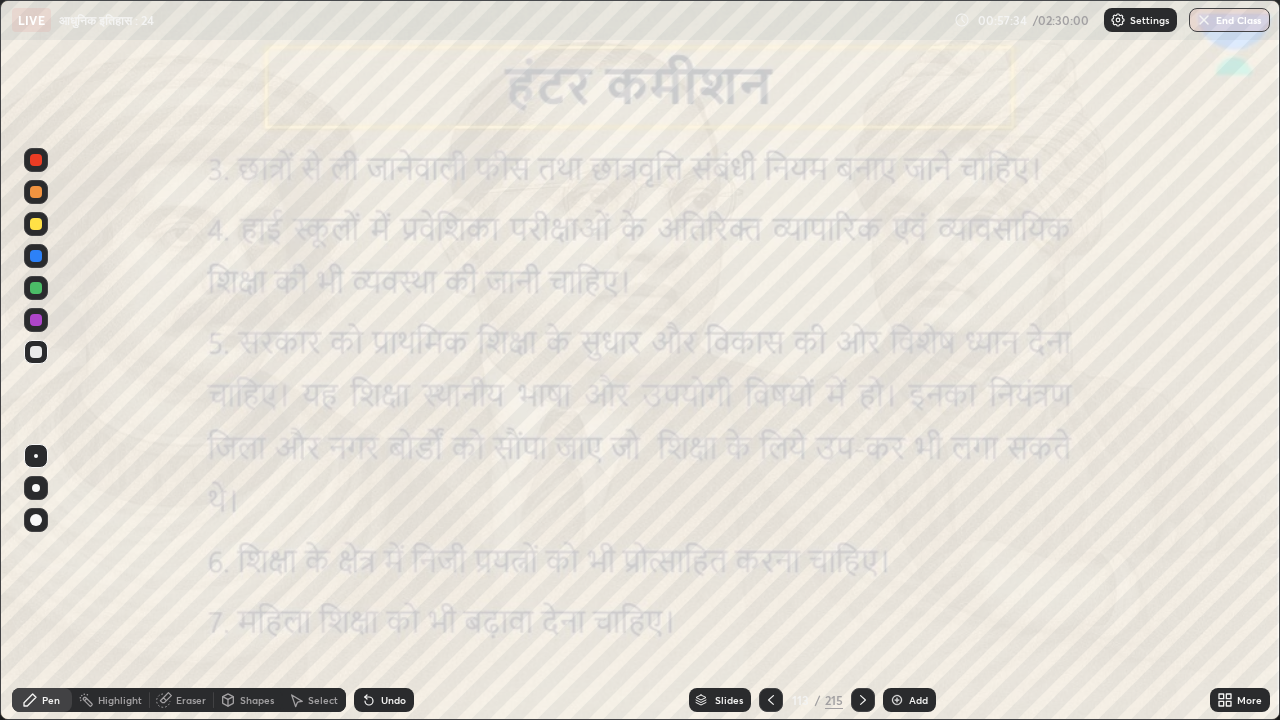 click 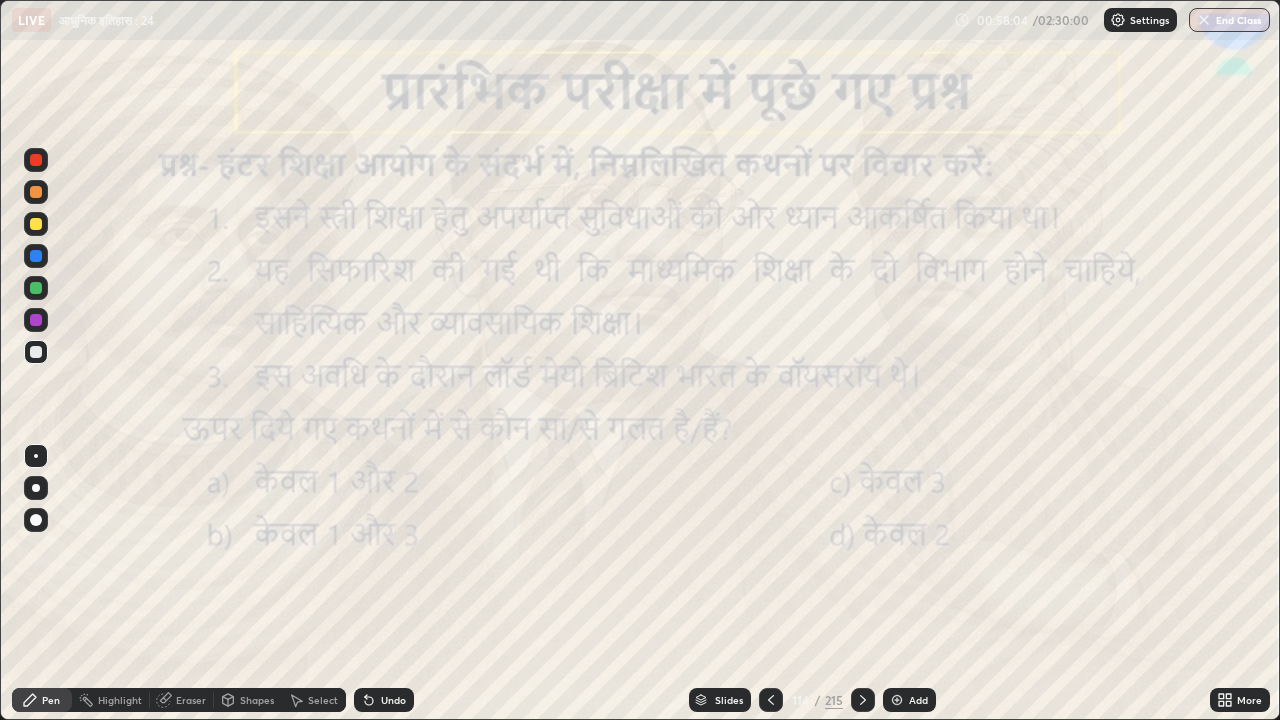 click 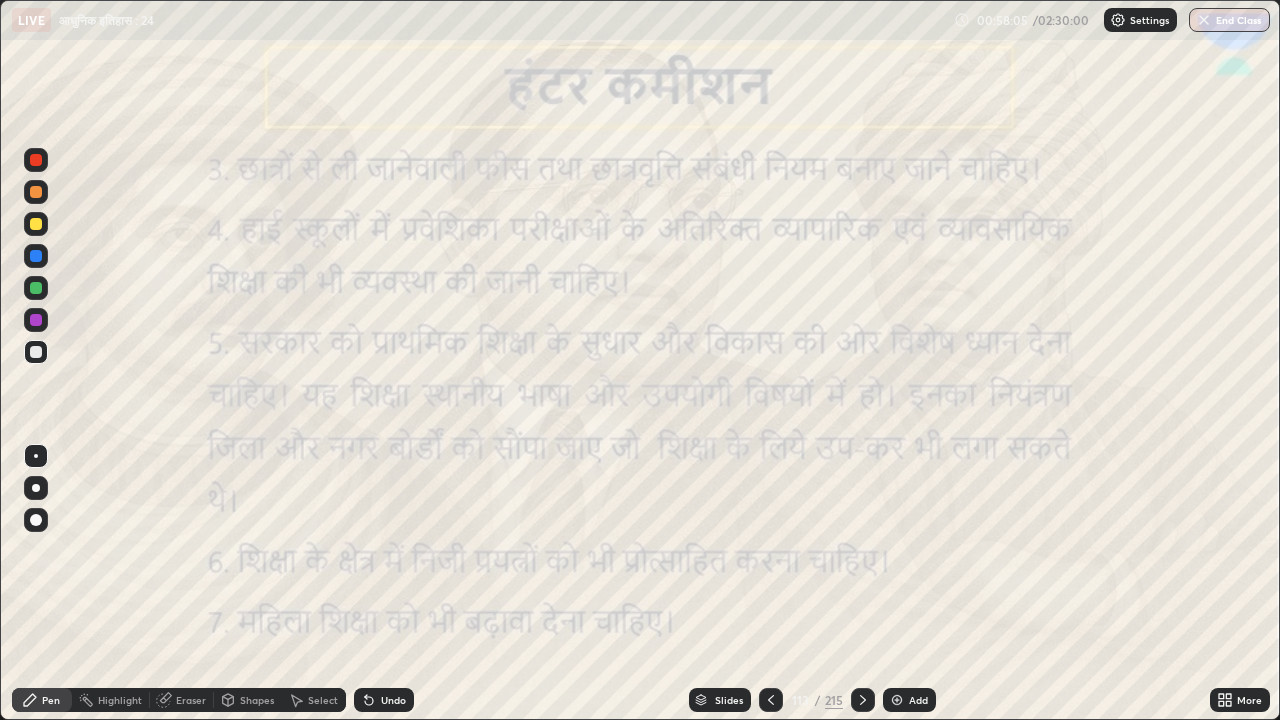 click at bounding box center [771, 700] 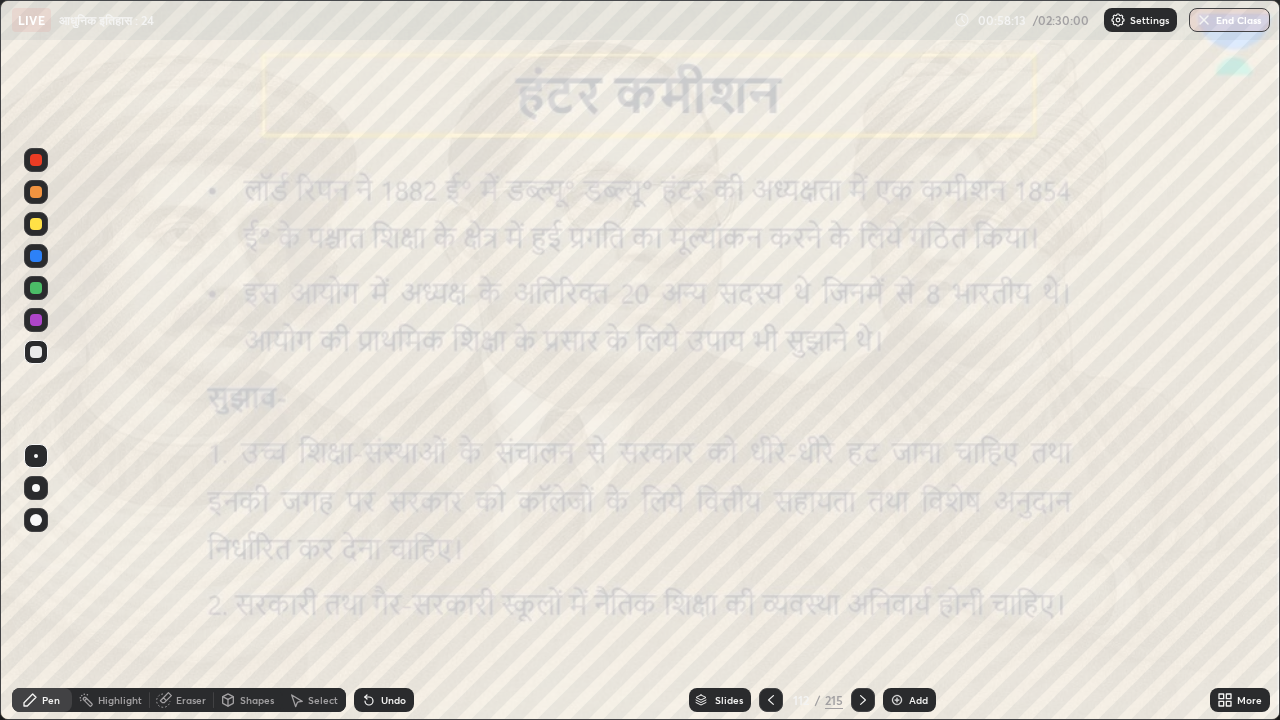 click 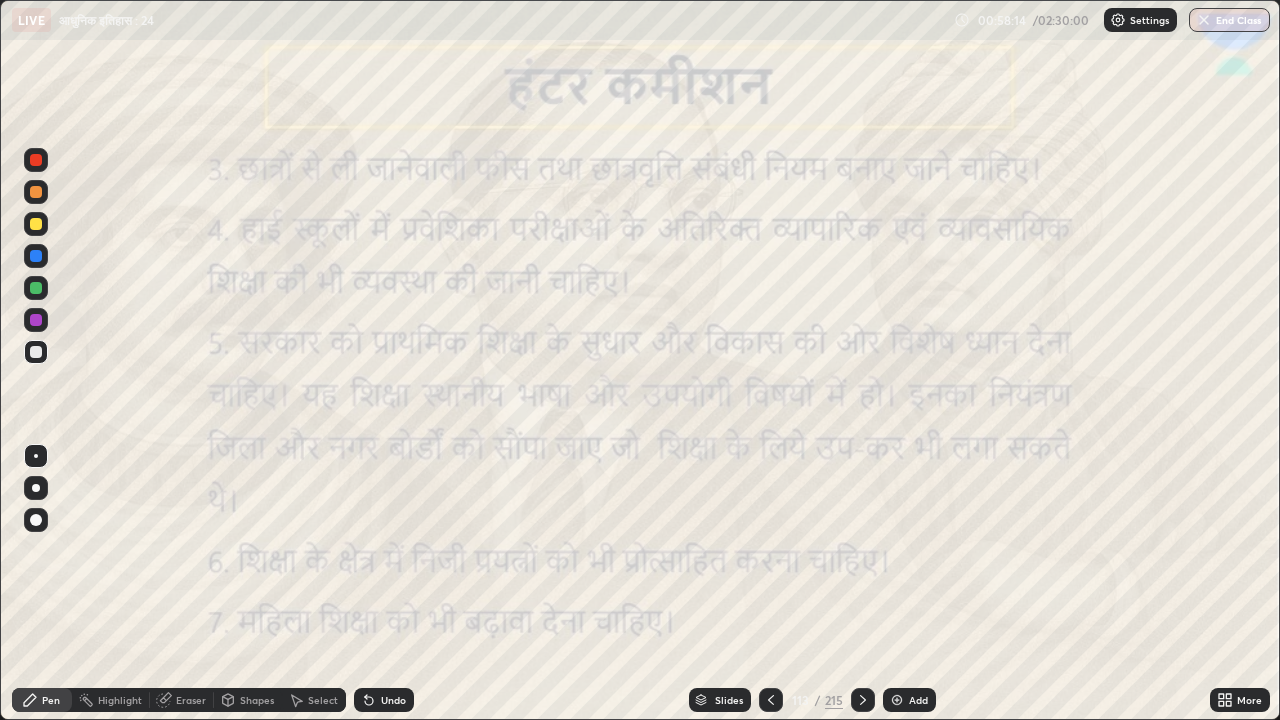 click 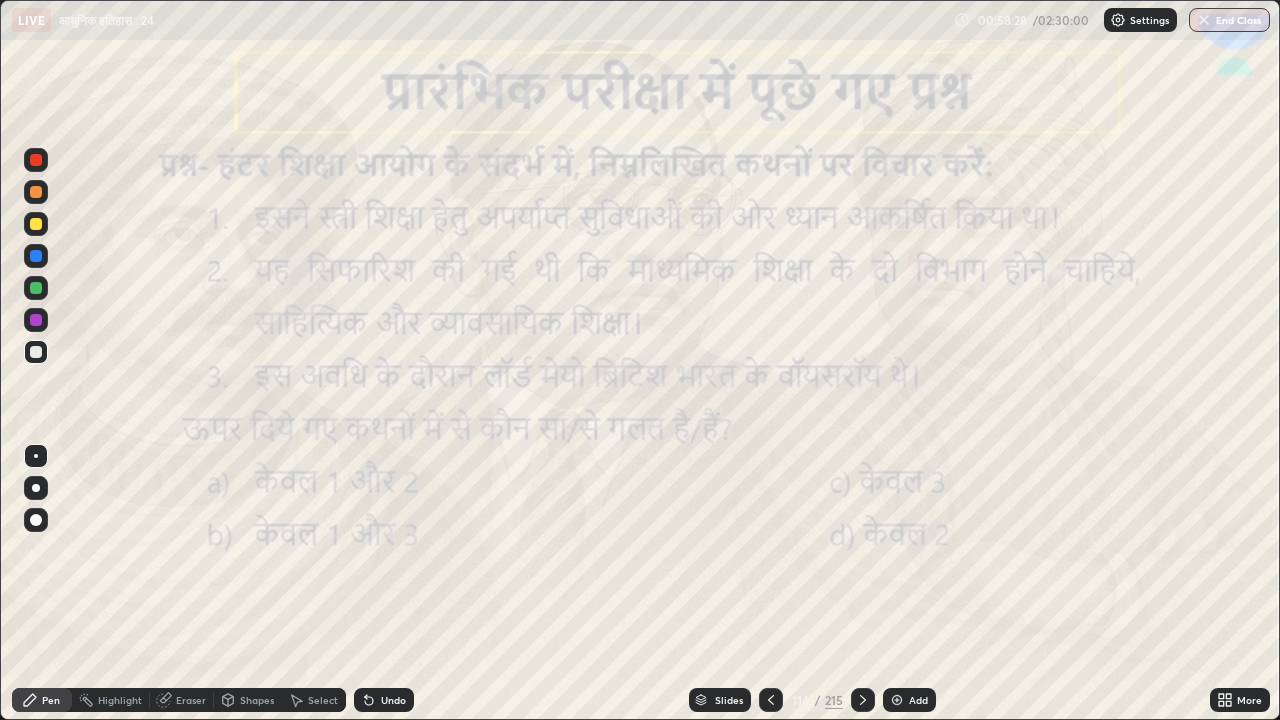 click 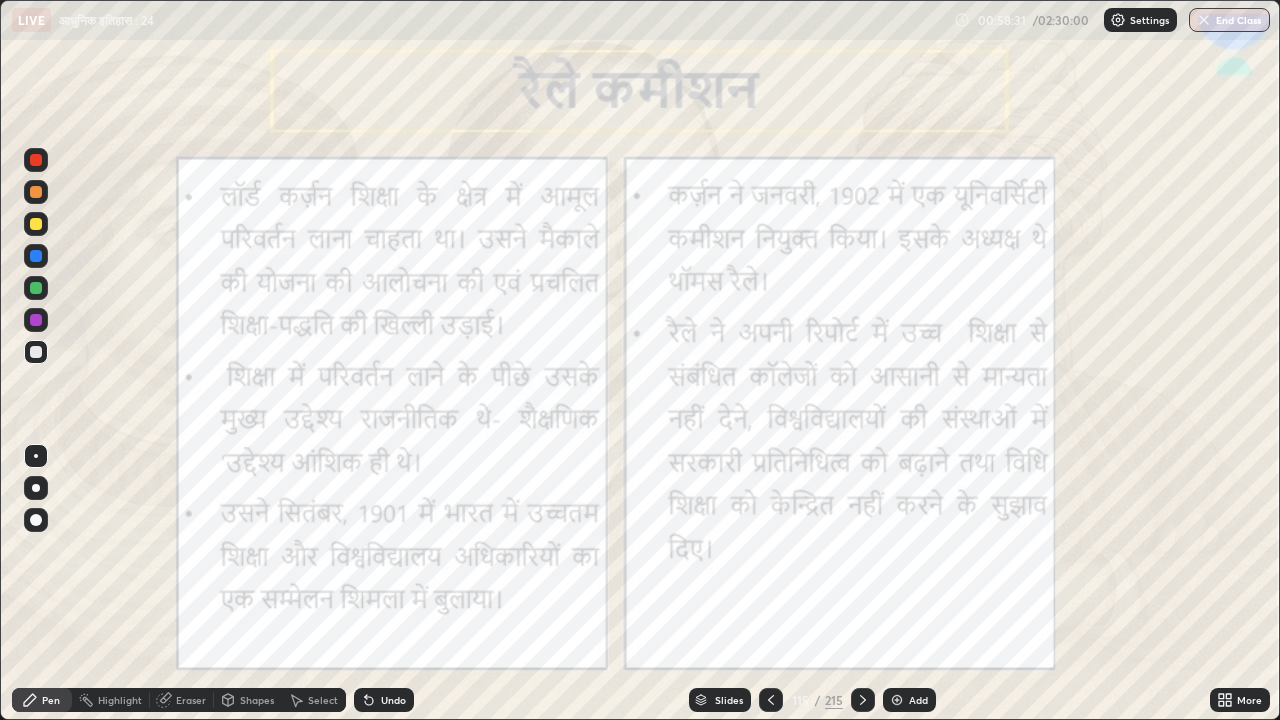 click 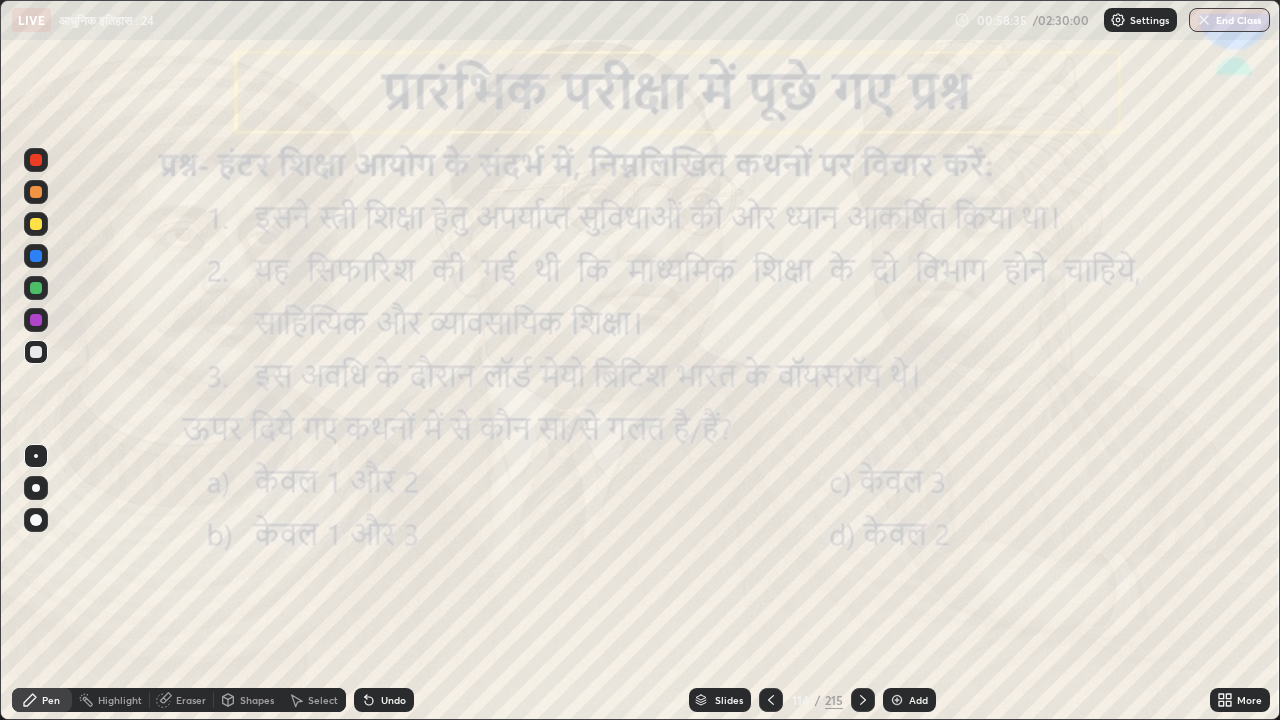 click on "Eraser" at bounding box center (182, 700) 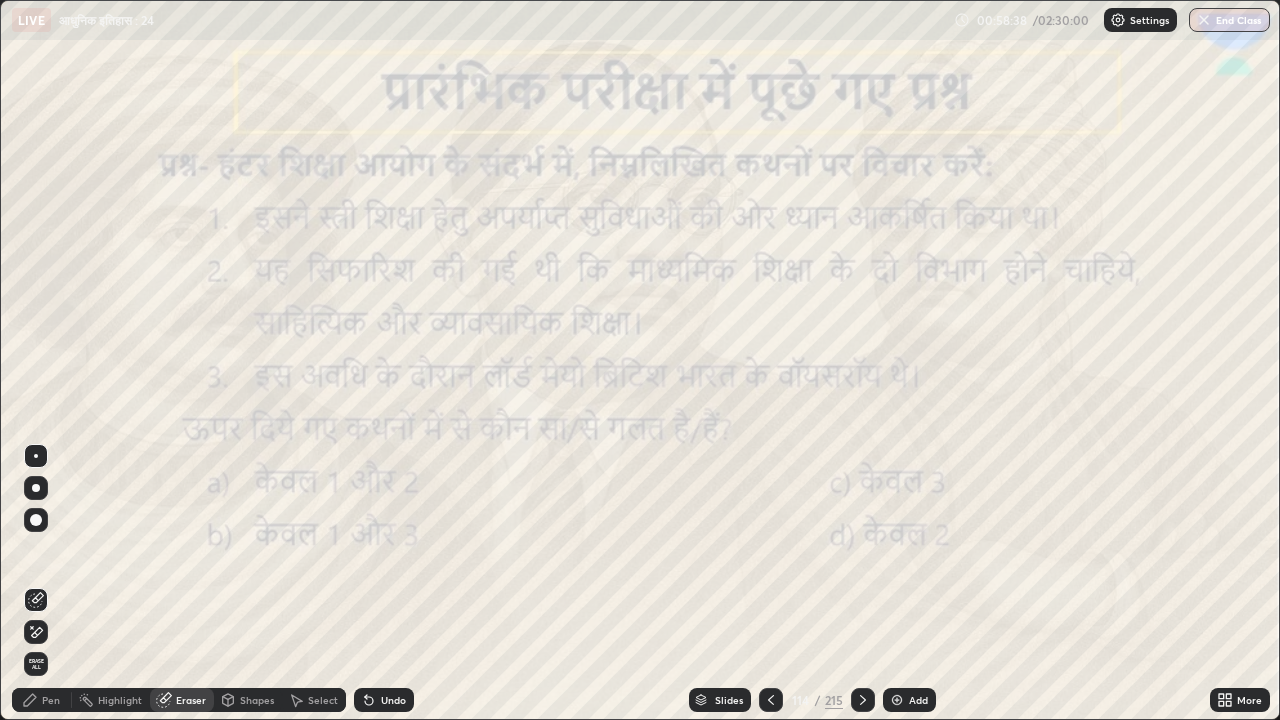 click on "Pen" at bounding box center [51, 700] 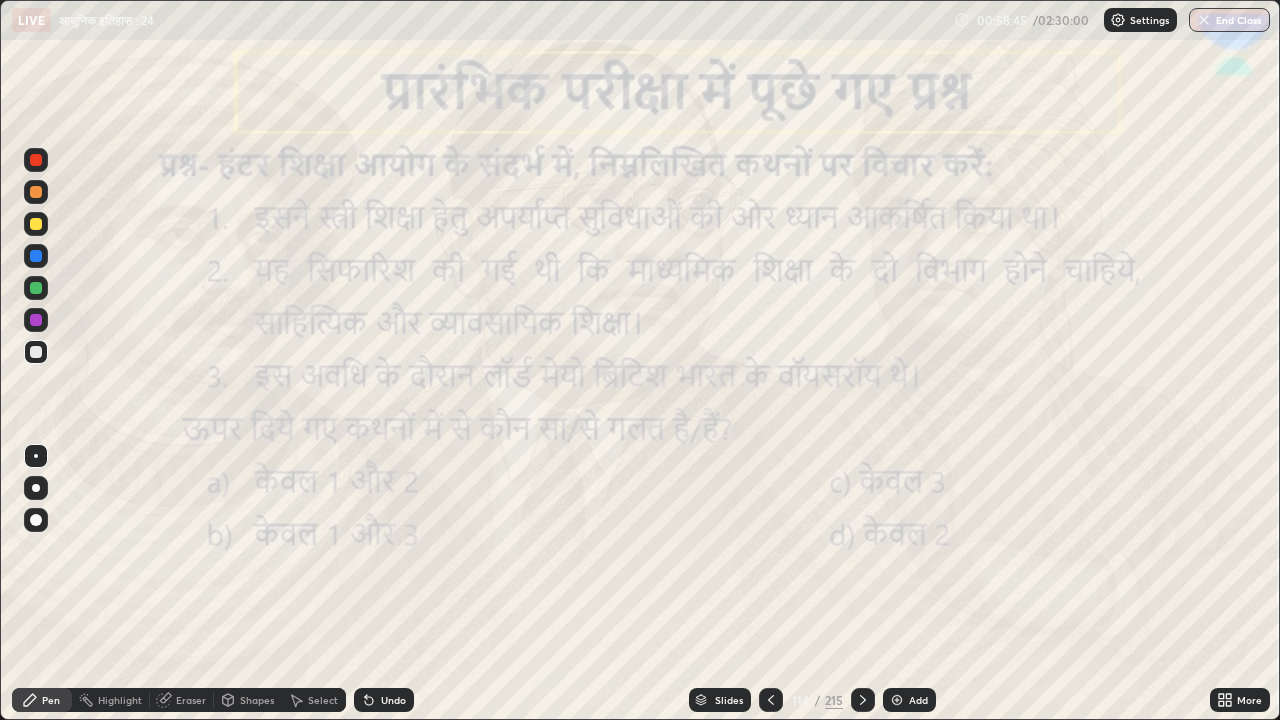 click on "Highlight" at bounding box center [120, 700] 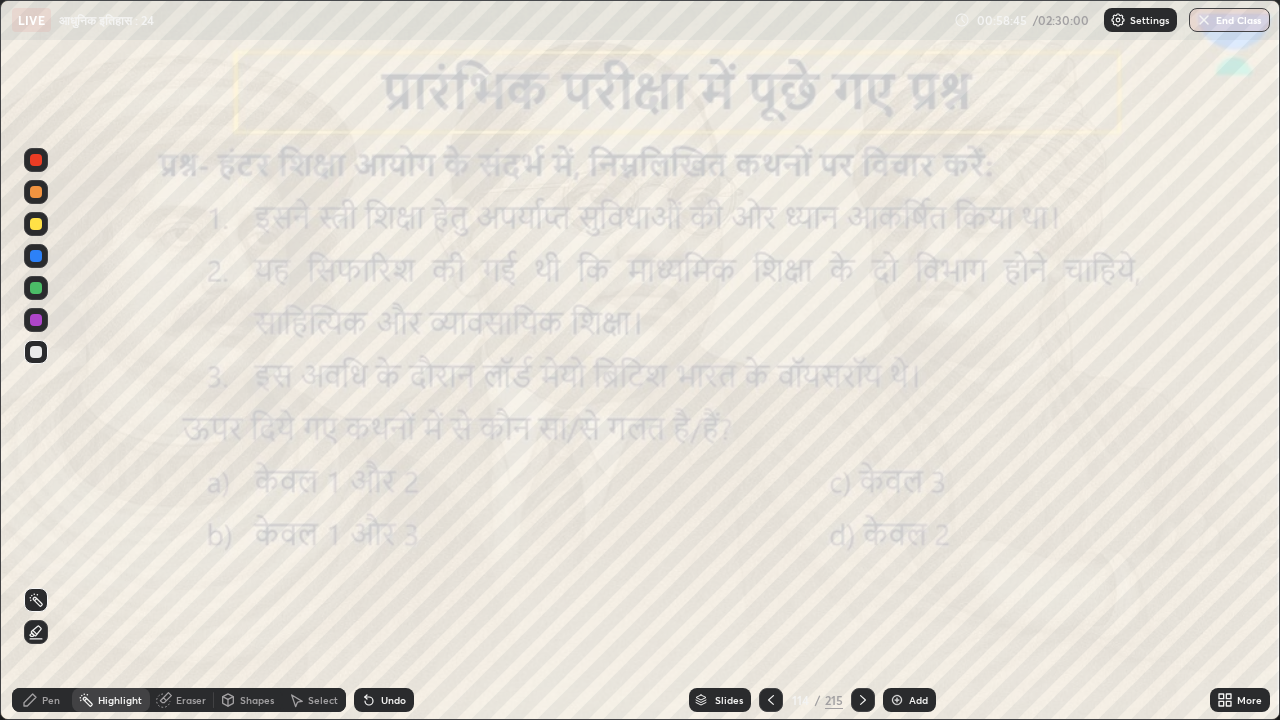 click on "Eraser" at bounding box center [191, 700] 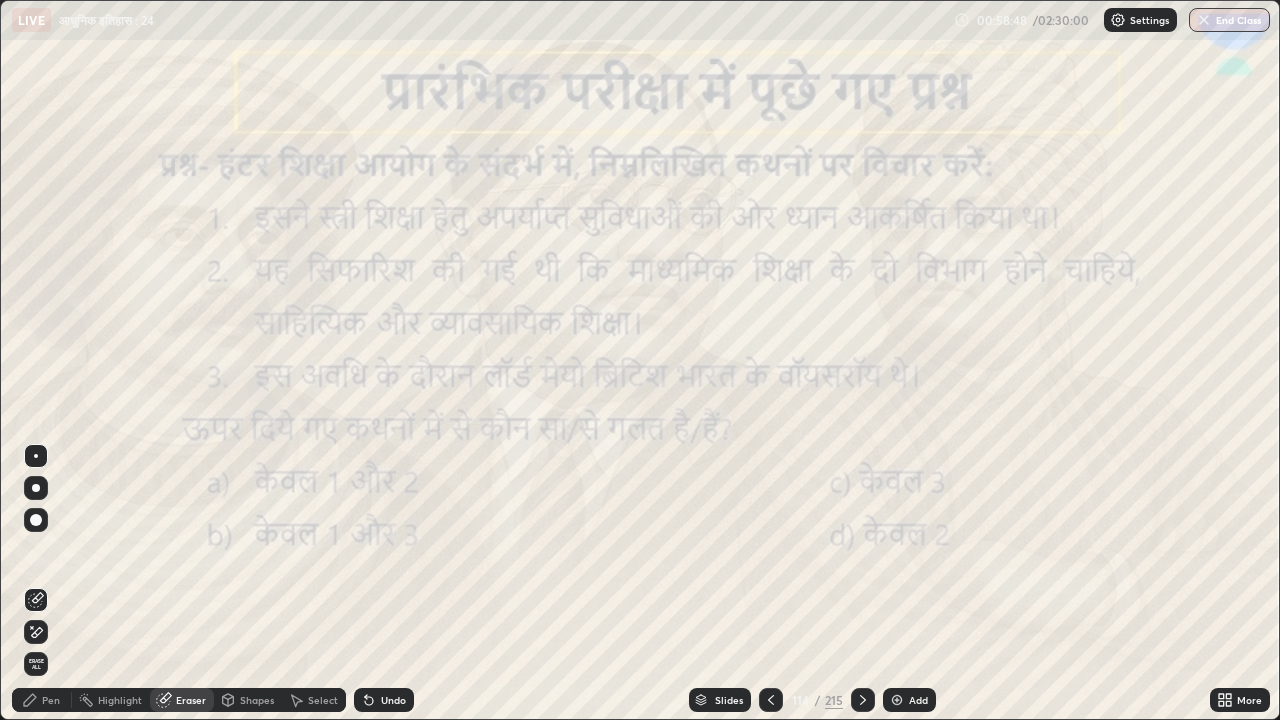 click on "Pen" at bounding box center [51, 700] 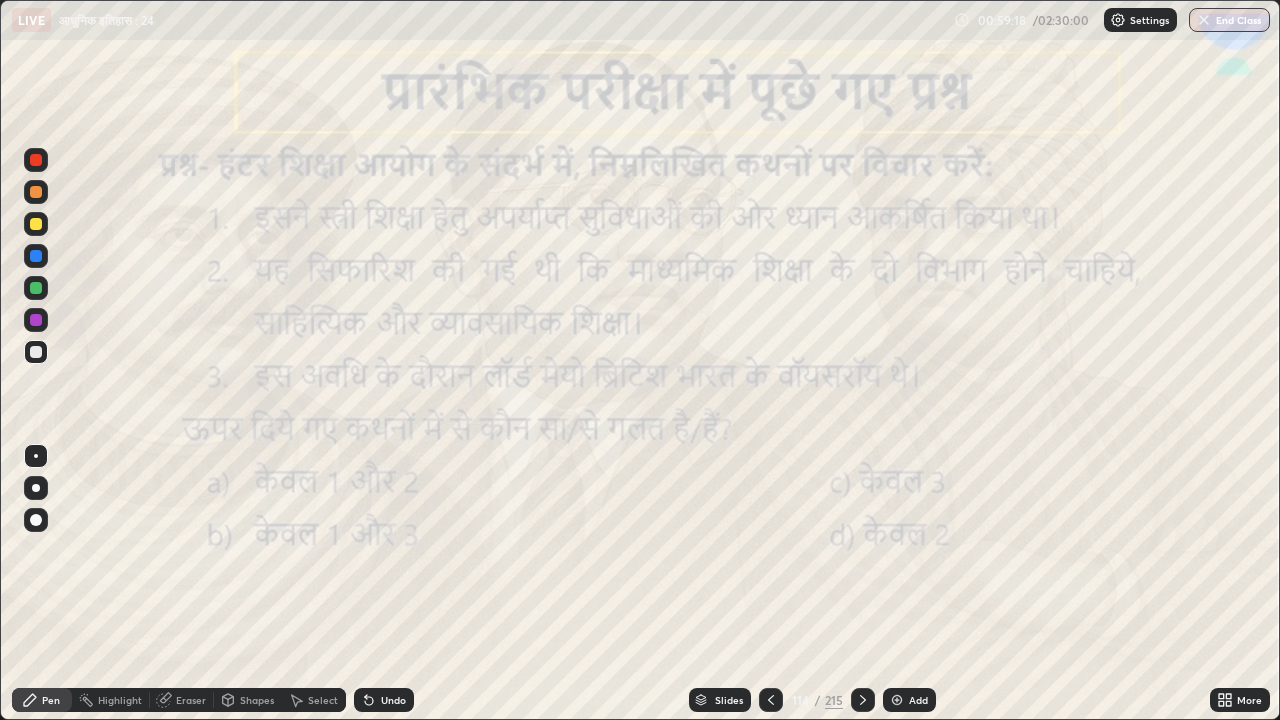 click 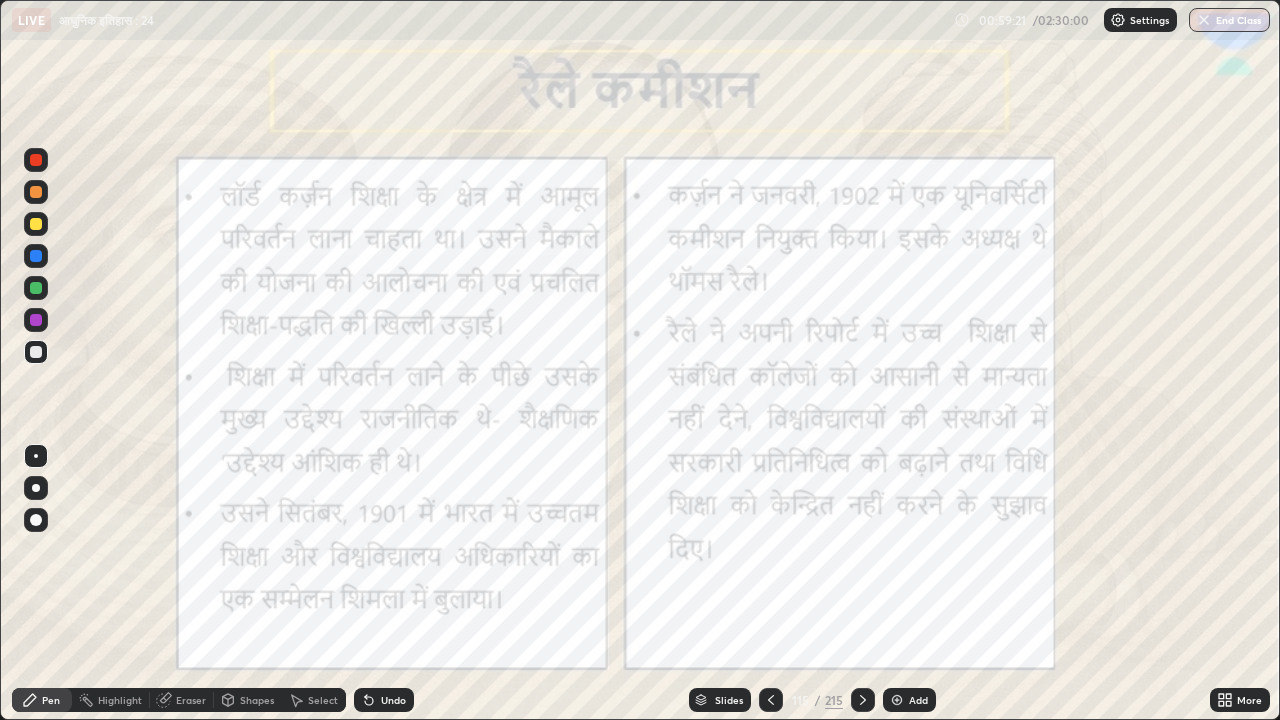 click at bounding box center [36, 320] 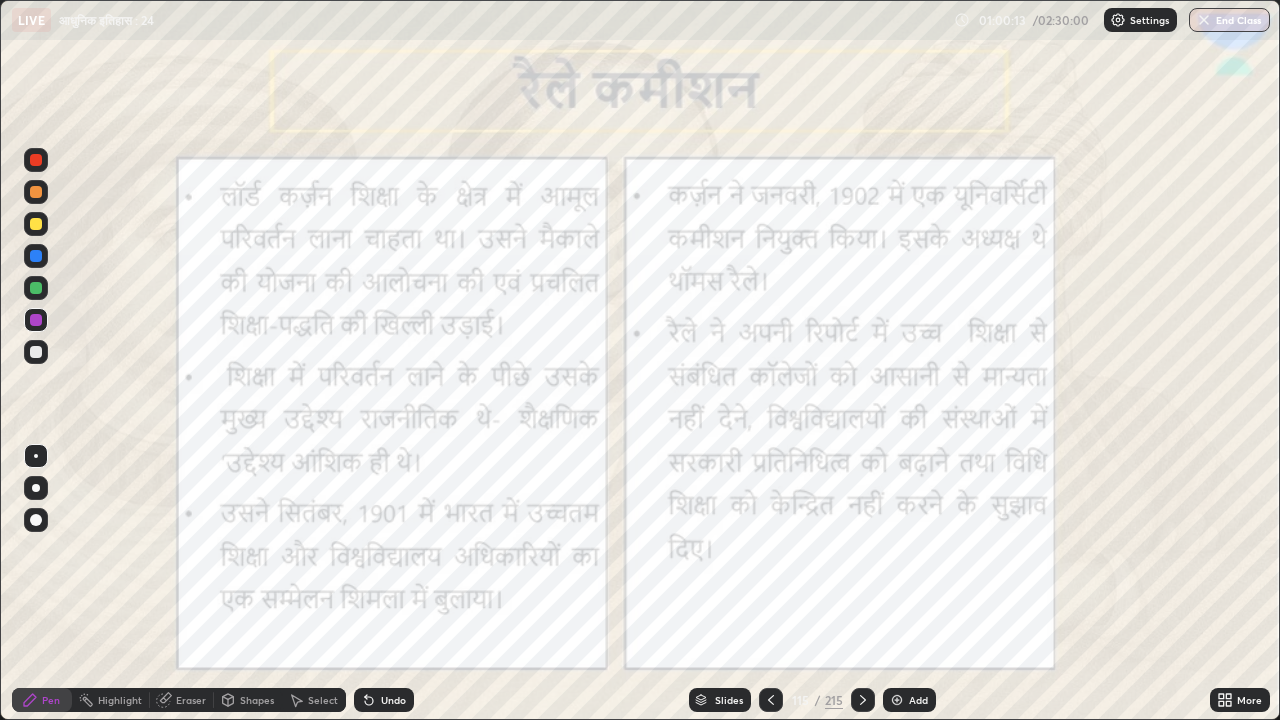 click on "Add" at bounding box center [918, 700] 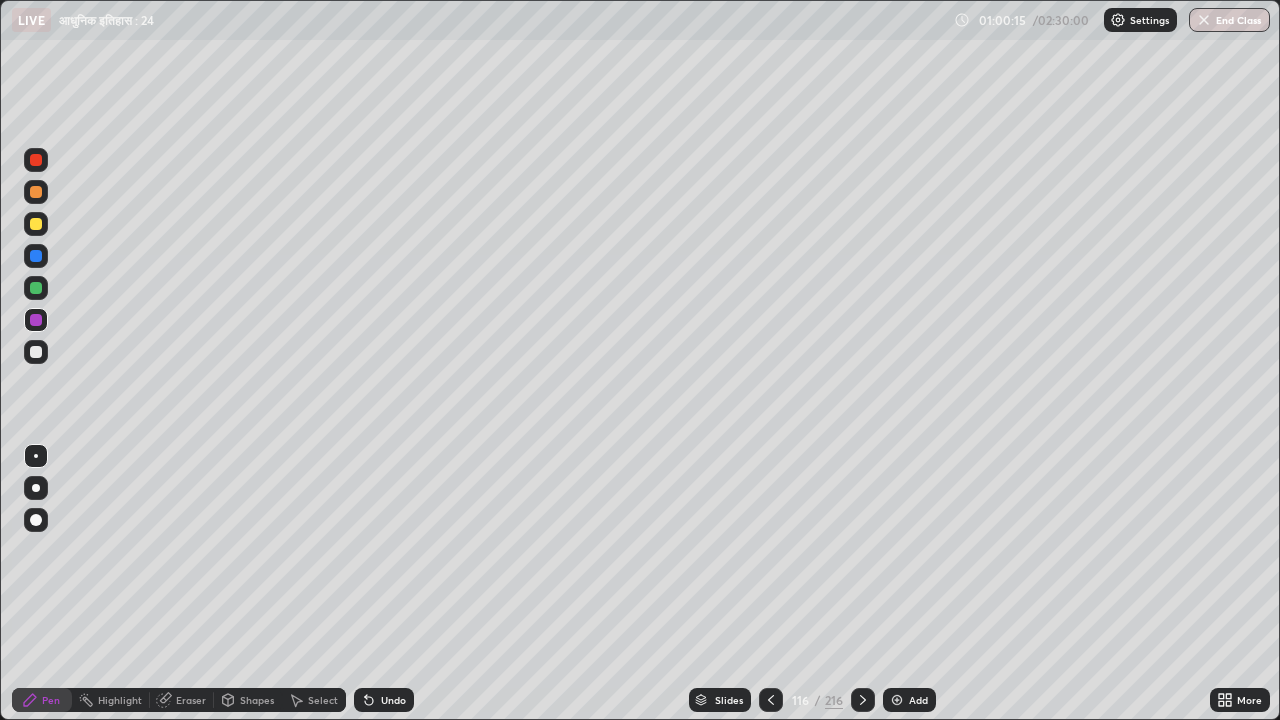 click at bounding box center [36, 352] 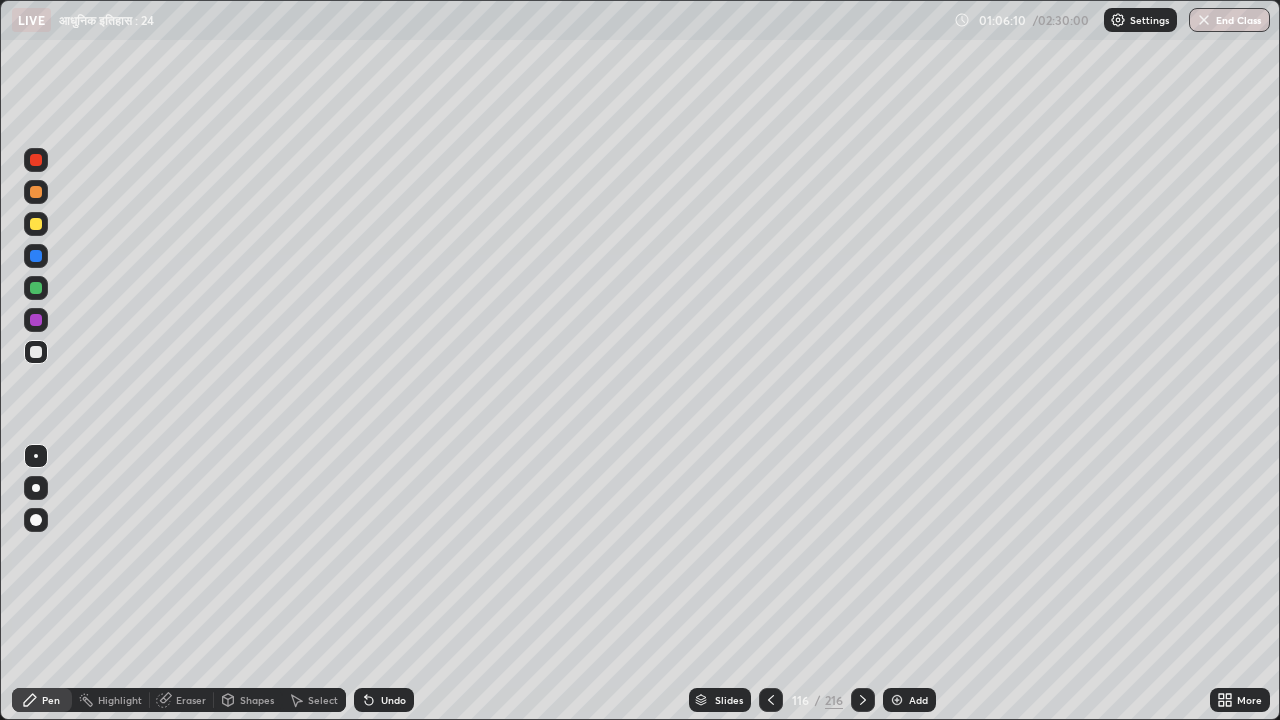 click at bounding box center [771, 700] 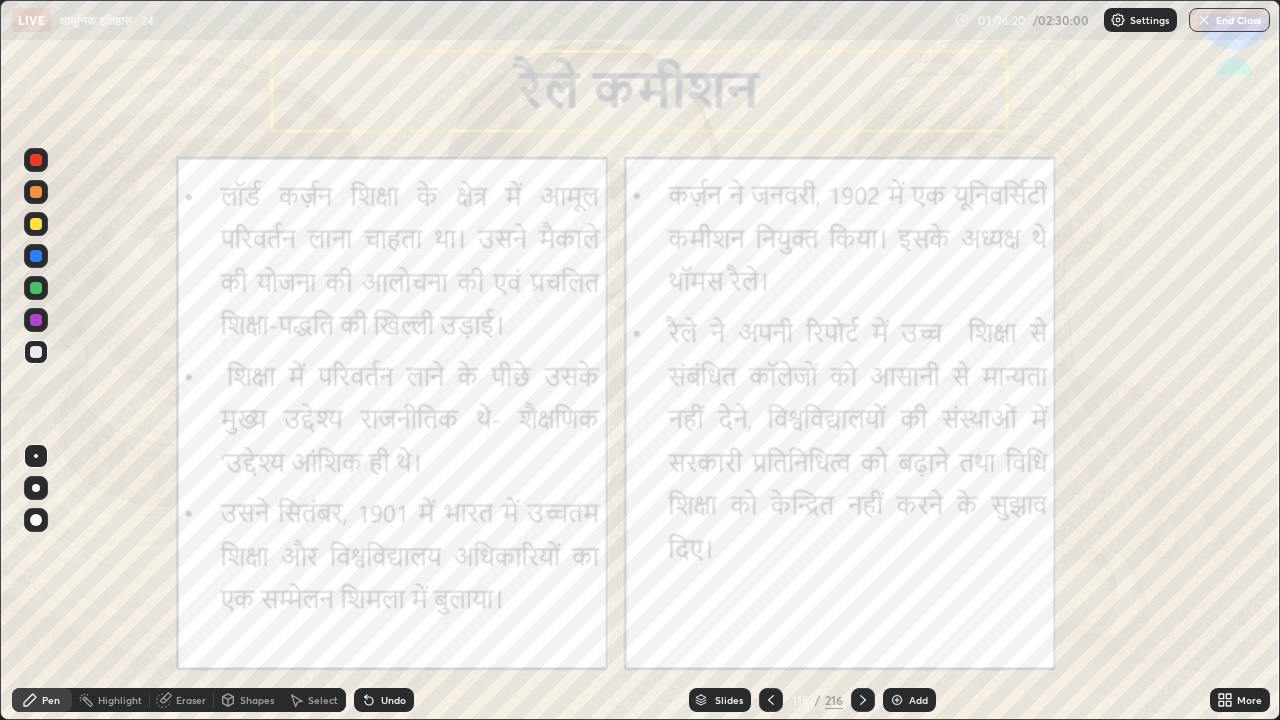 click 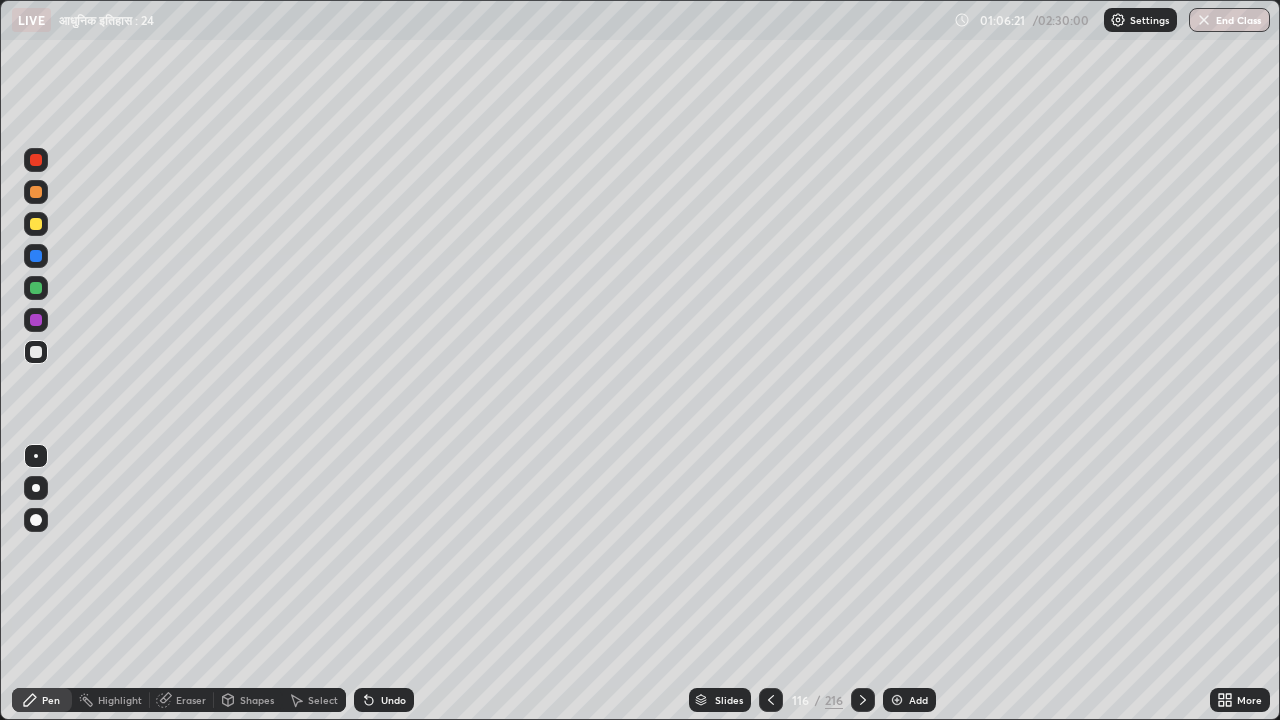 click 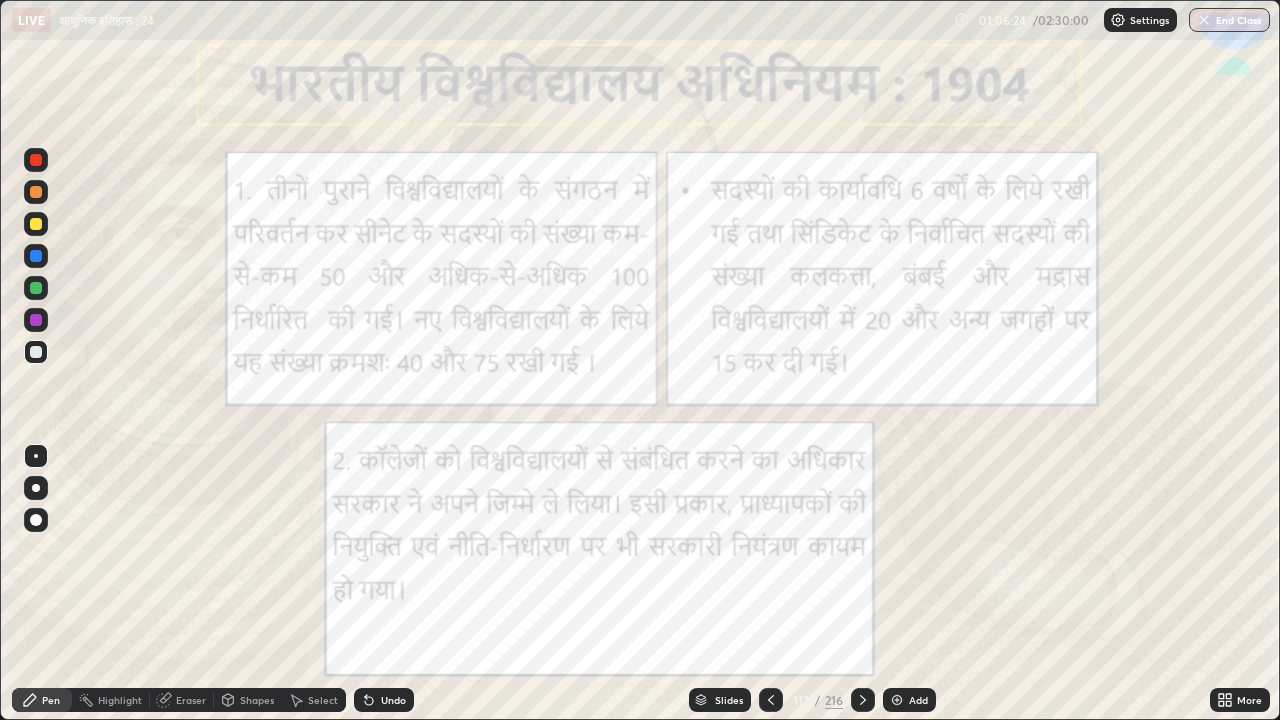 click at bounding box center [771, 700] 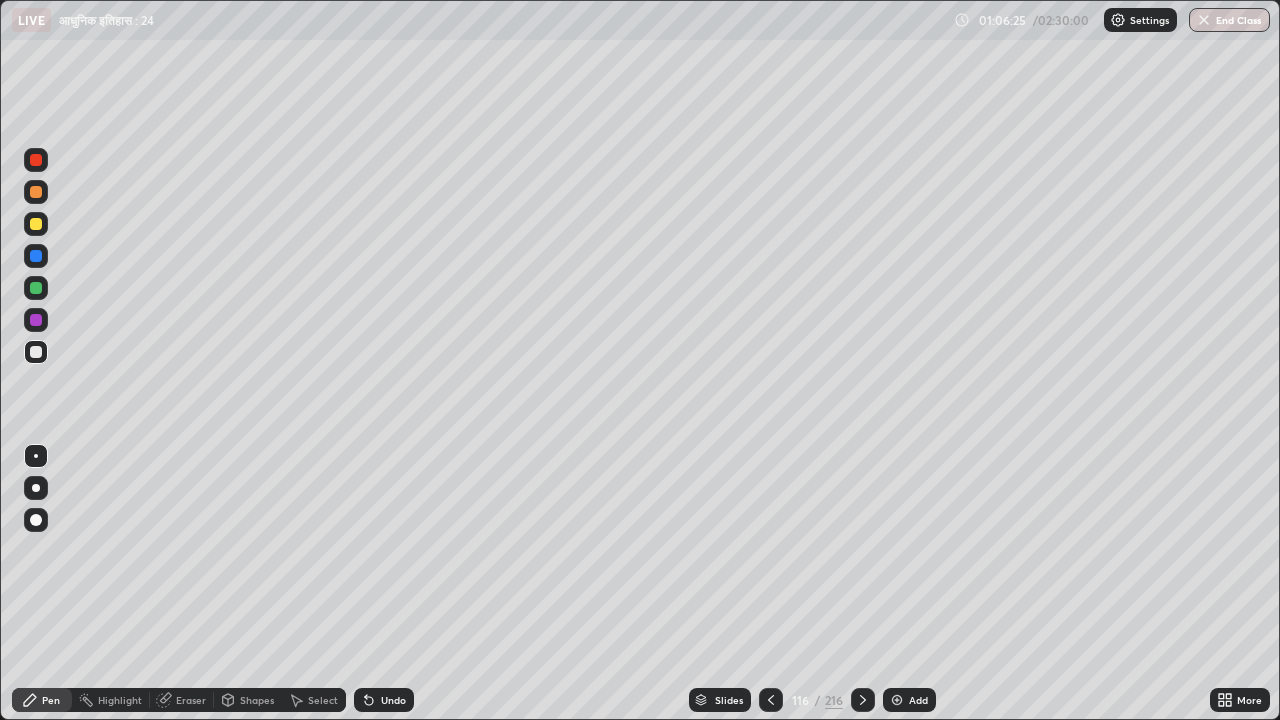 click 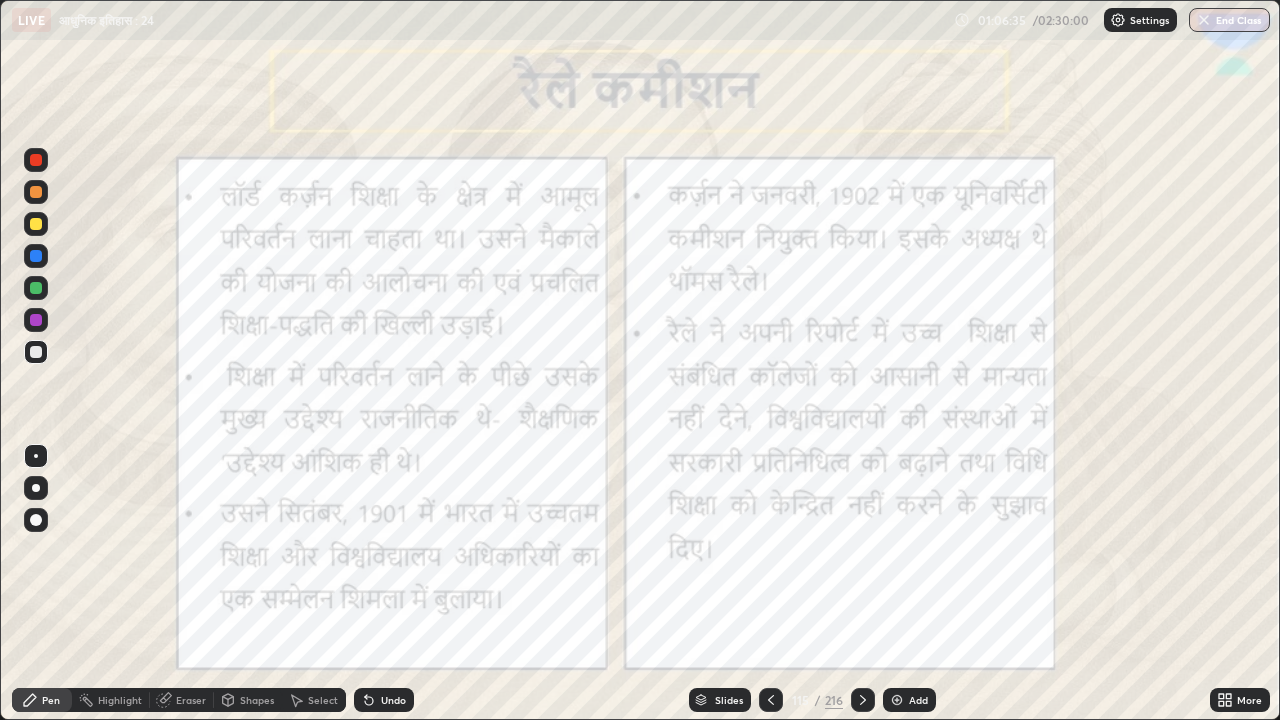 click at bounding box center [863, 700] 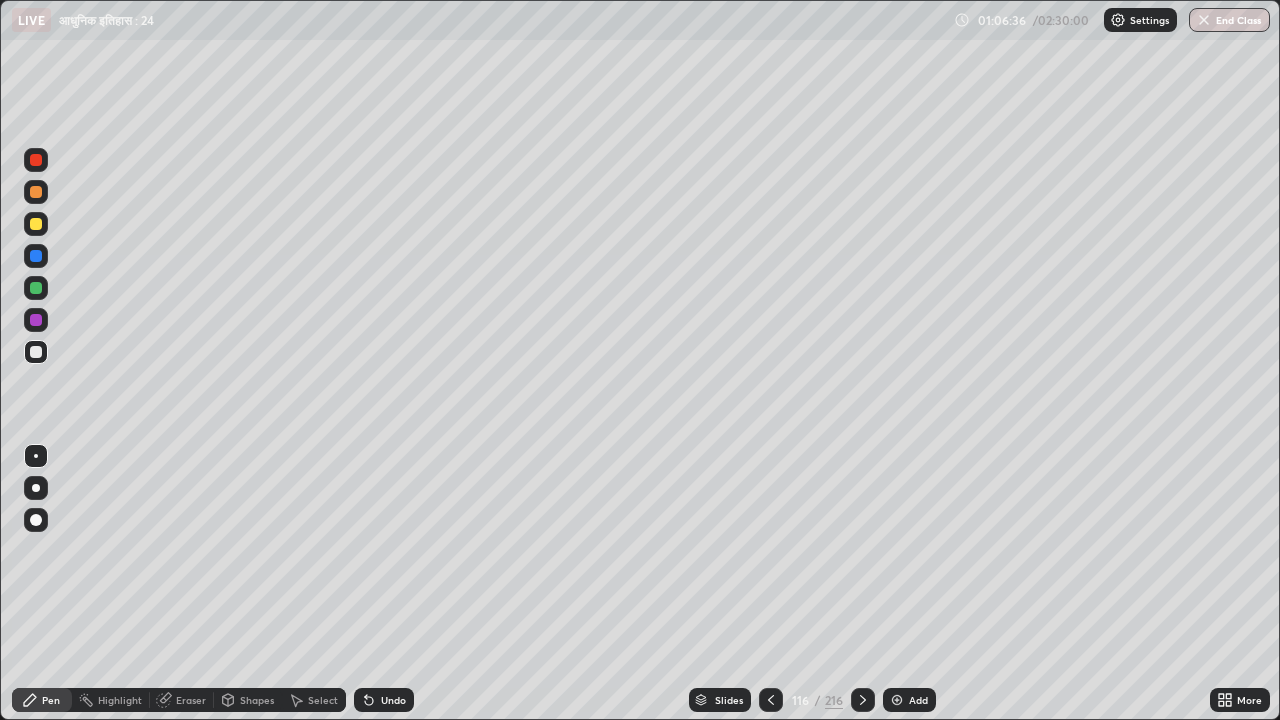 click at bounding box center (863, 700) 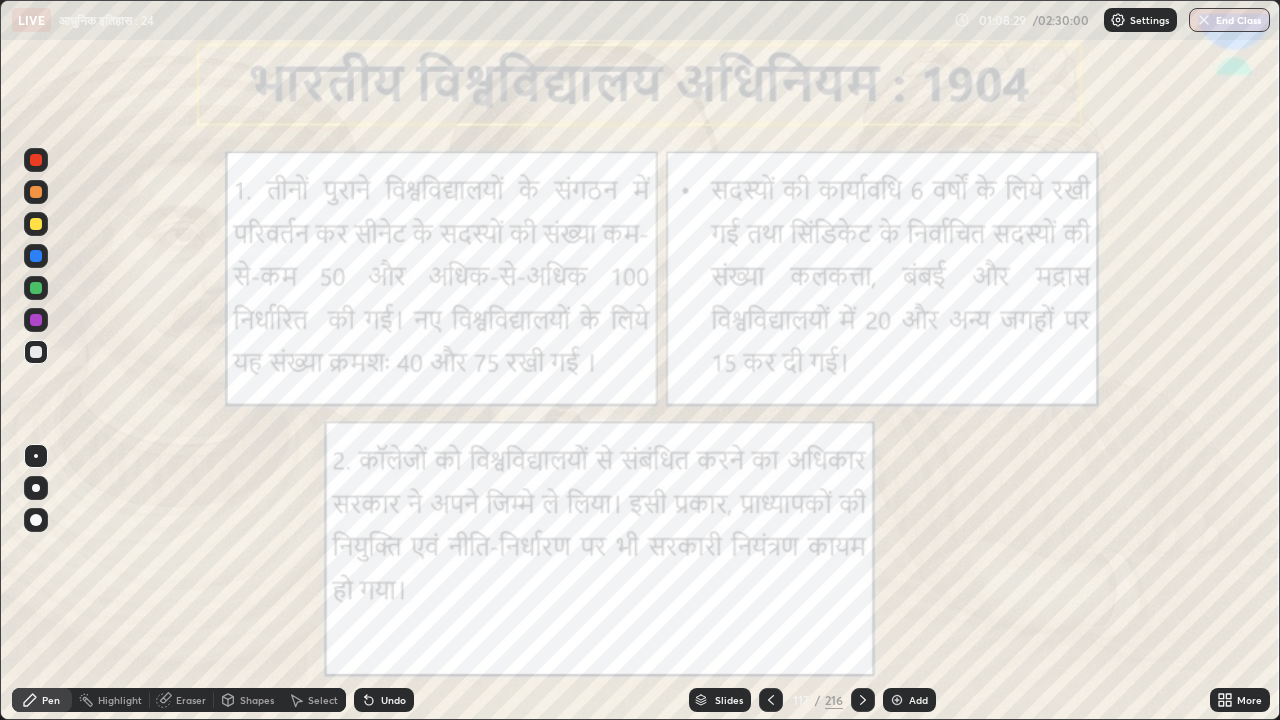 click at bounding box center (771, 700) 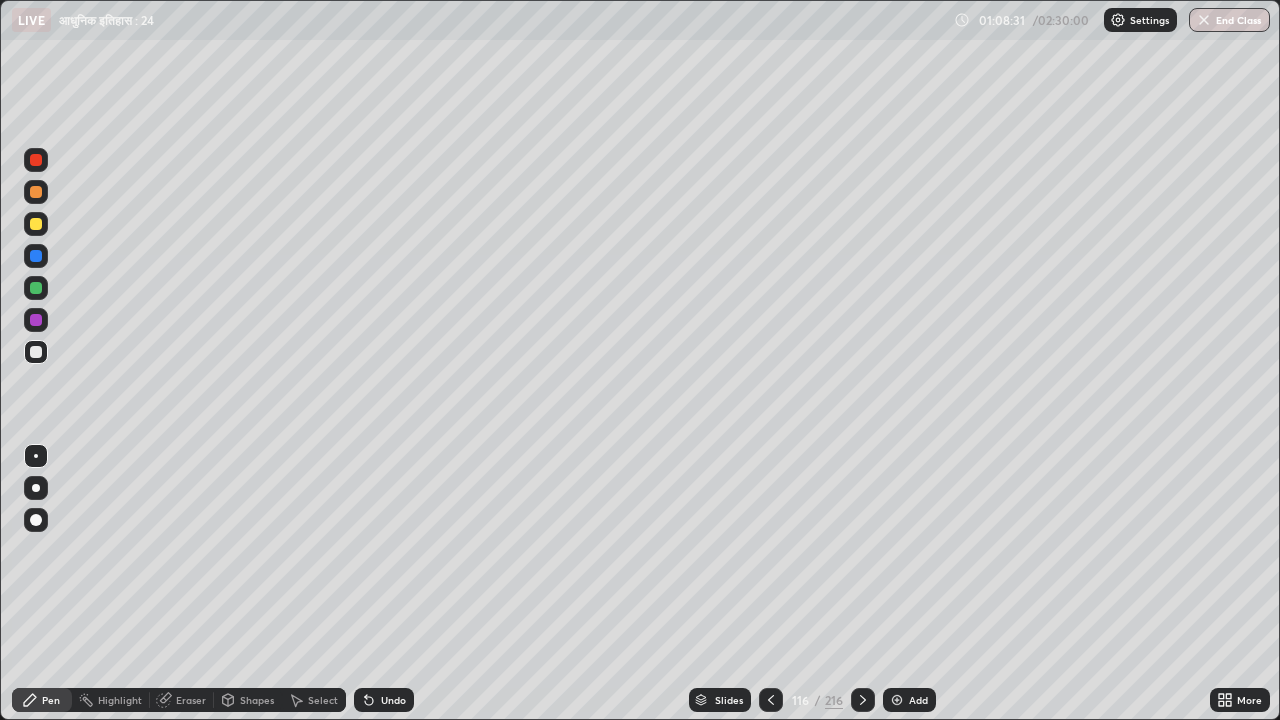 click 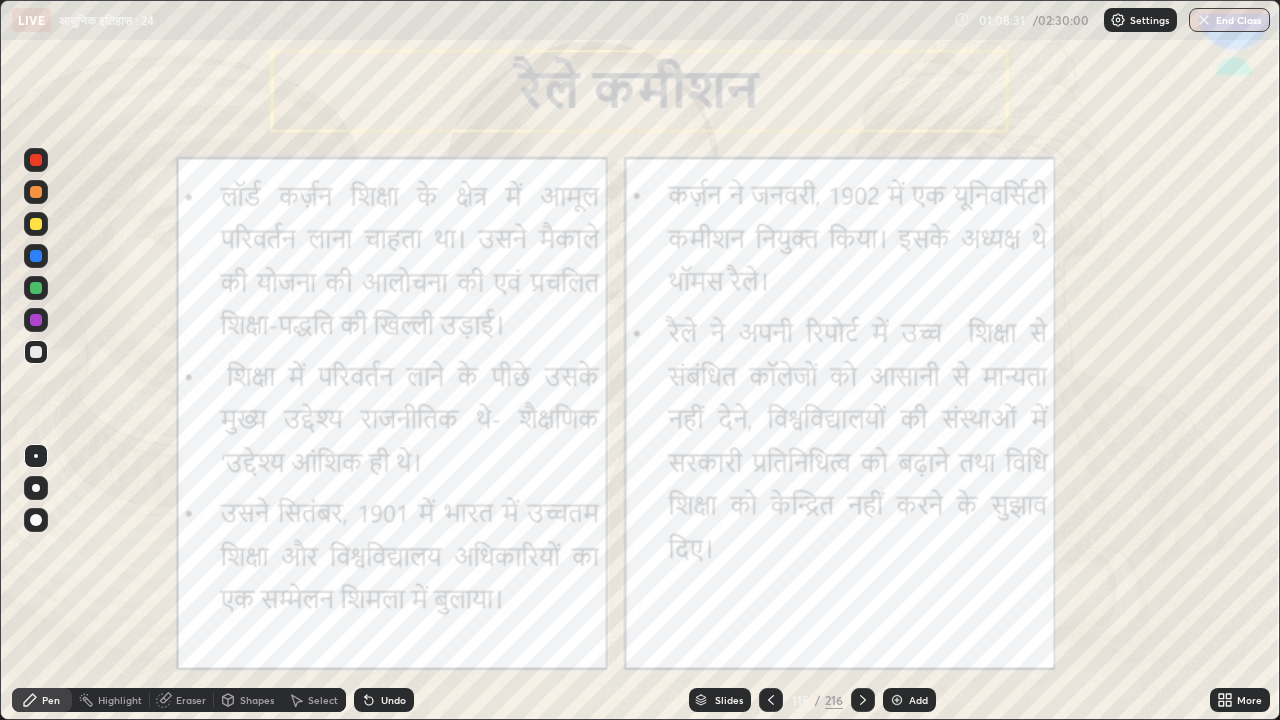 click 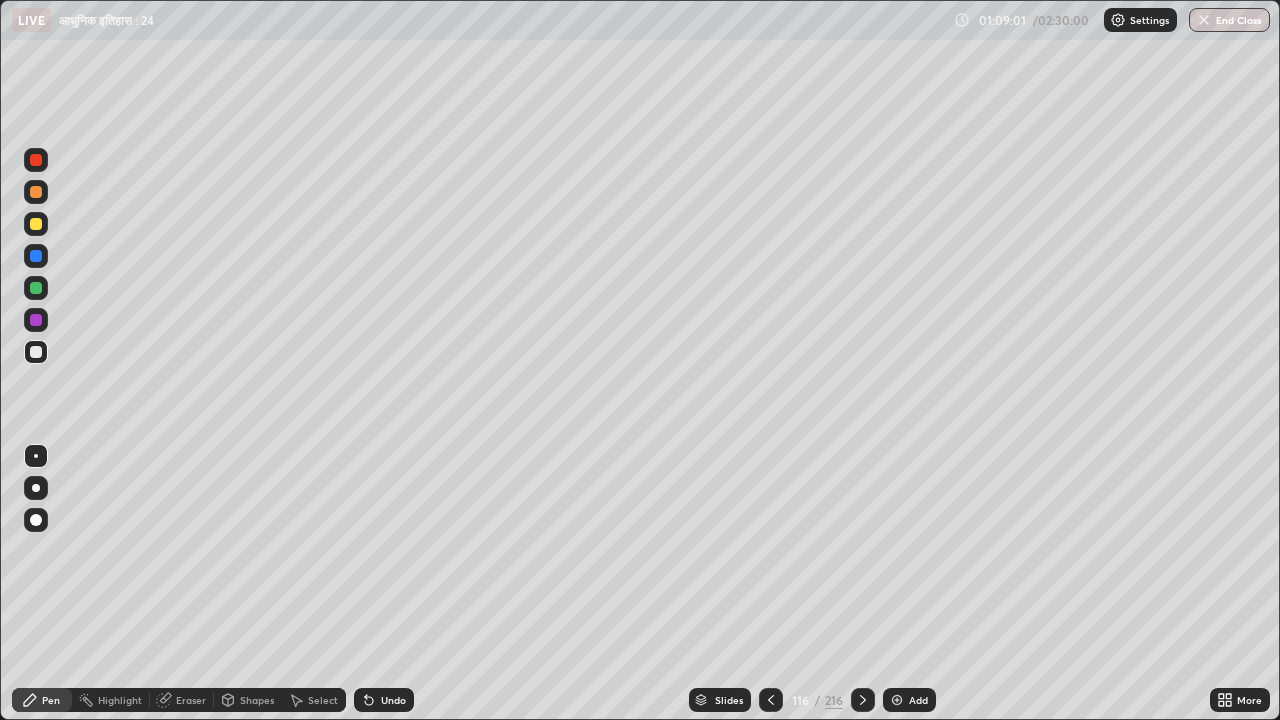 click on "Undo" at bounding box center (384, 700) 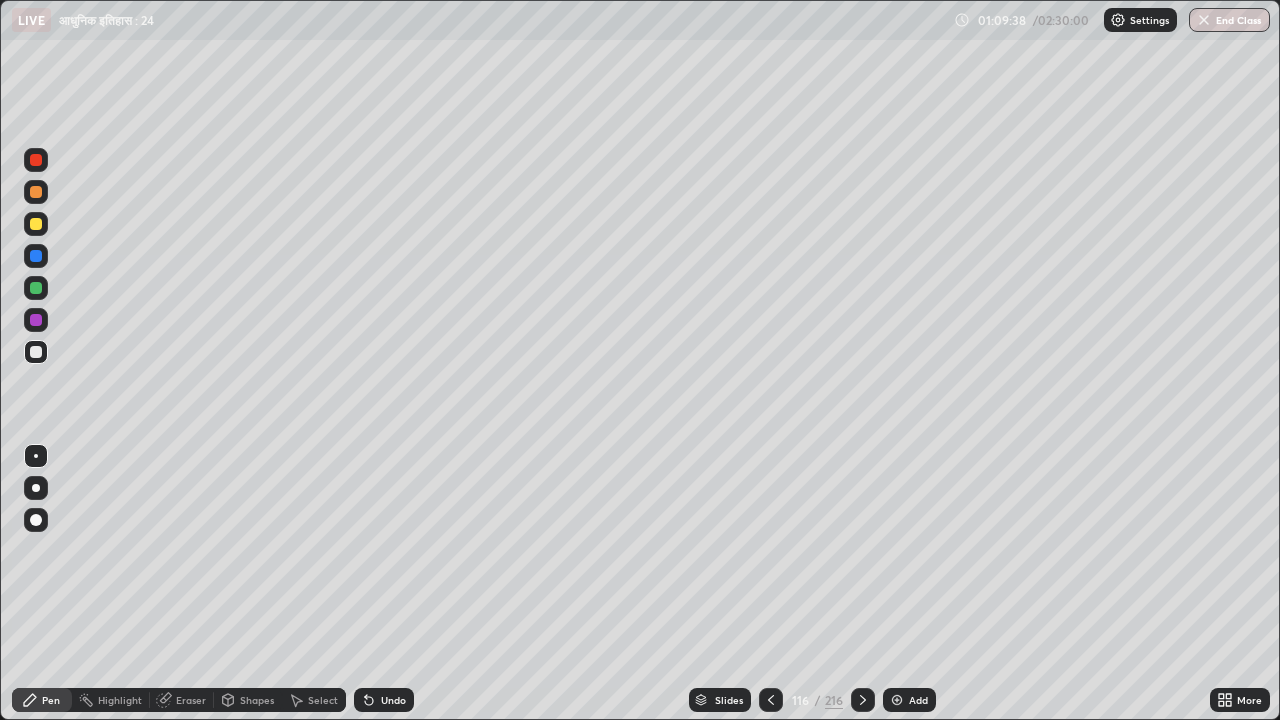 click at bounding box center (863, 700) 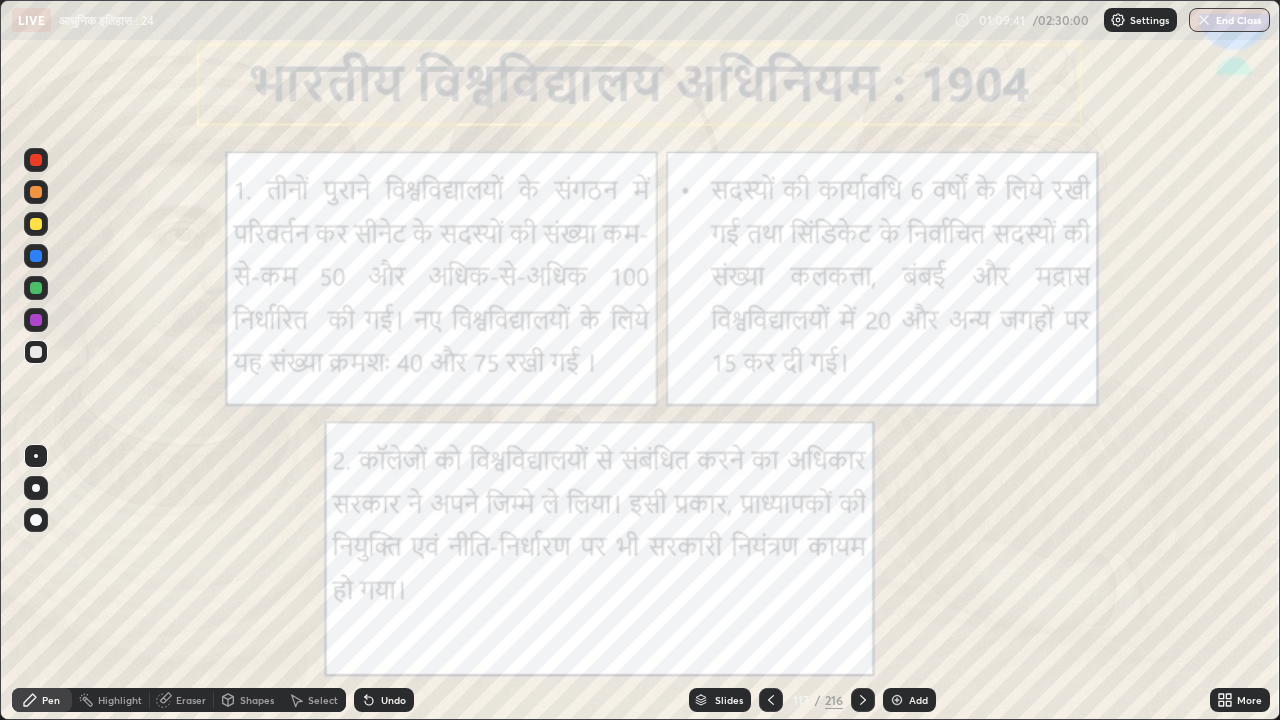 click at bounding box center [36, 320] 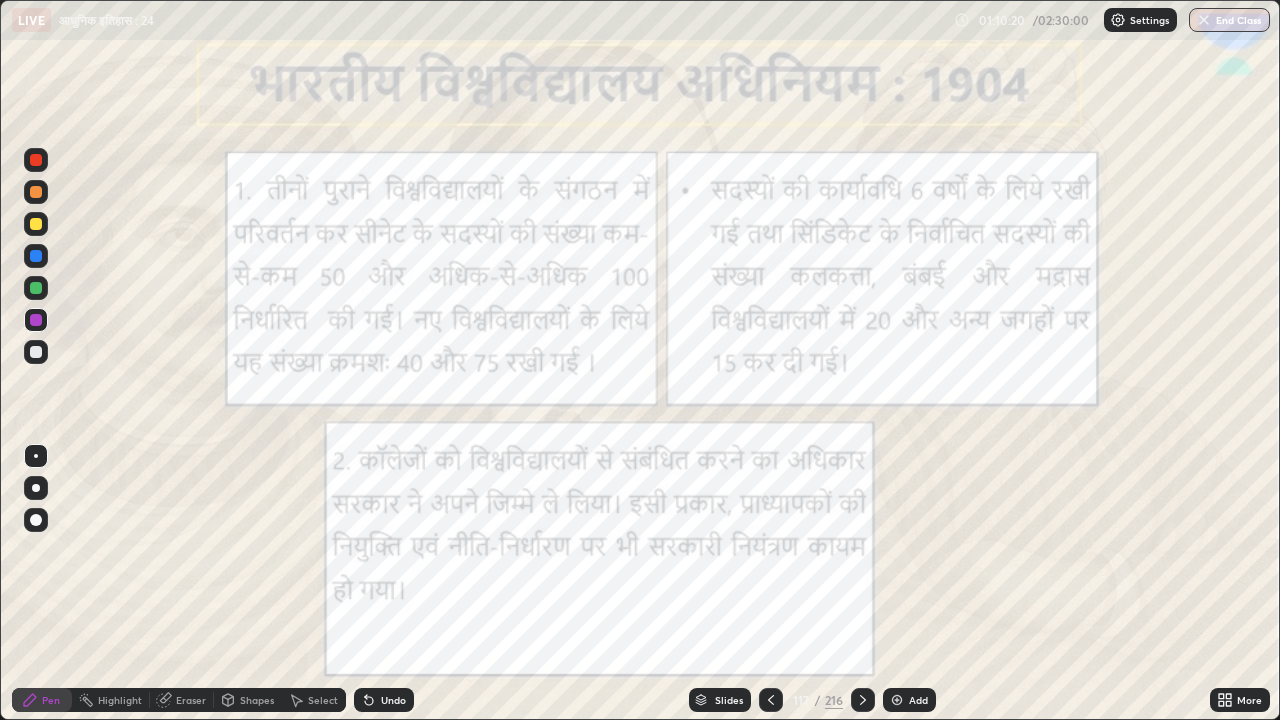 click 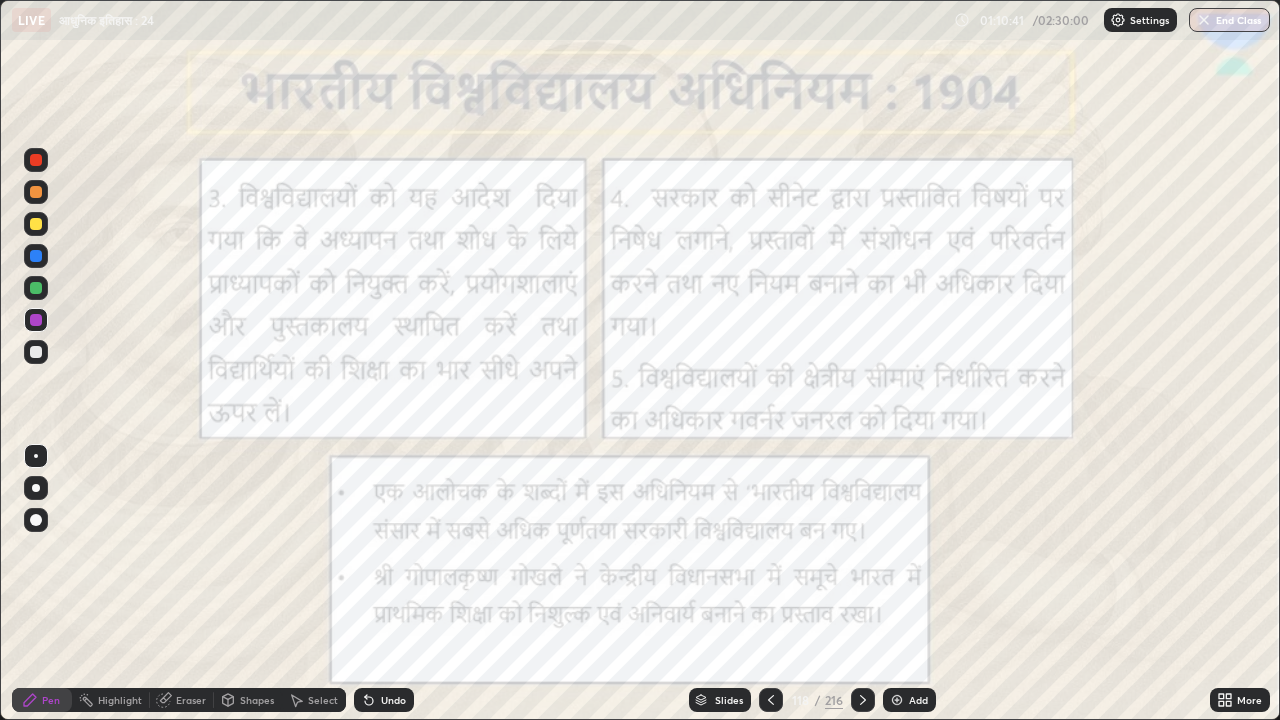 click at bounding box center (36, 352) 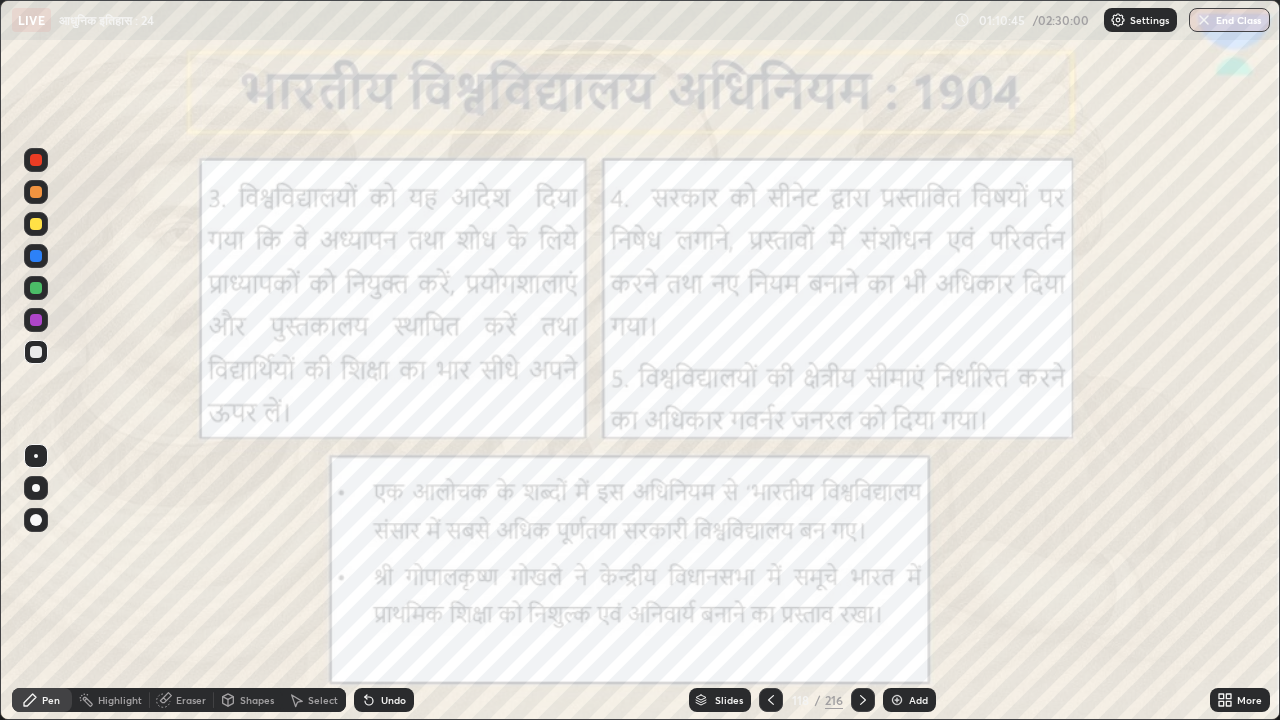 click at bounding box center [36, 320] 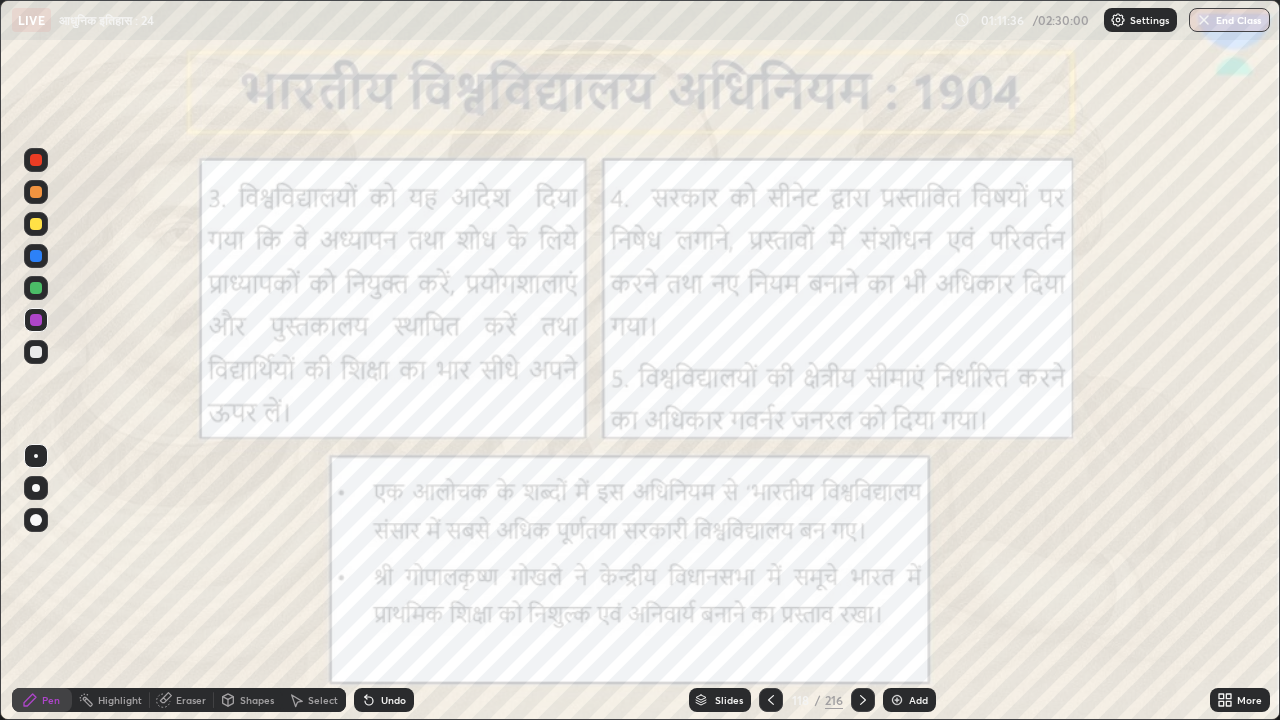 click 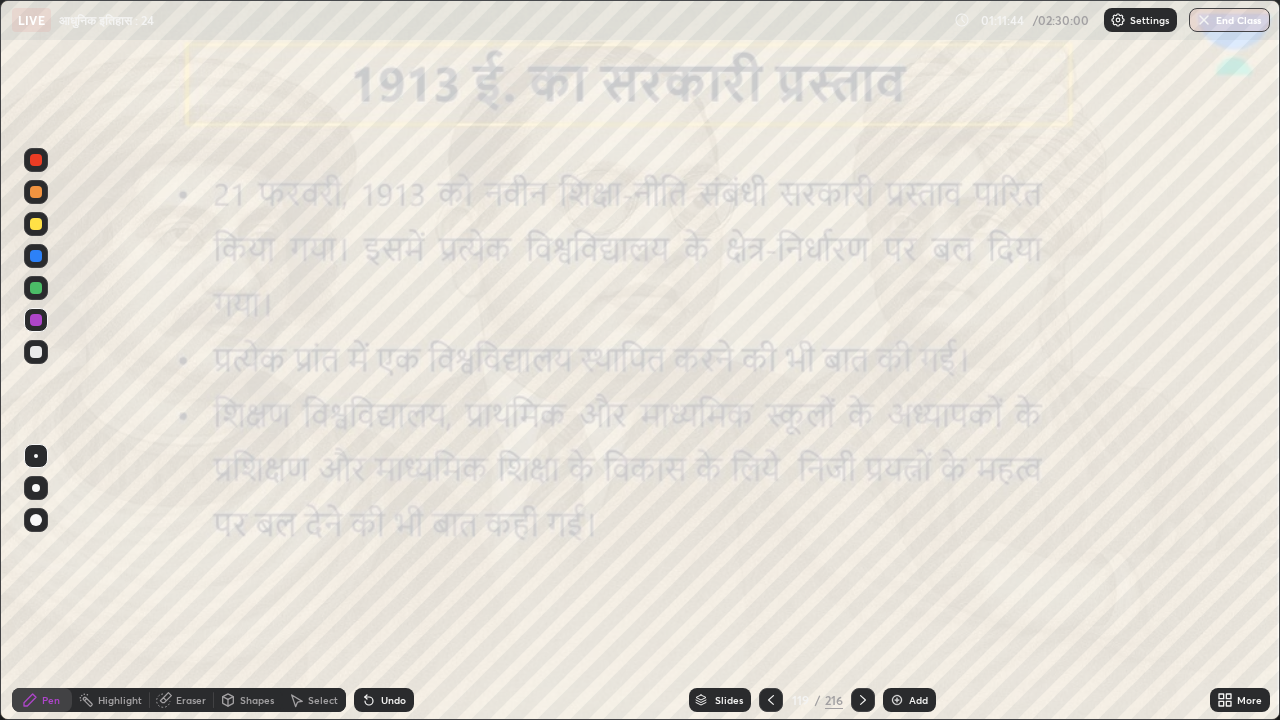 click at bounding box center [863, 700] 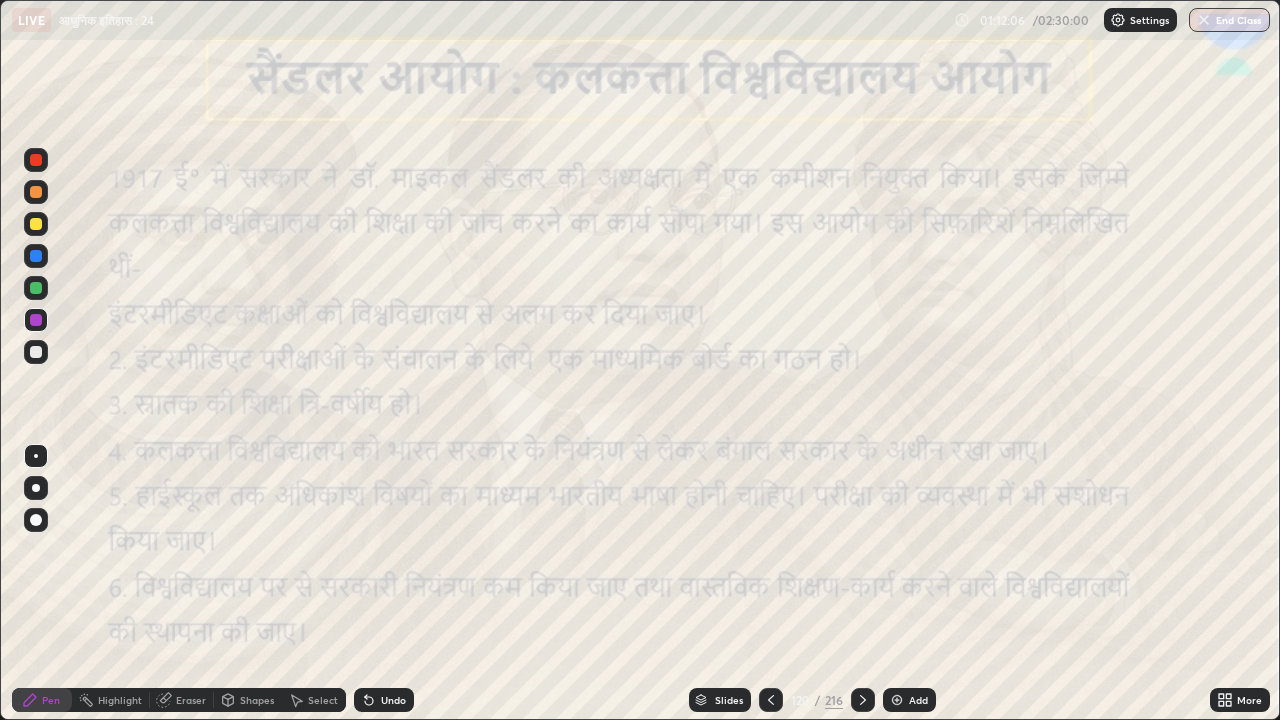 click 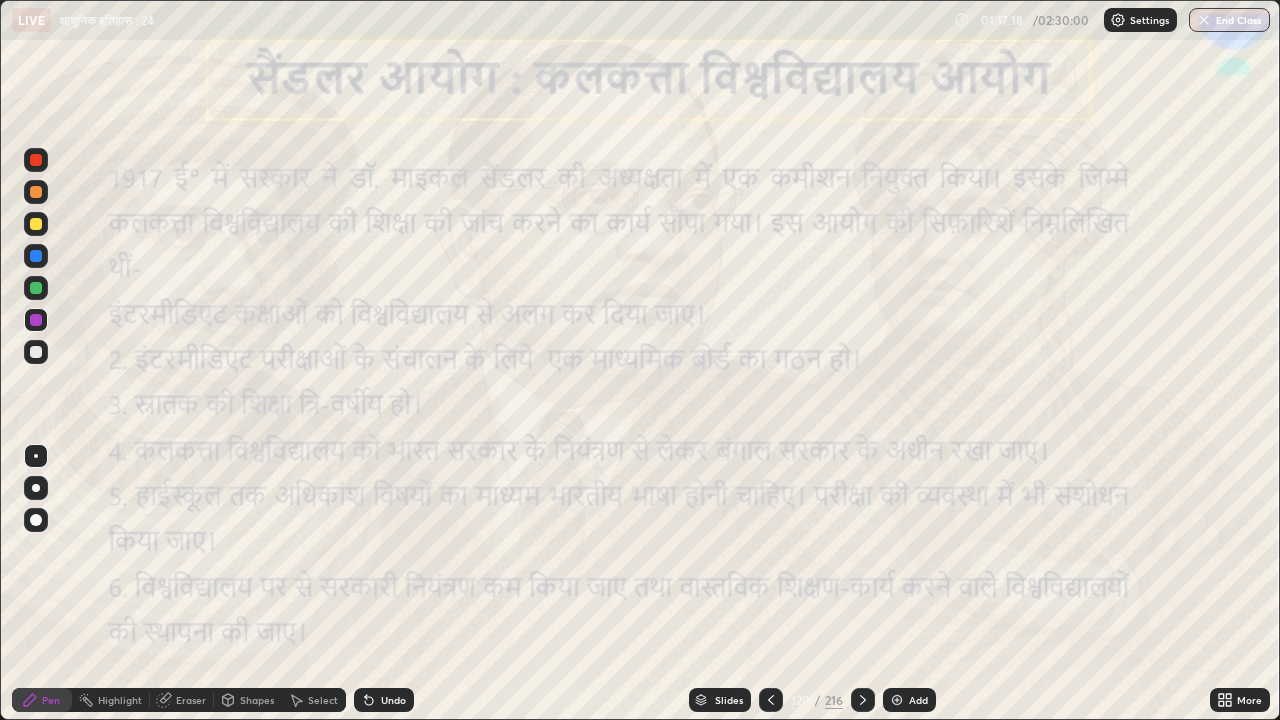 click 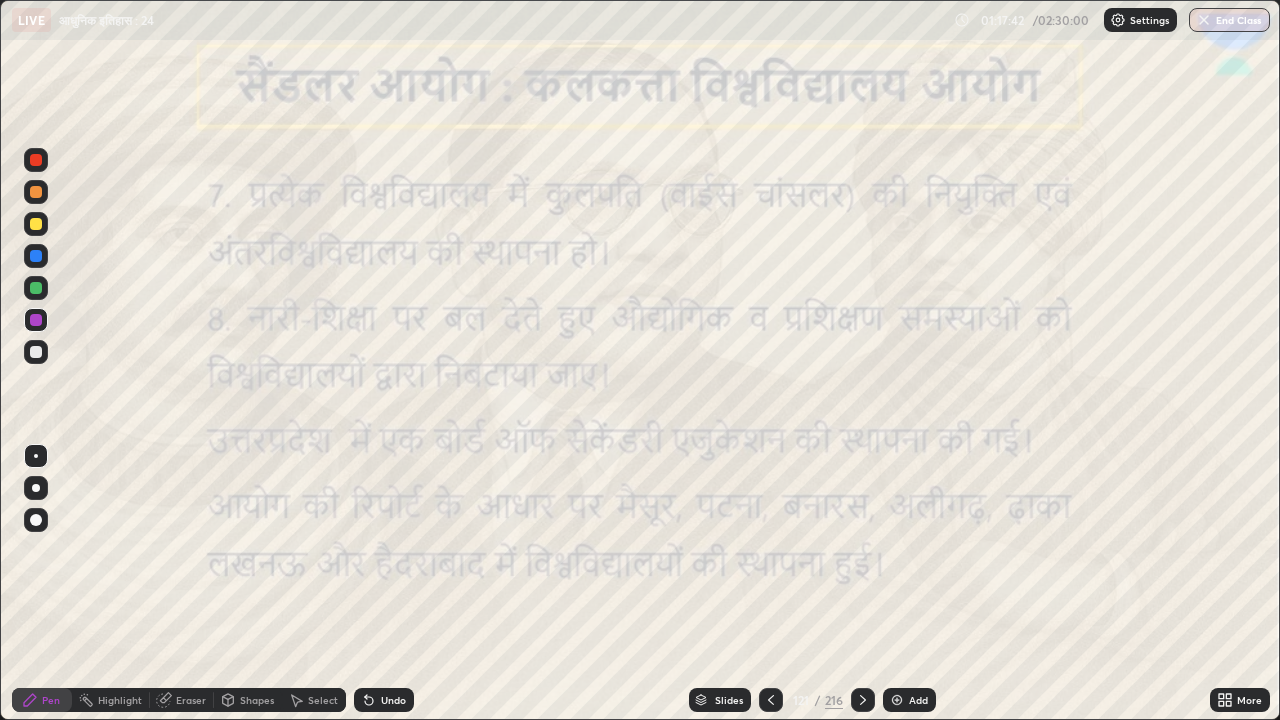 click 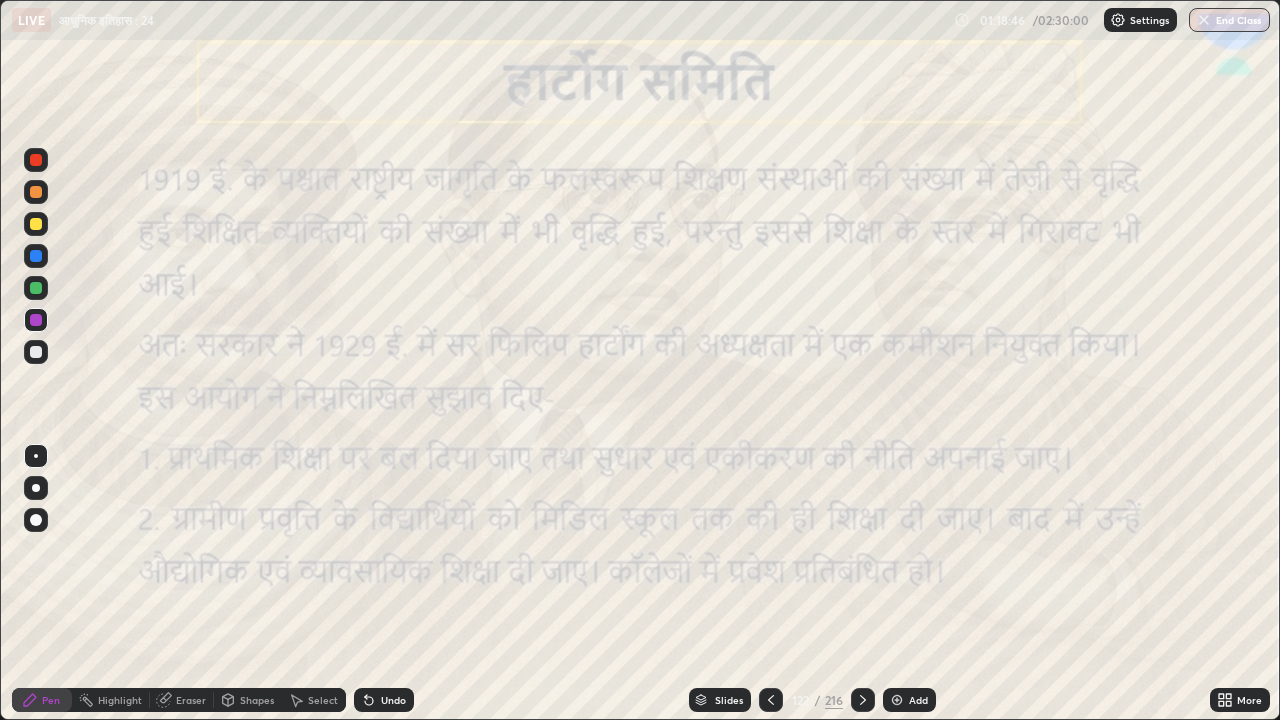click 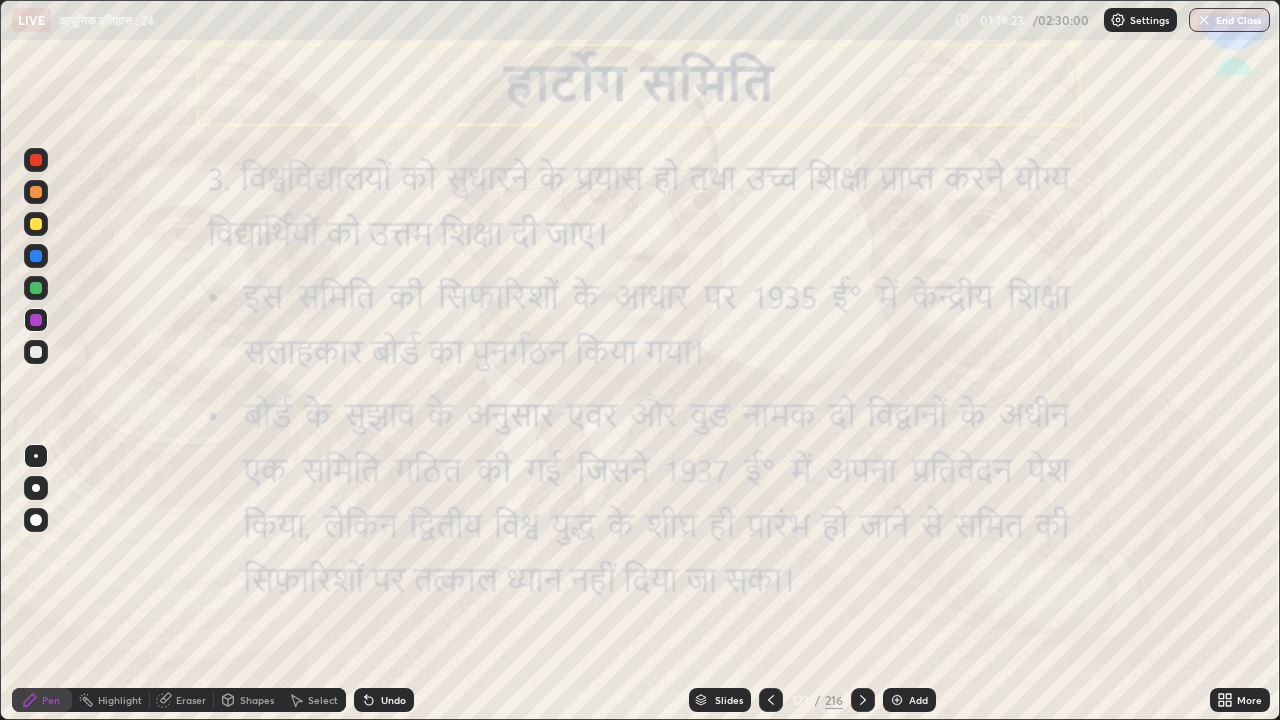 click 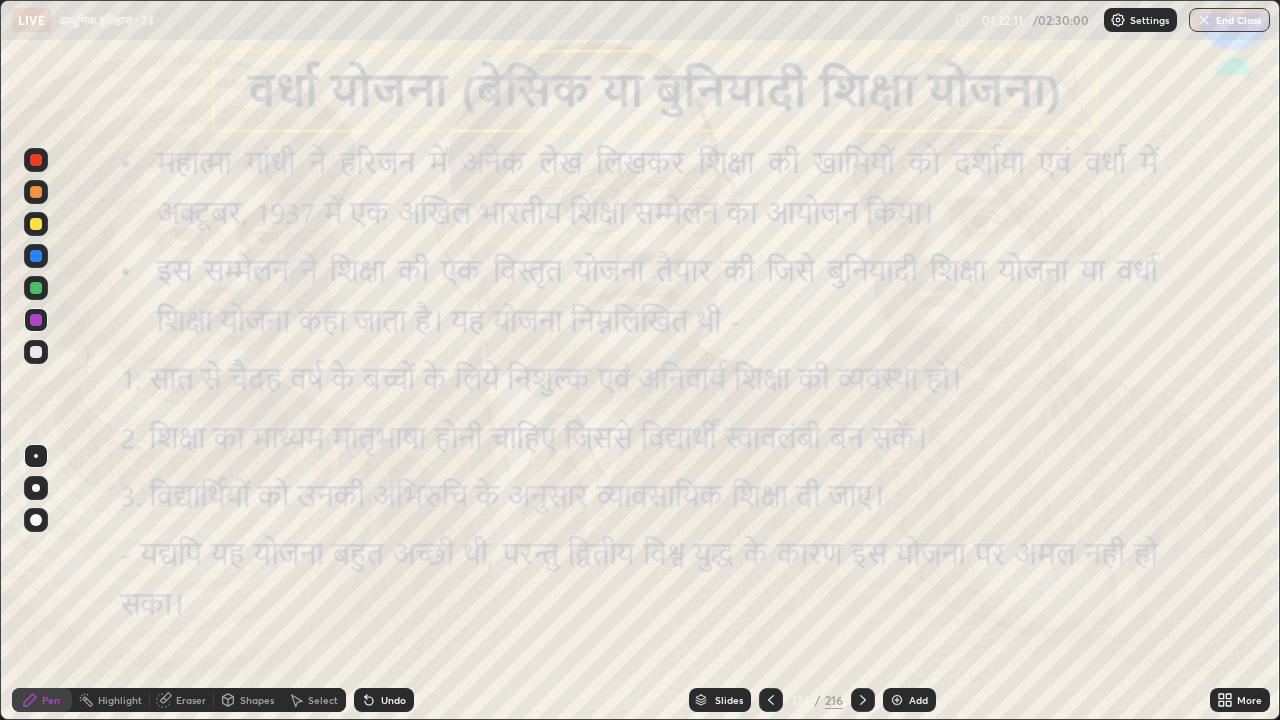 click 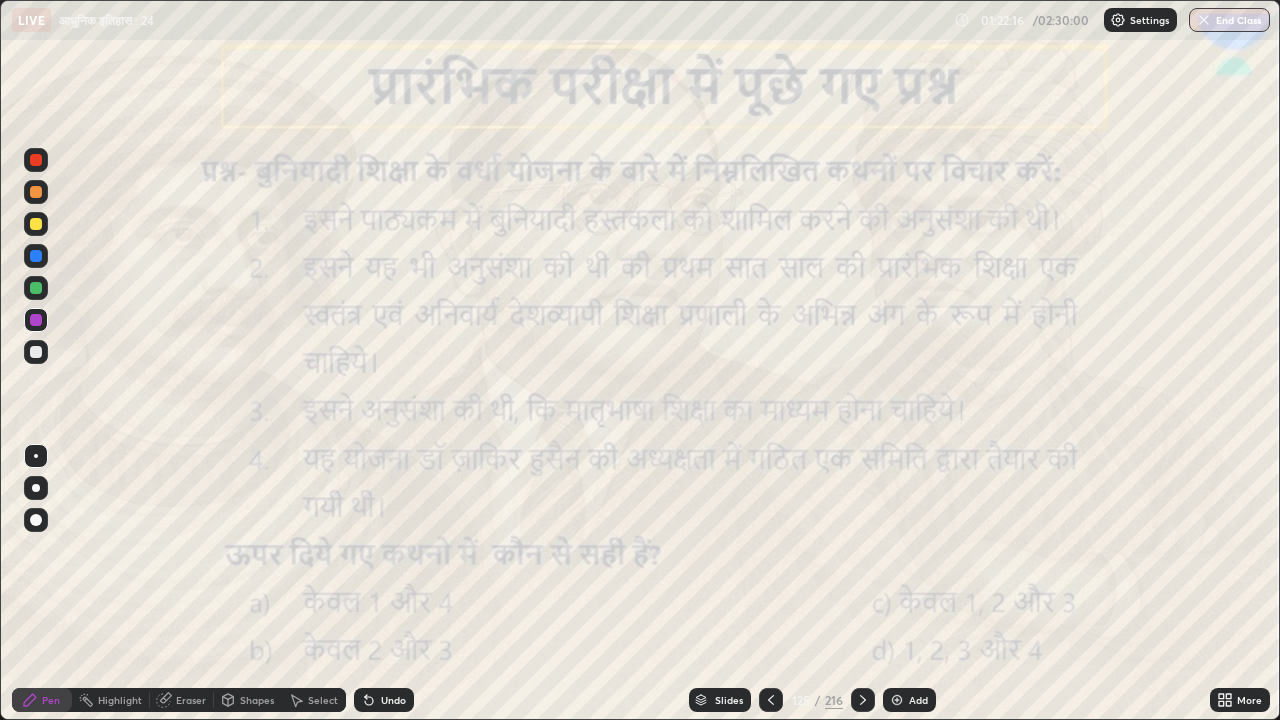 click 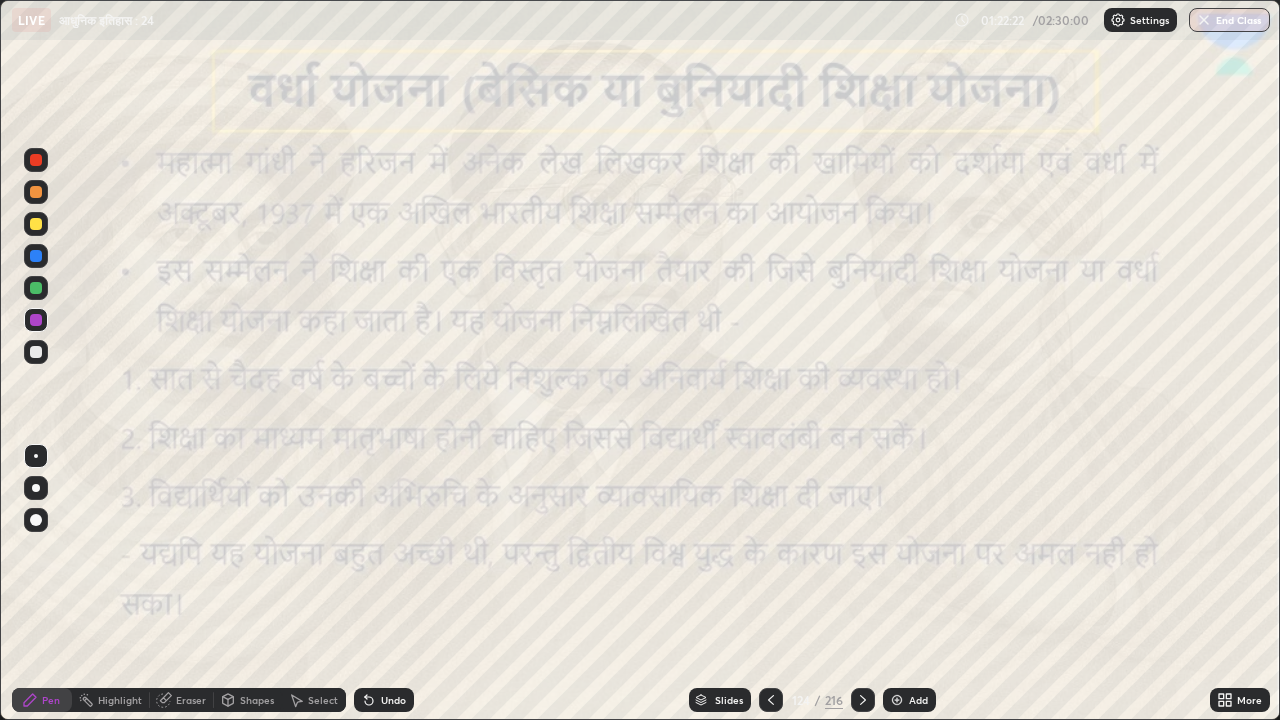 click at bounding box center (771, 700) 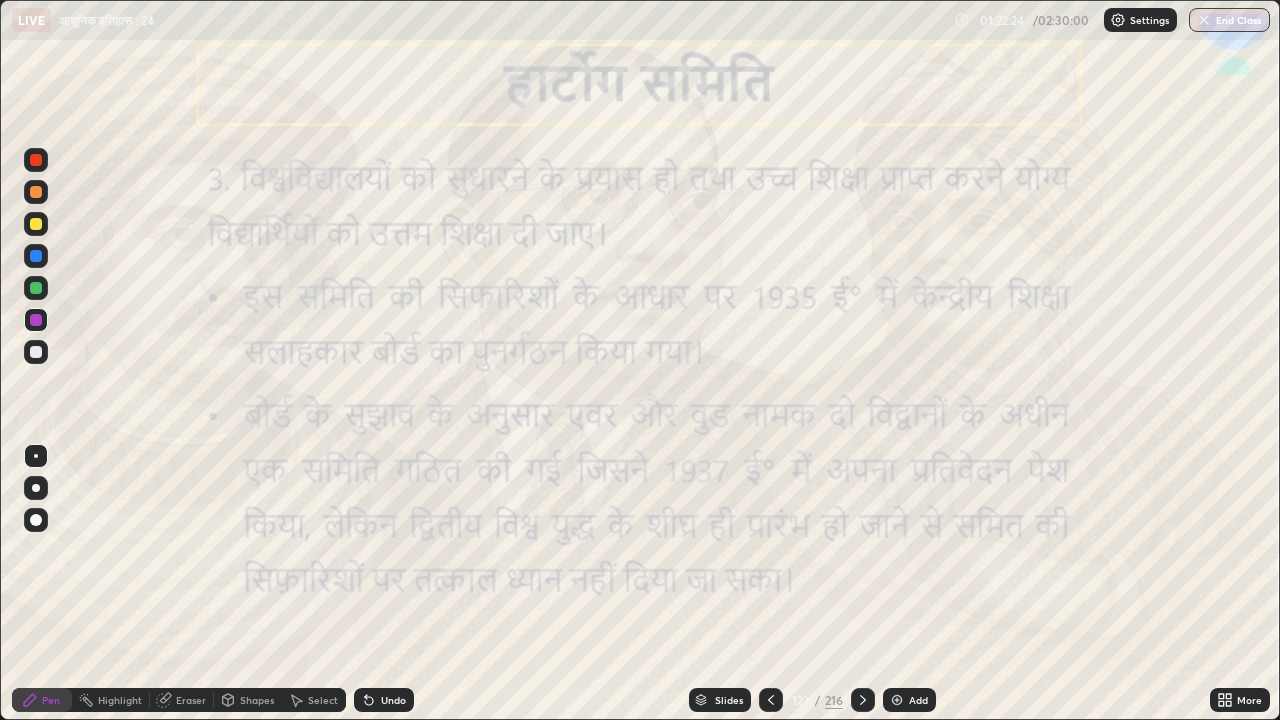 click 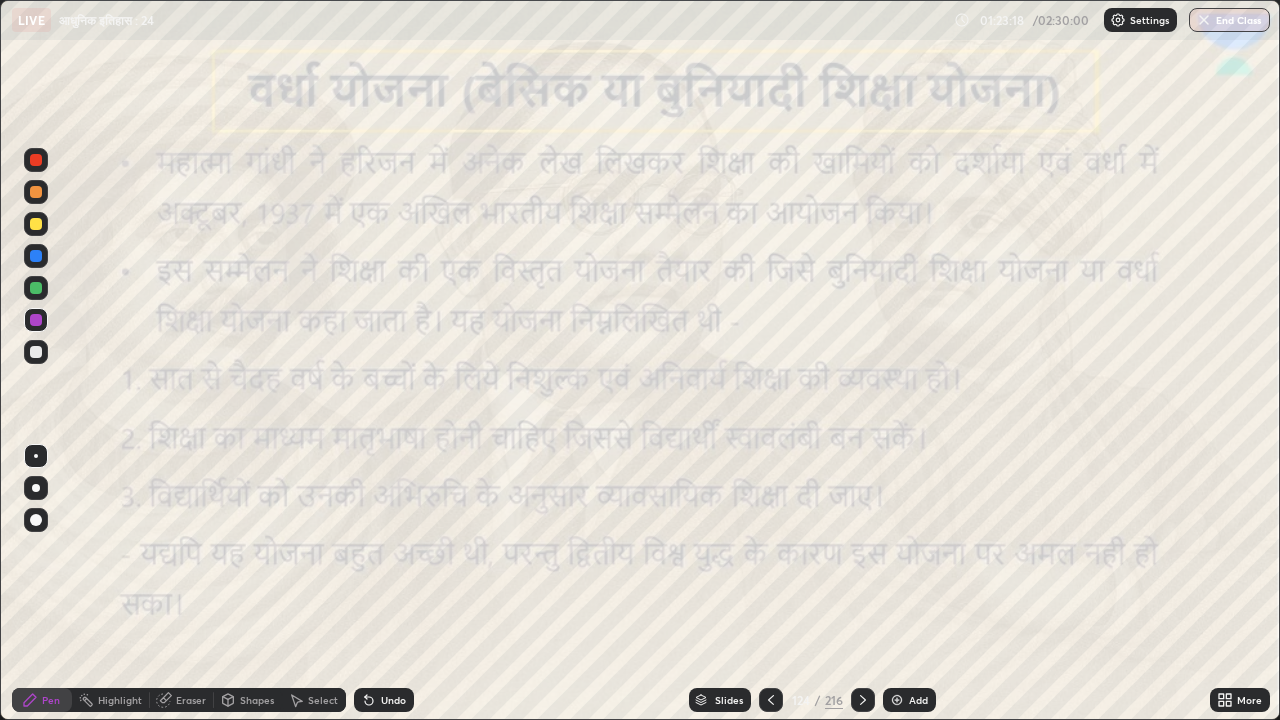 click 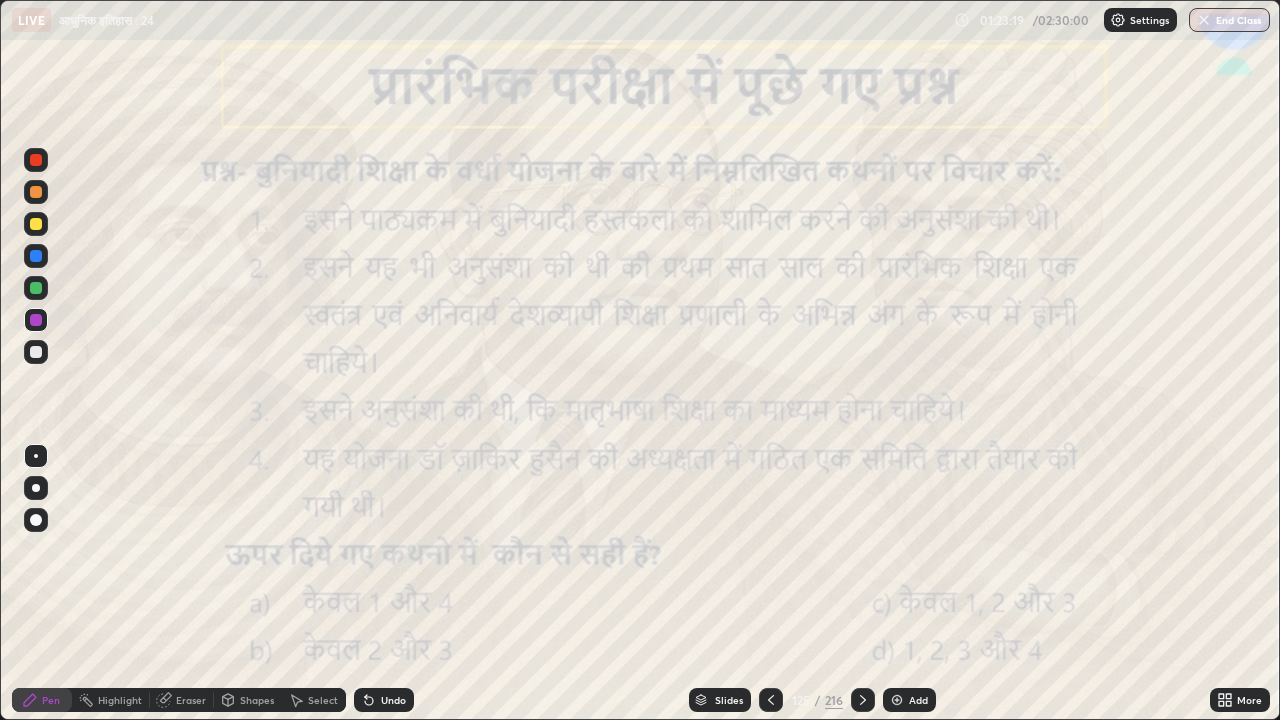 click 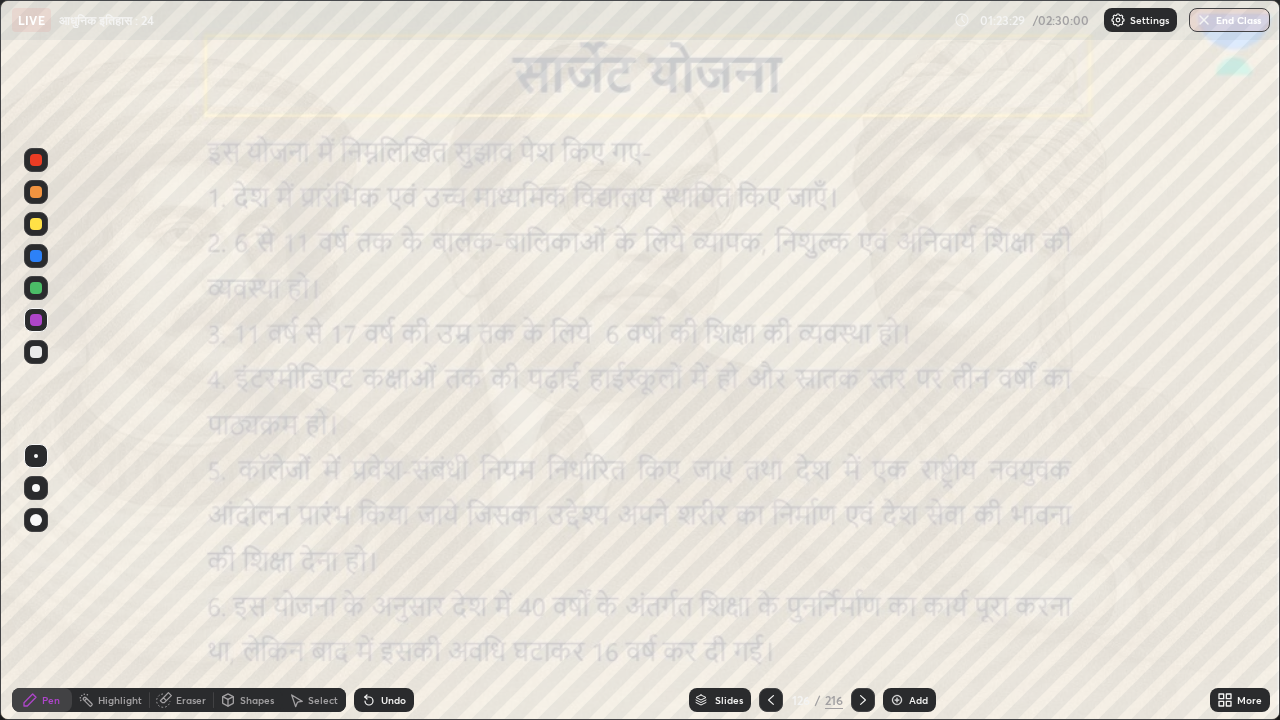 click 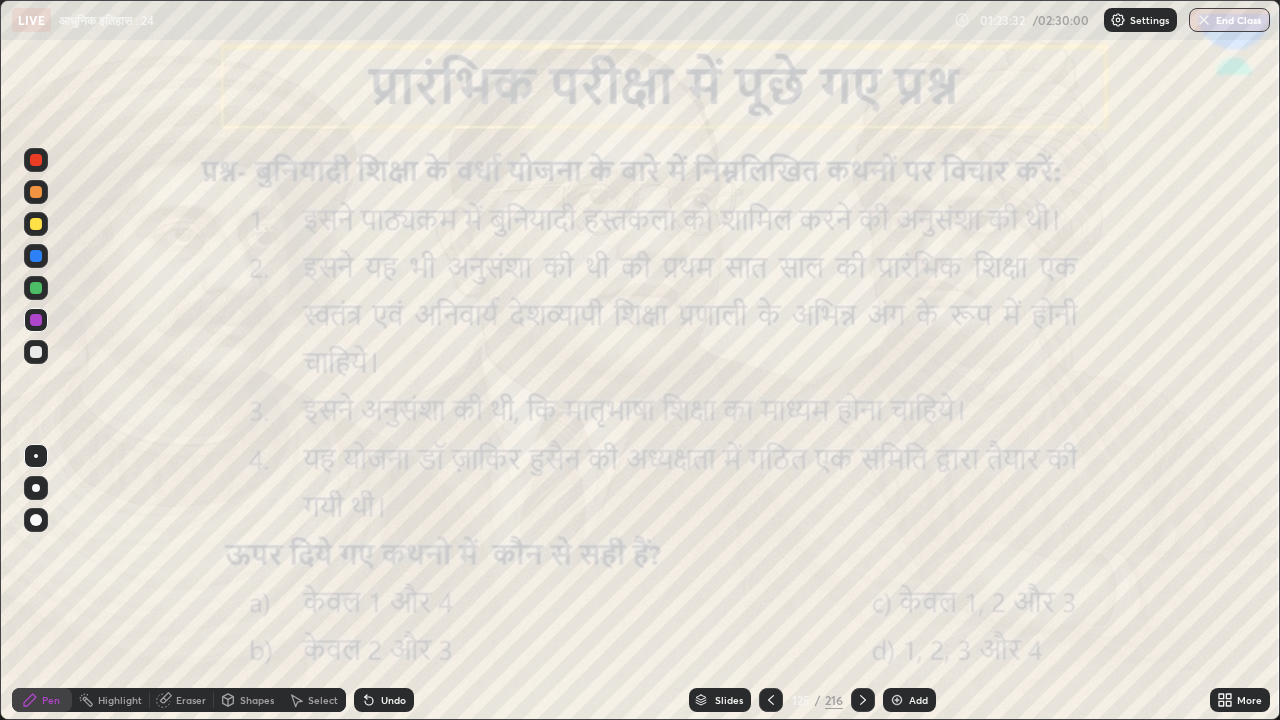 click 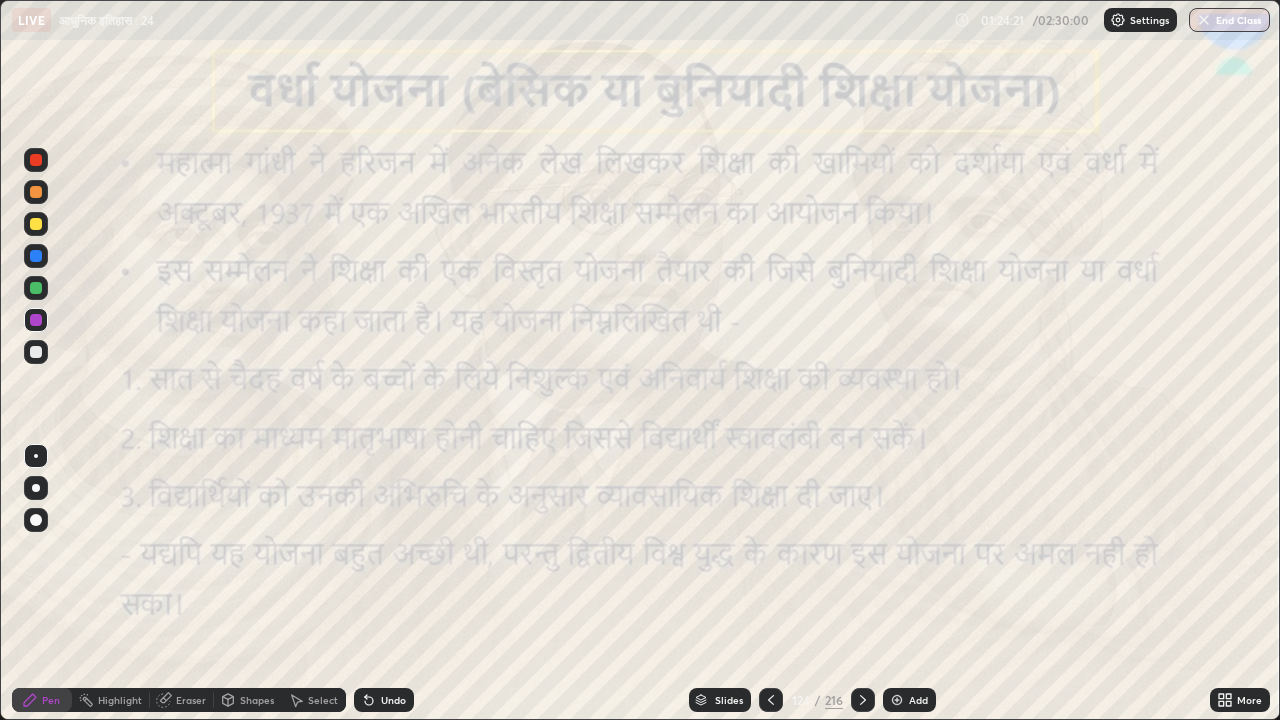 click 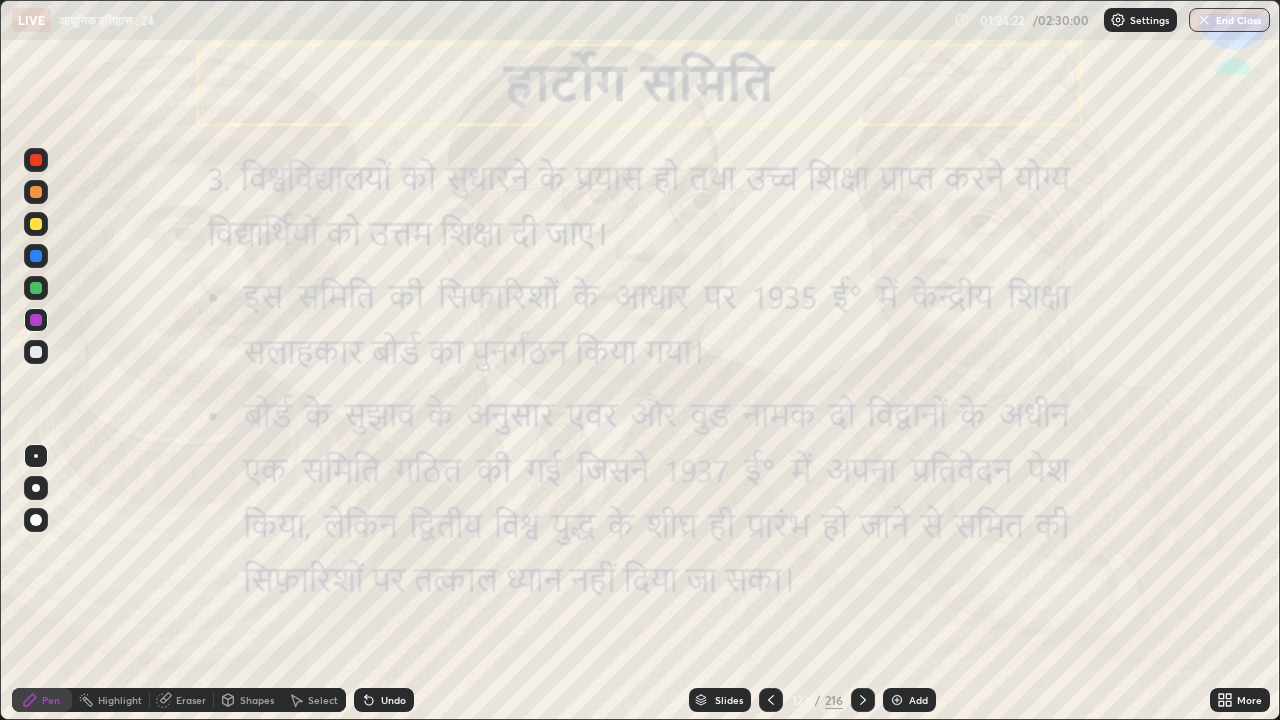 click 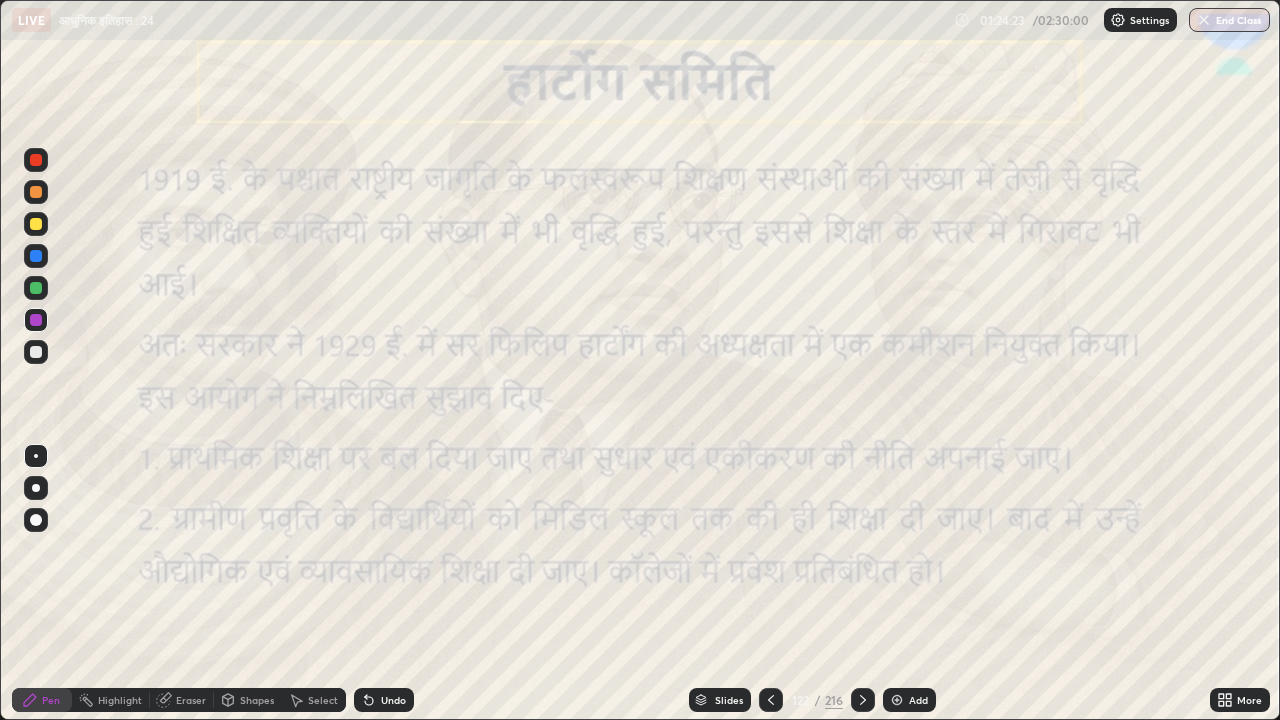 click 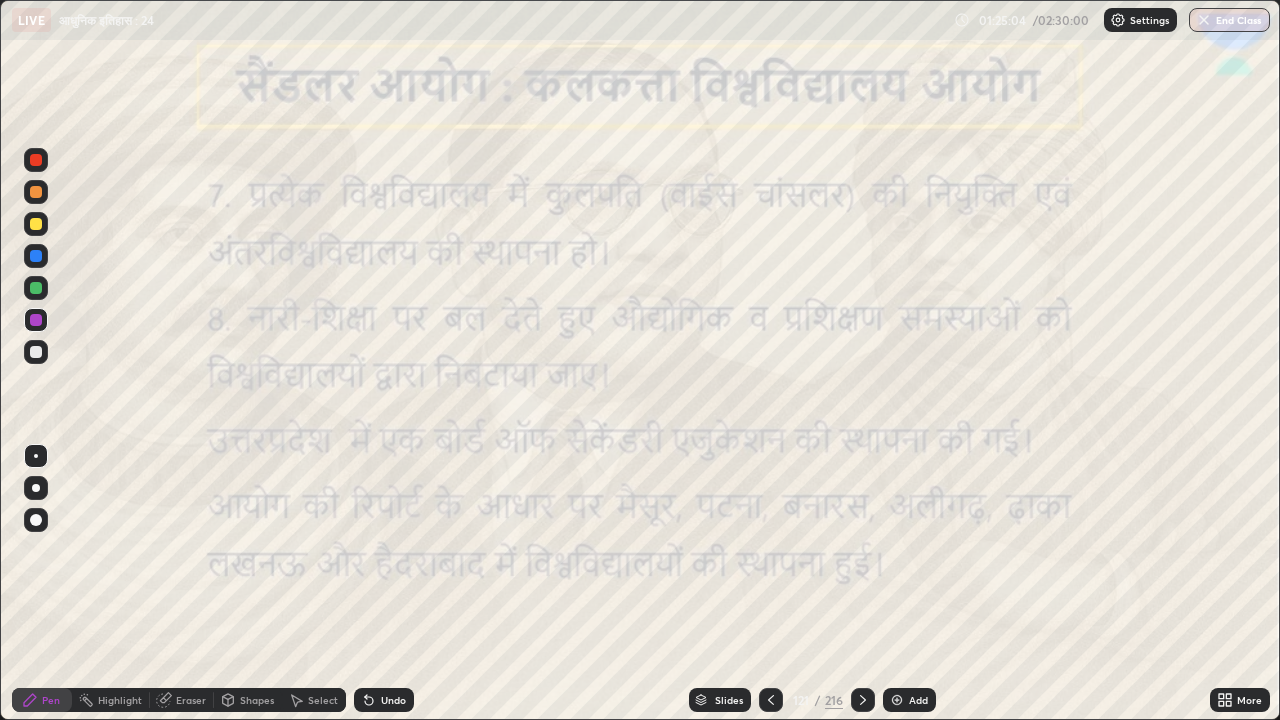 click 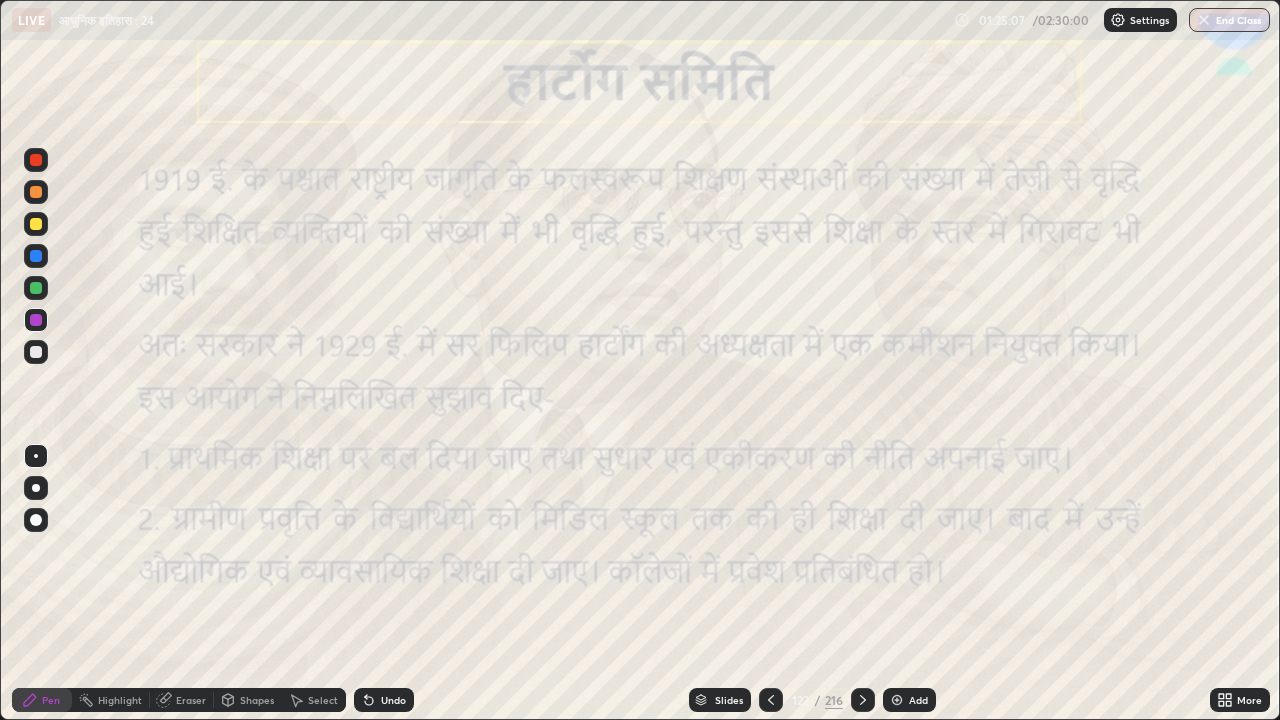 click at bounding box center [863, 700] 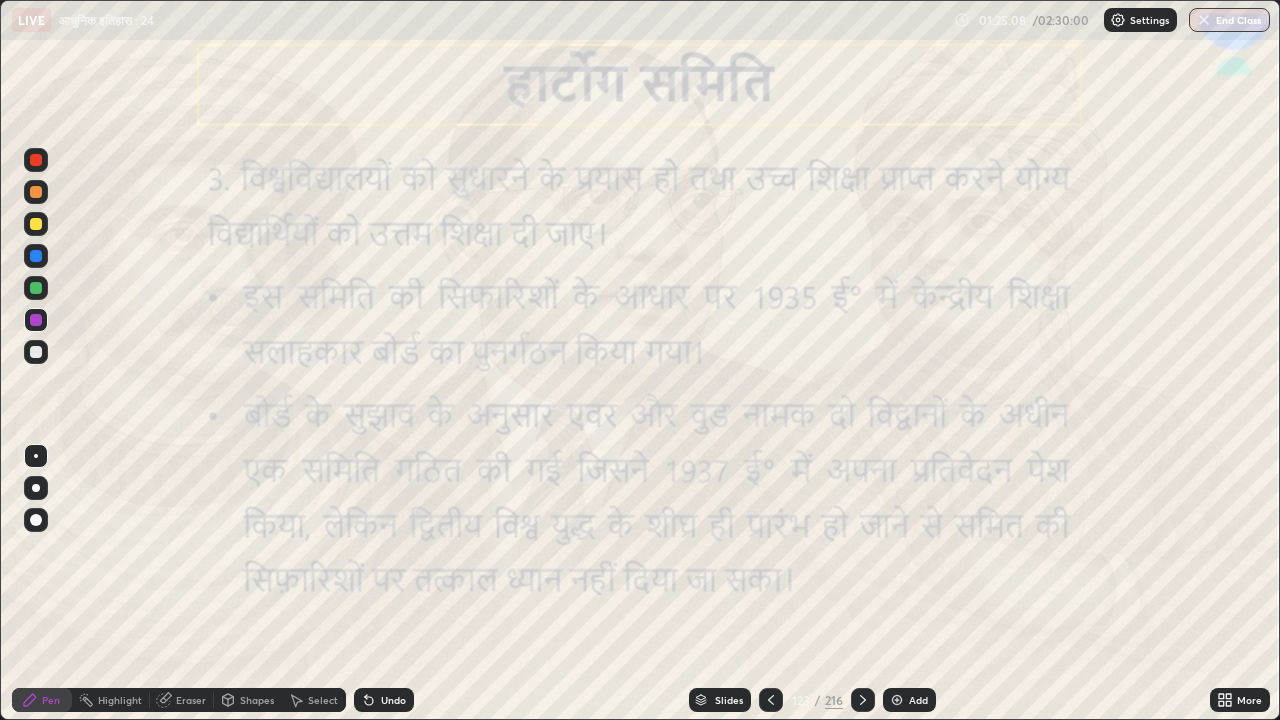 click at bounding box center [863, 700] 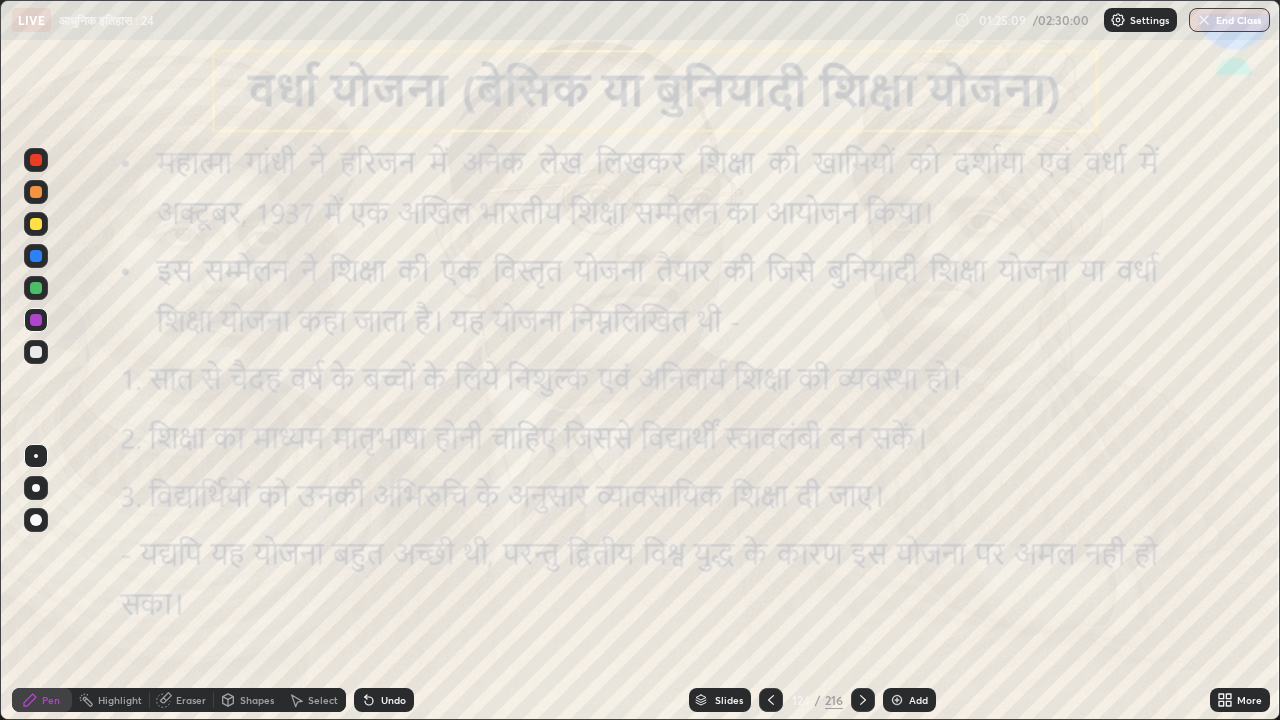 click 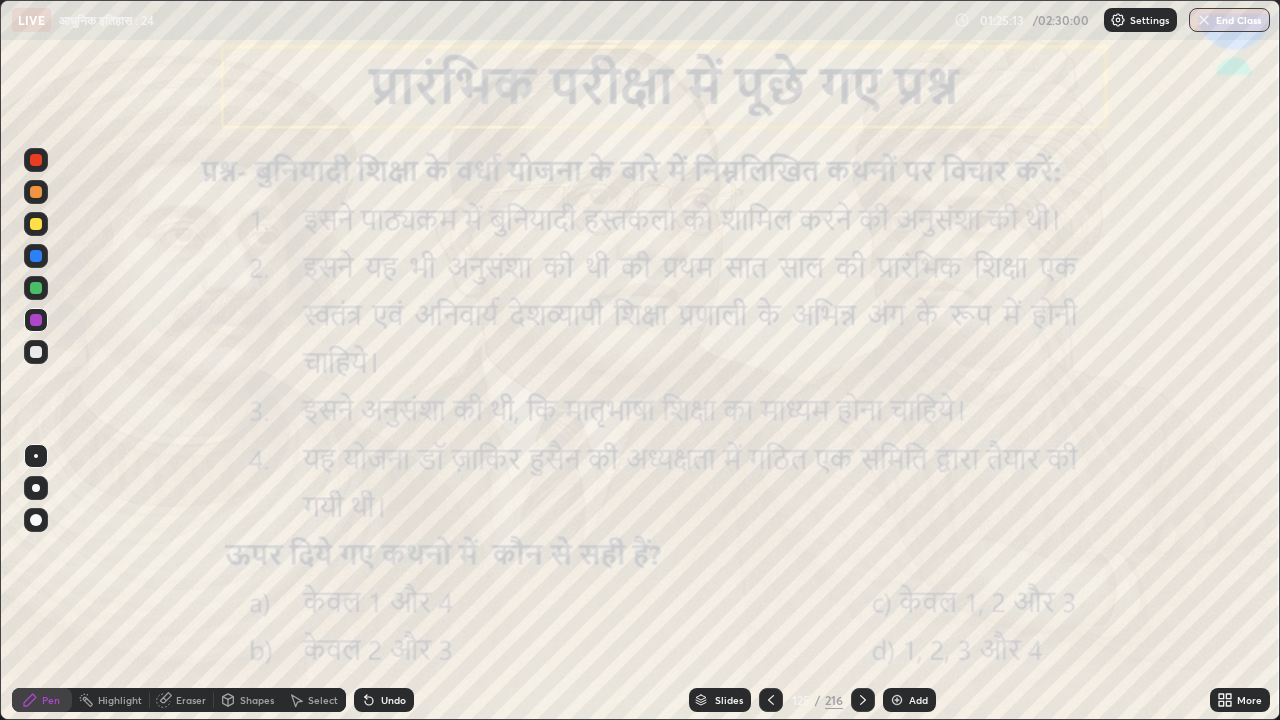 click at bounding box center (863, 700) 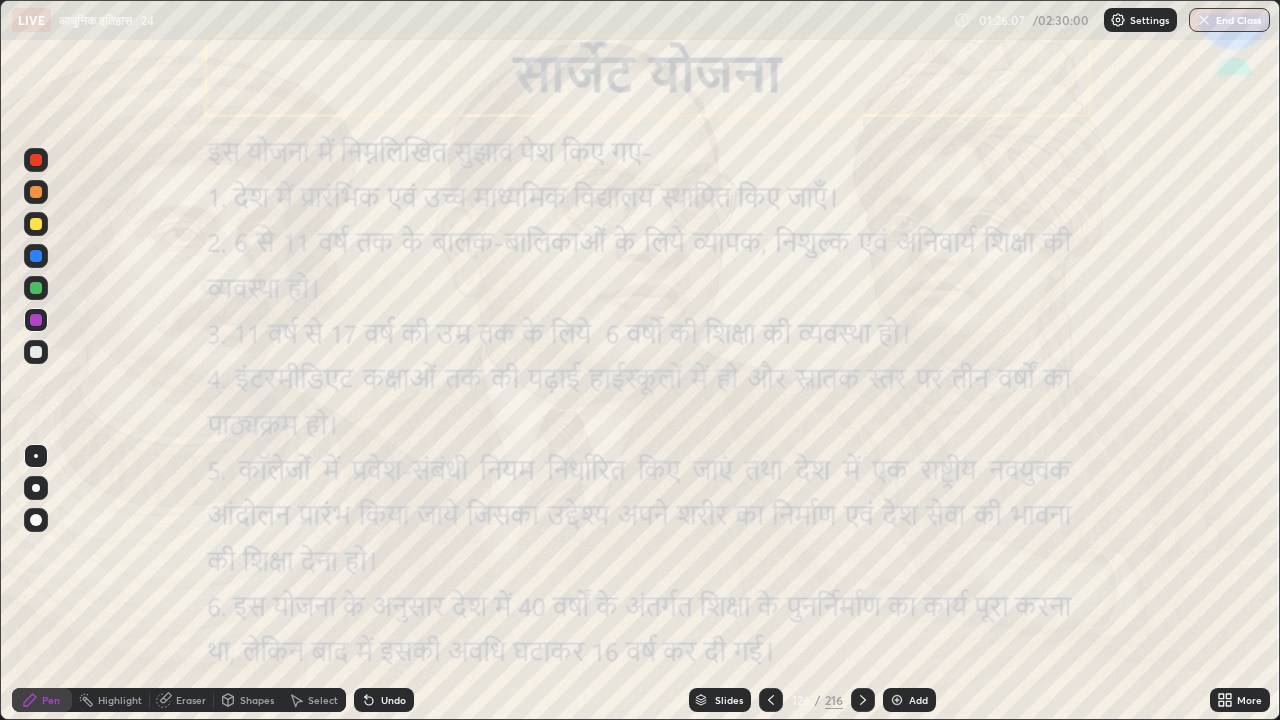 click 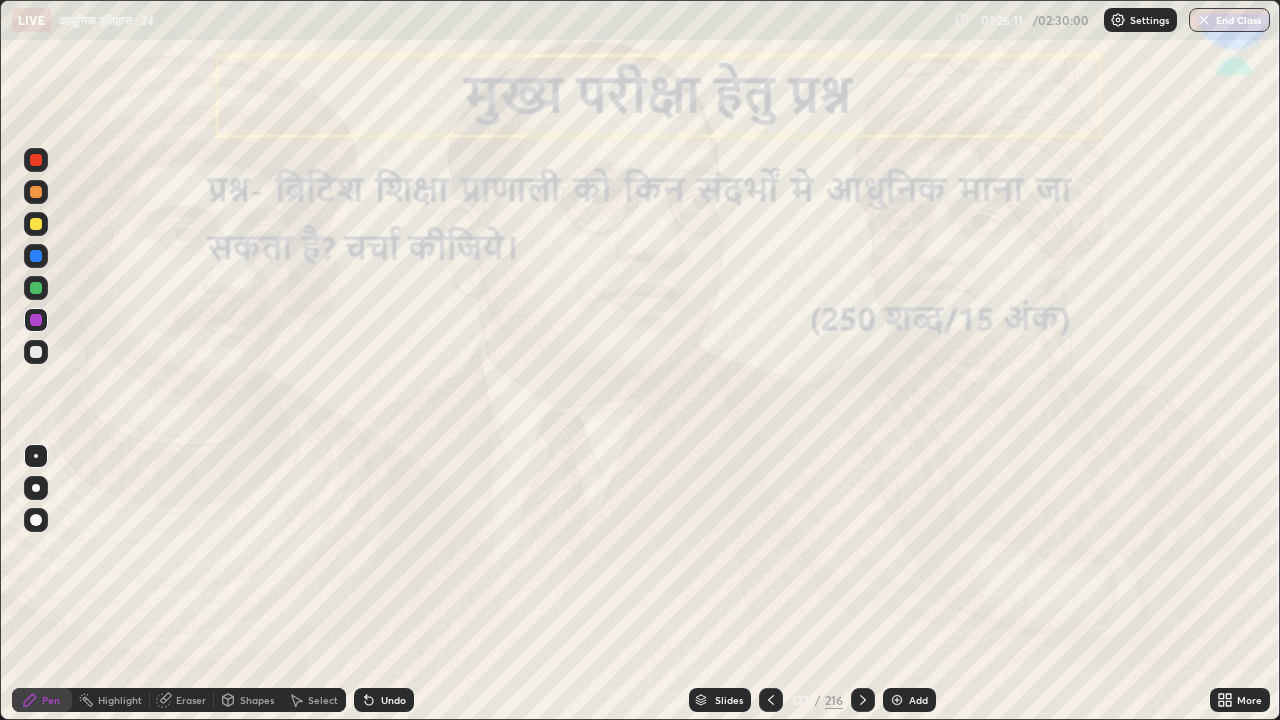 click 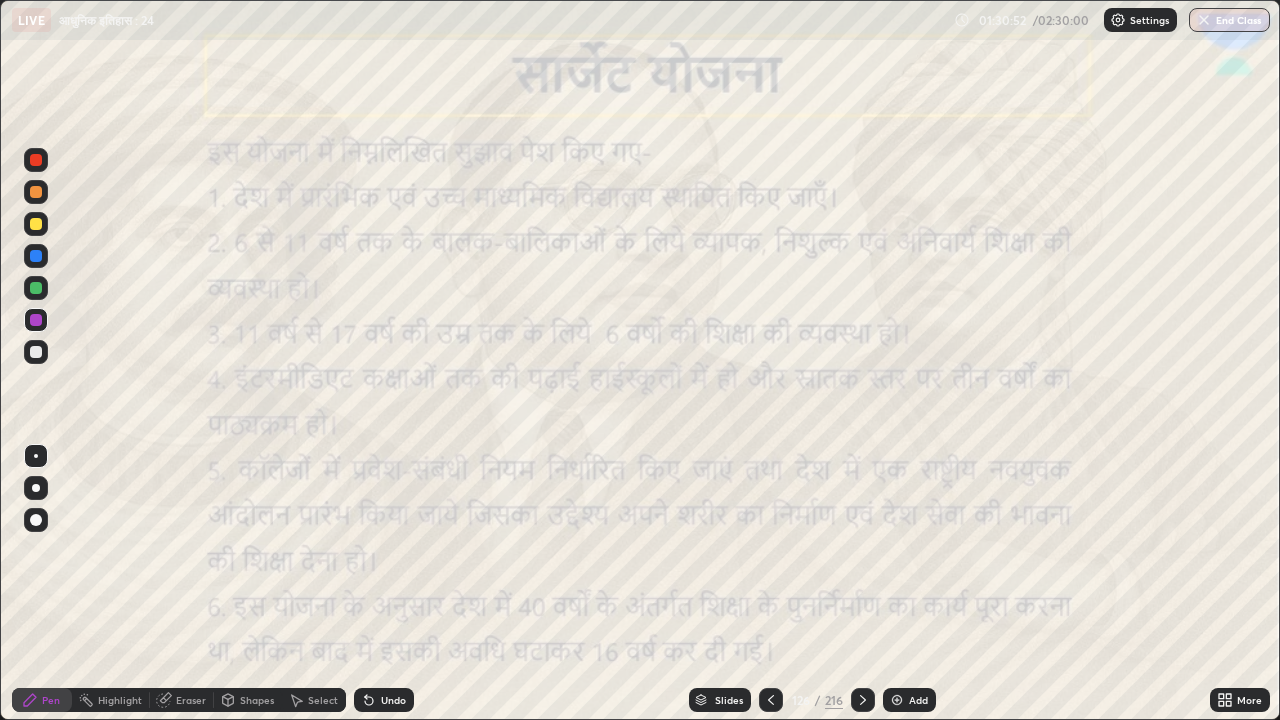 click at bounding box center [863, 700] 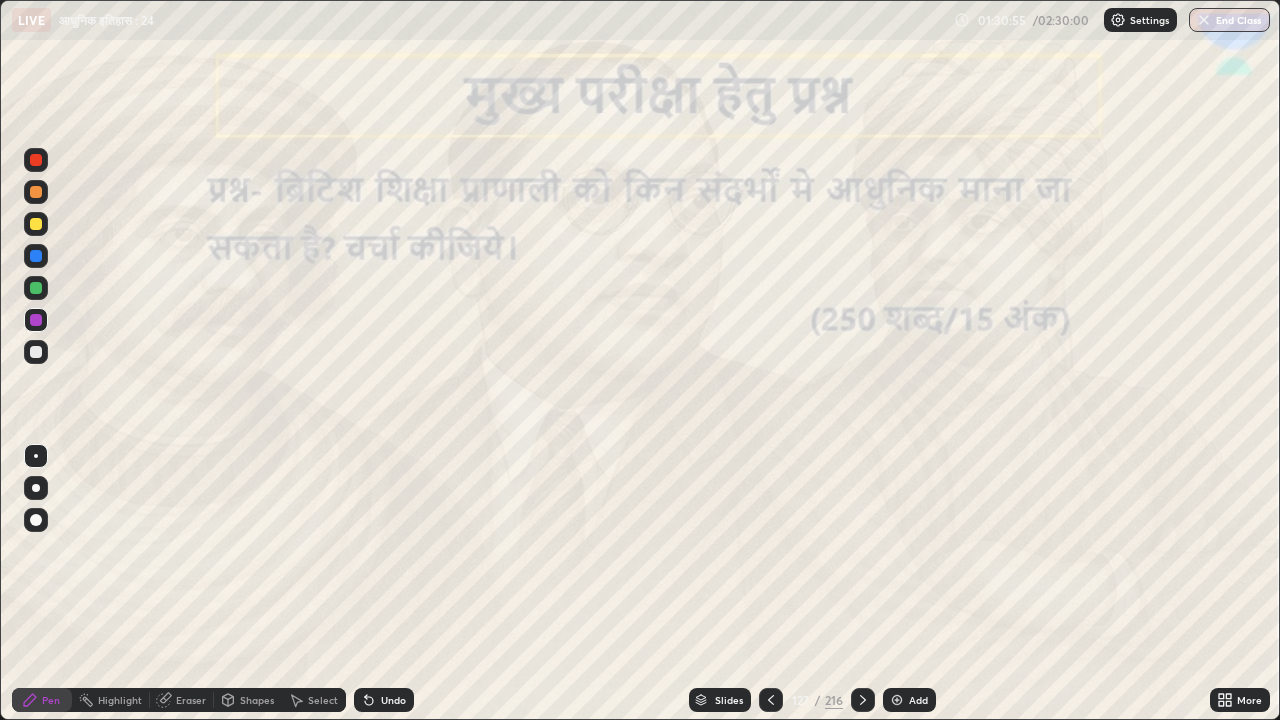 click at bounding box center (771, 700) 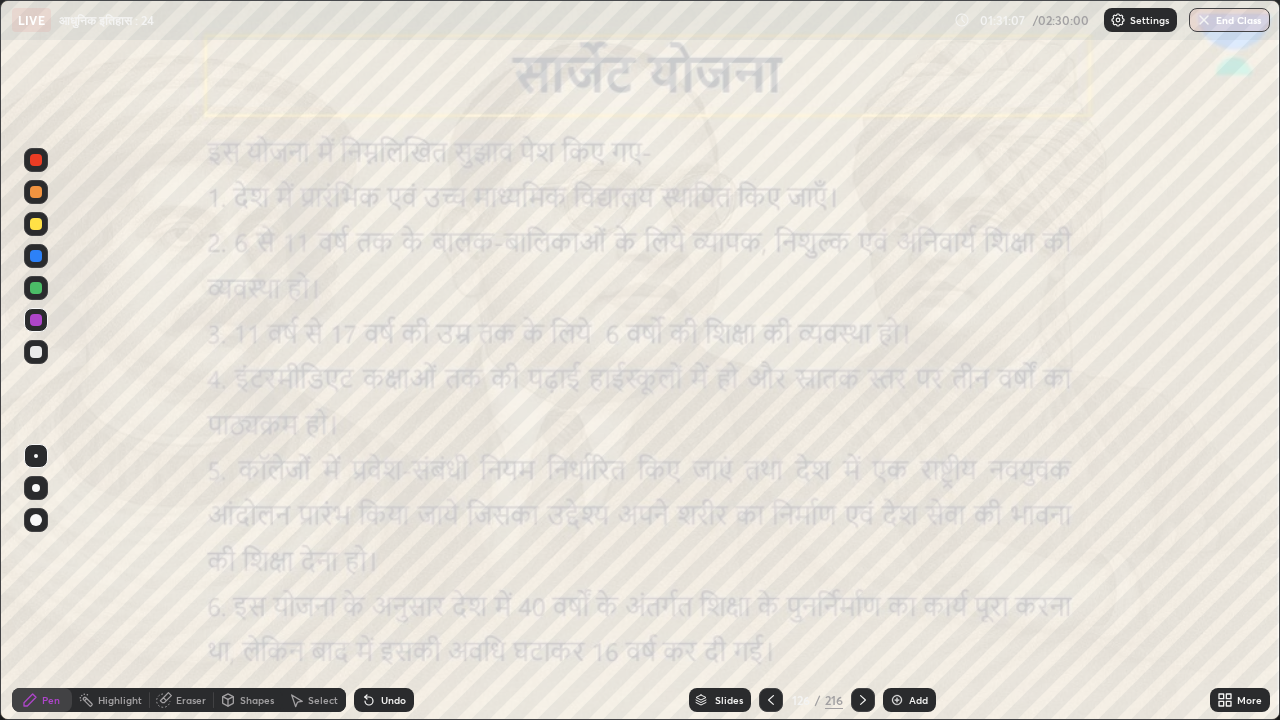 click at bounding box center [863, 700] 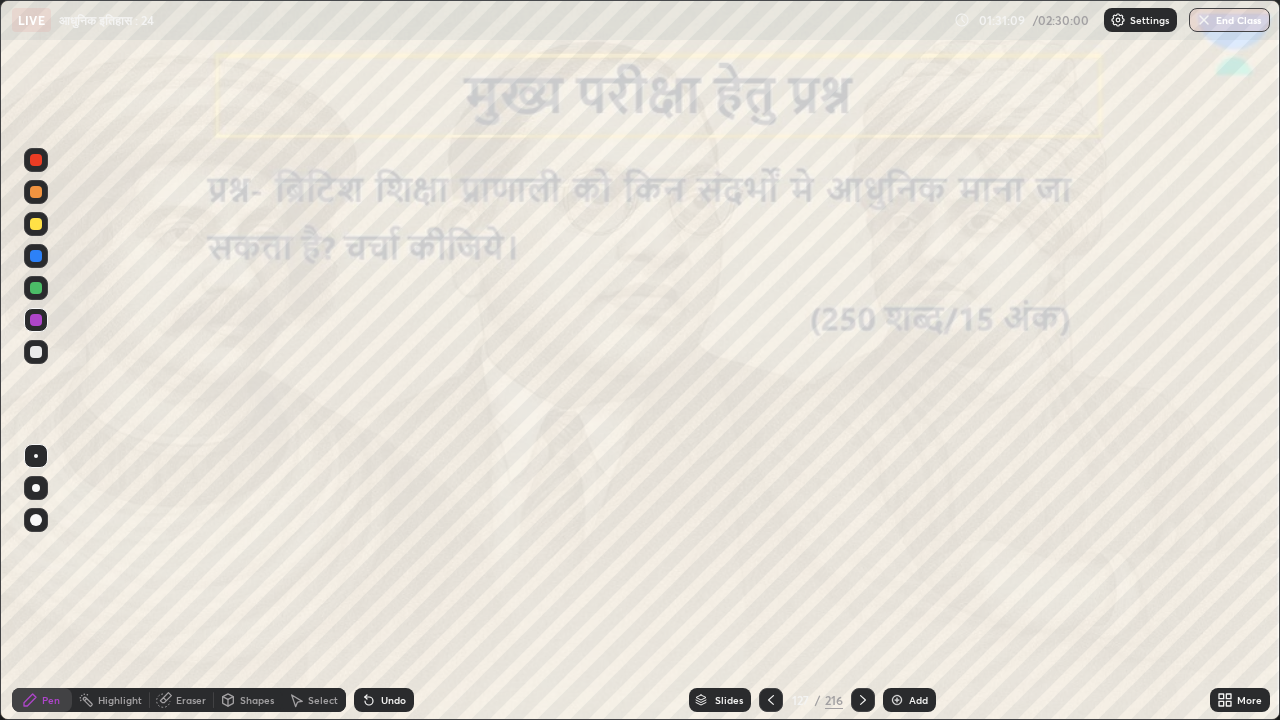 click 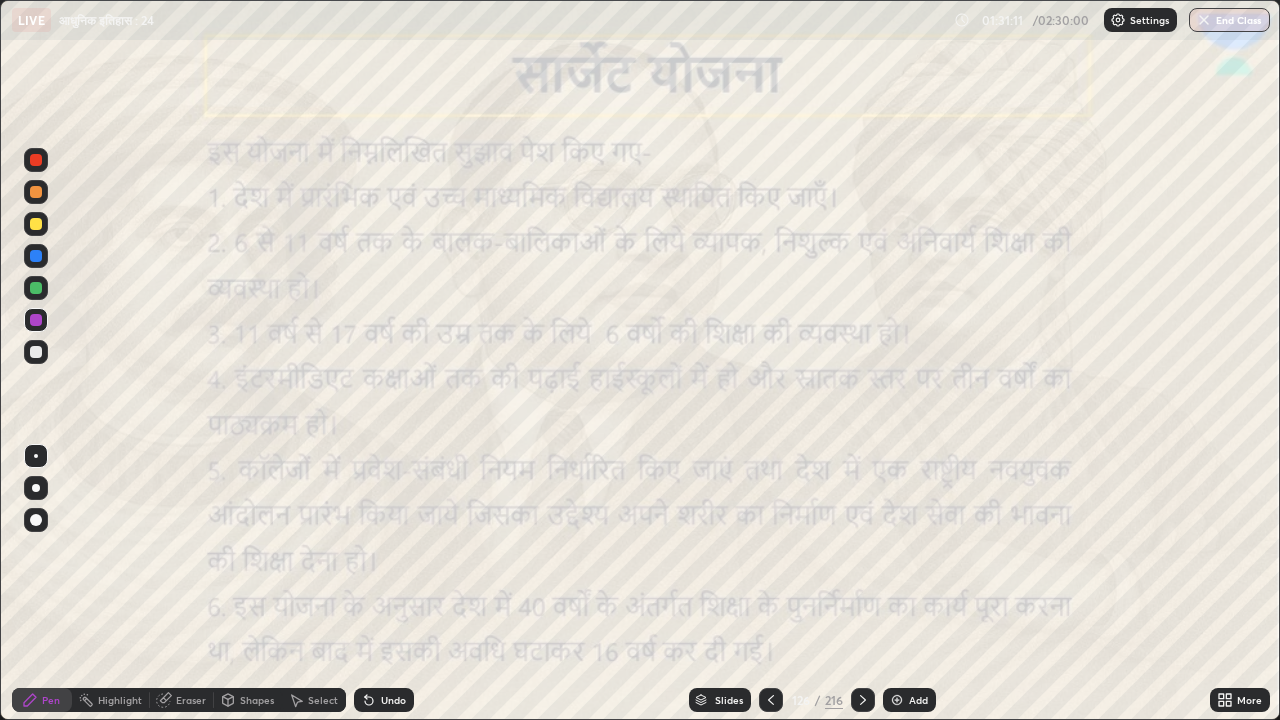 click 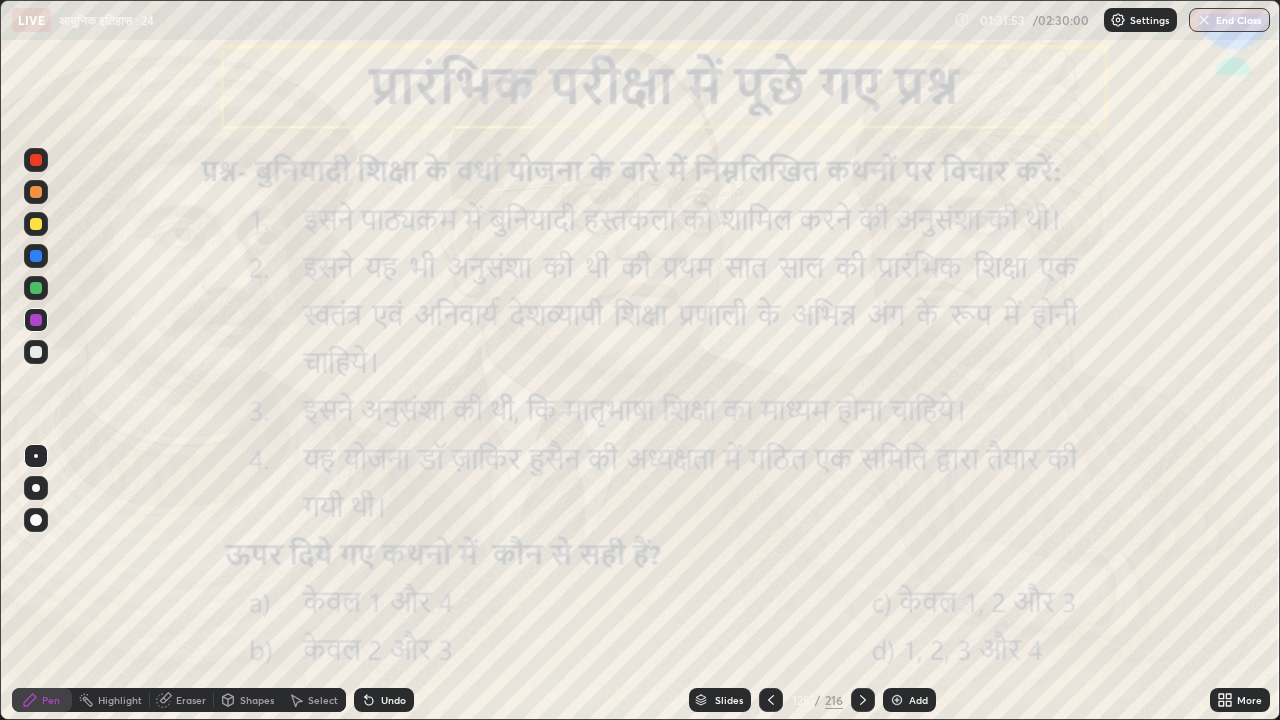 click on "Add" at bounding box center (909, 700) 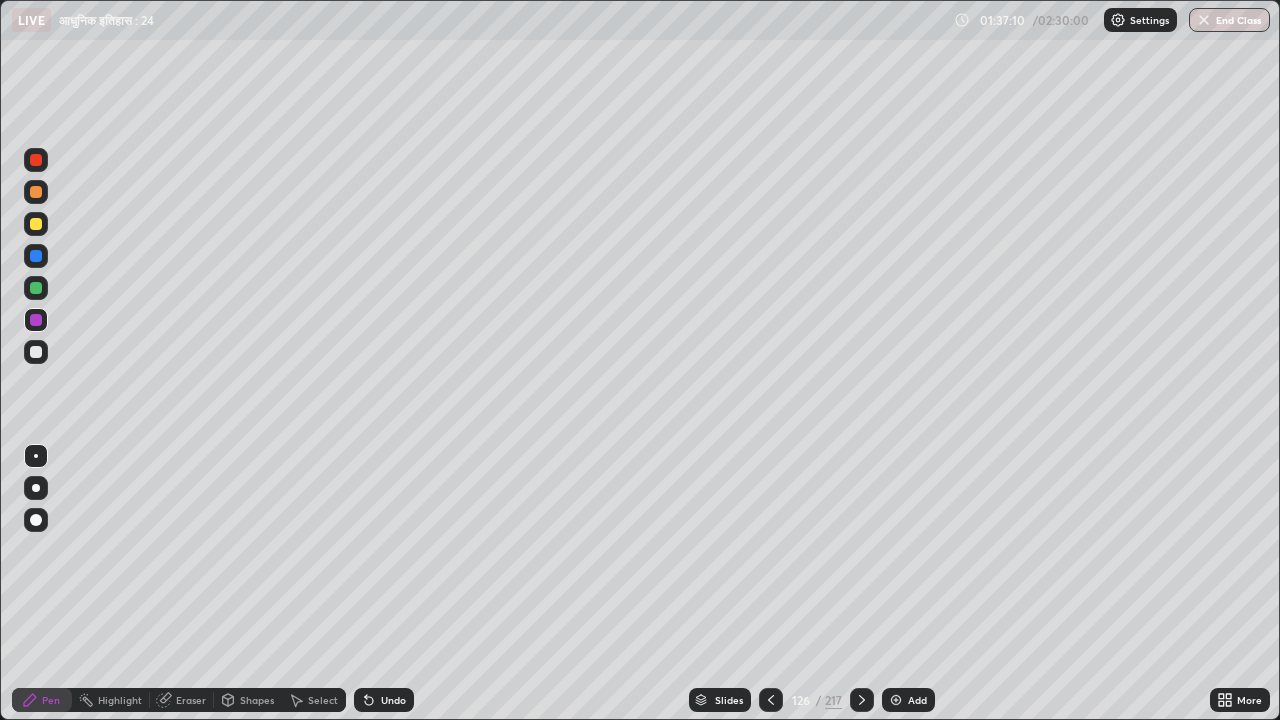 click at bounding box center [862, 700] 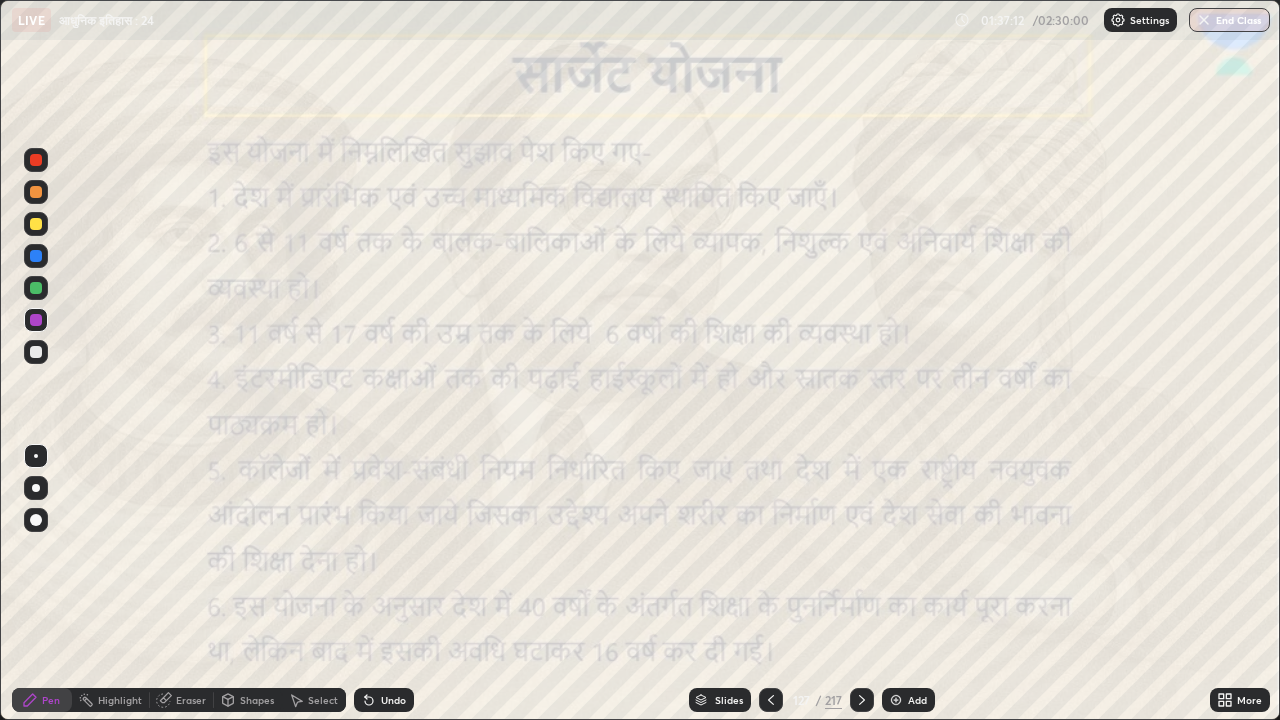 click 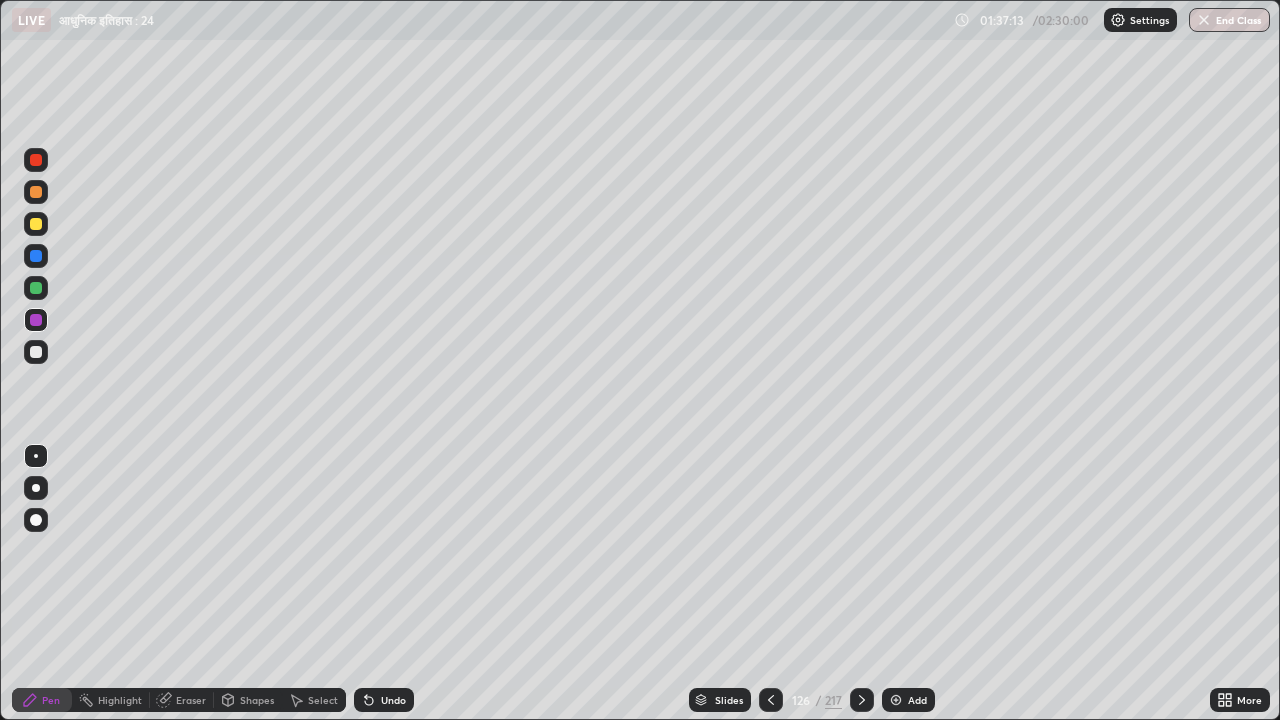 click 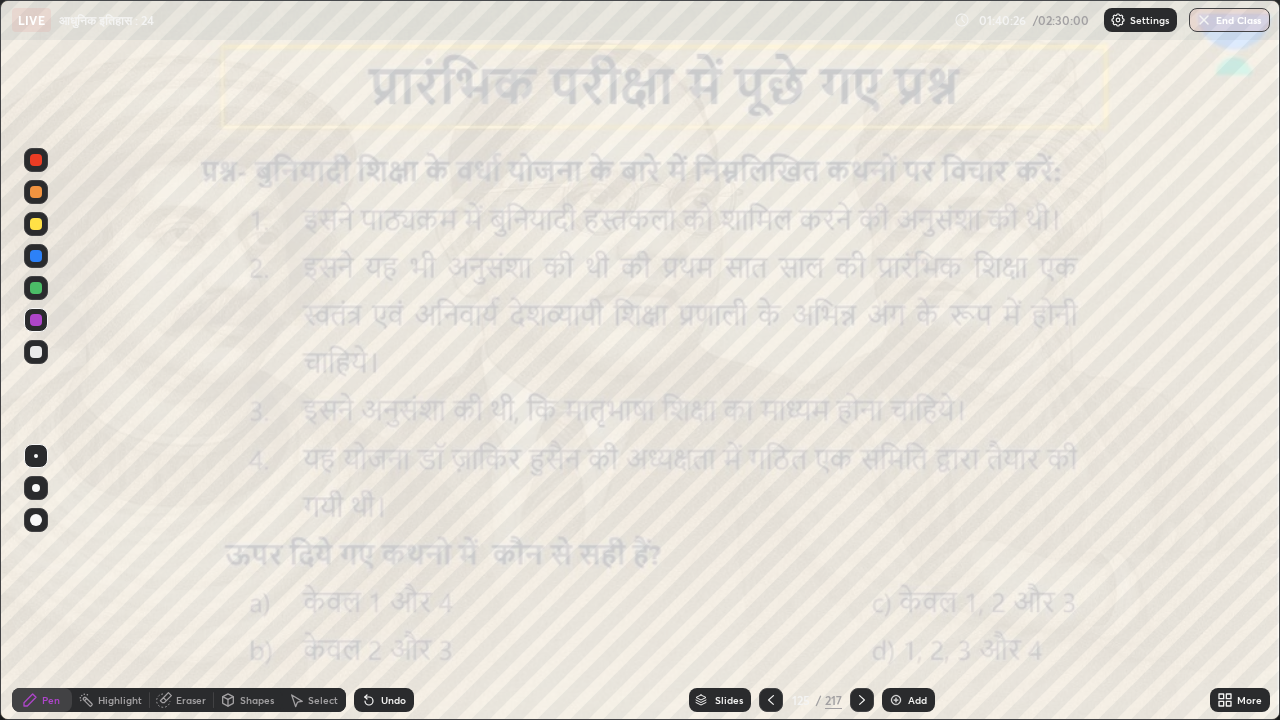 click 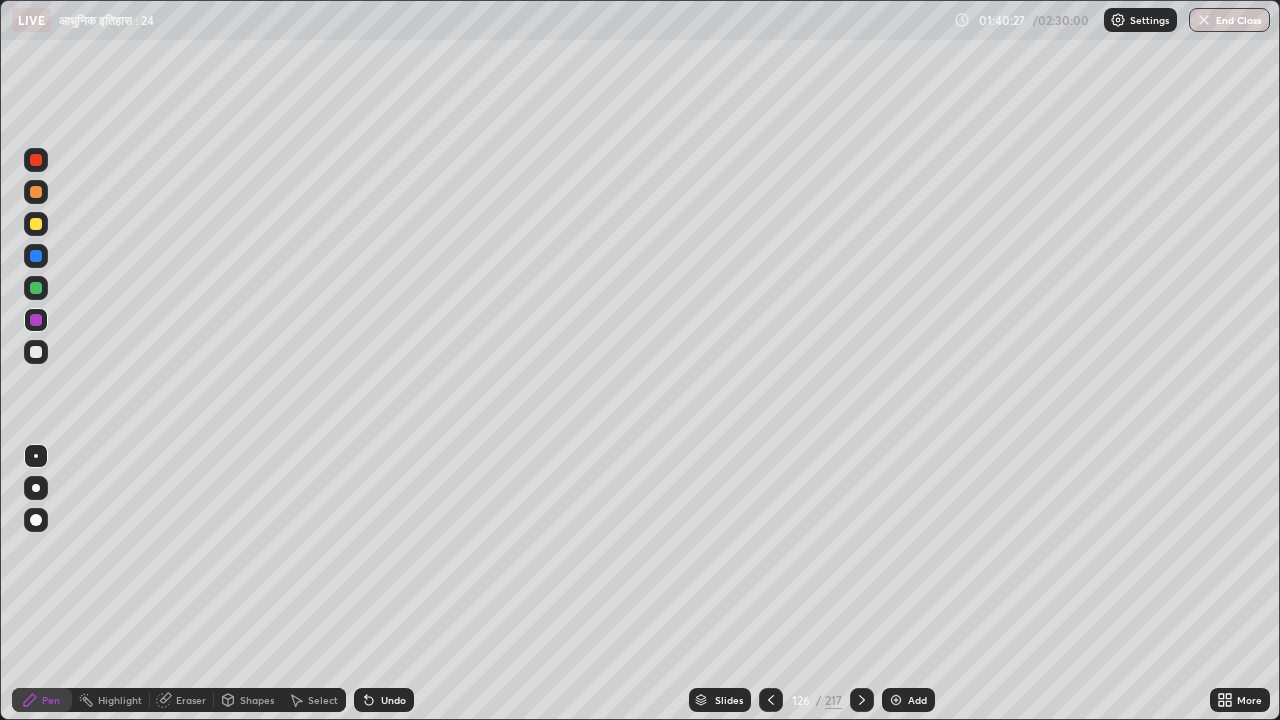 click at bounding box center (862, 700) 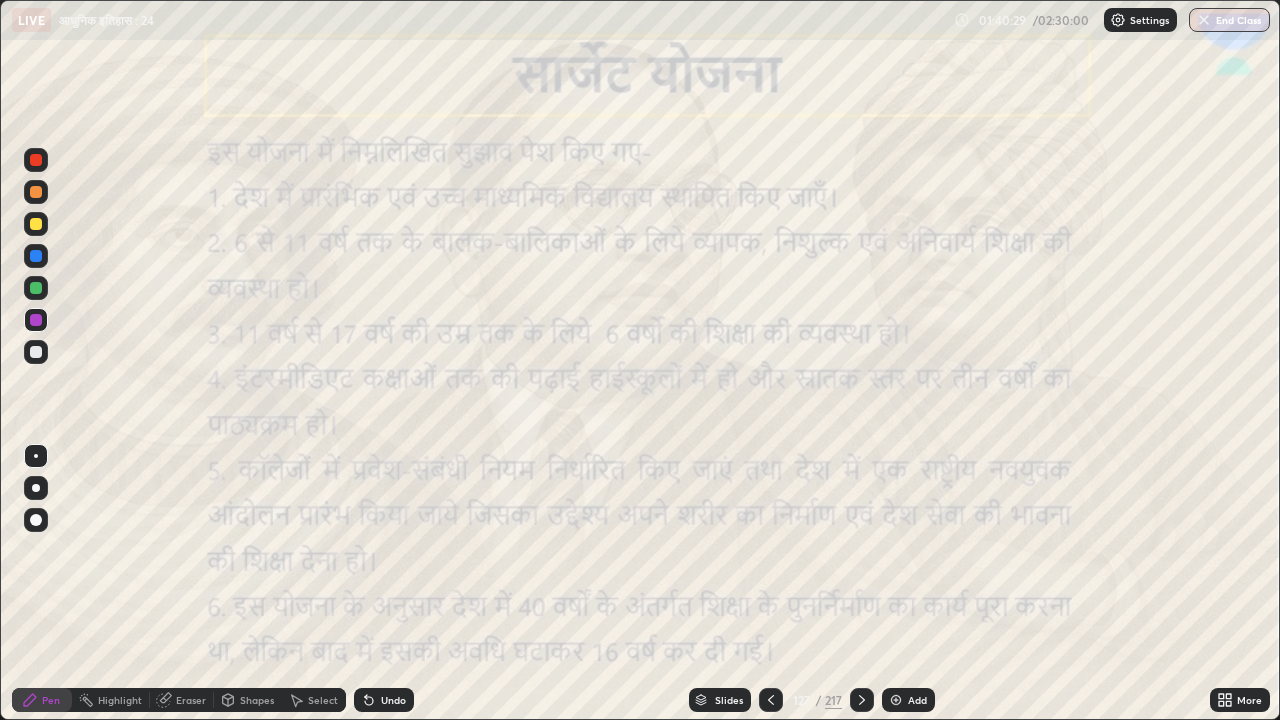 click at bounding box center [862, 700] 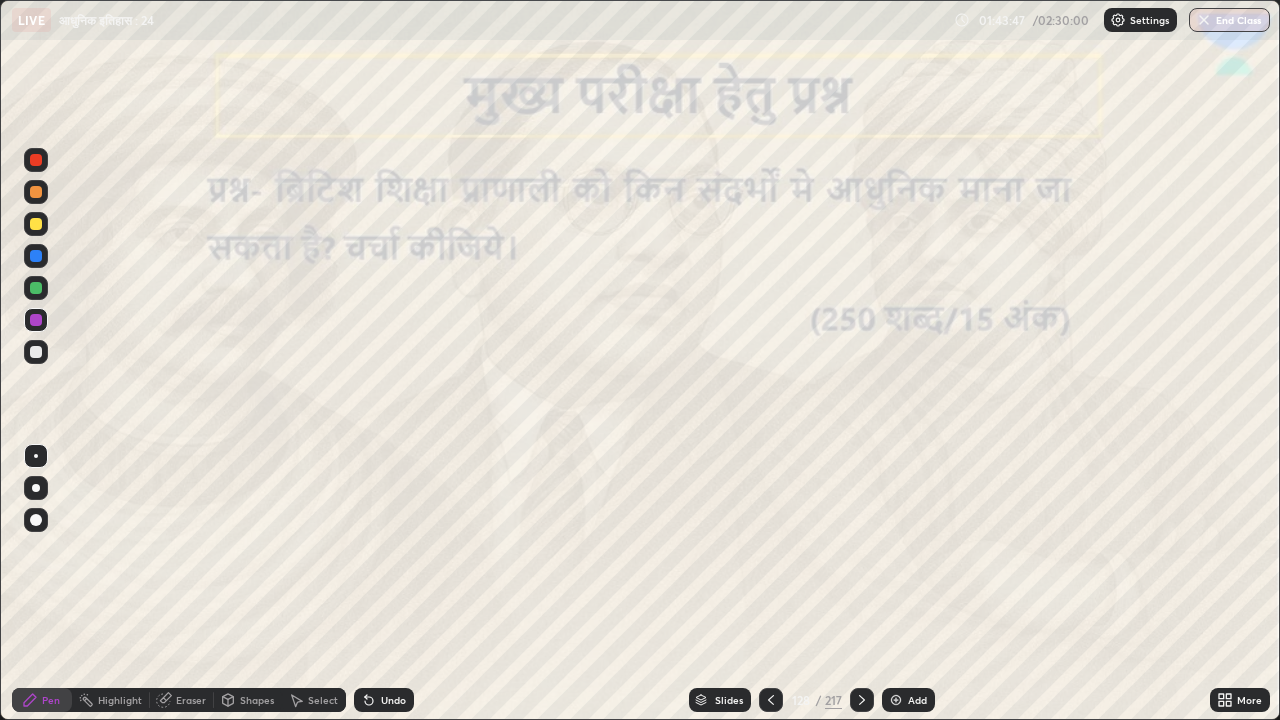click at bounding box center (862, 700) 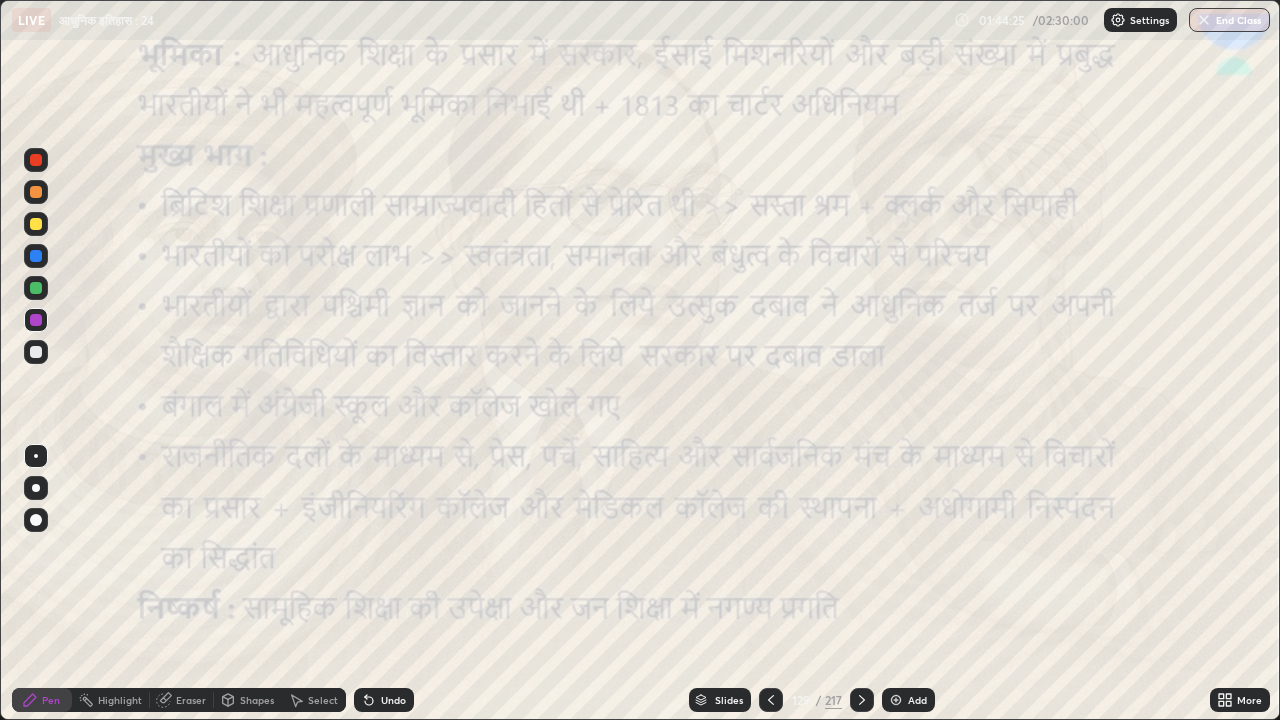 click 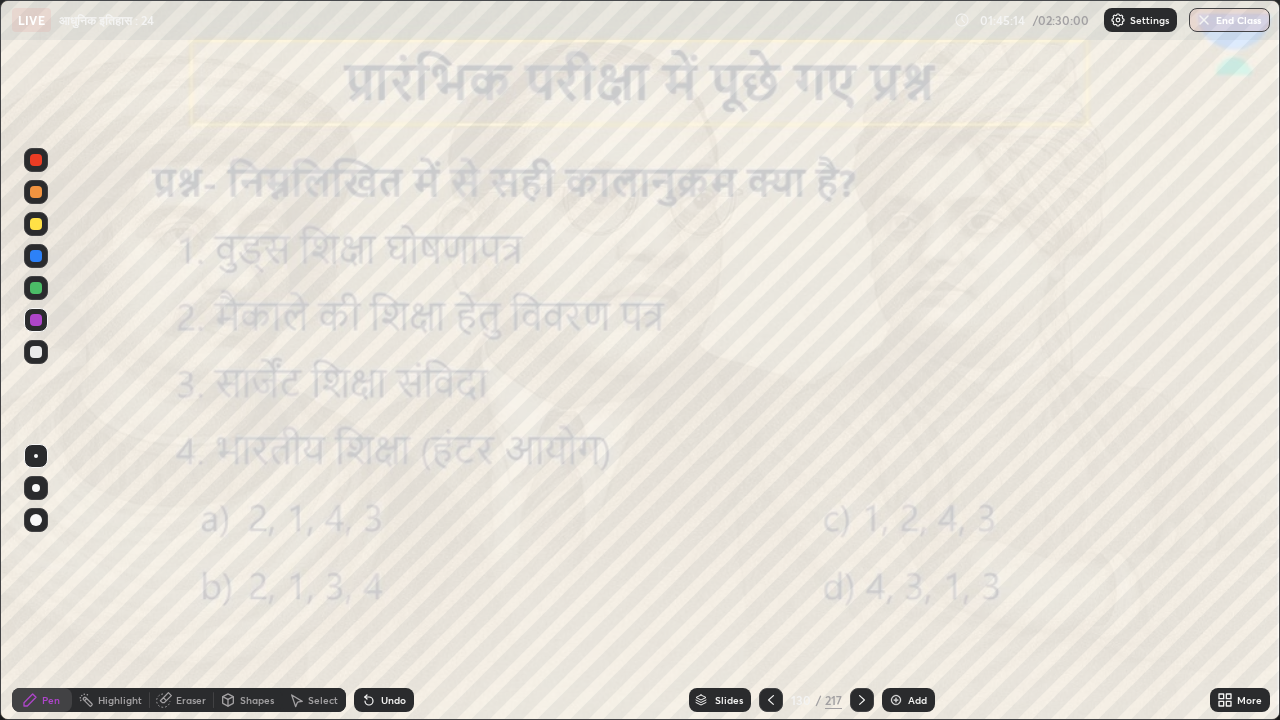 click 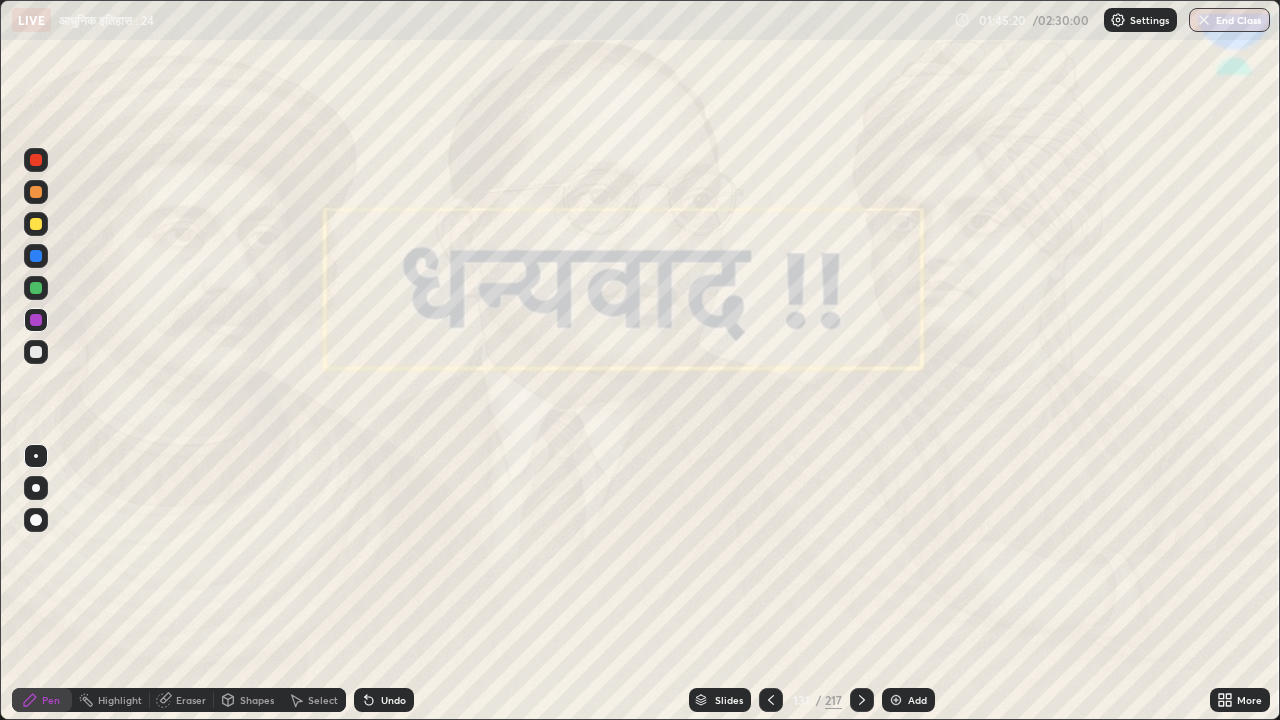 click 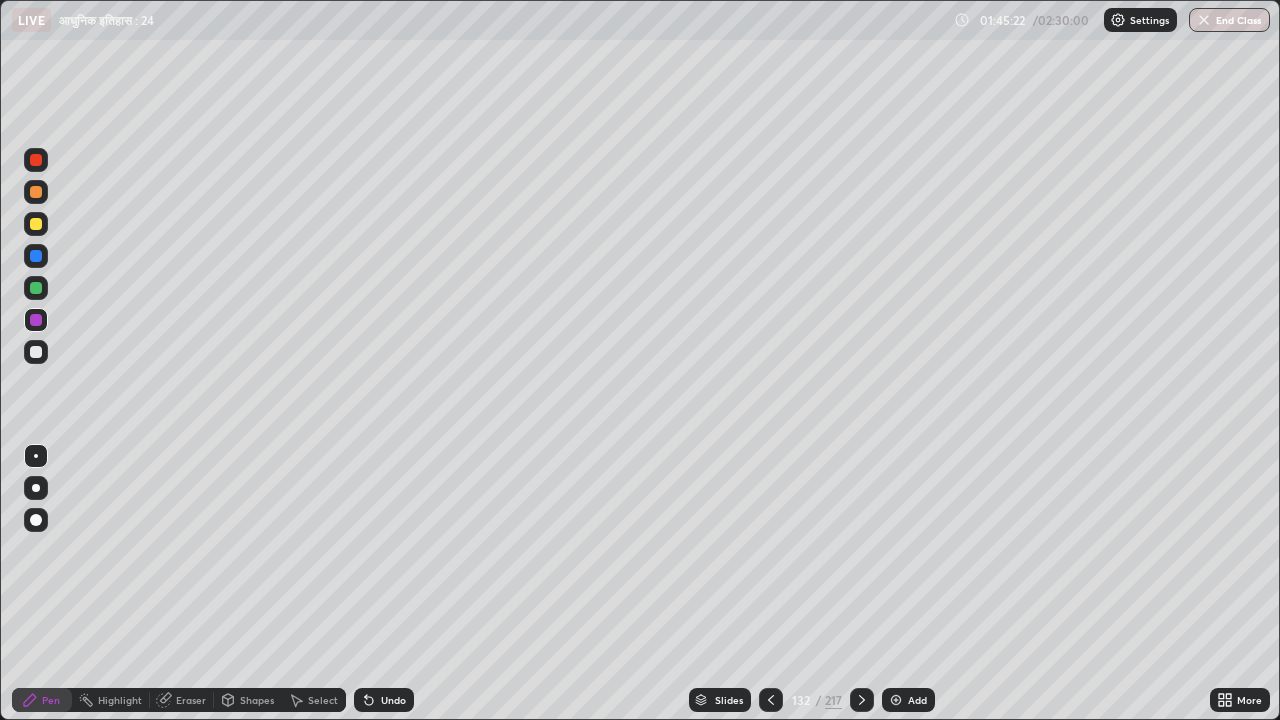click 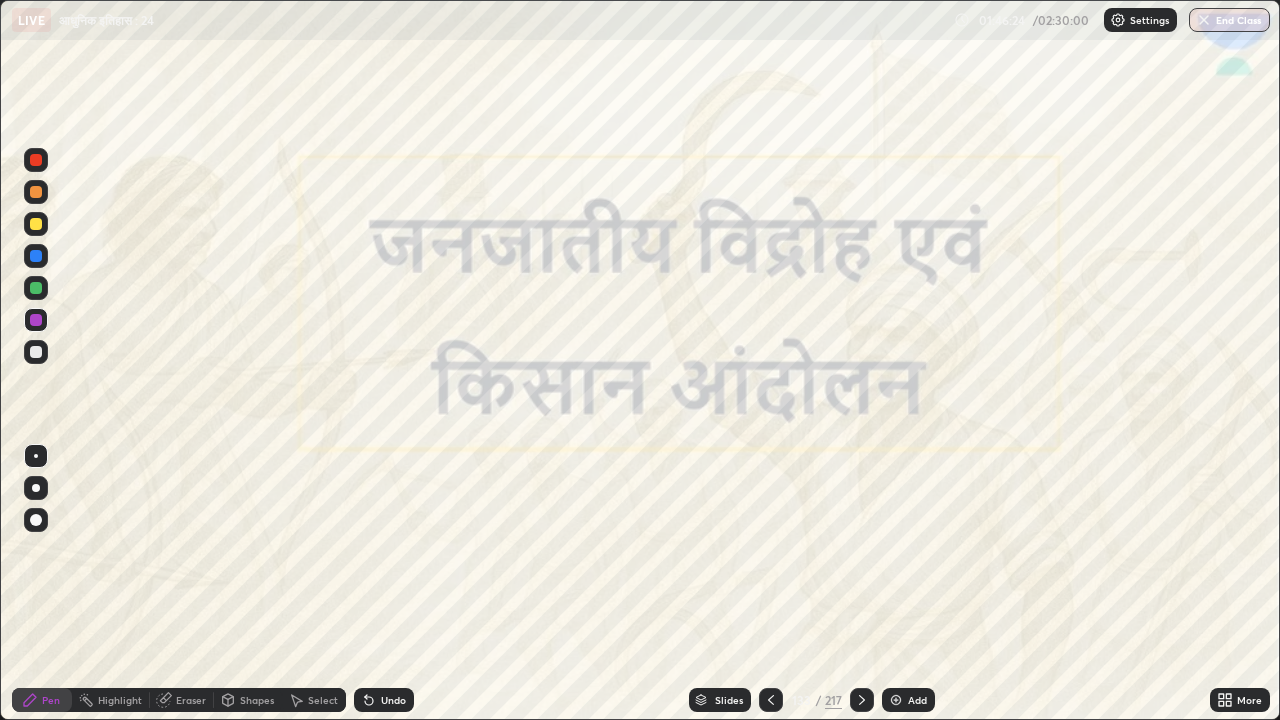 click 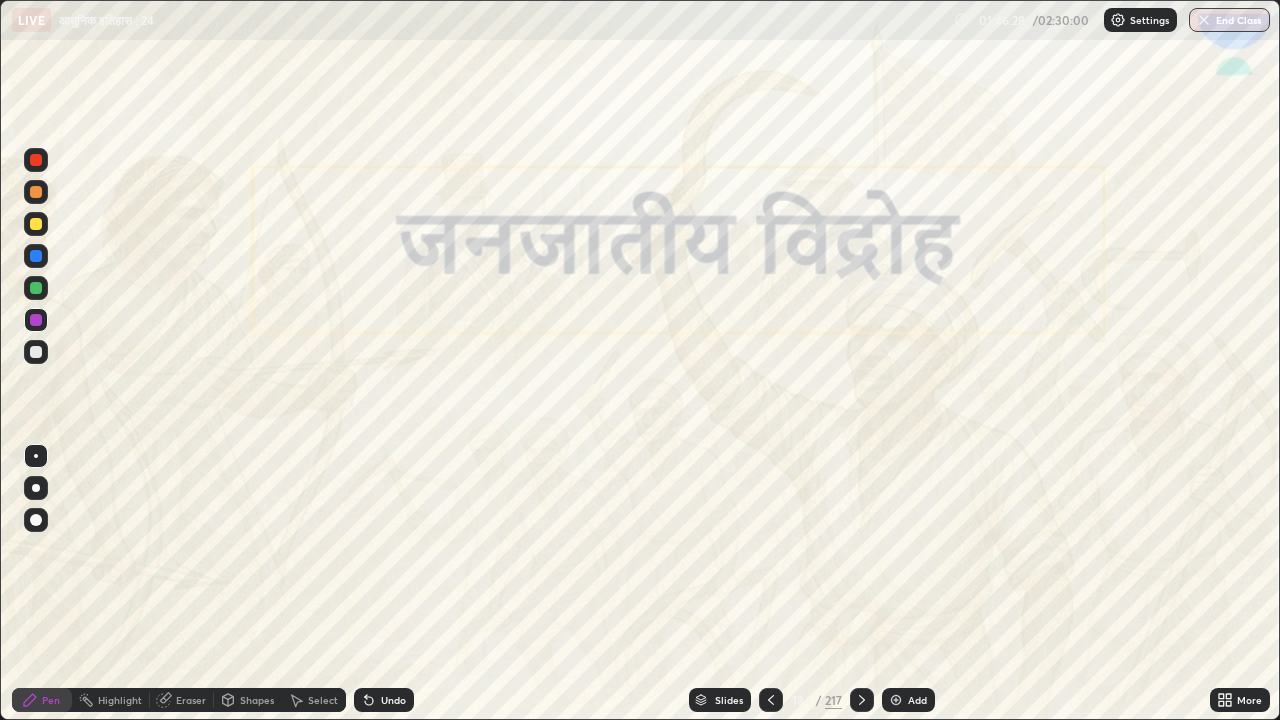 click 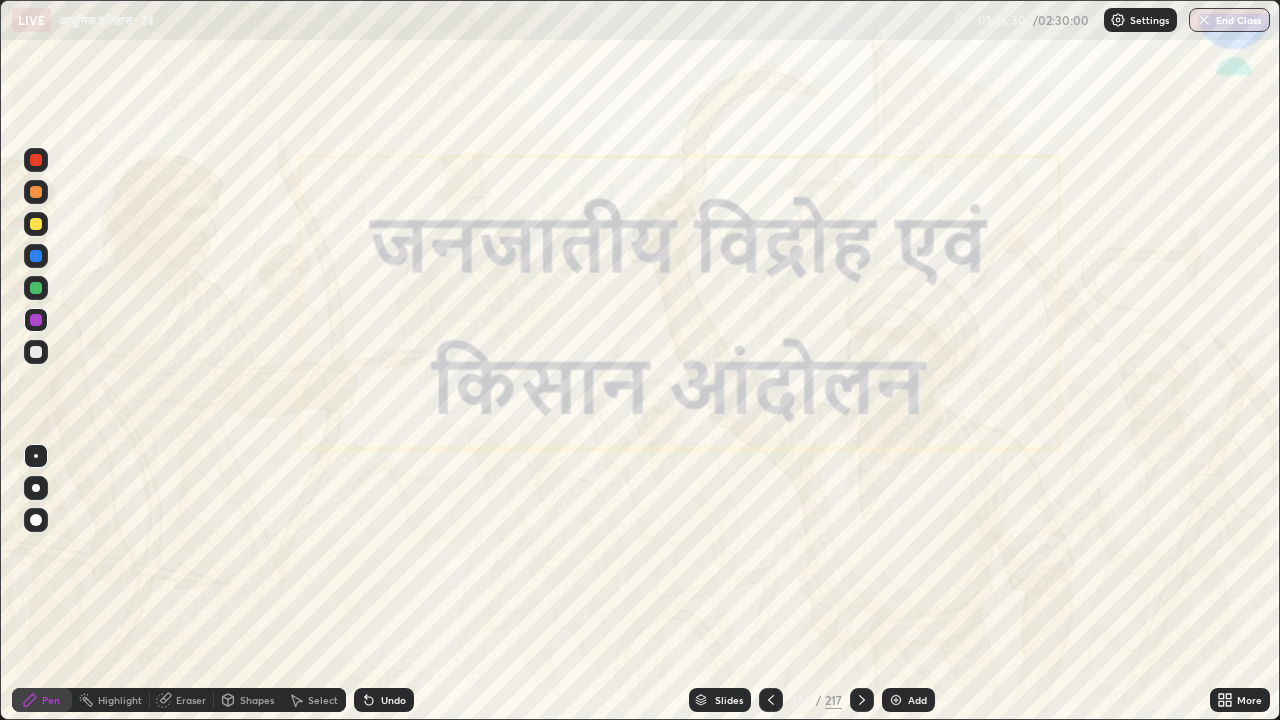 click on "Add" at bounding box center [917, 700] 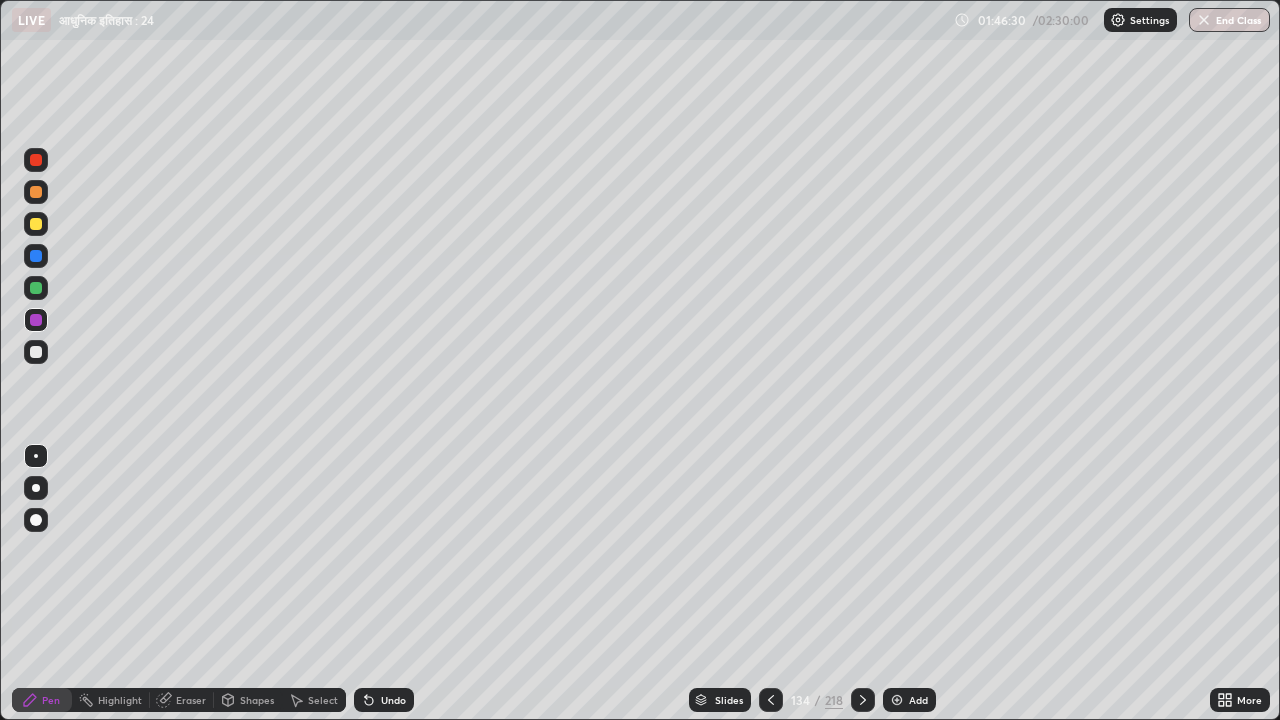 click on "Add" at bounding box center (918, 700) 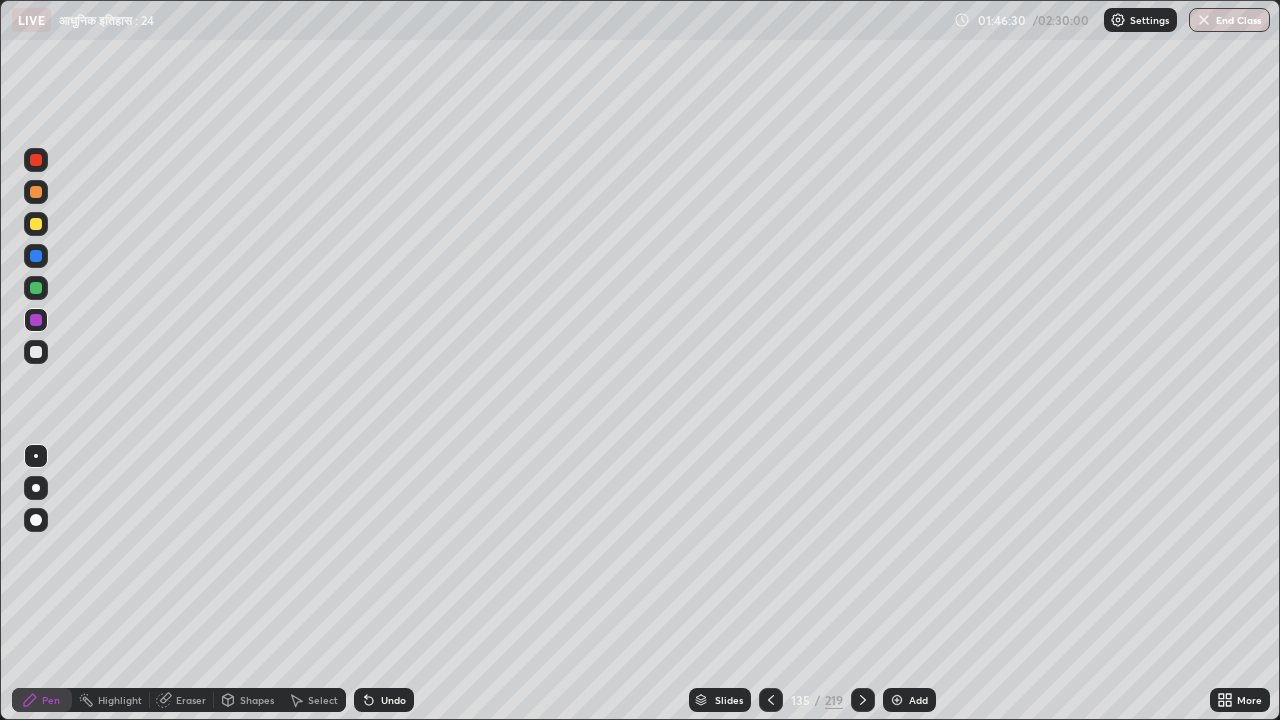 click on "Add" at bounding box center (918, 700) 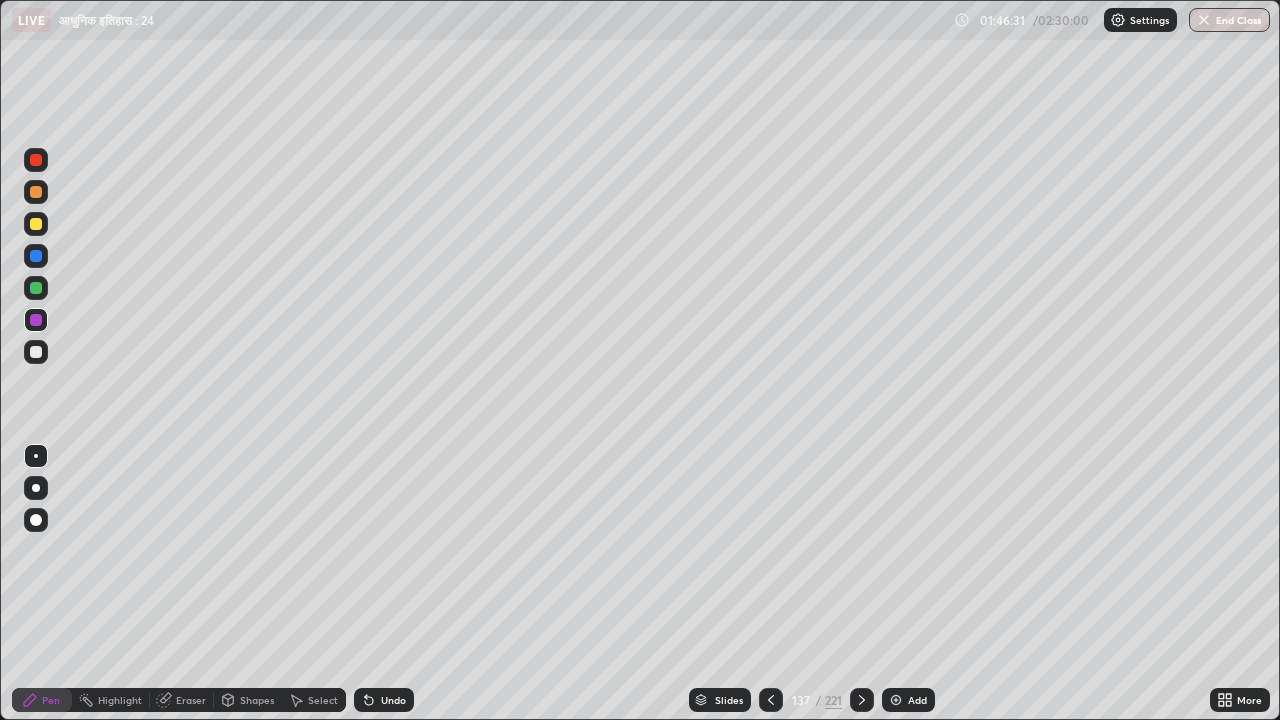 click 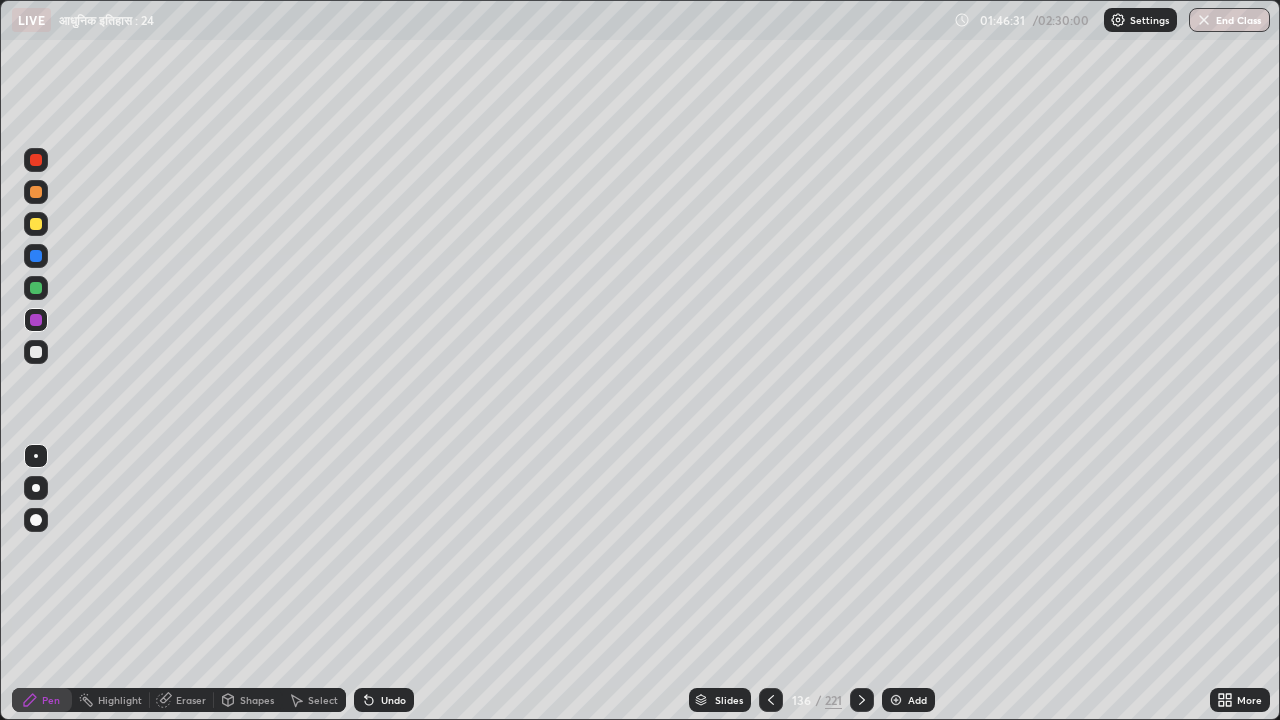 click 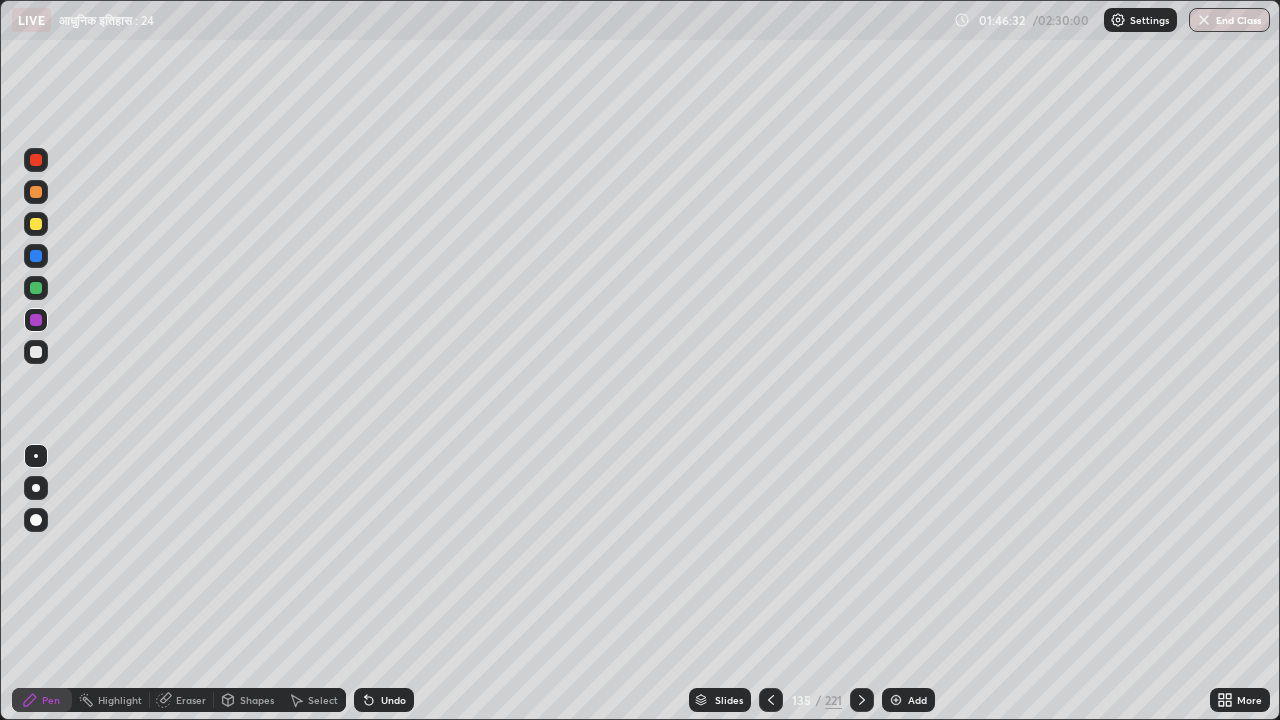 click 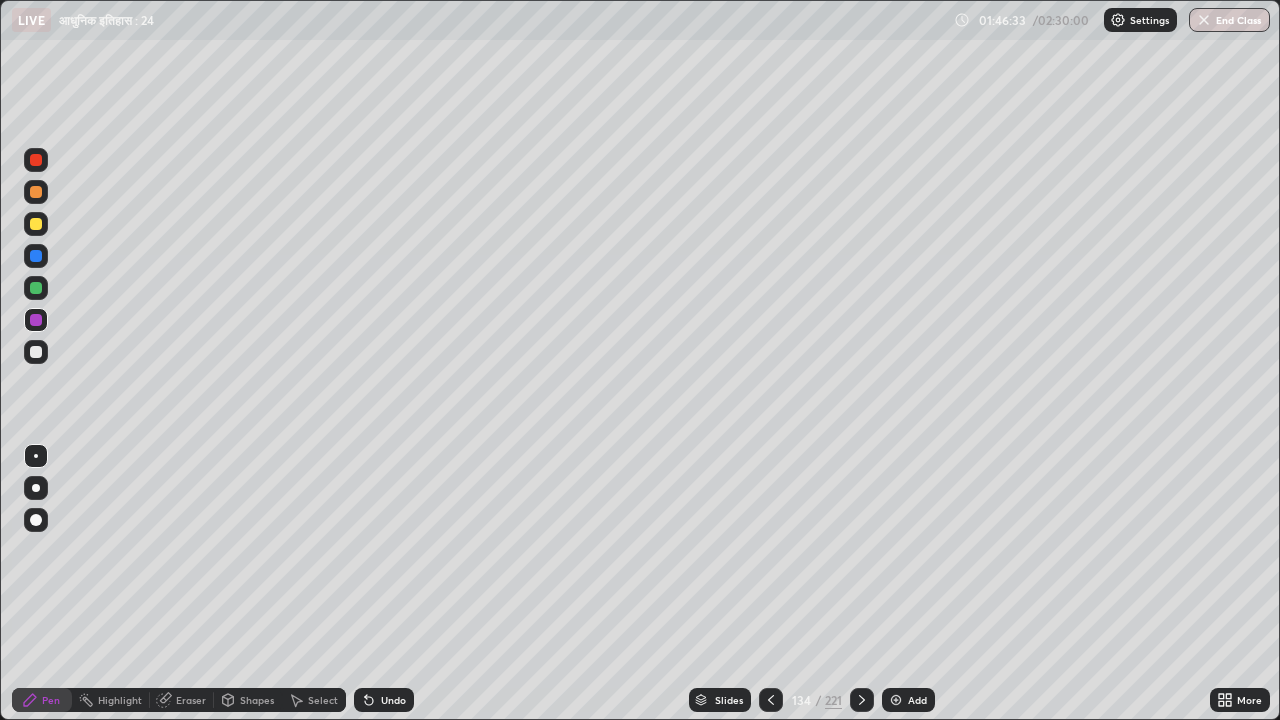 click 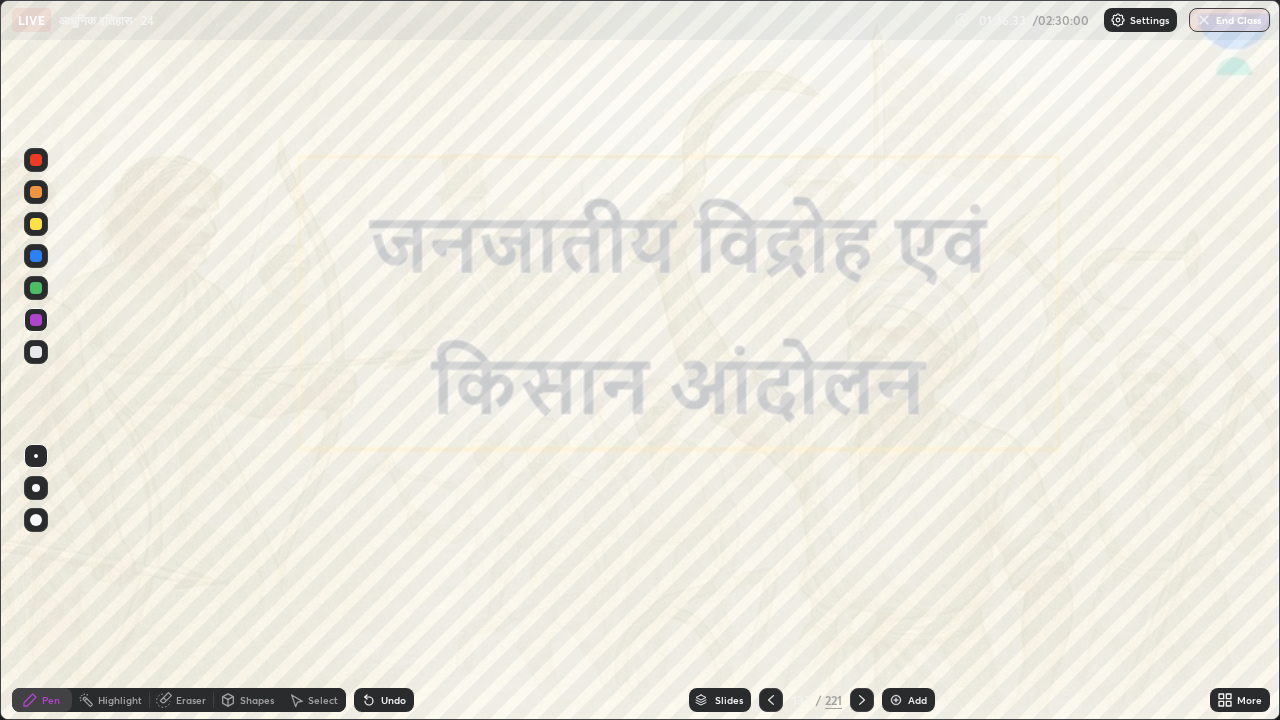 click 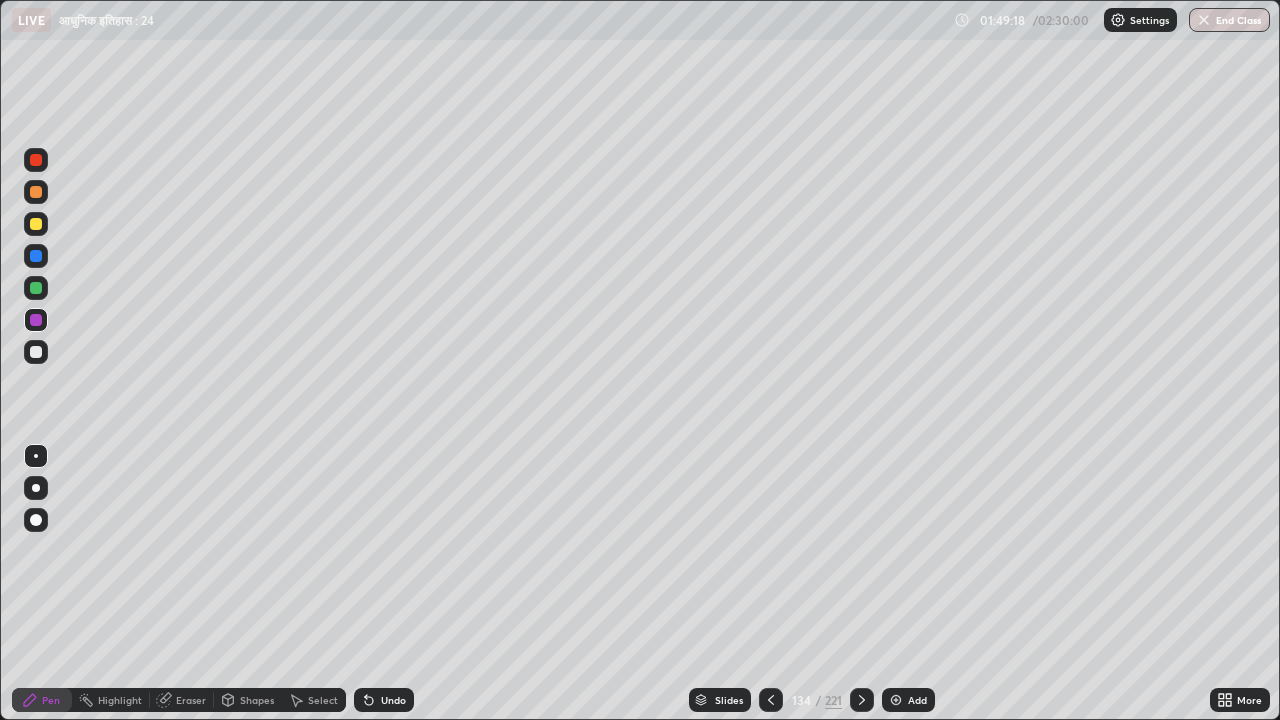 click on "Undo" at bounding box center [384, 700] 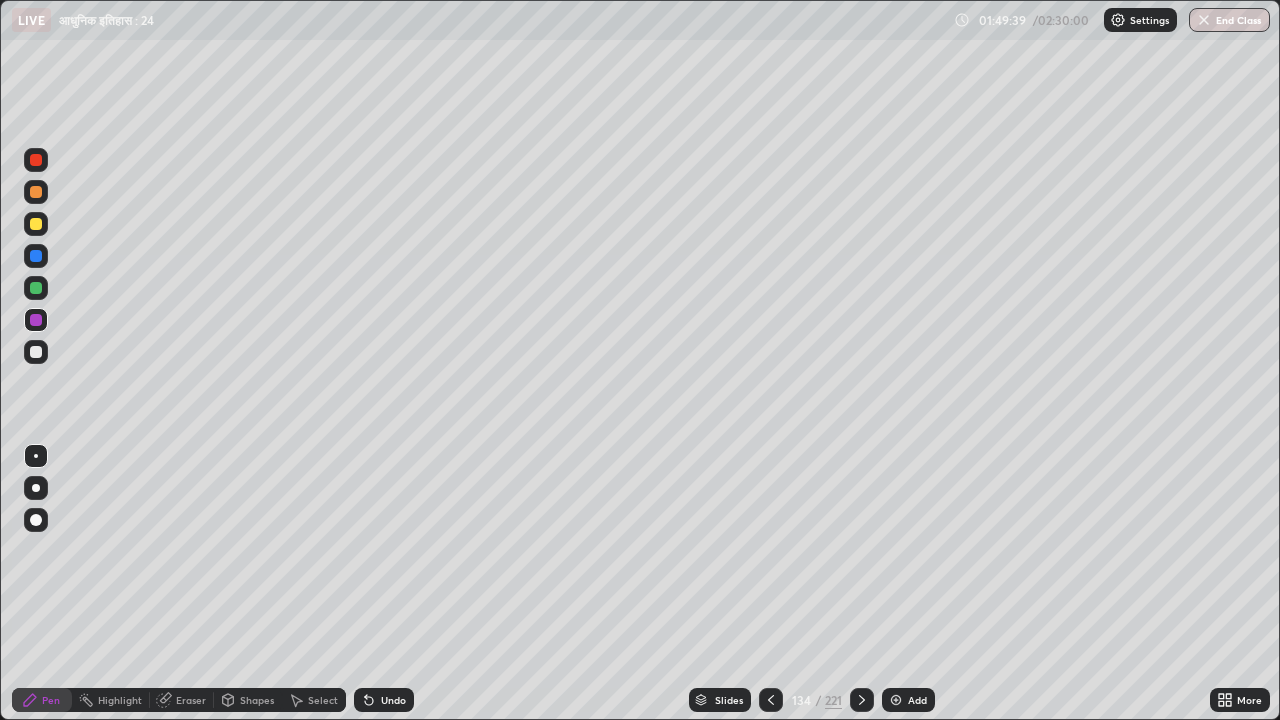 click on "Eraser" at bounding box center (191, 700) 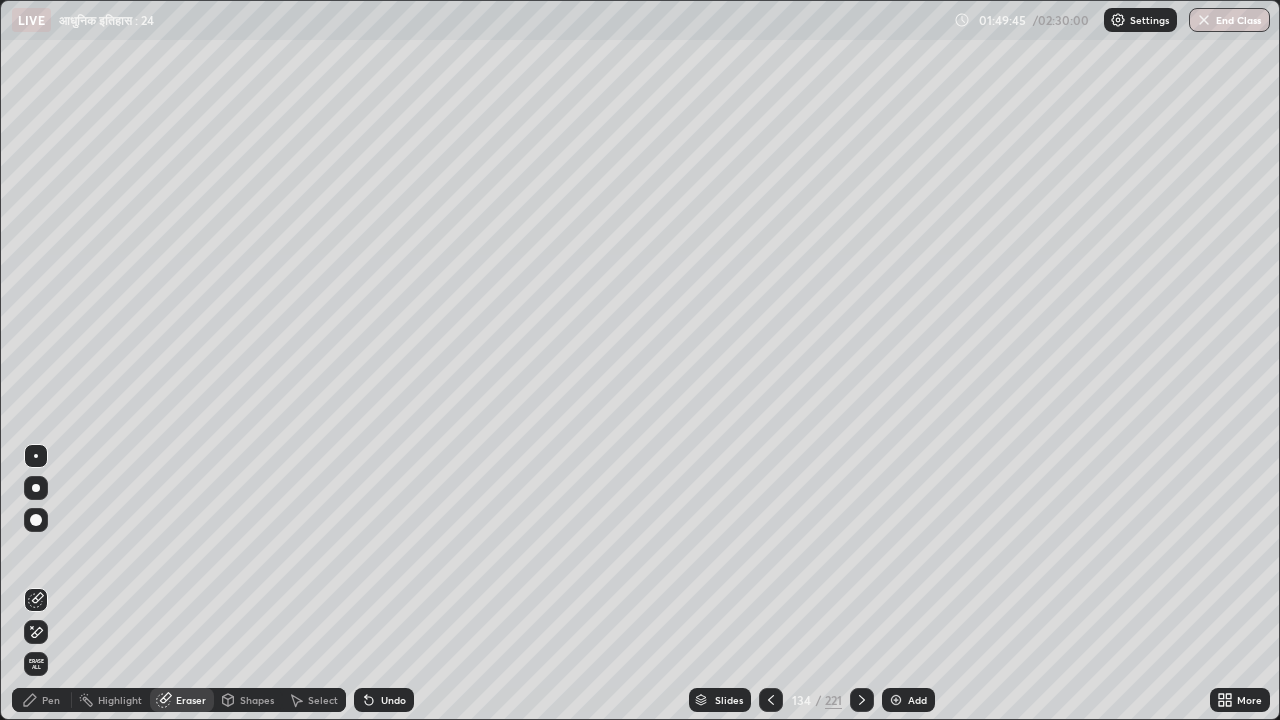 click on "Pen" at bounding box center (51, 700) 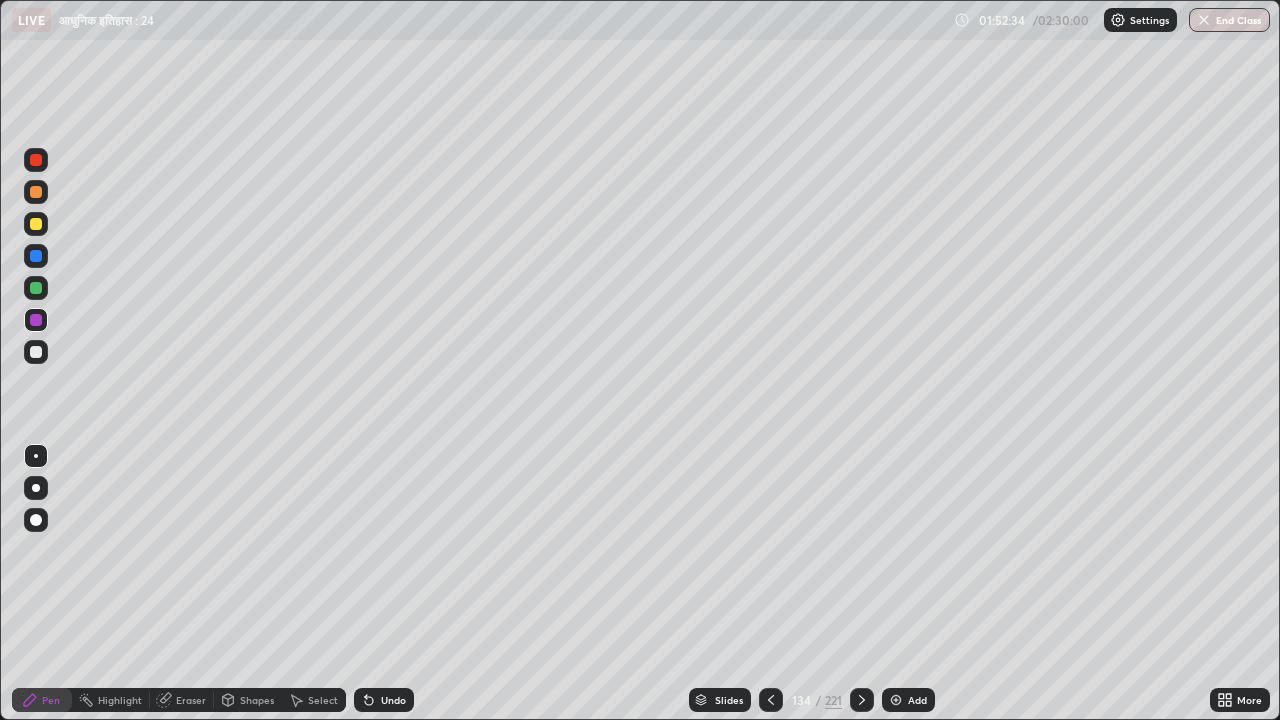 click at bounding box center (862, 700) 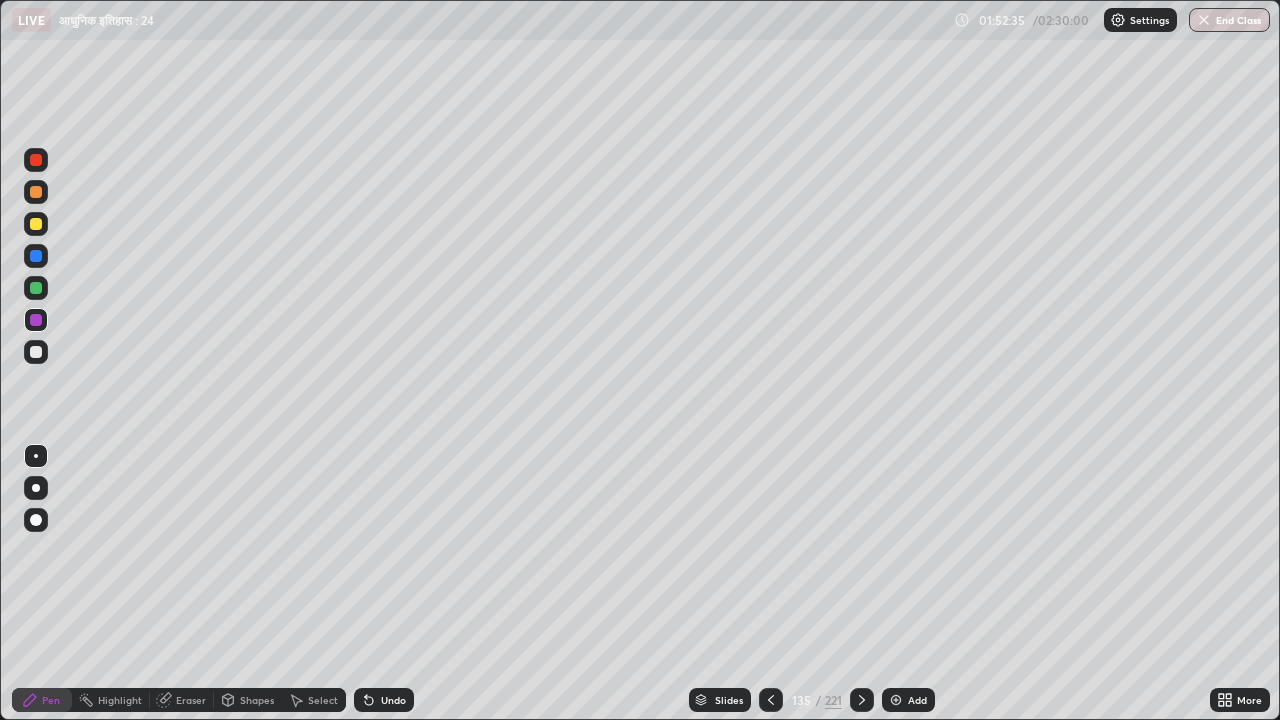 click 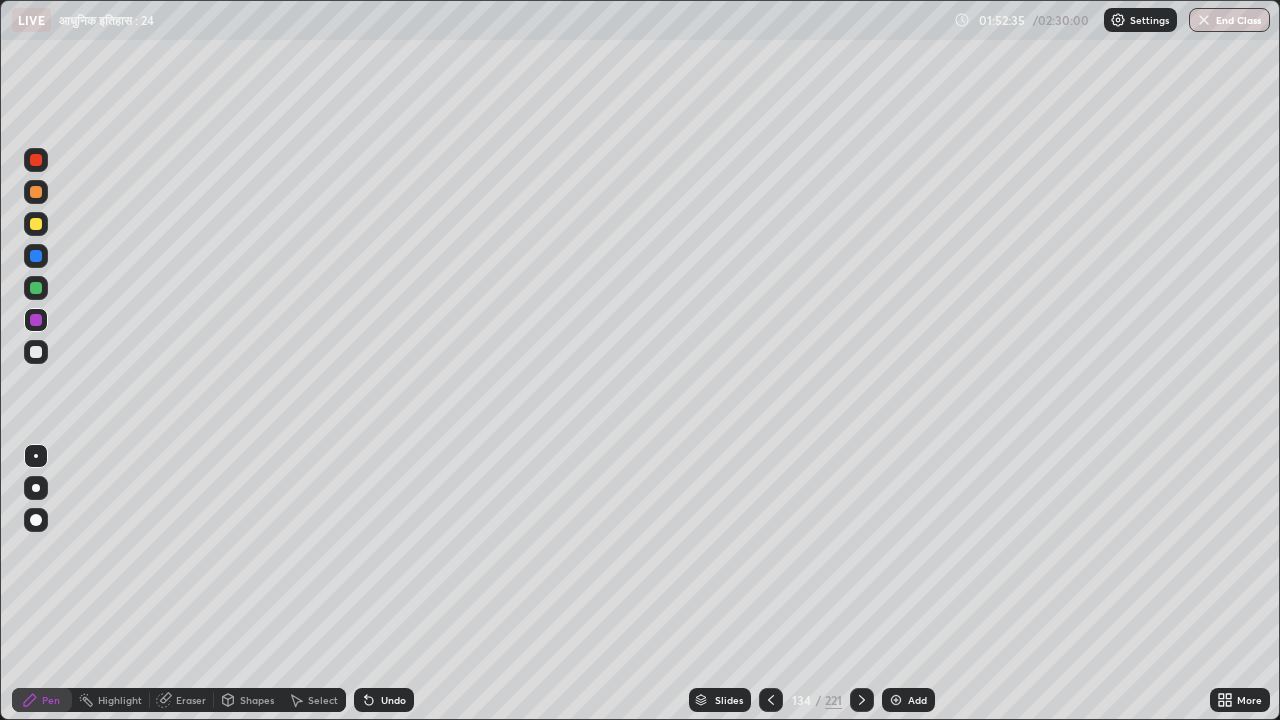 click 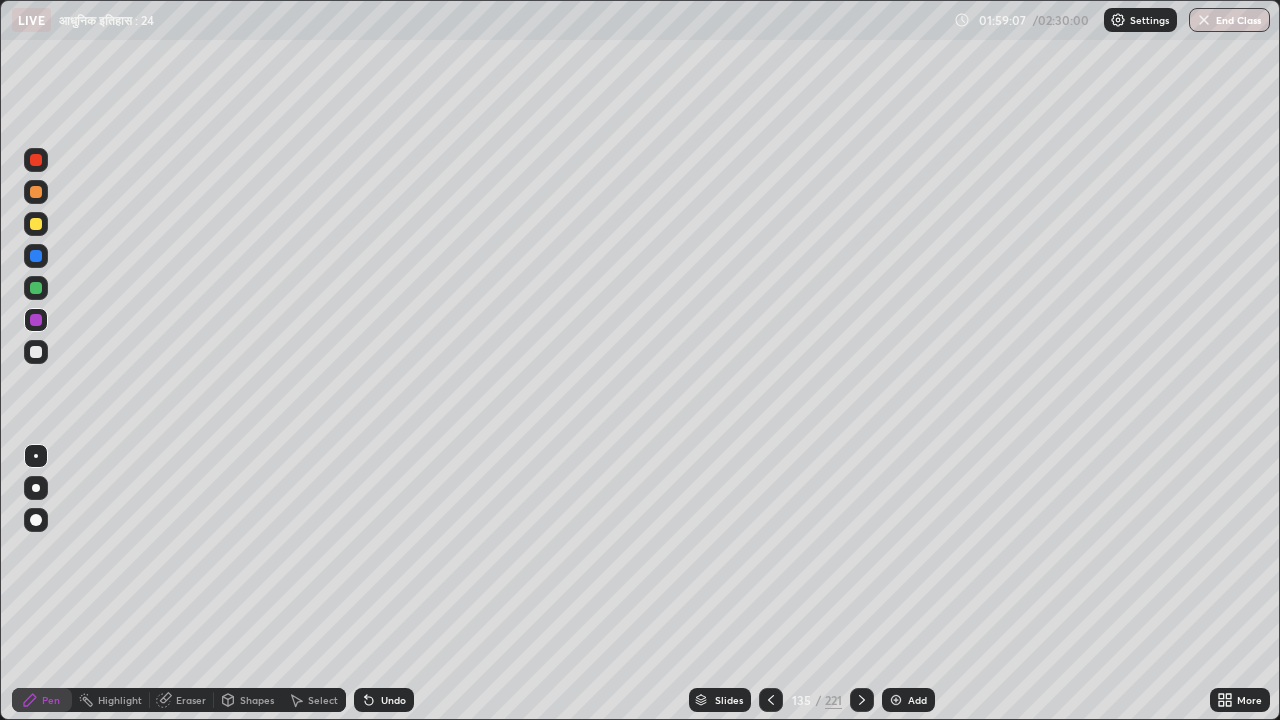 click at bounding box center [771, 700] 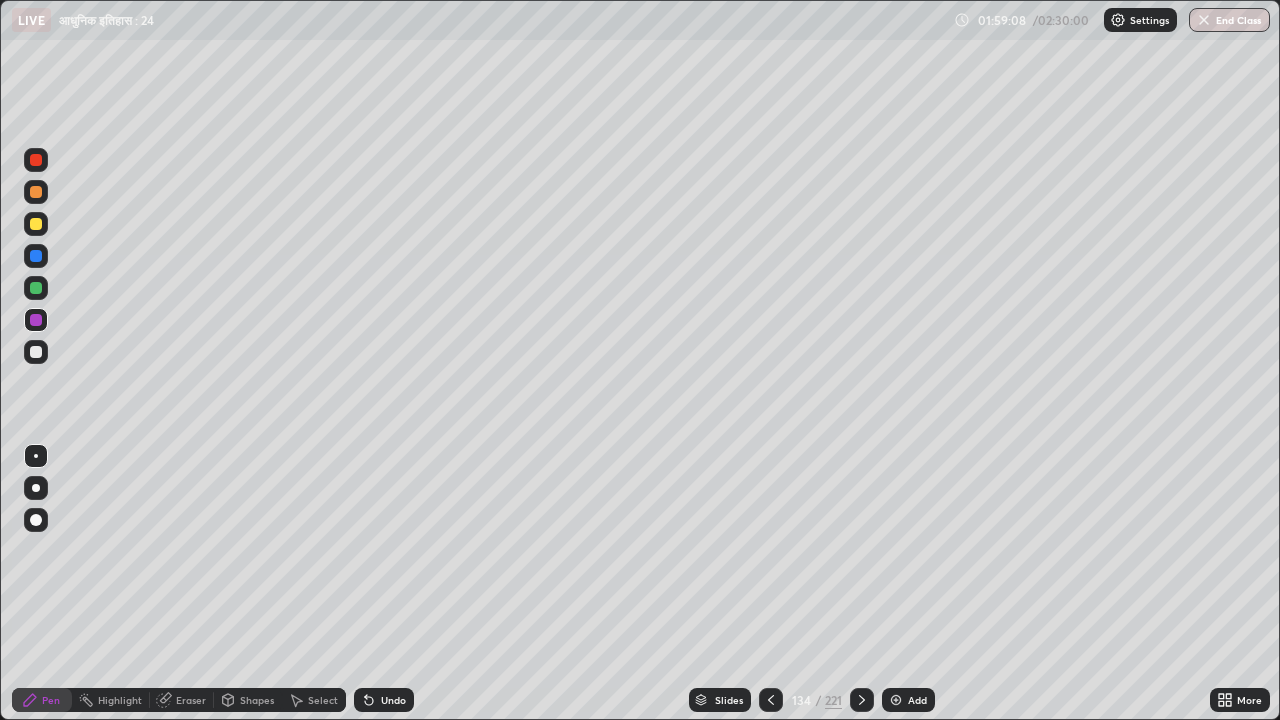 click 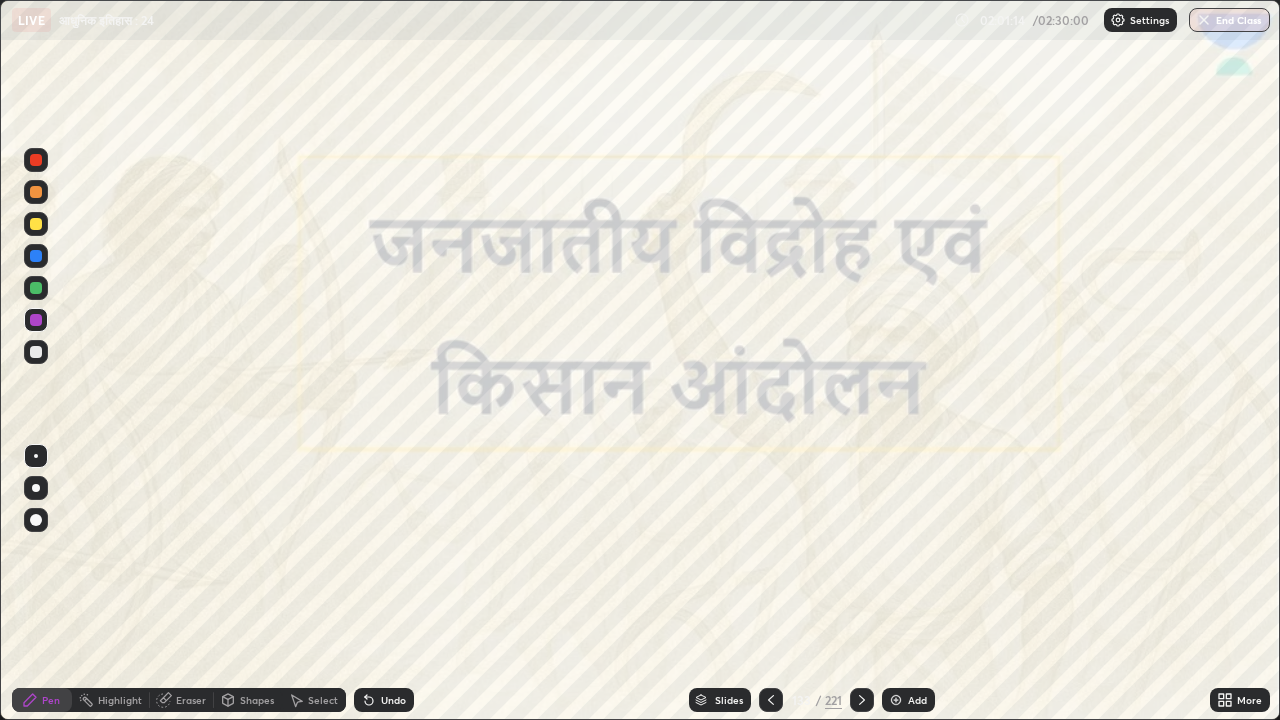 click 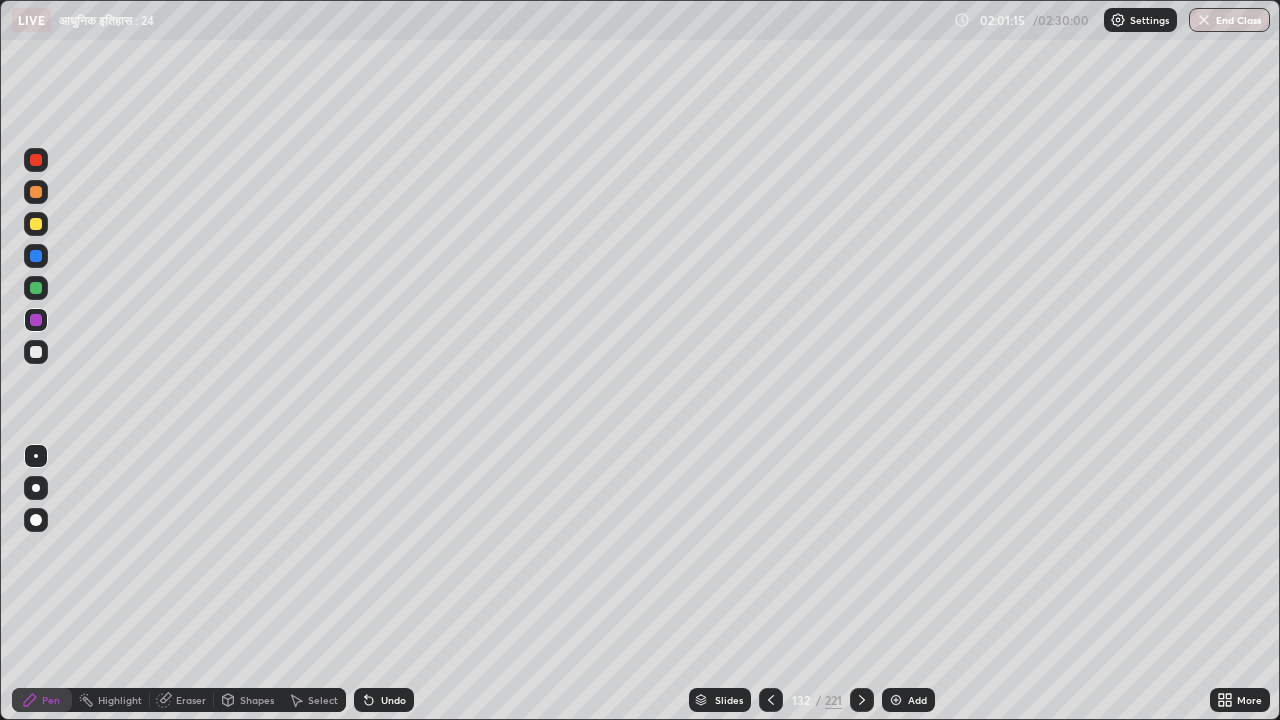 click at bounding box center (771, 700) 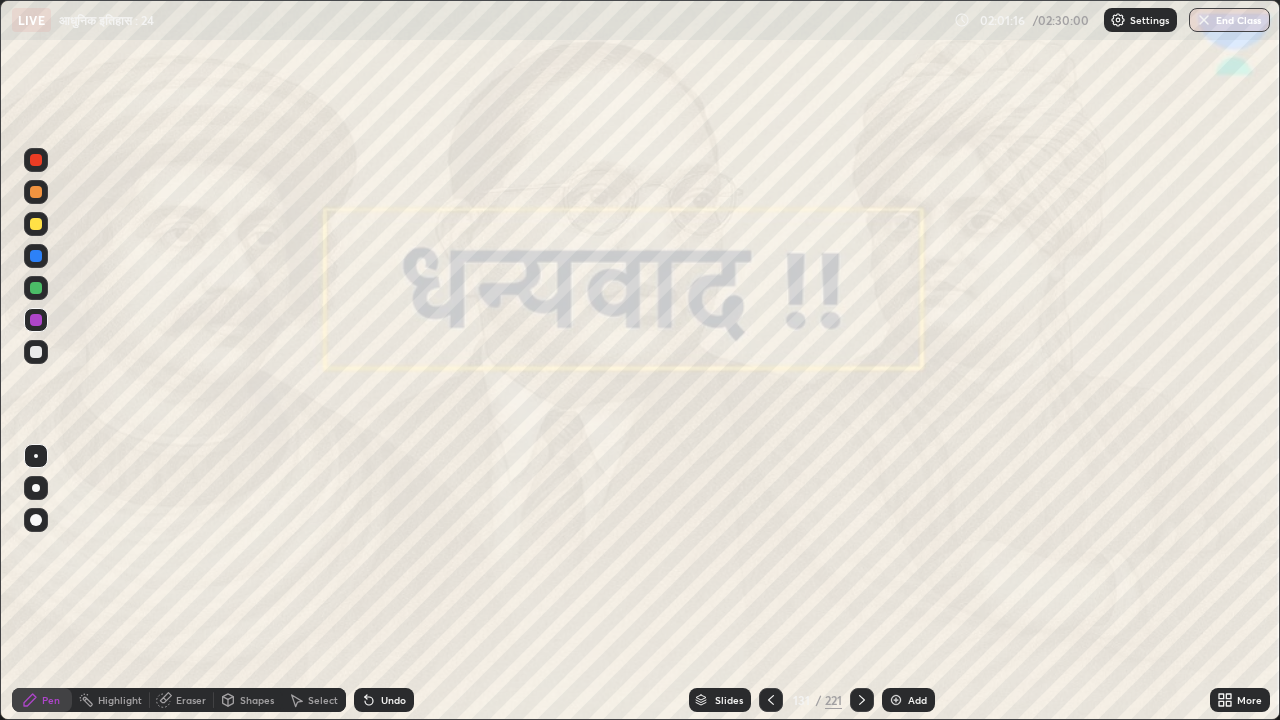 click at bounding box center [862, 700] 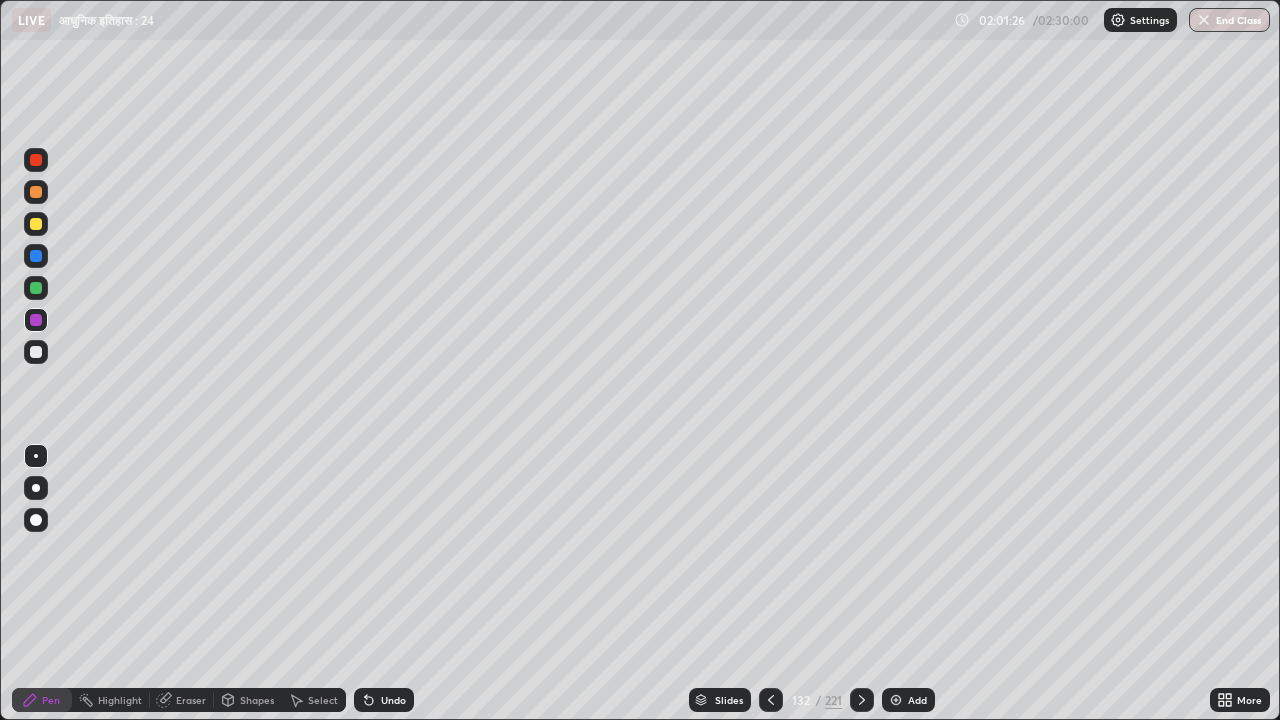 click at bounding box center [36, 224] 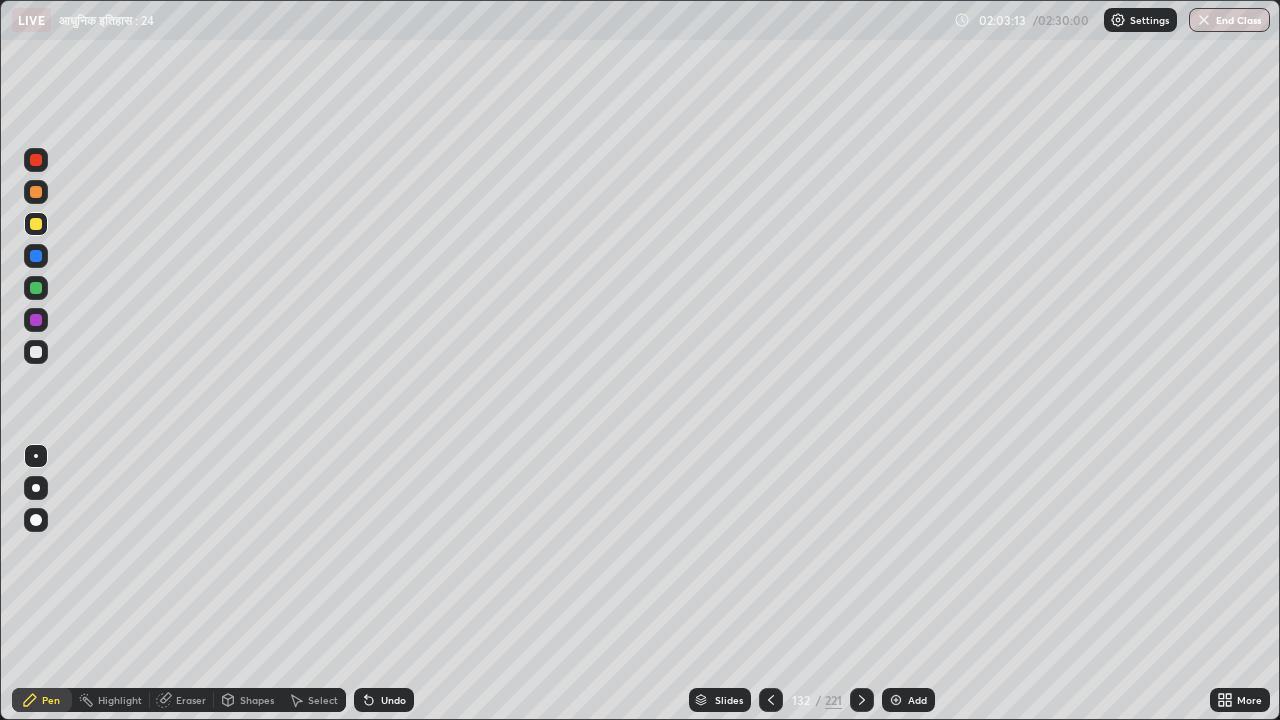 click on "Undo" at bounding box center (384, 700) 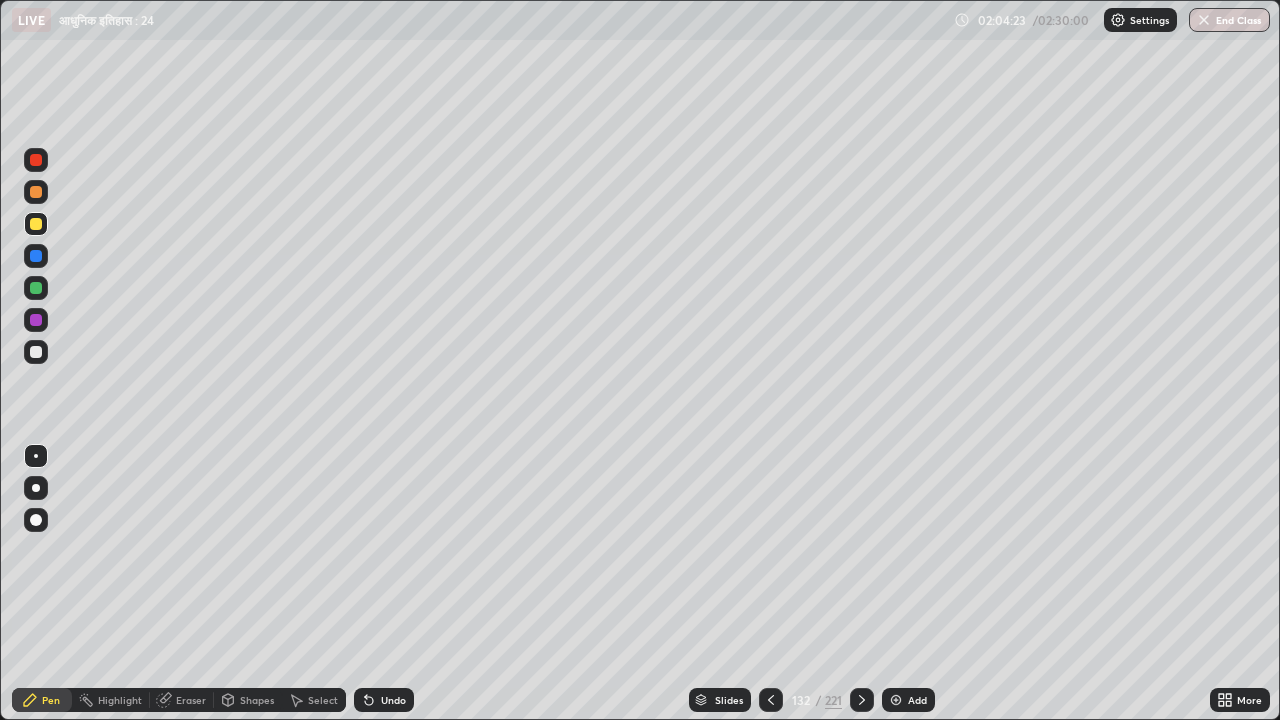 click 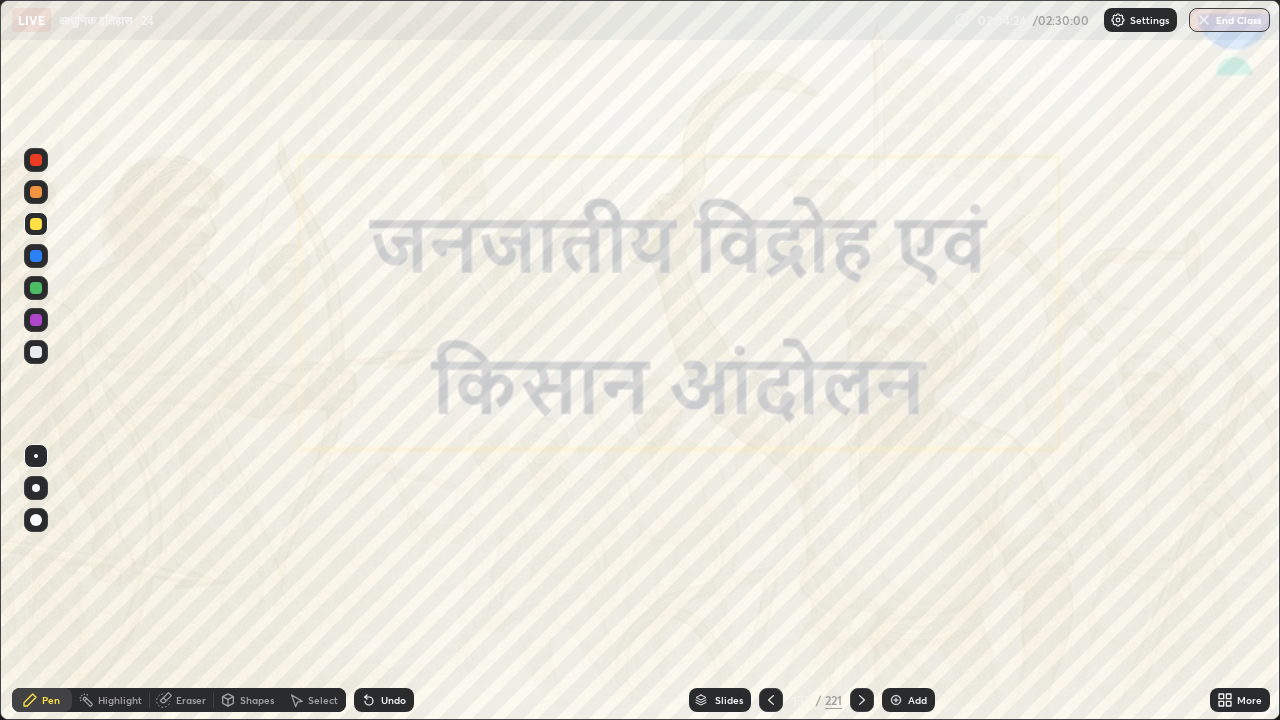 click 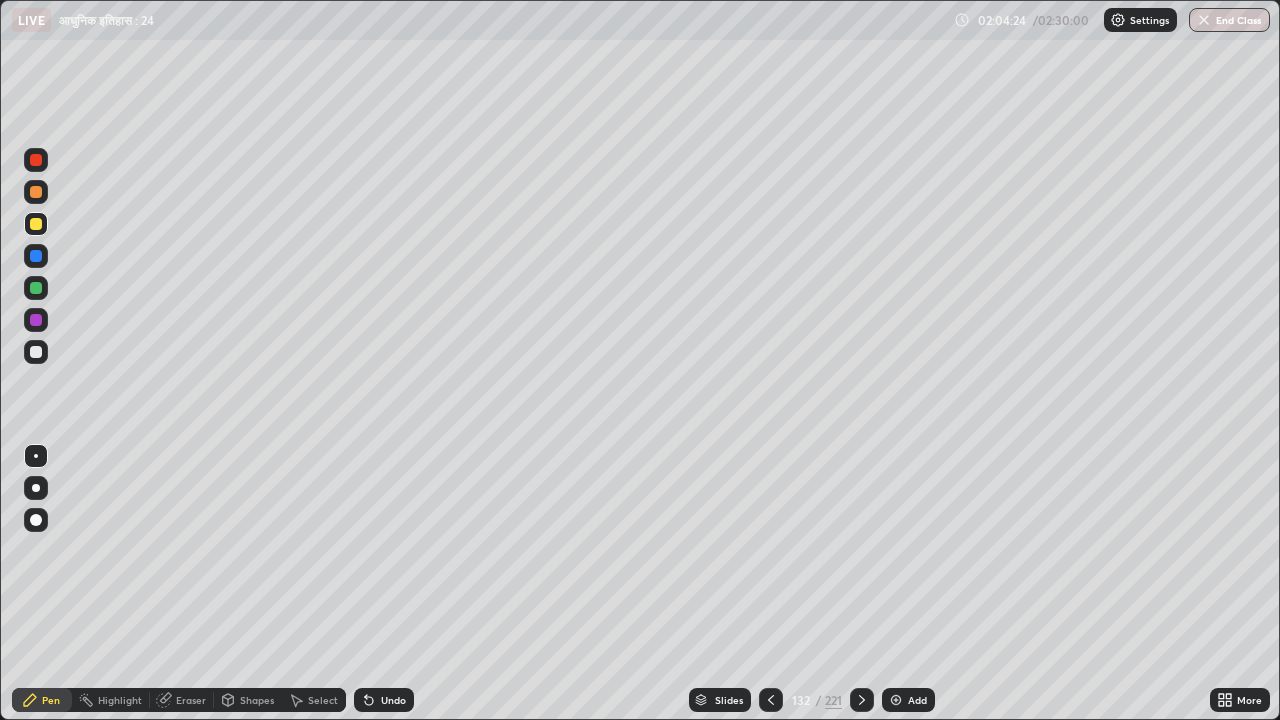 click on "Add" at bounding box center [917, 700] 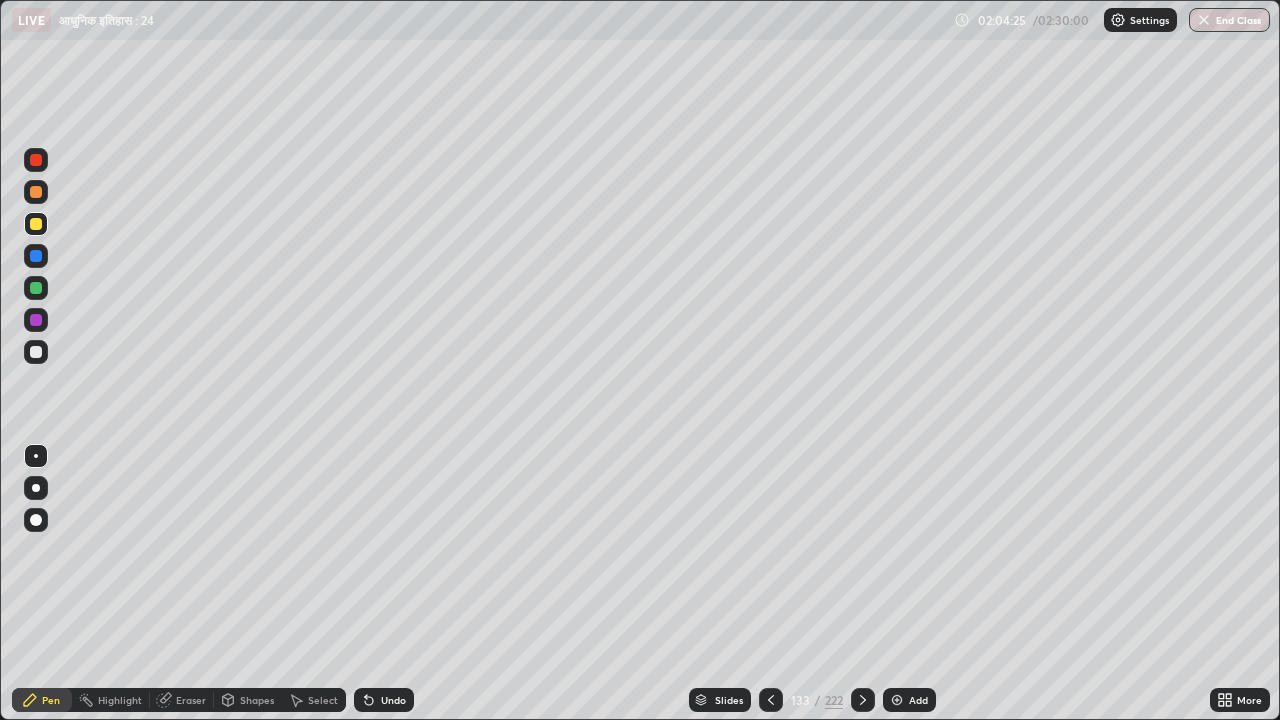 click on "Add" at bounding box center (909, 700) 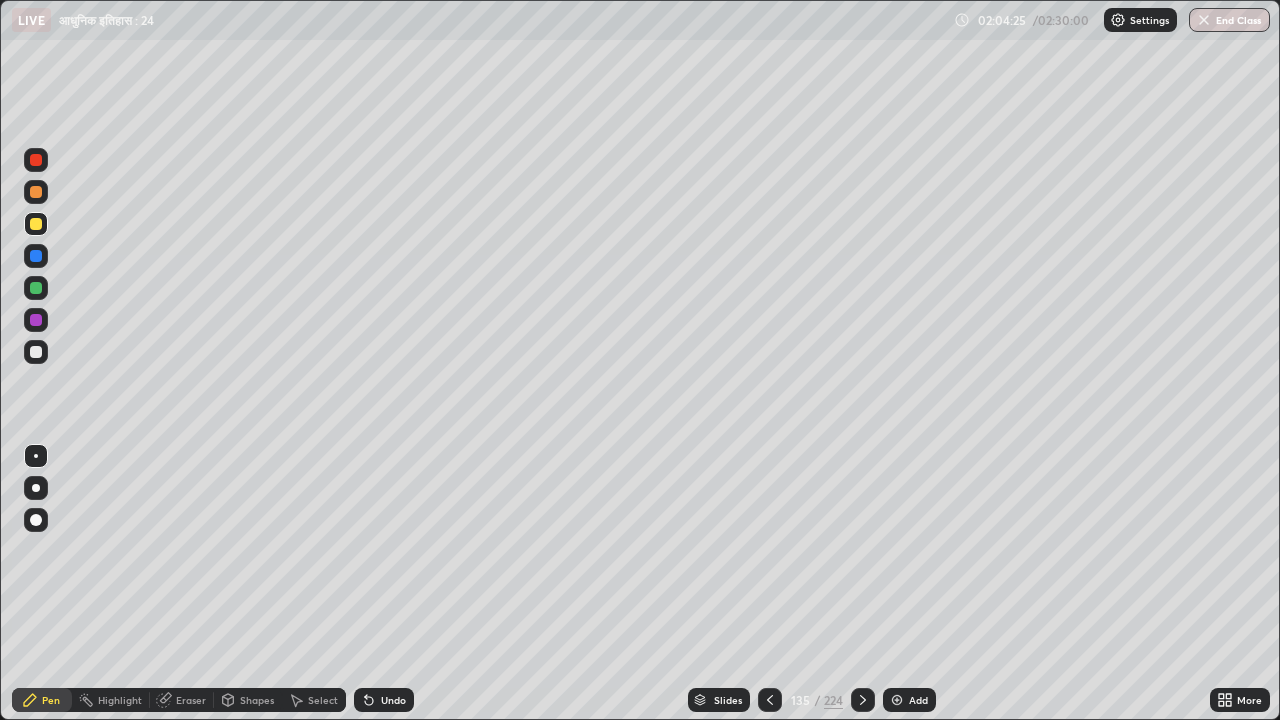 click 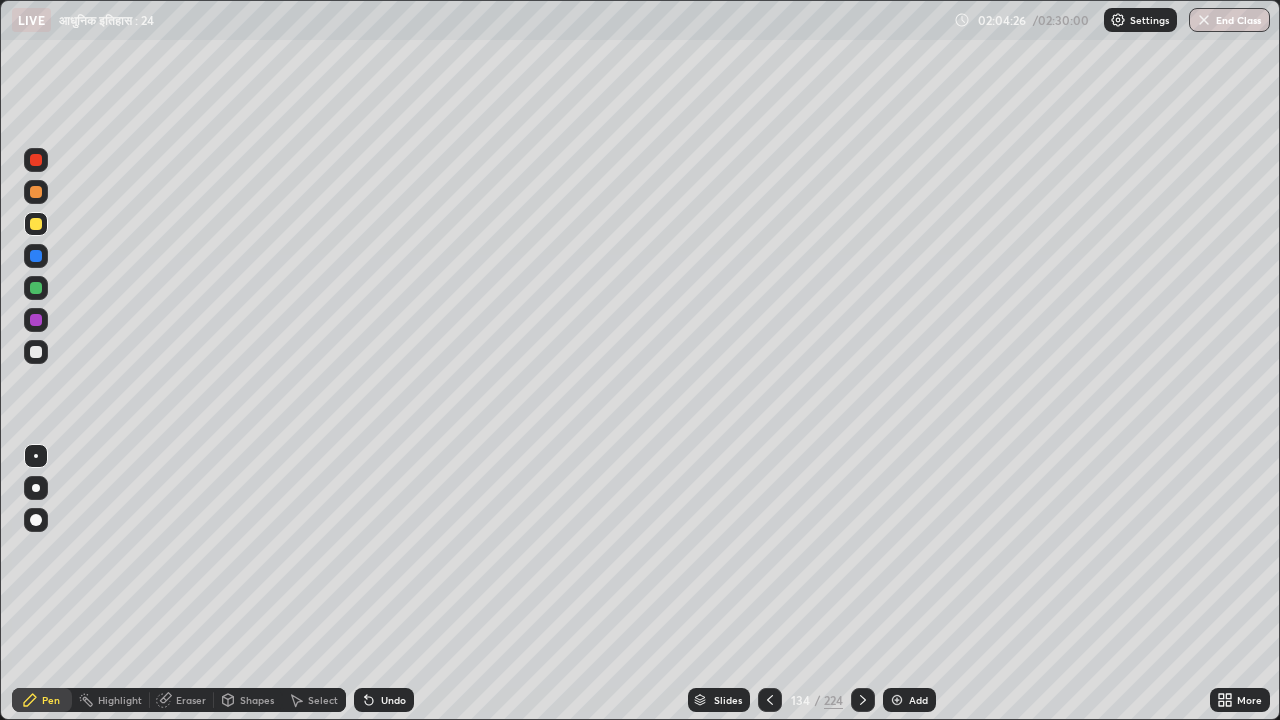 click 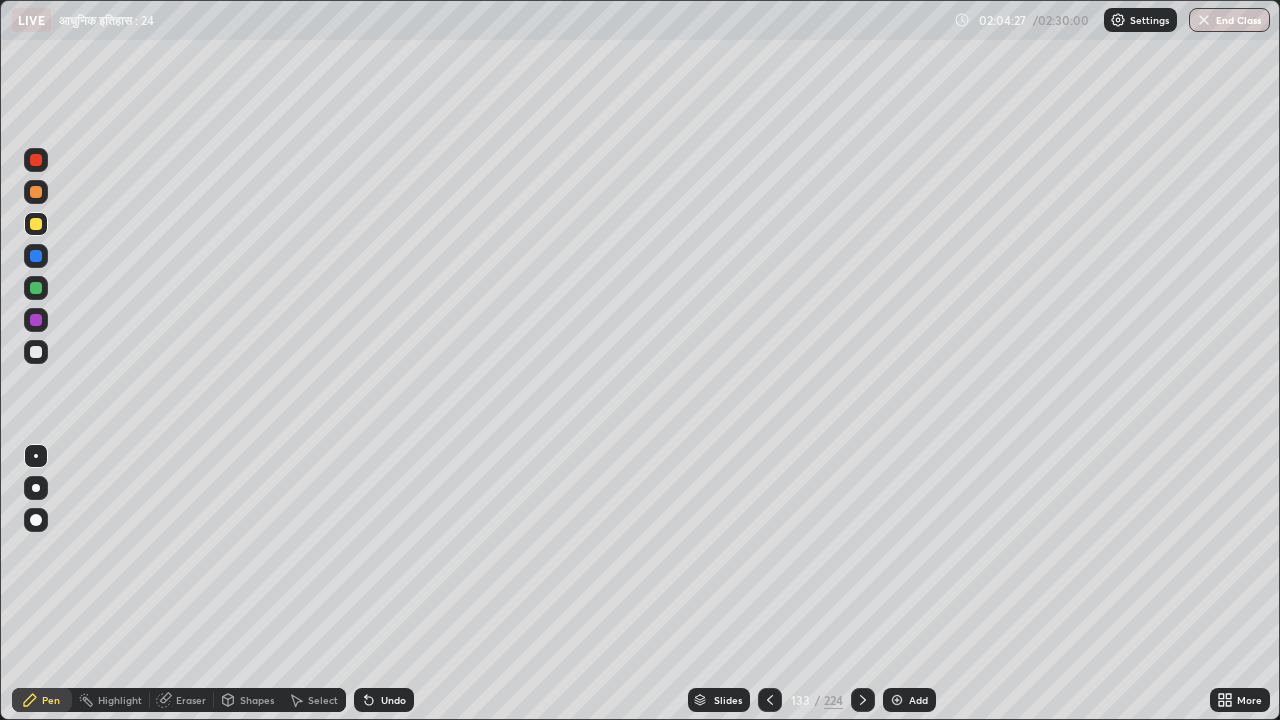 click at bounding box center (770, 700) 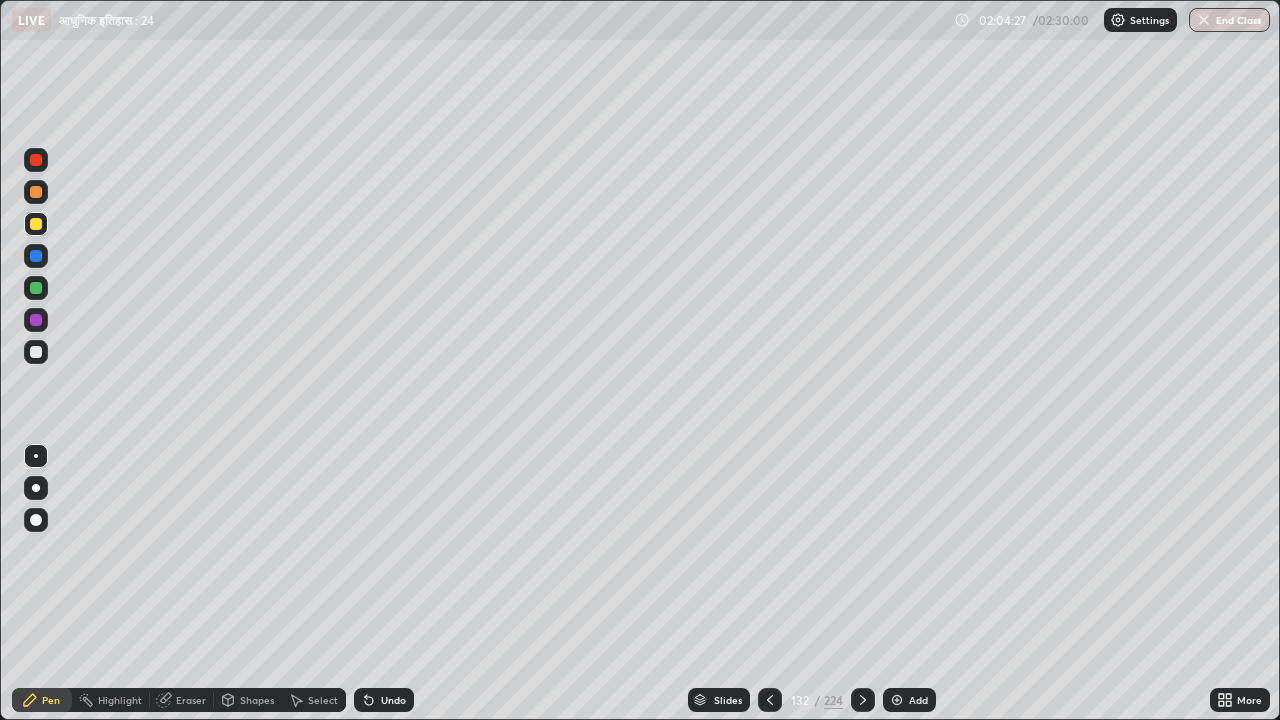 click 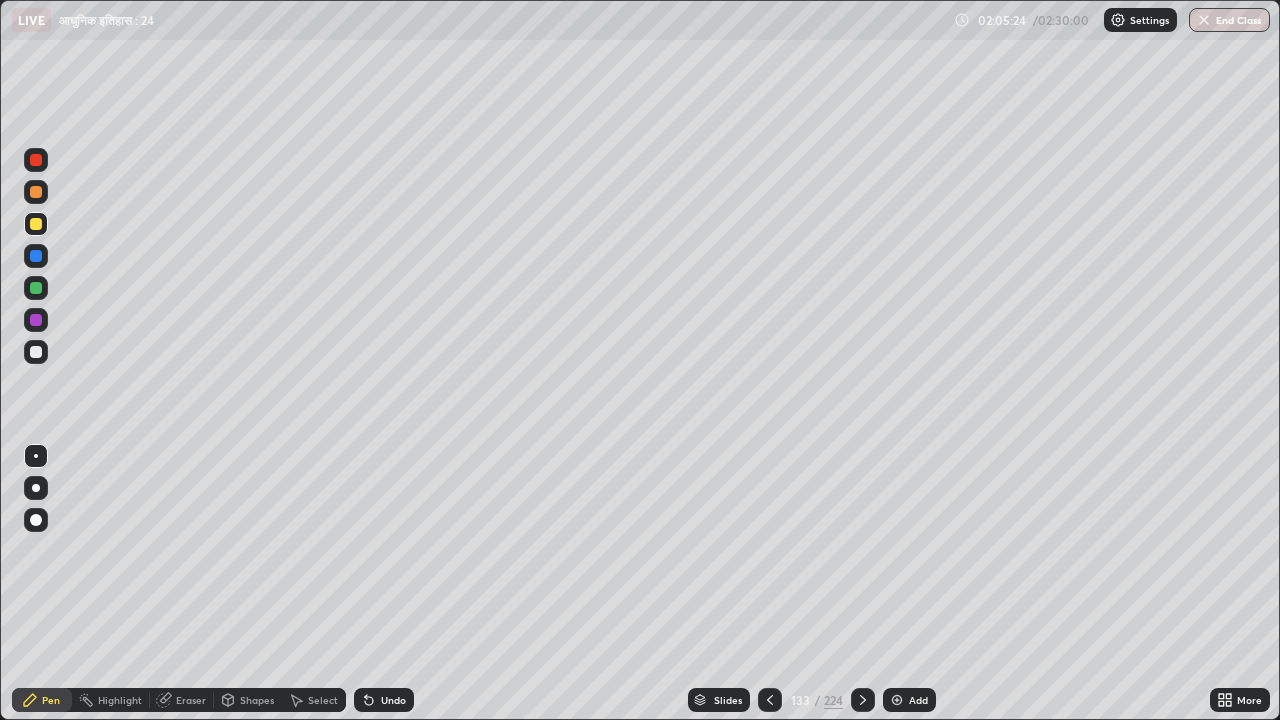click on "Undo" at bounding box center [393, 700] 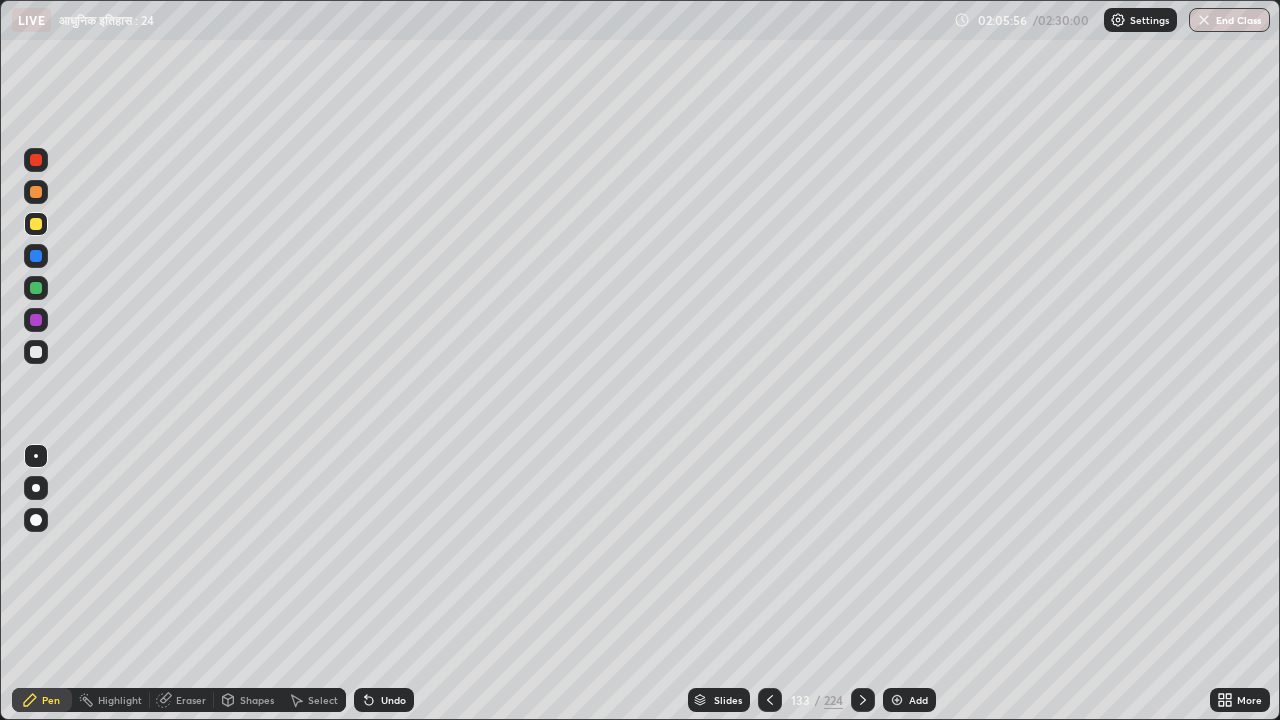 click at bounding box center [897, 700] 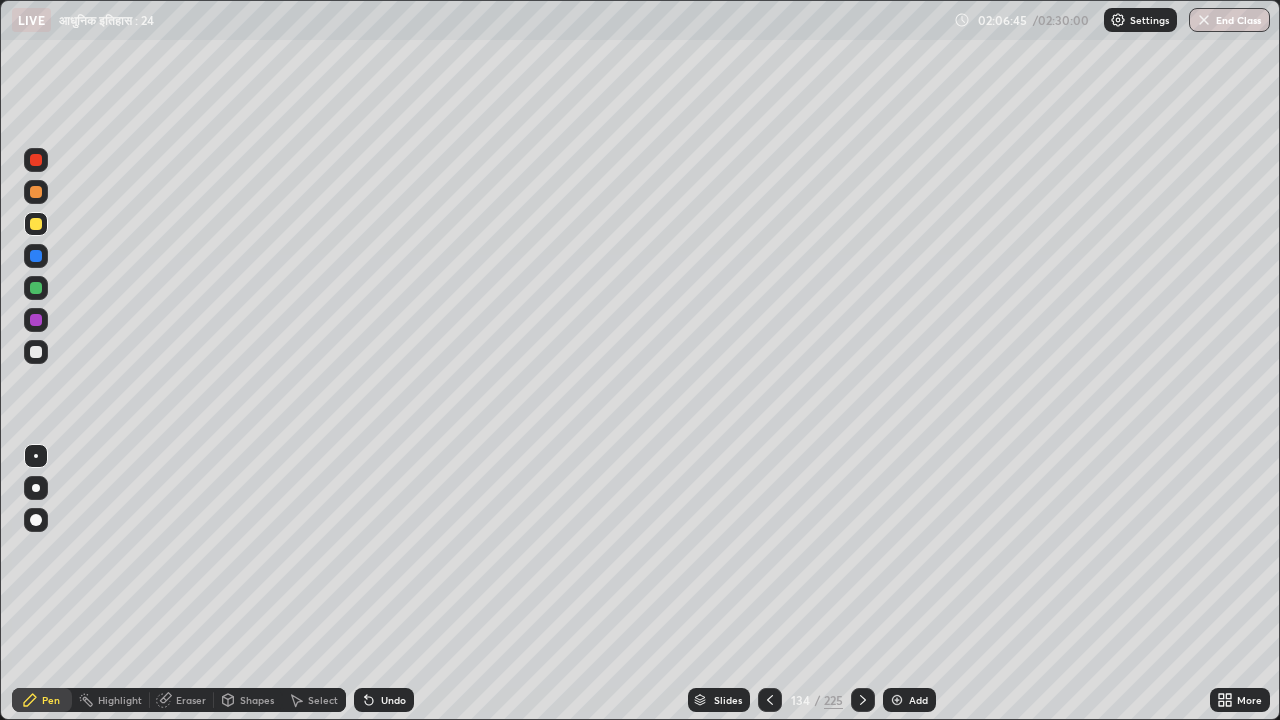 click 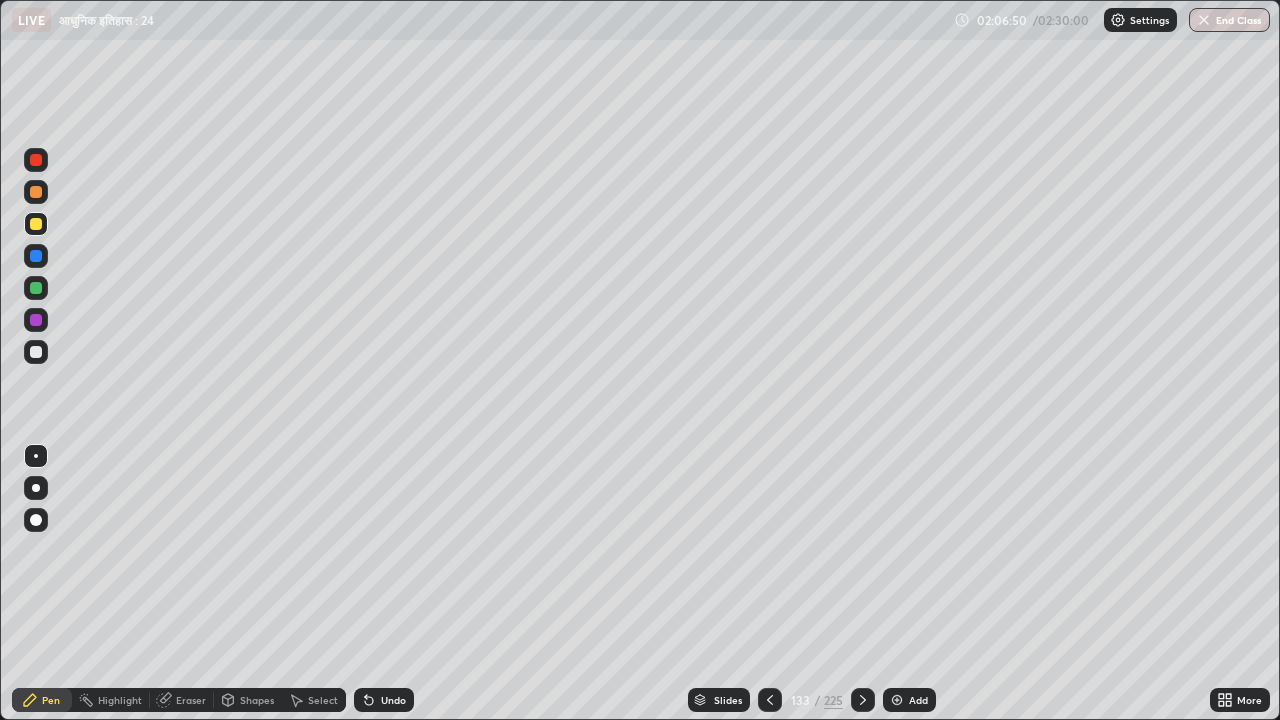 click 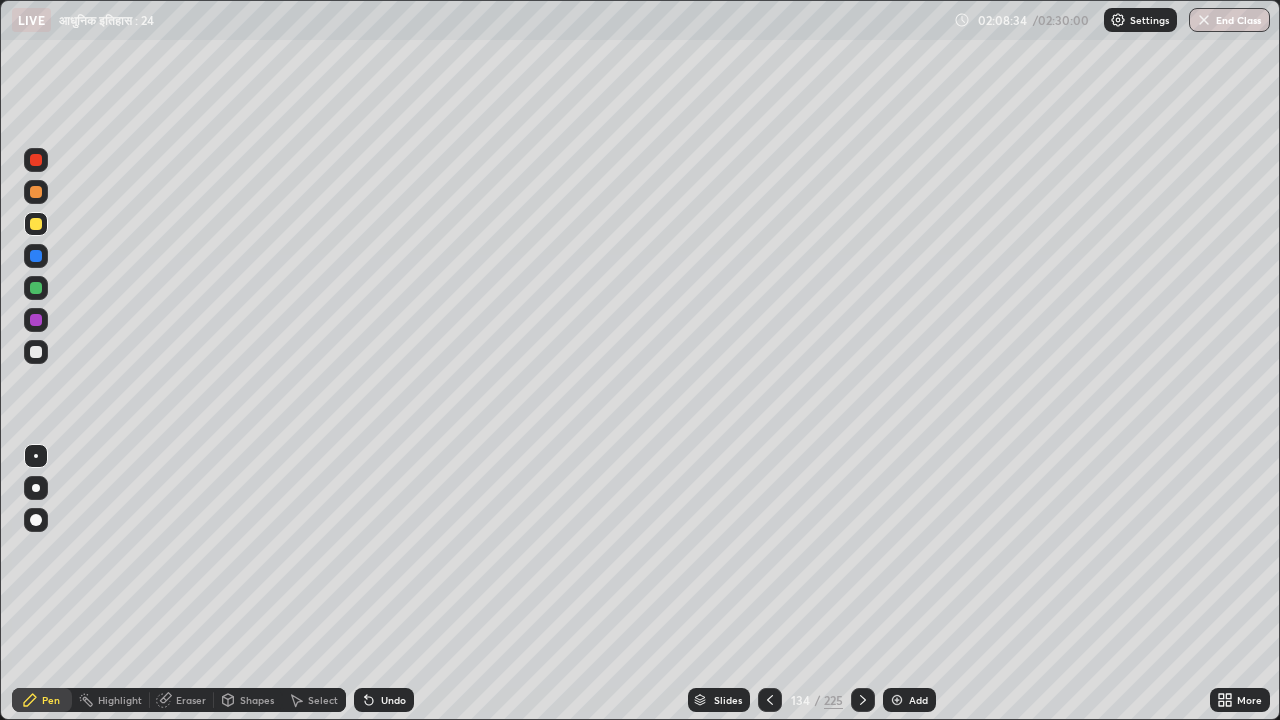 click at bounding box center [897, 700] 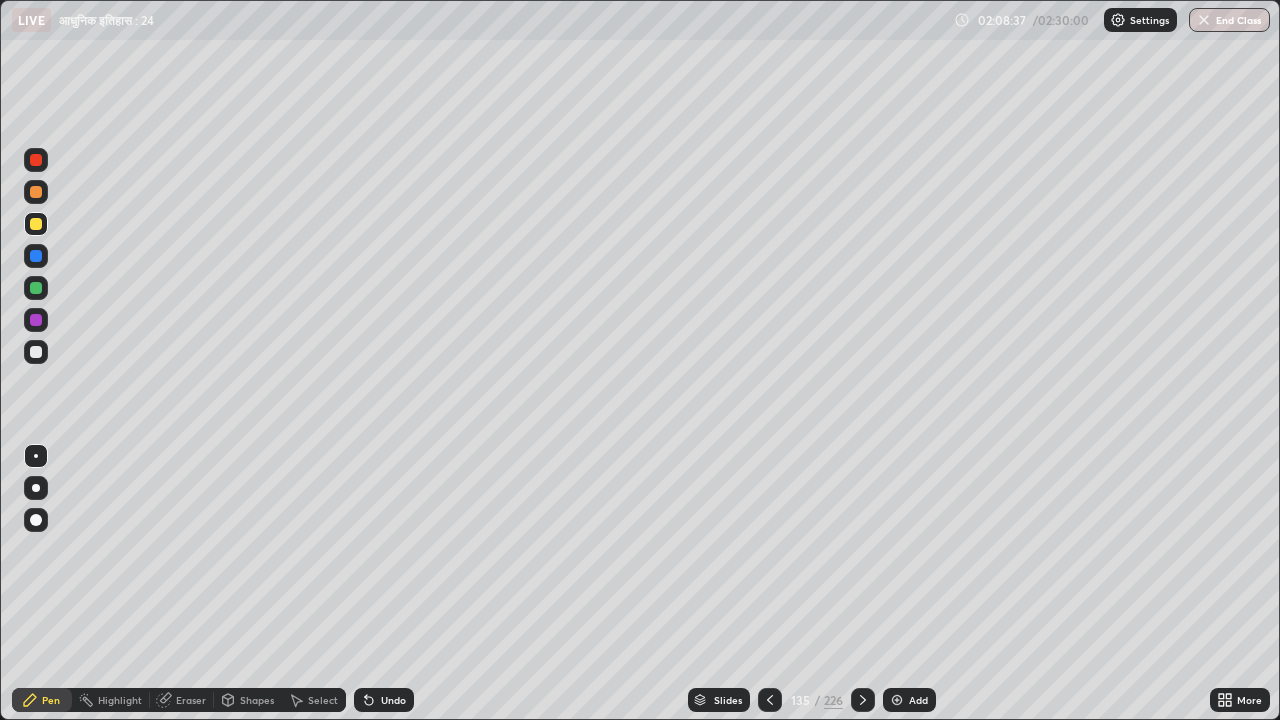 click on "Undo" at bounding box center [393, 700] 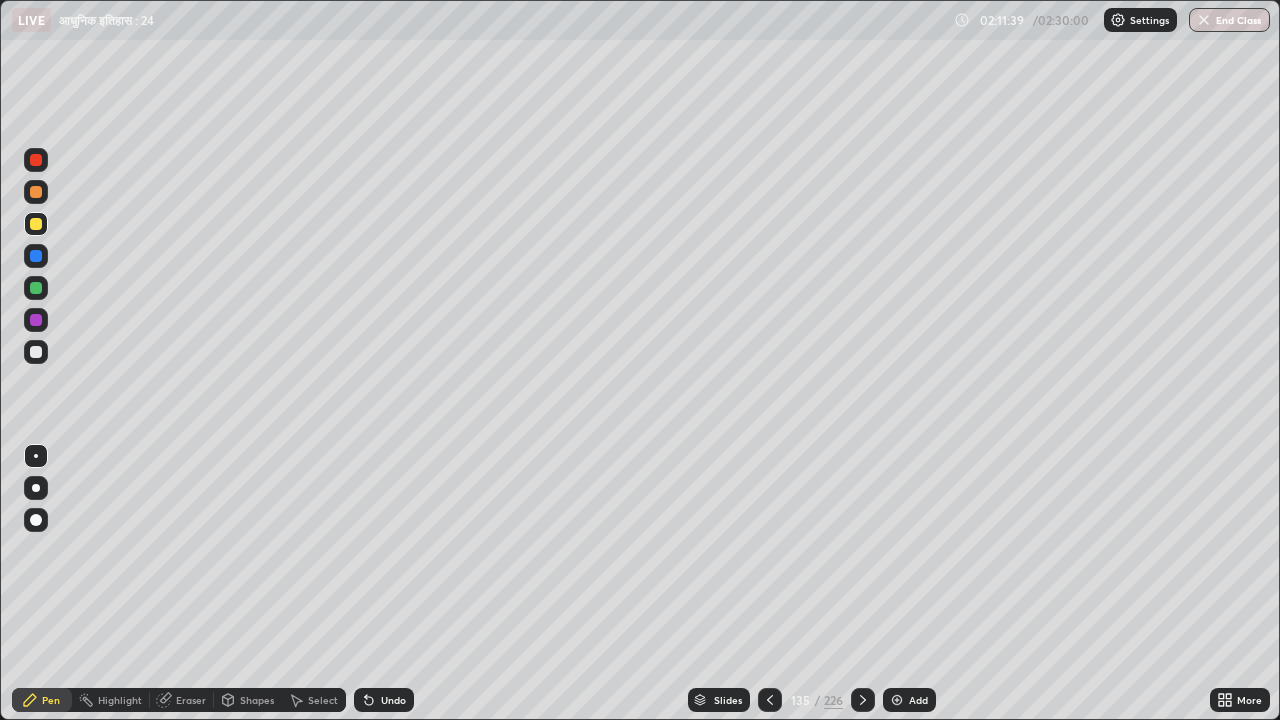 click on "Undo" at bounding box center [384, 700] 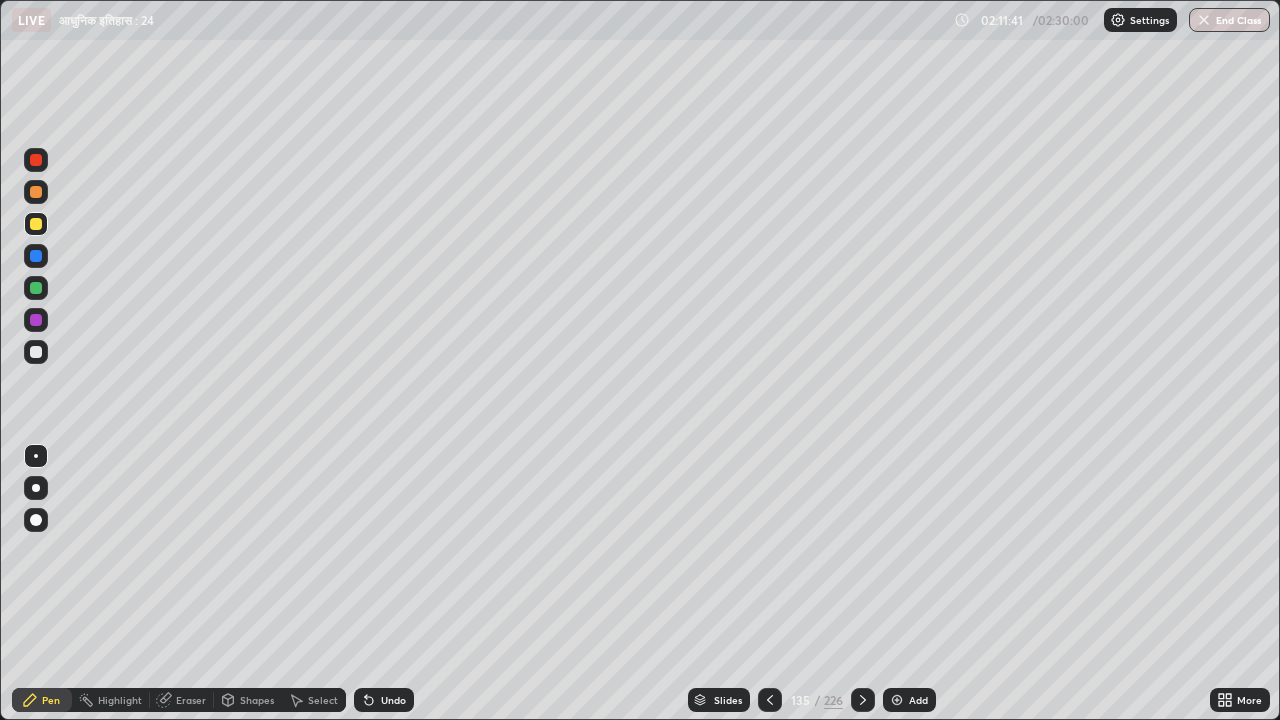 click on "Undo" at bounding box center [393, 700] 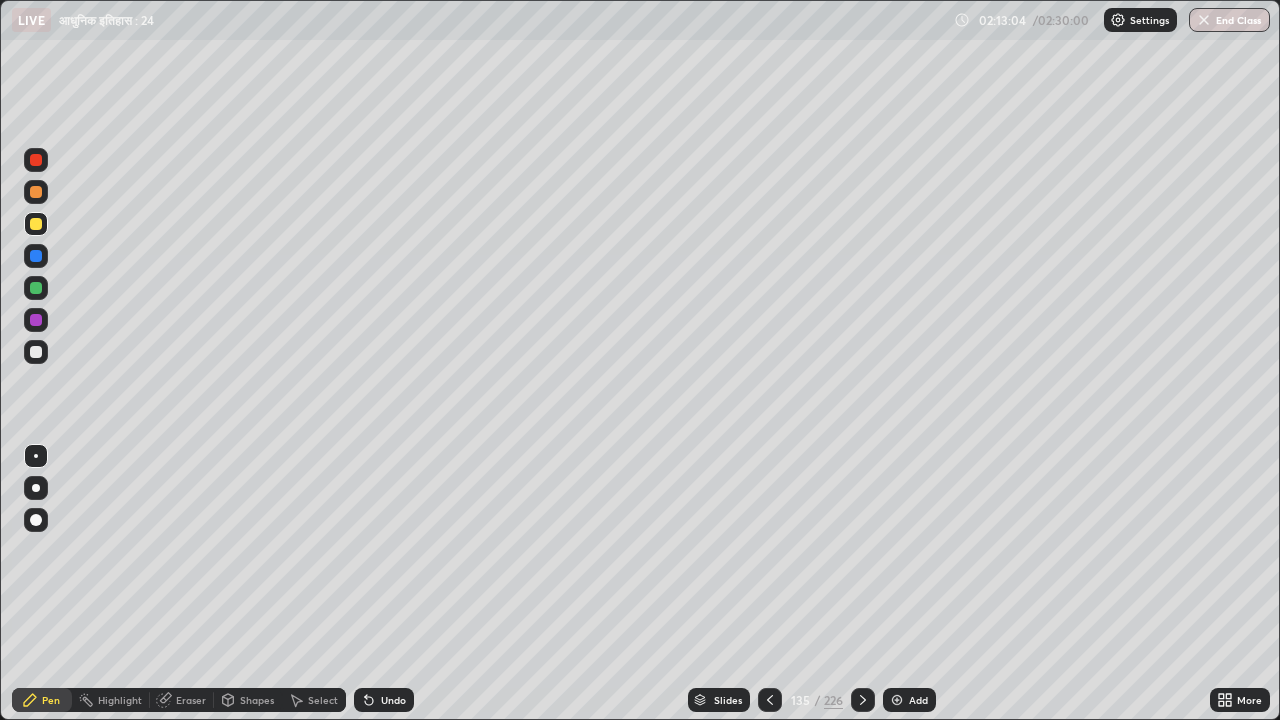 click 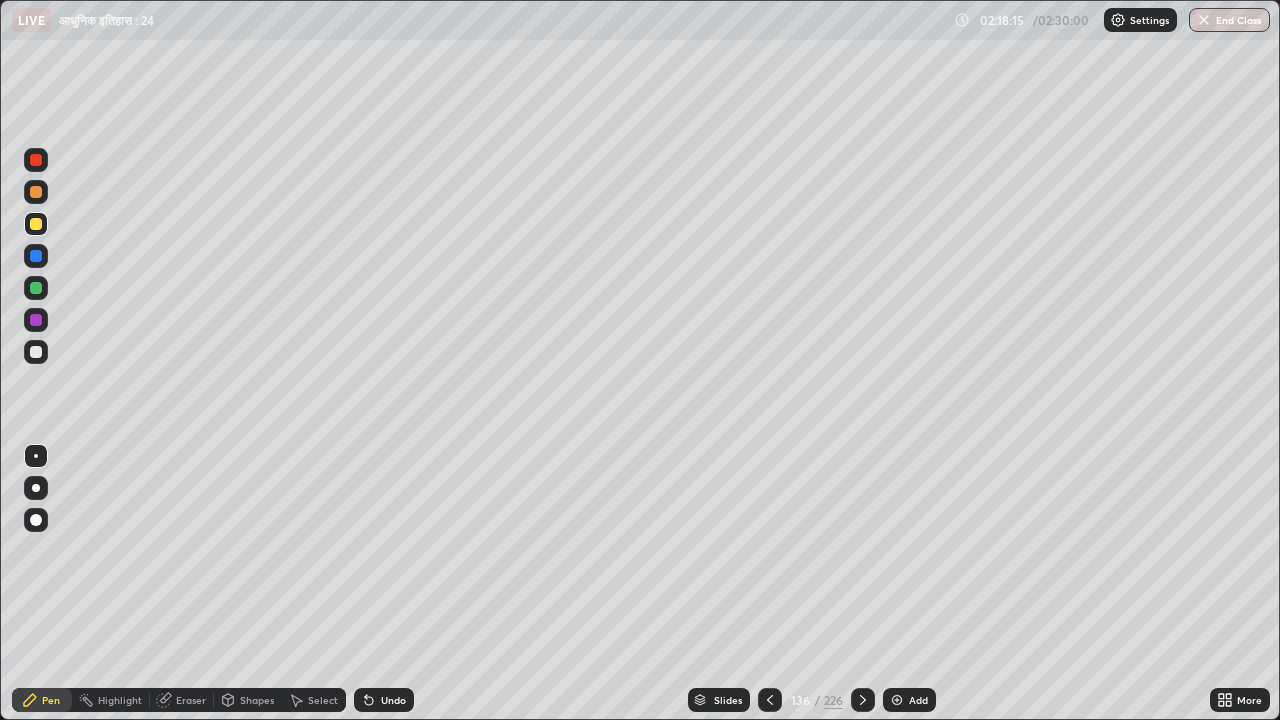 click 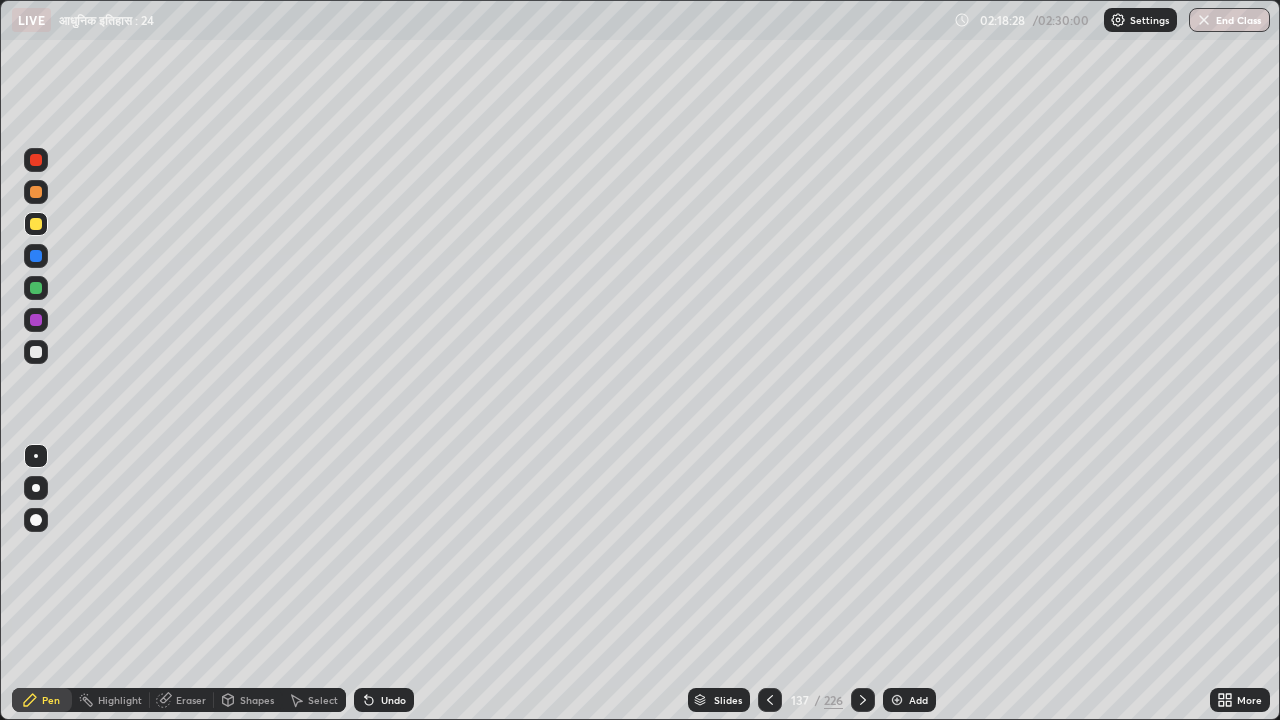 click on "Undo" at bounding box center [393, 700] 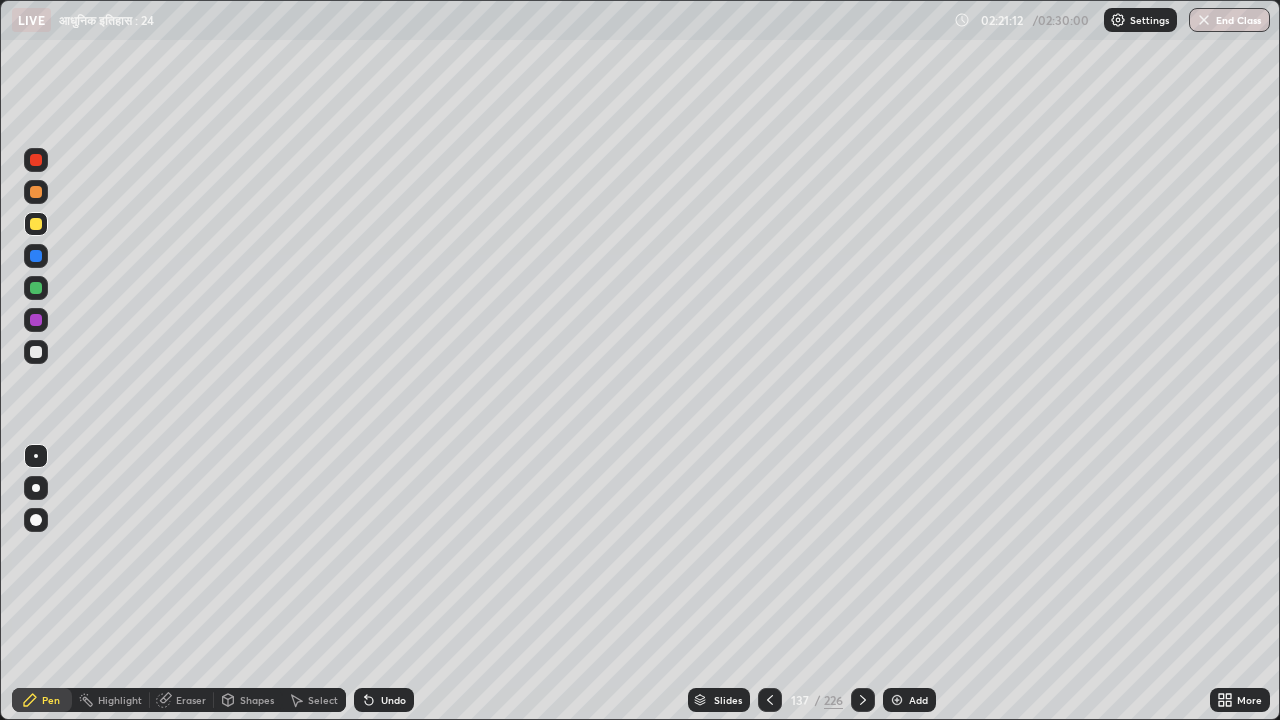 click 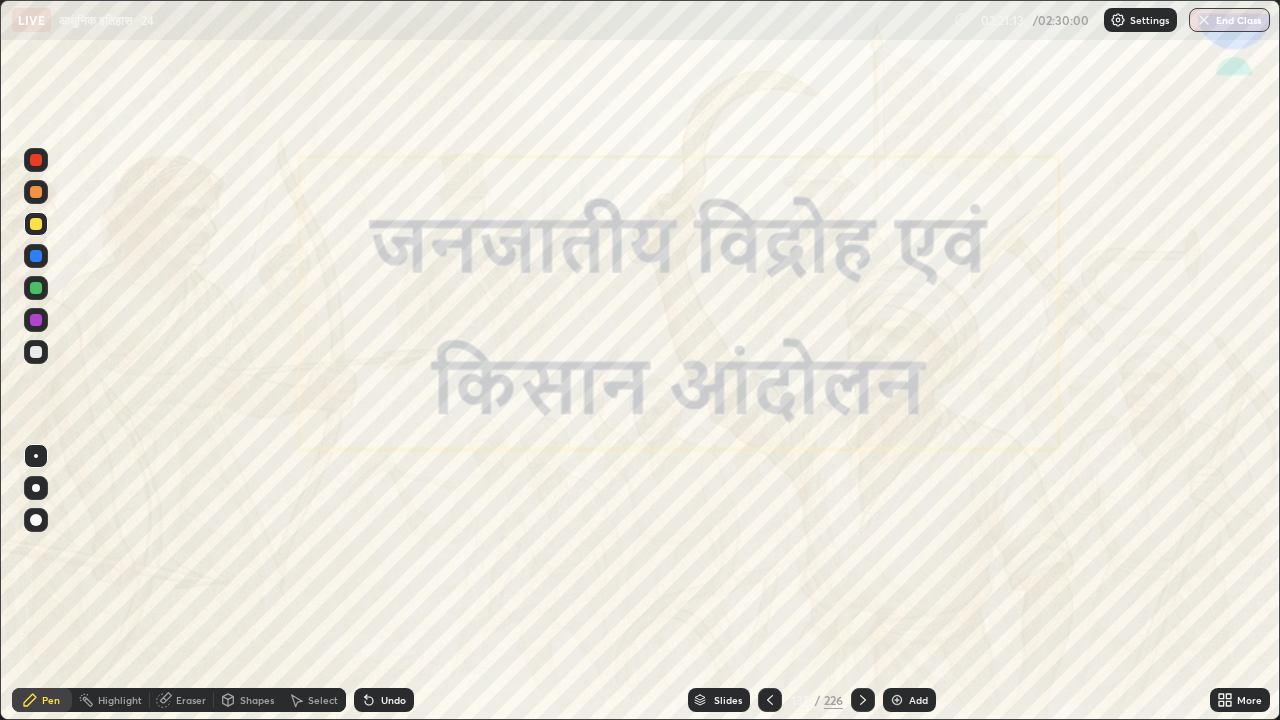click 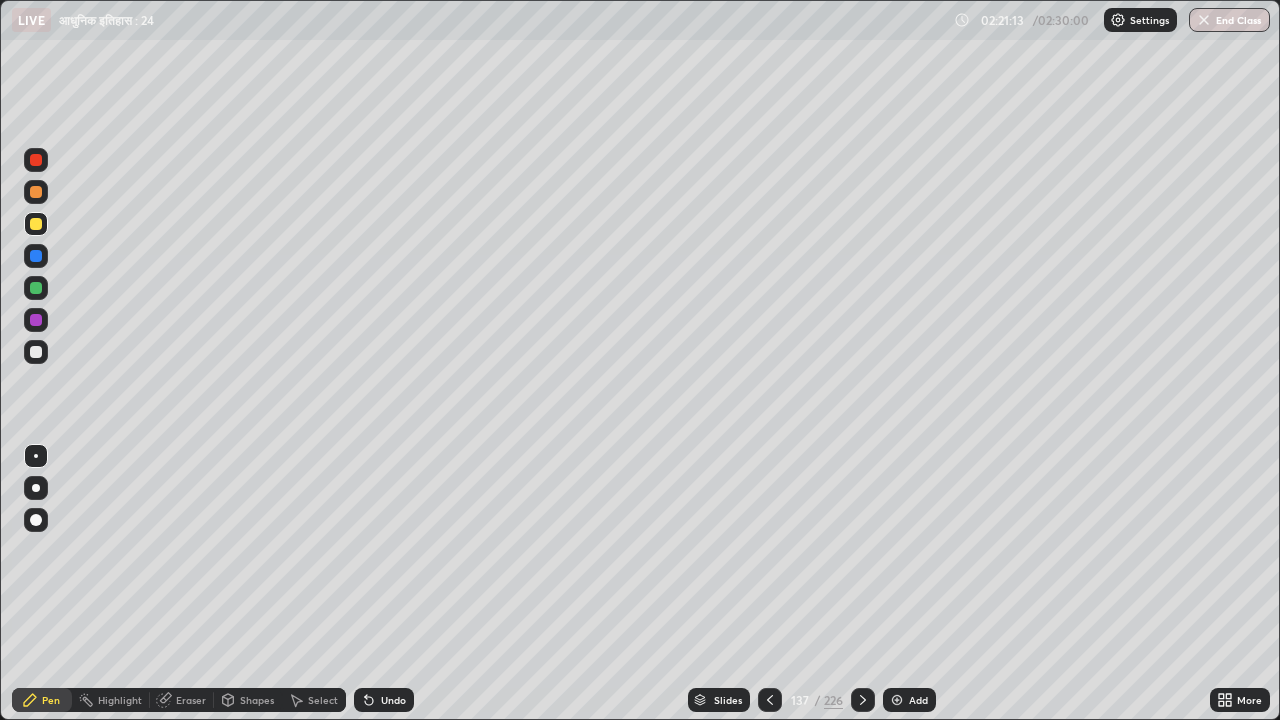 click on "Add" at bounding box center [918, 700] 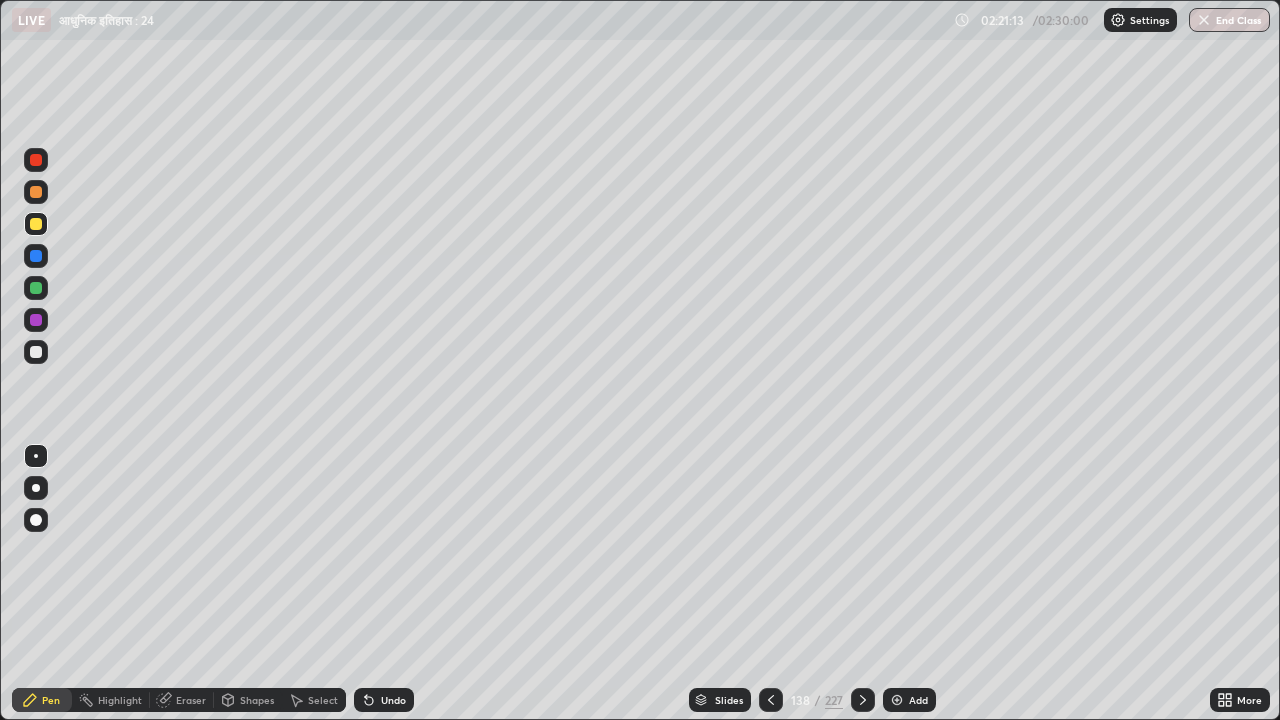 click on "Add" at bounding box center (918, 700) 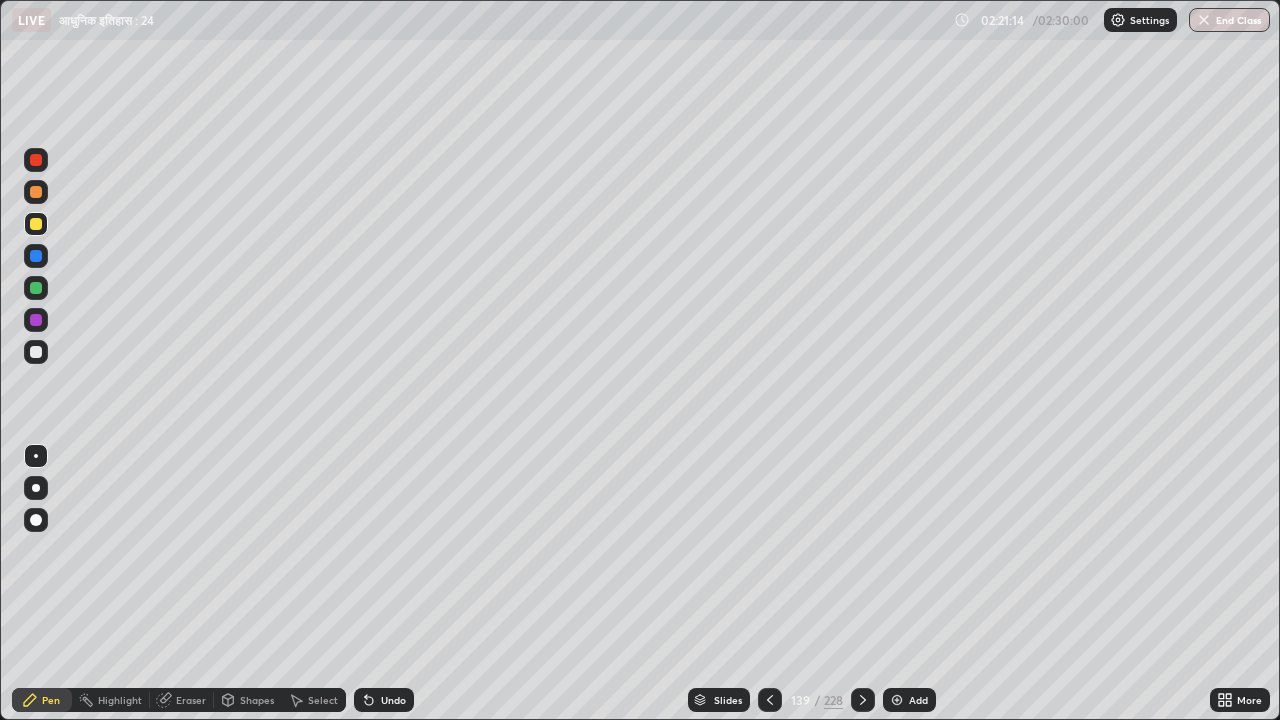 click 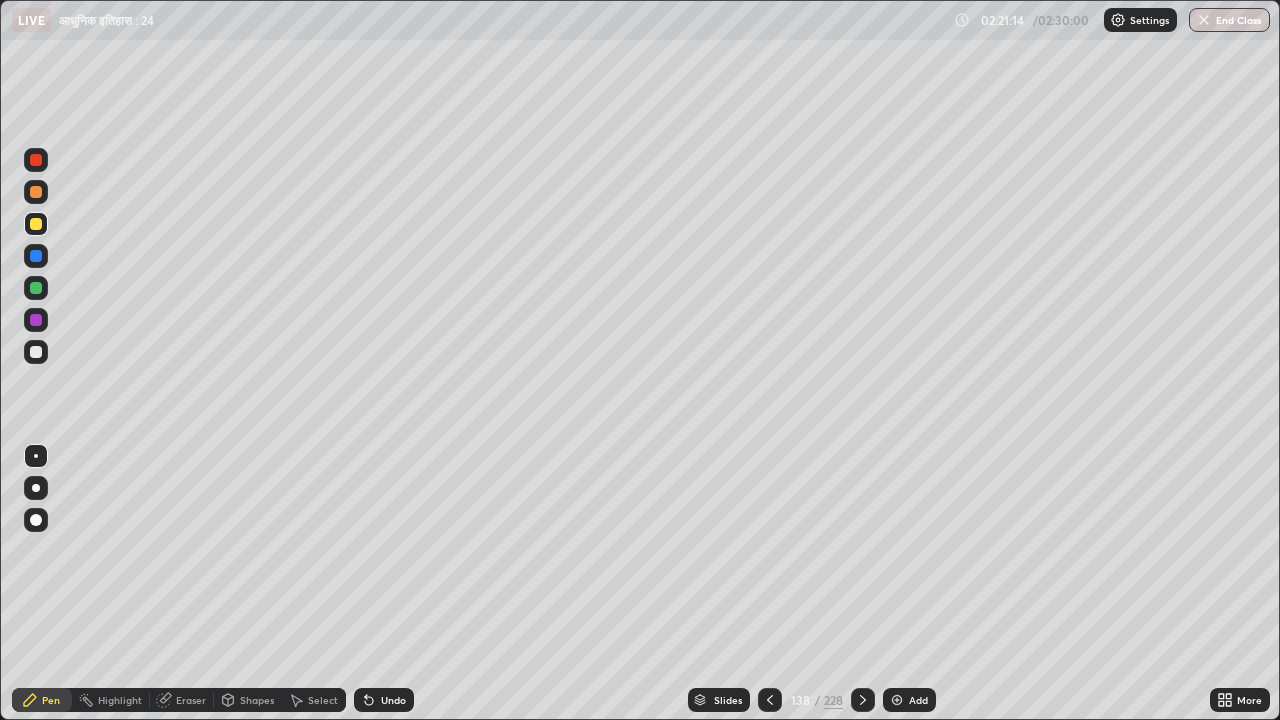 click 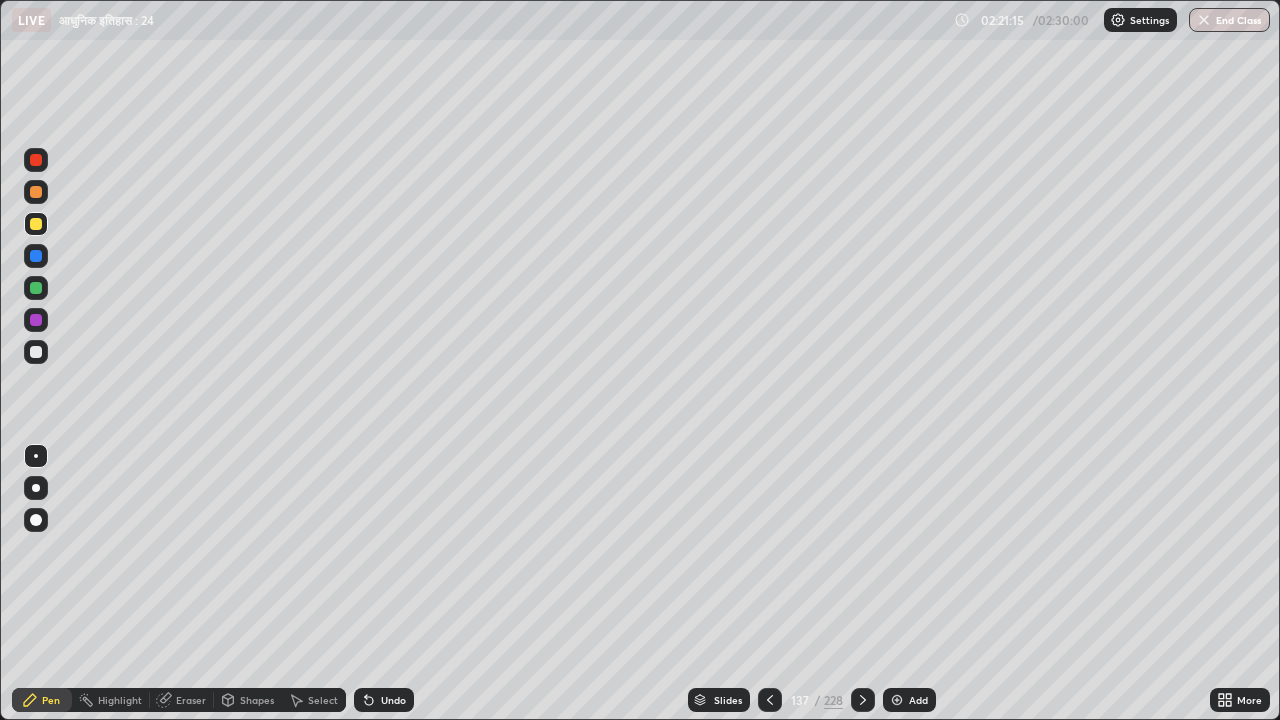 click 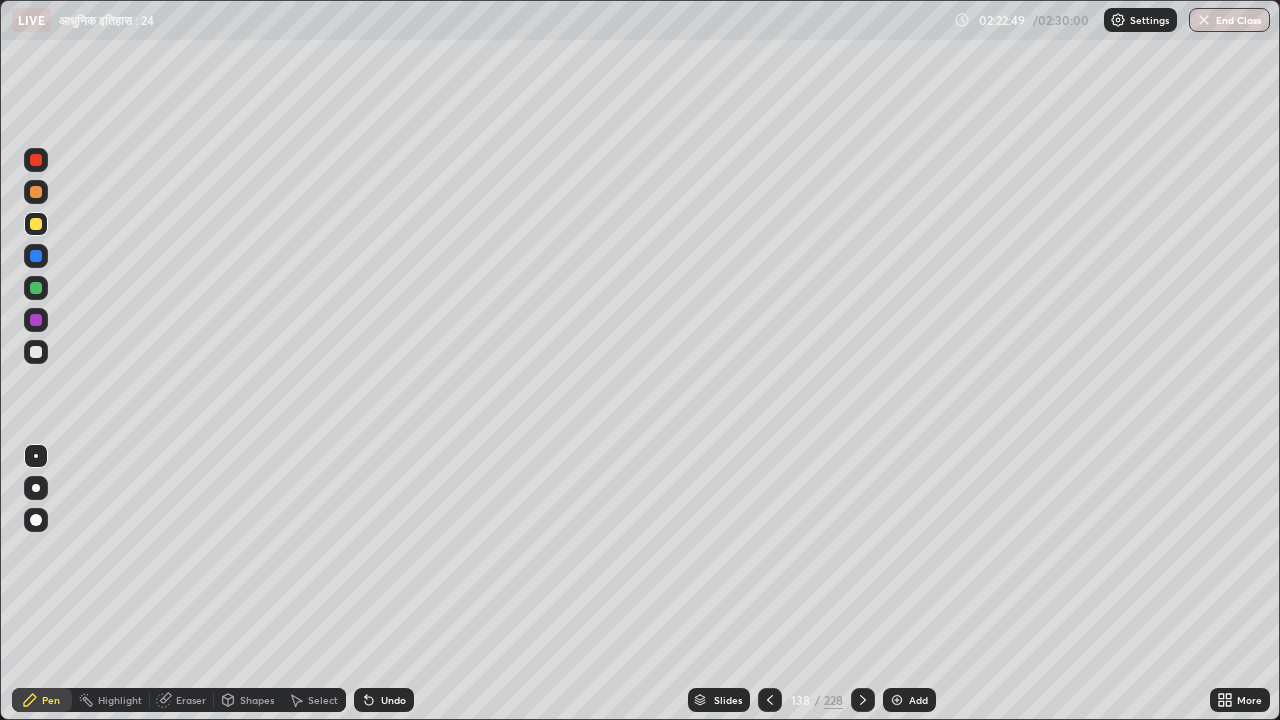 click on "Undo" at bounding box center [393, 700] 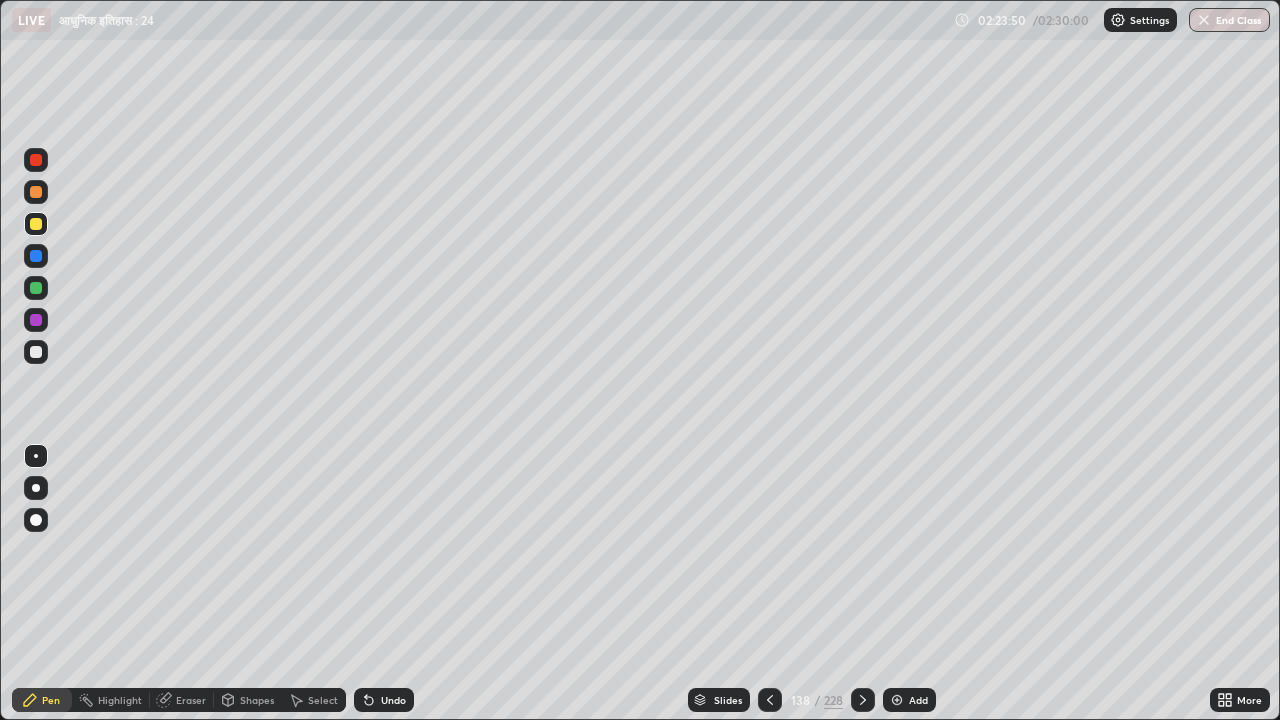 click 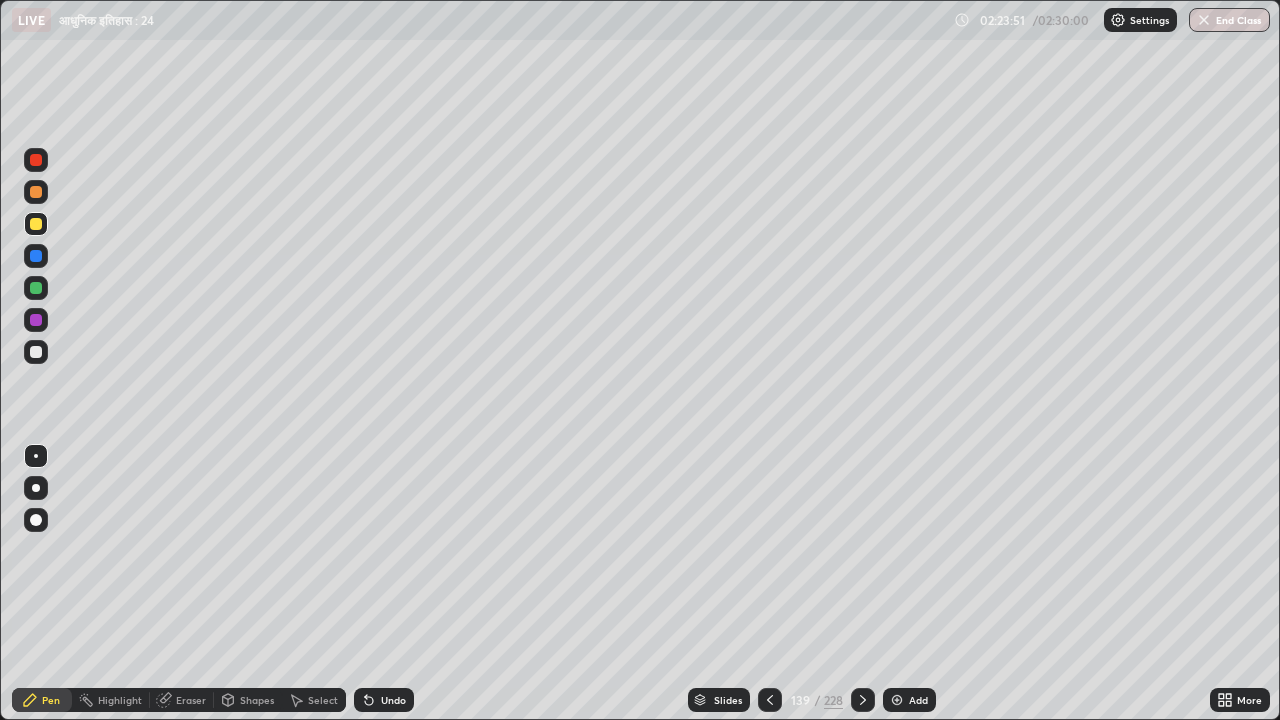 click 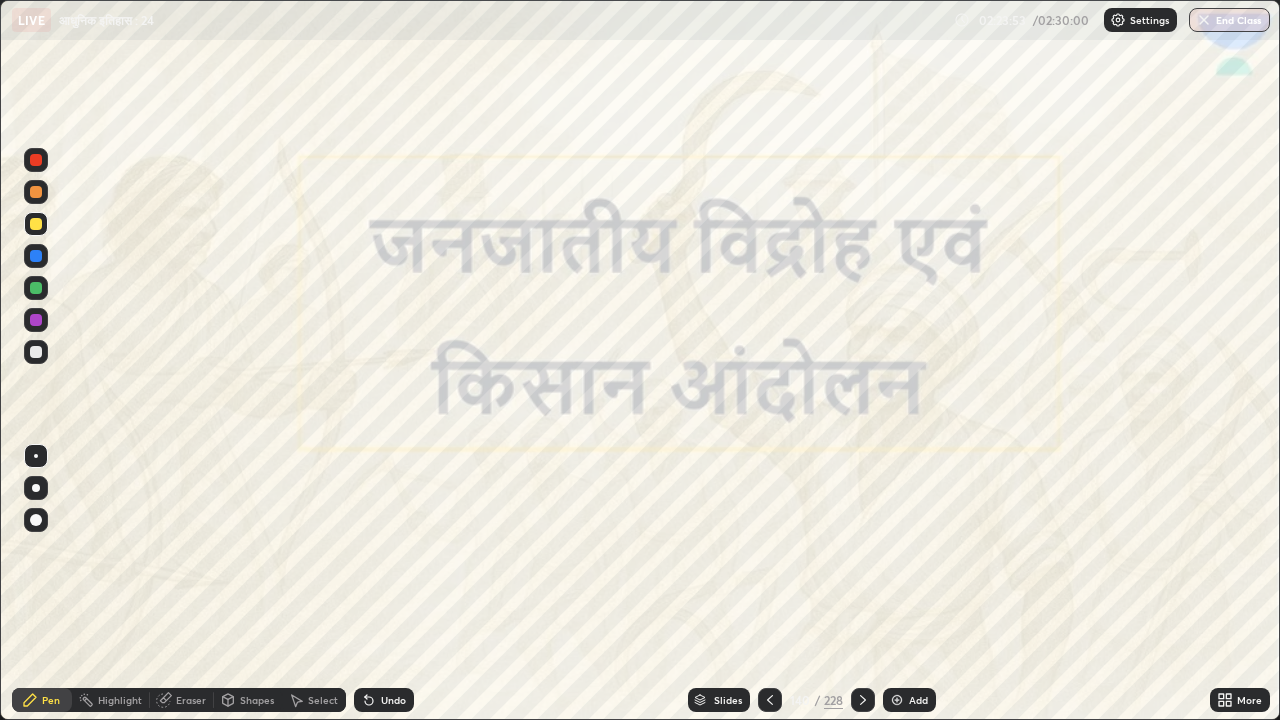 click 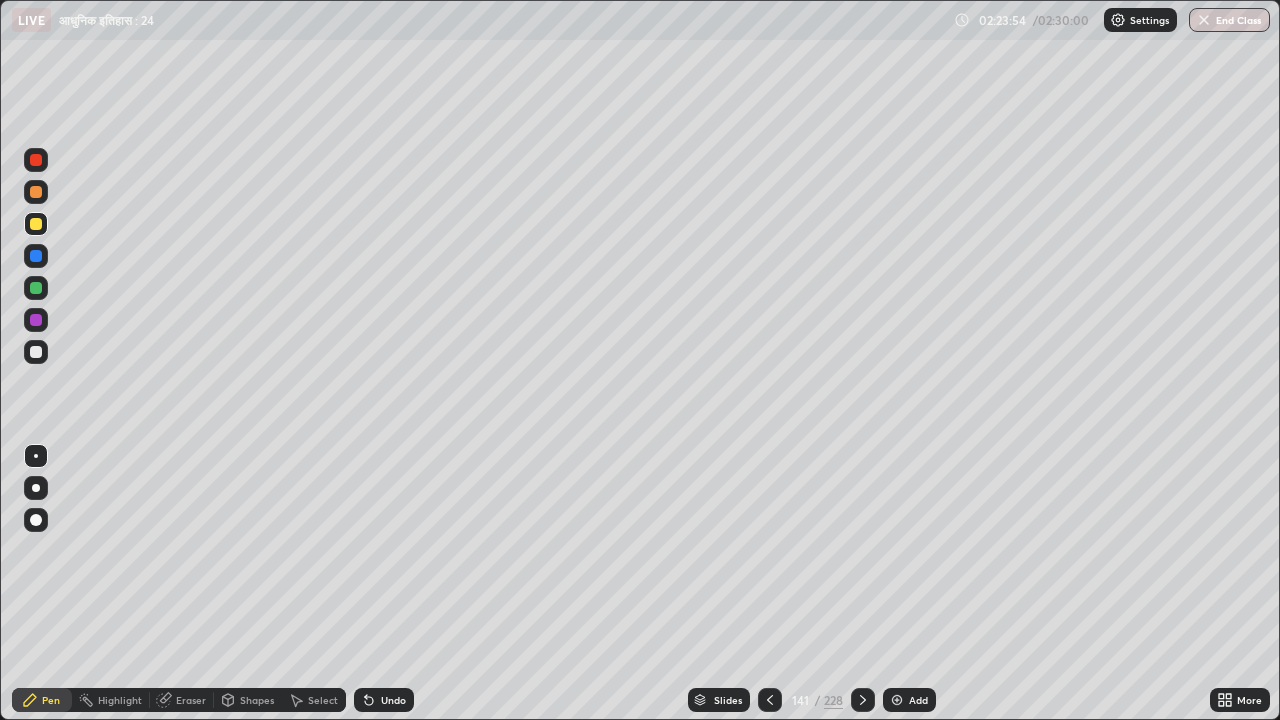 click at bounding box center [863, 700] 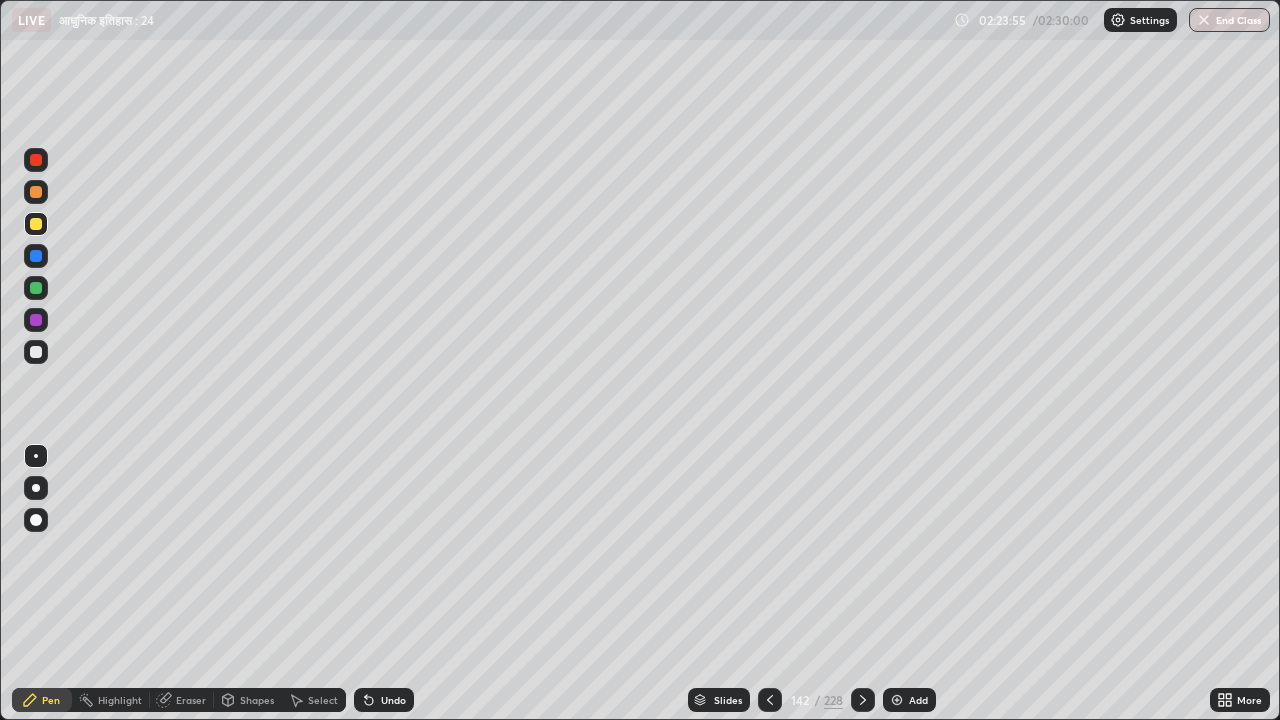 click 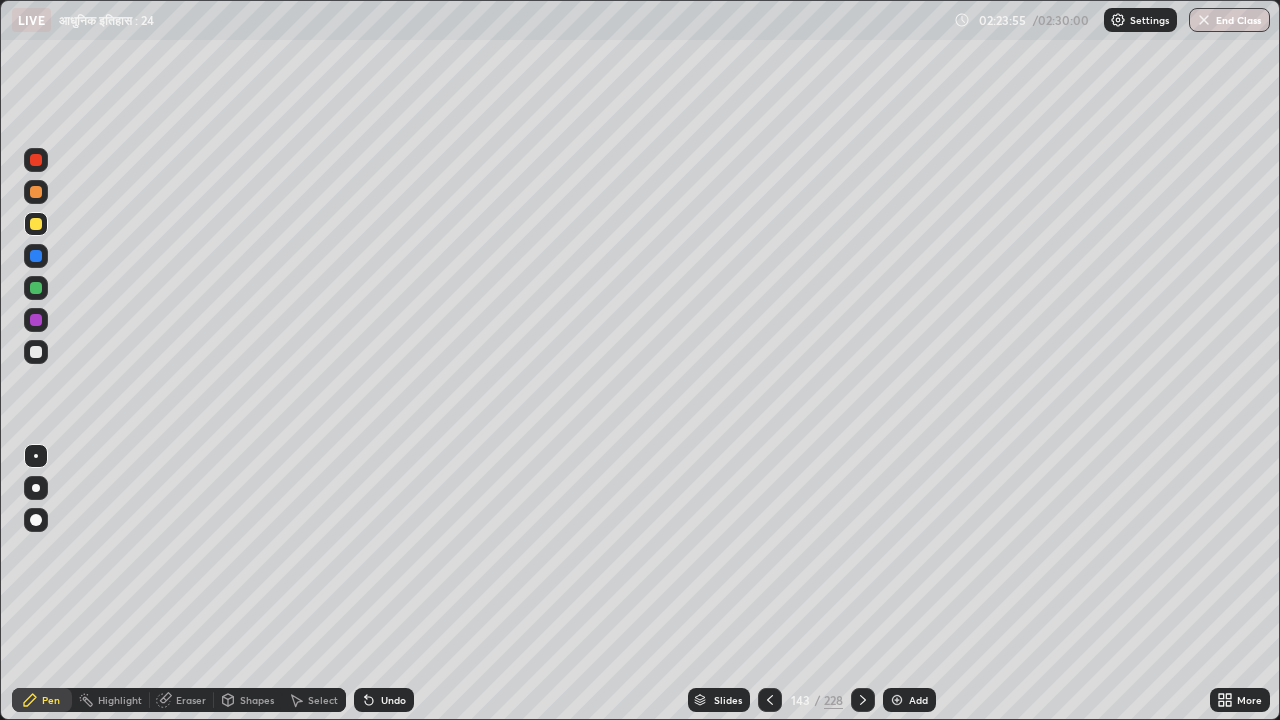click 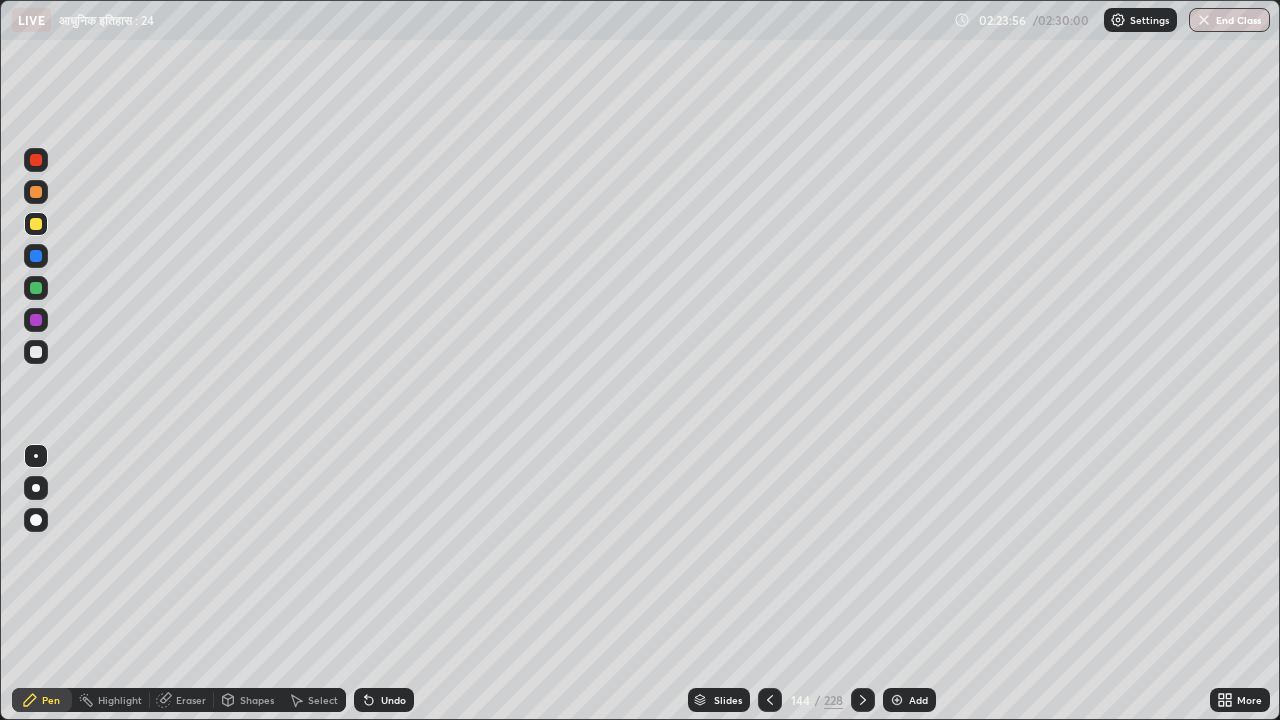 click 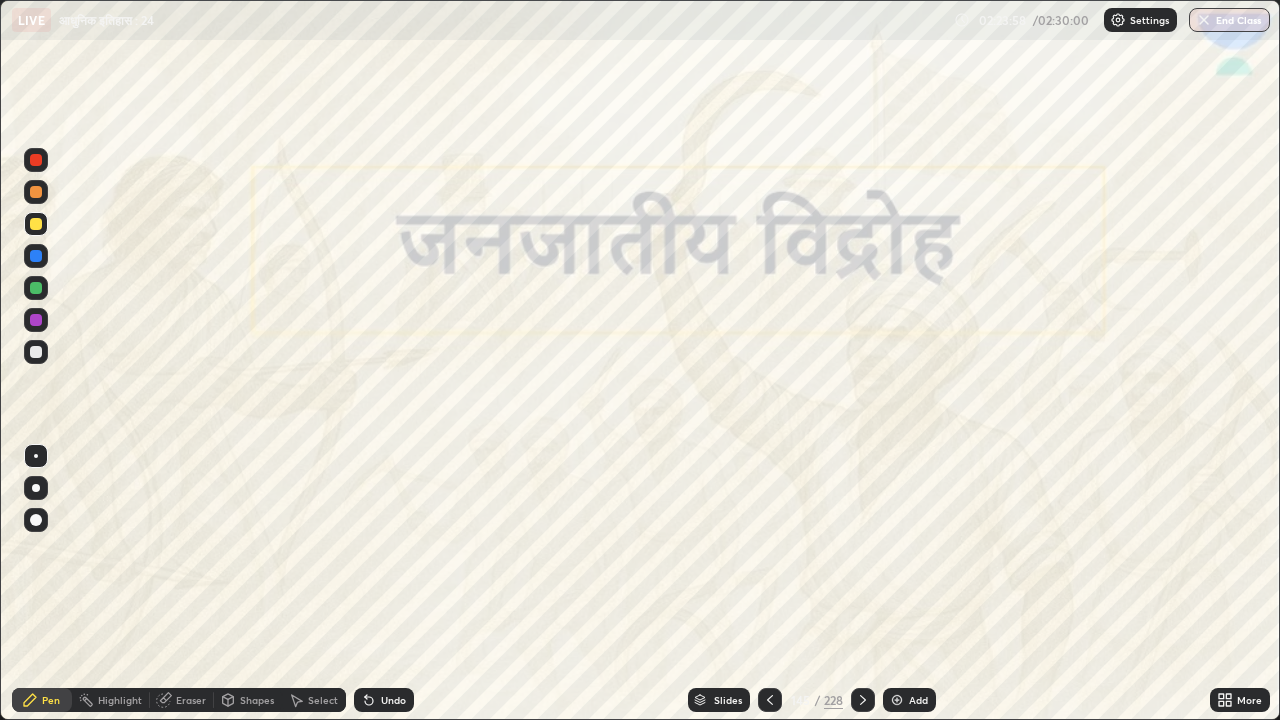 click at bounding box center (36, 320) 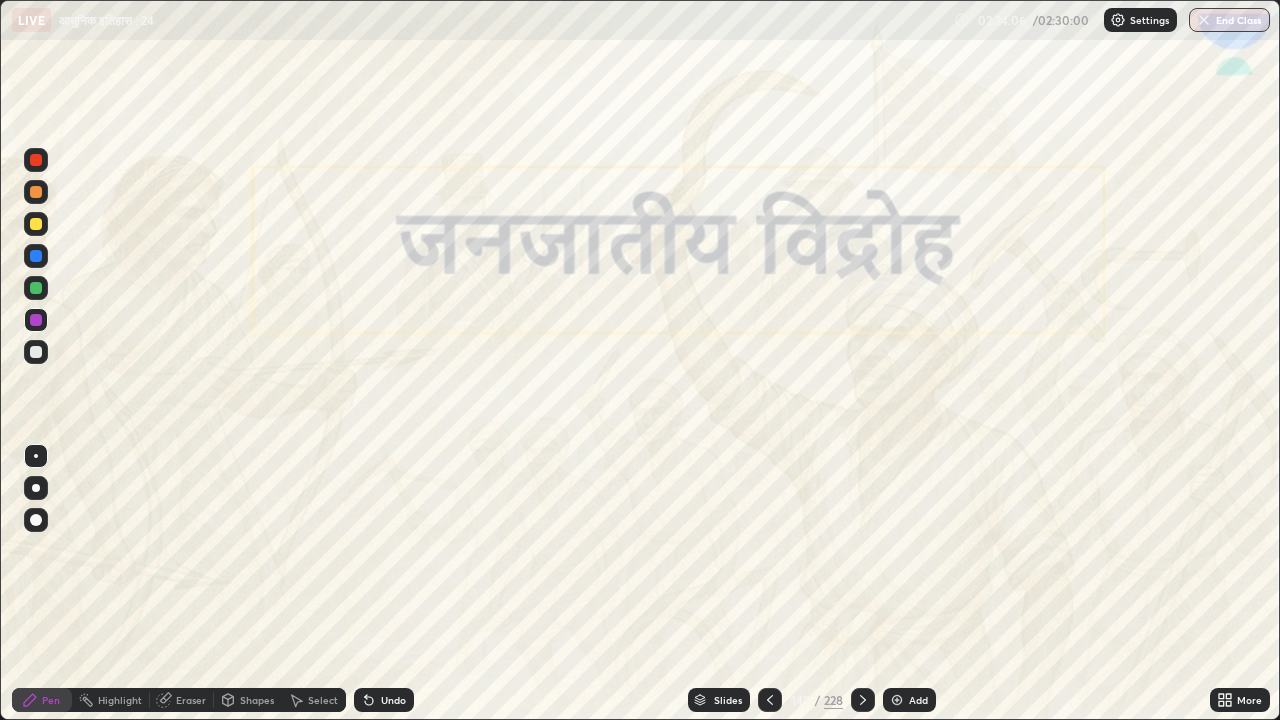 click on "Undo" at bounding box center (384, 700) 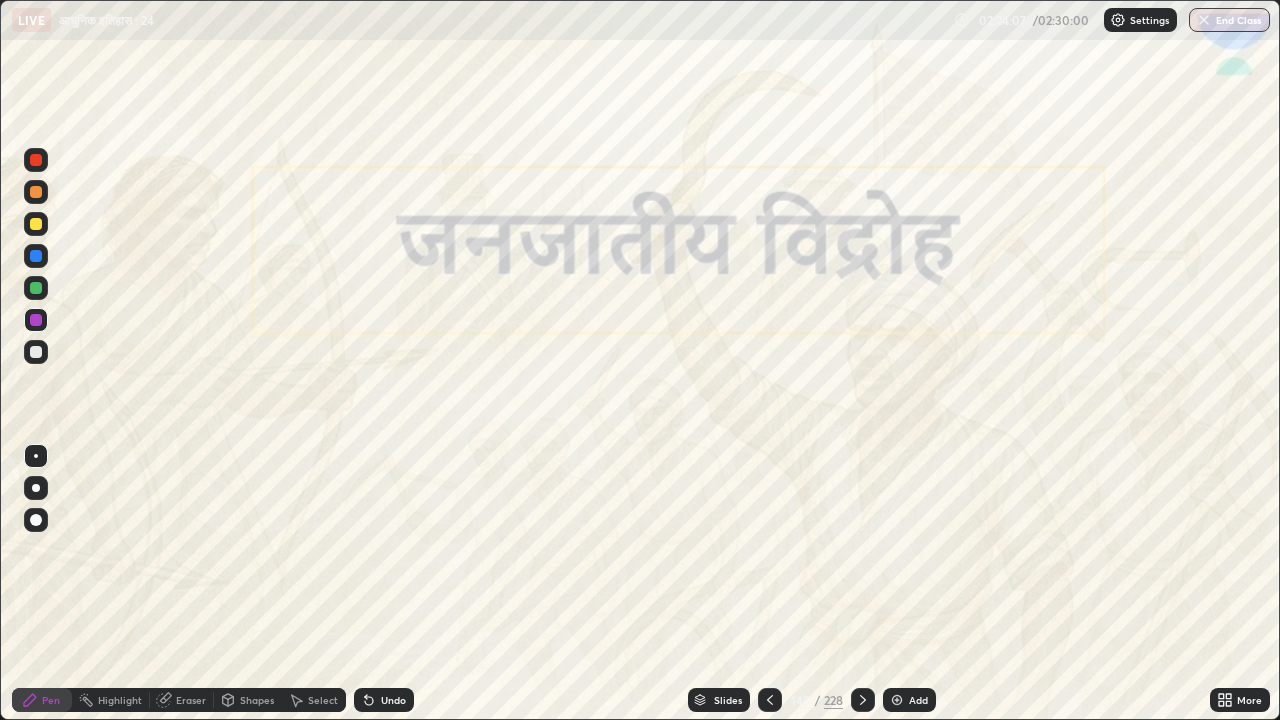 click on "Undo" at bounding box center (393, 700) 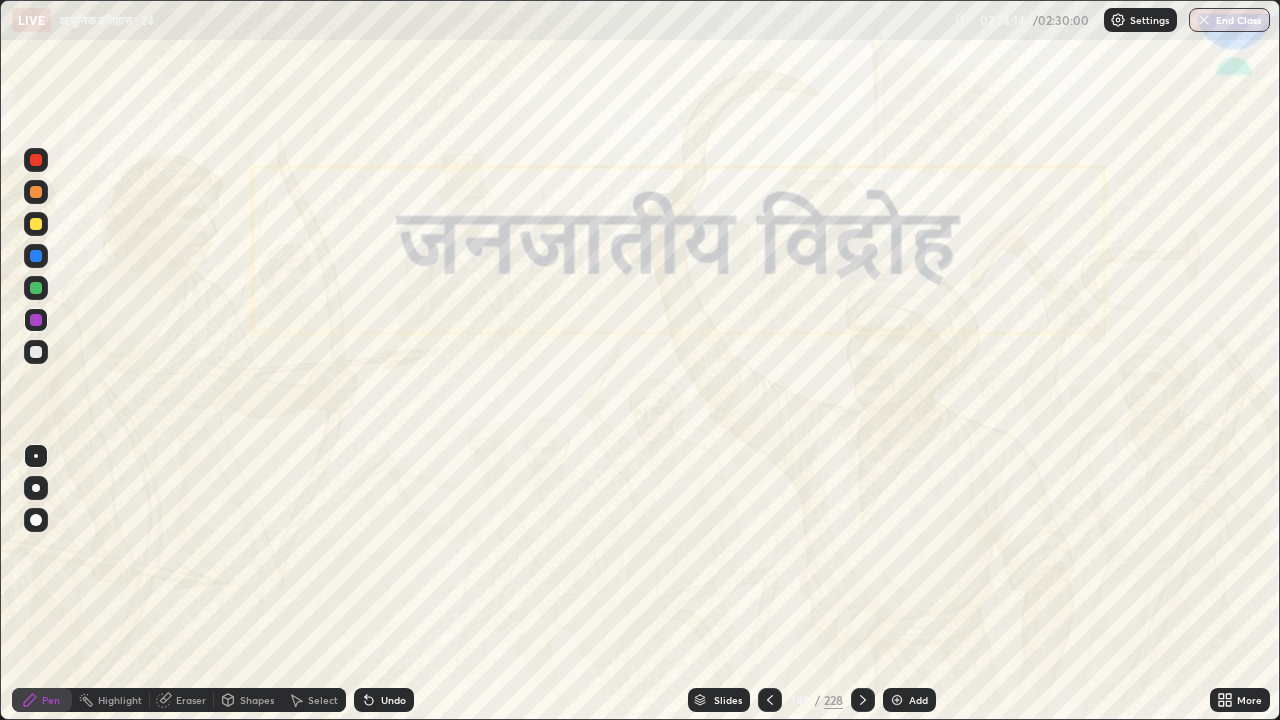 click on "Undo" at bounding box center (384, 700) 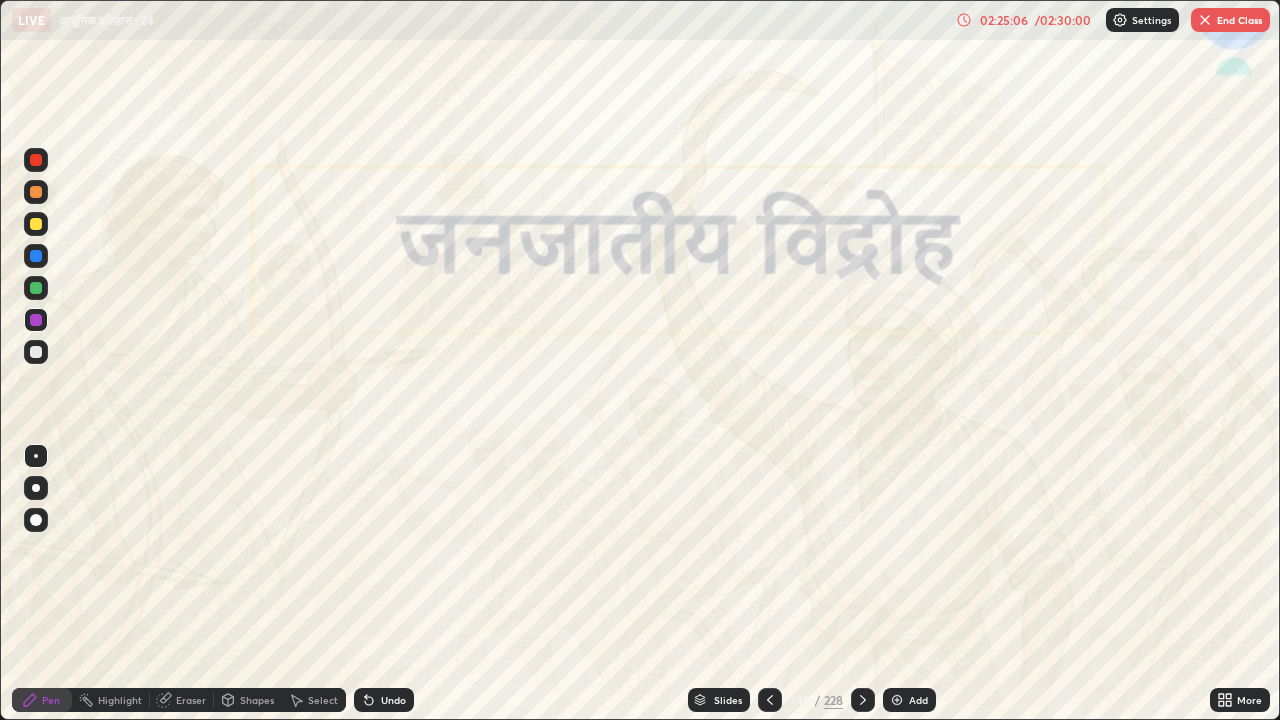 click on "02:25:06" at bounding box center (1004, 20) 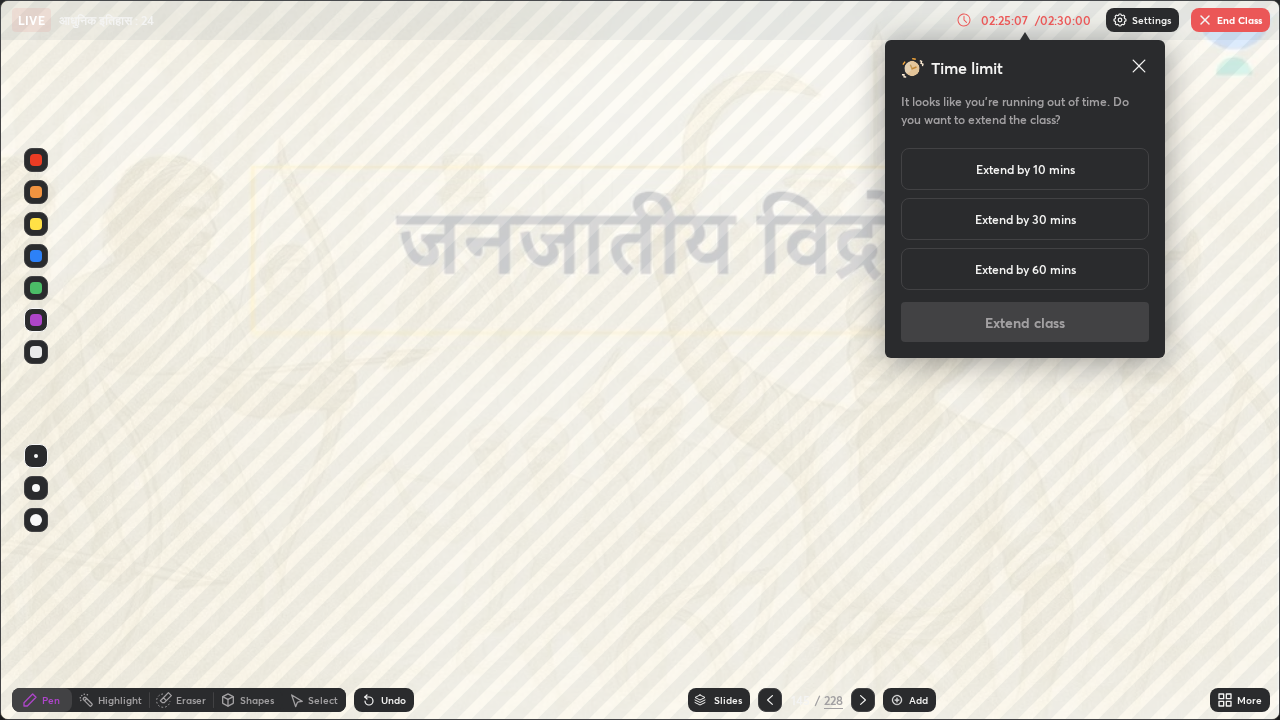 click on "Extend by 30 mins" at bounding box center [1025, 219] 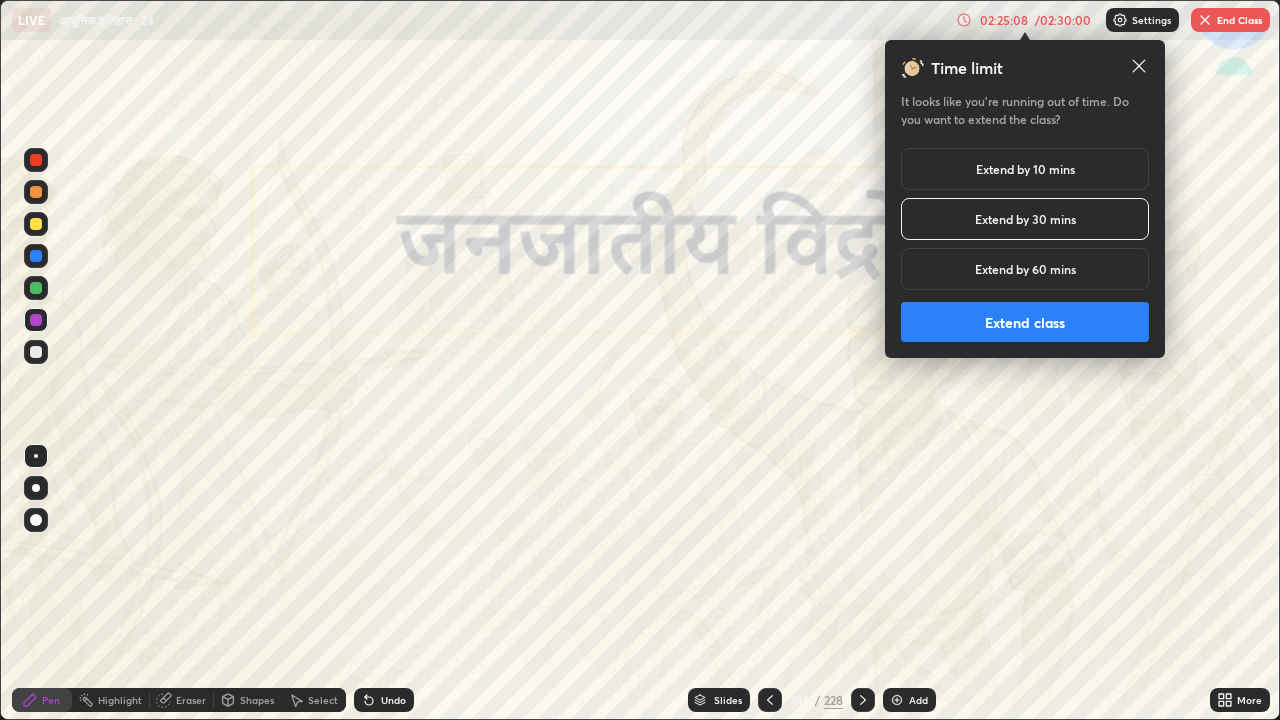click on "Extend class" at bounding box center (1025, 322) 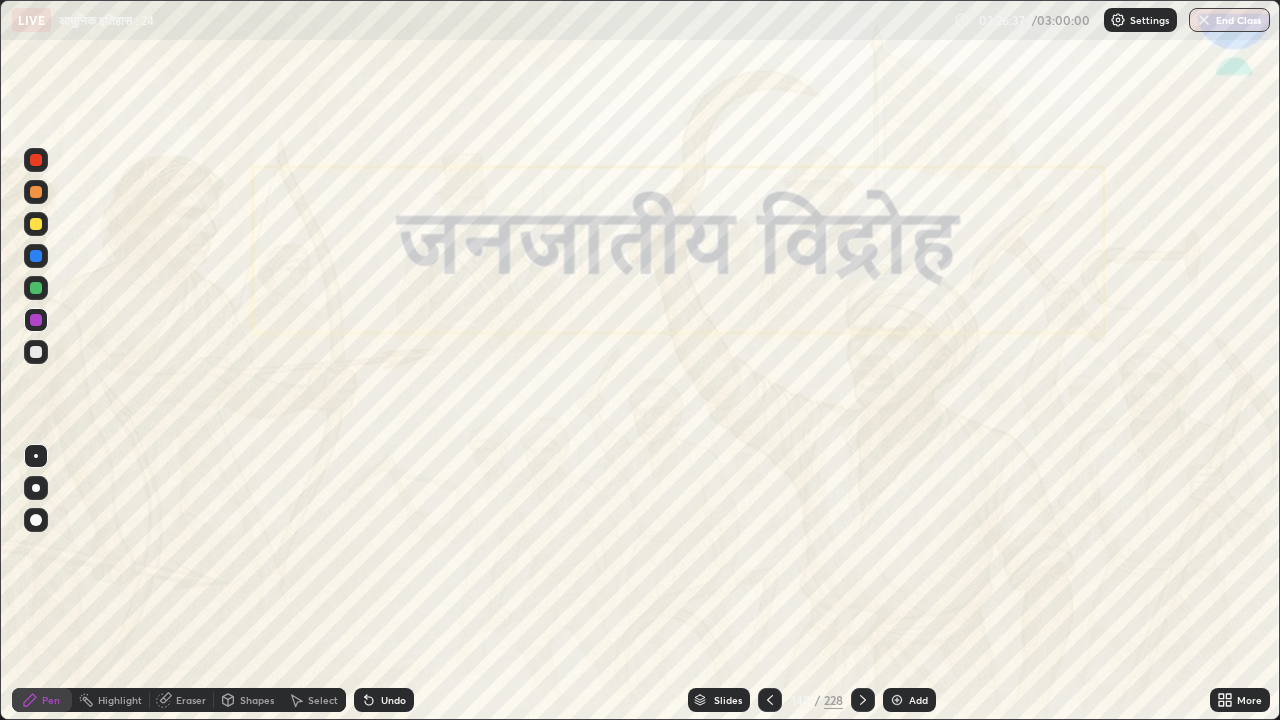 click 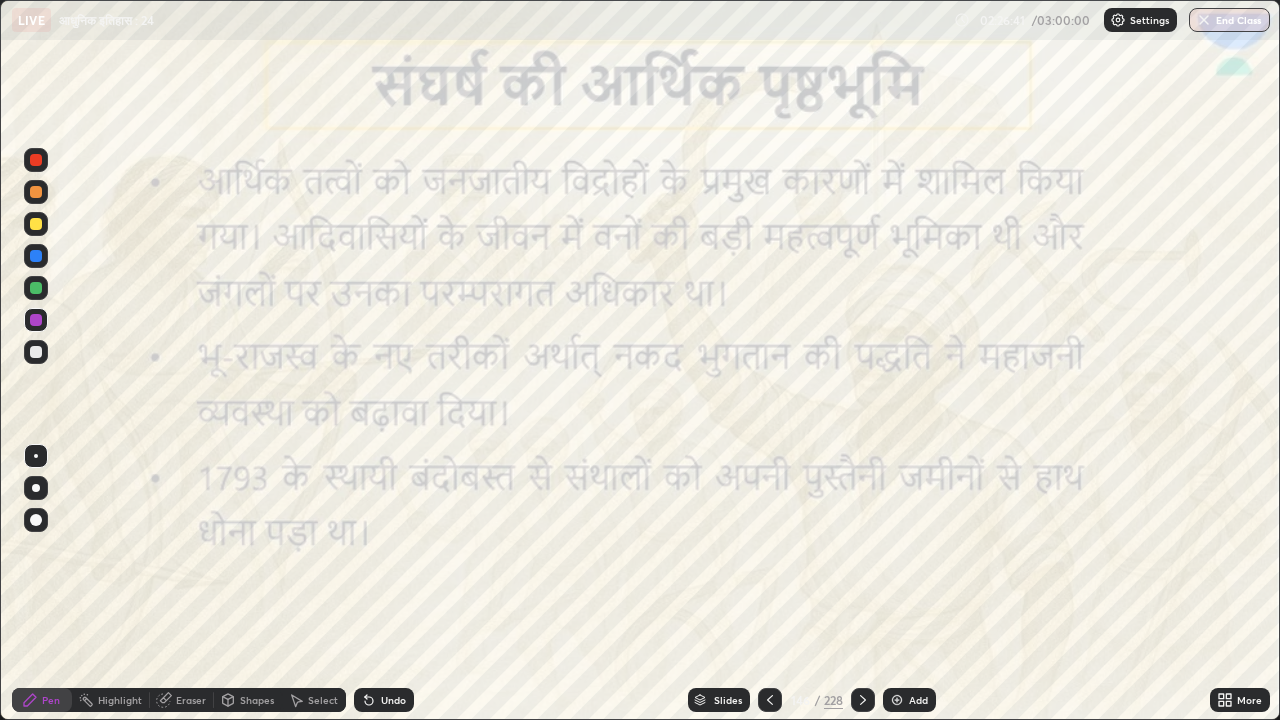 click 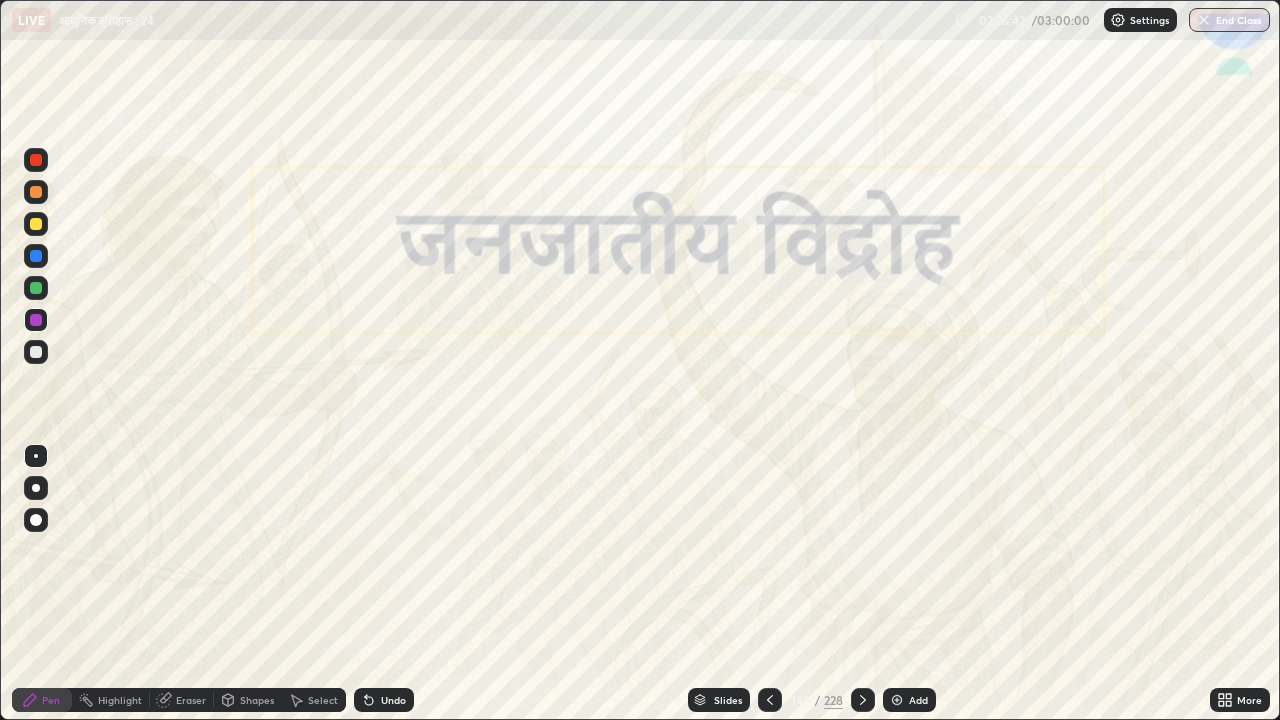 click on "Add" at bounding box center [909, 700] 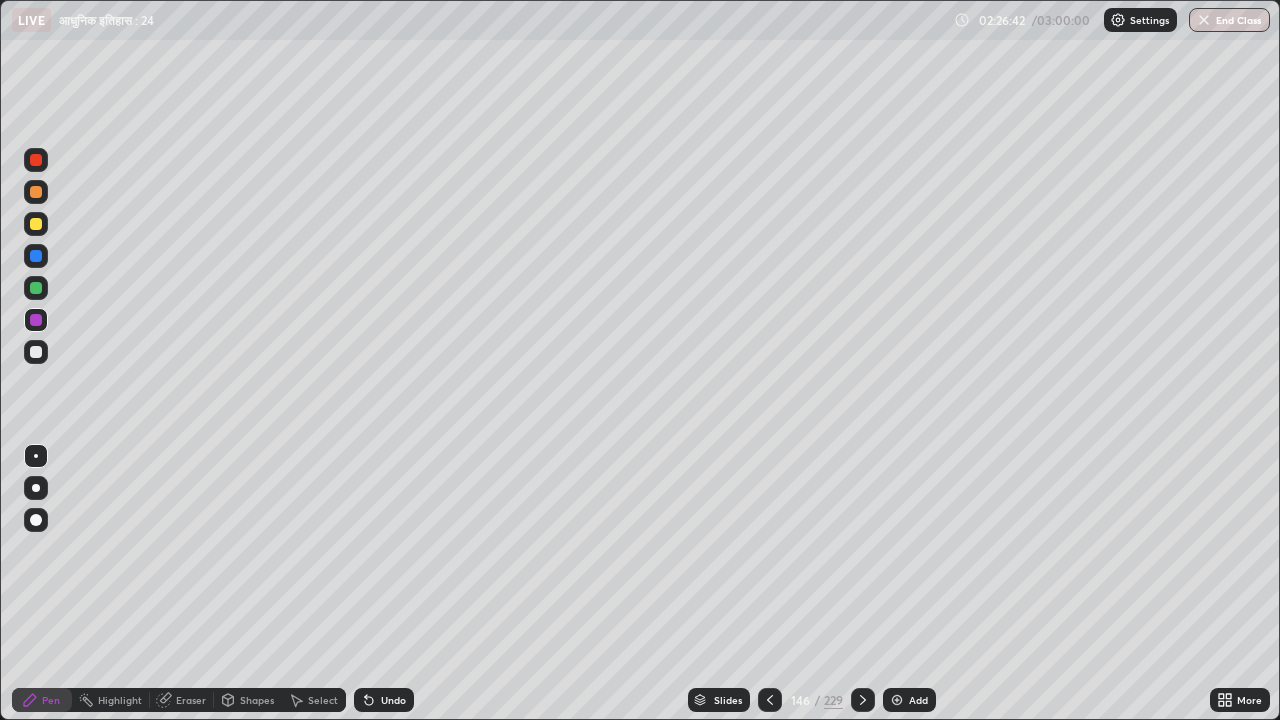 click on "Add" at bounding box center (918, 700) 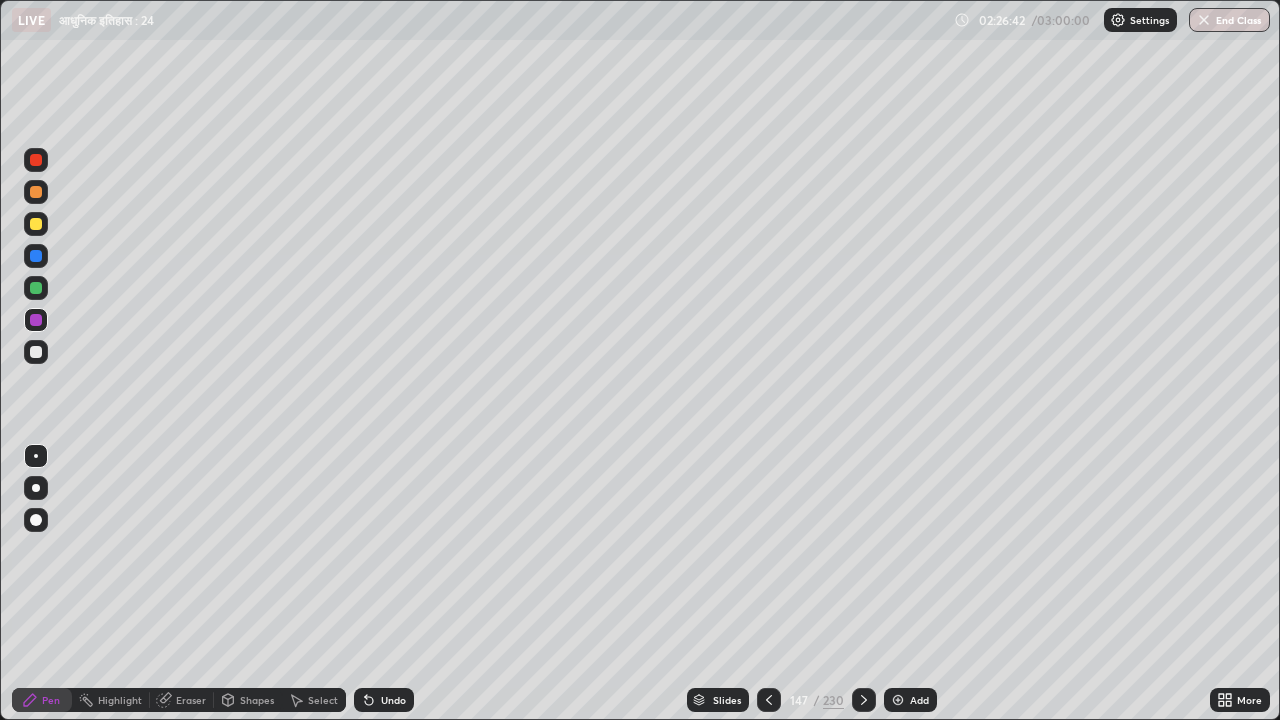 click on "Add" at bounding box center (919, 700) 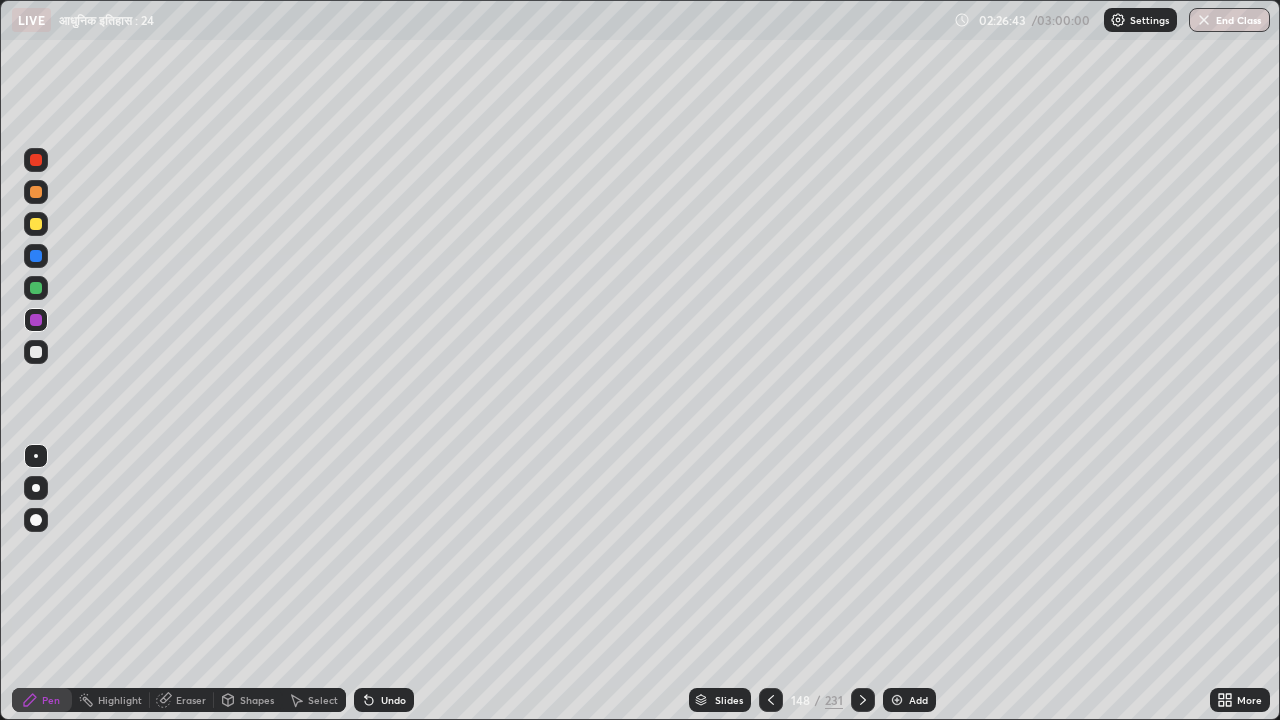 click 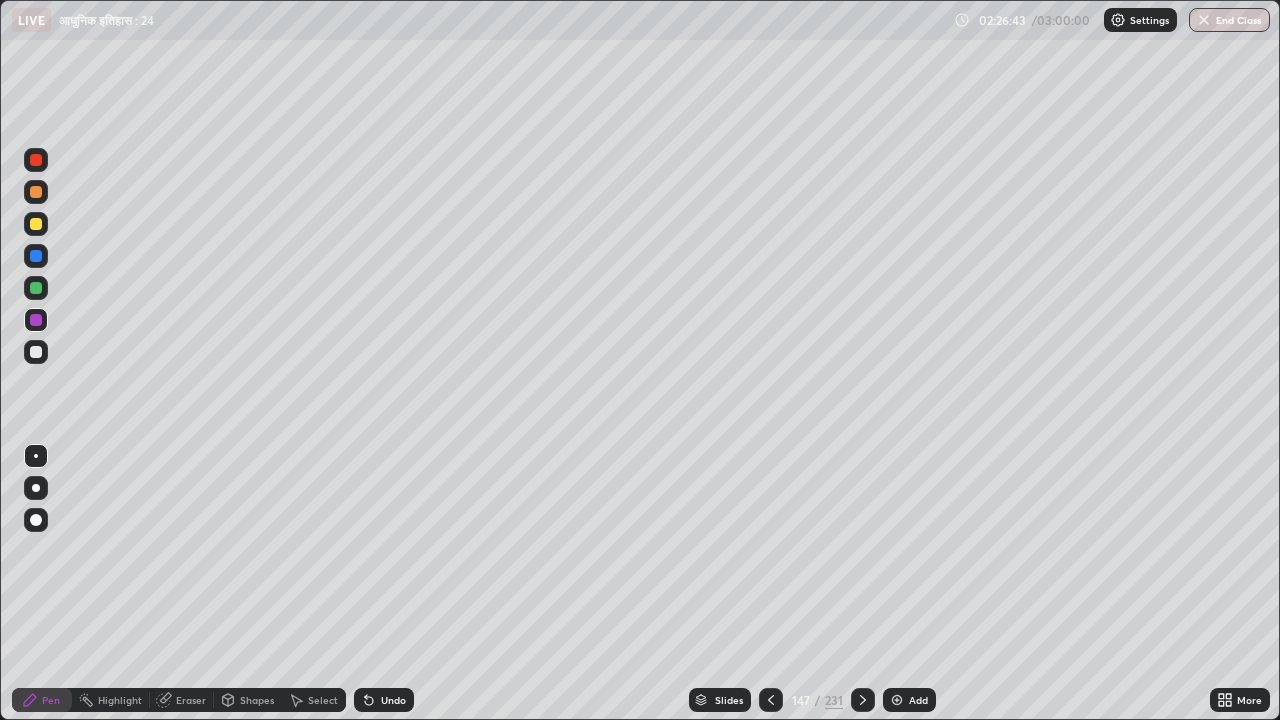 click 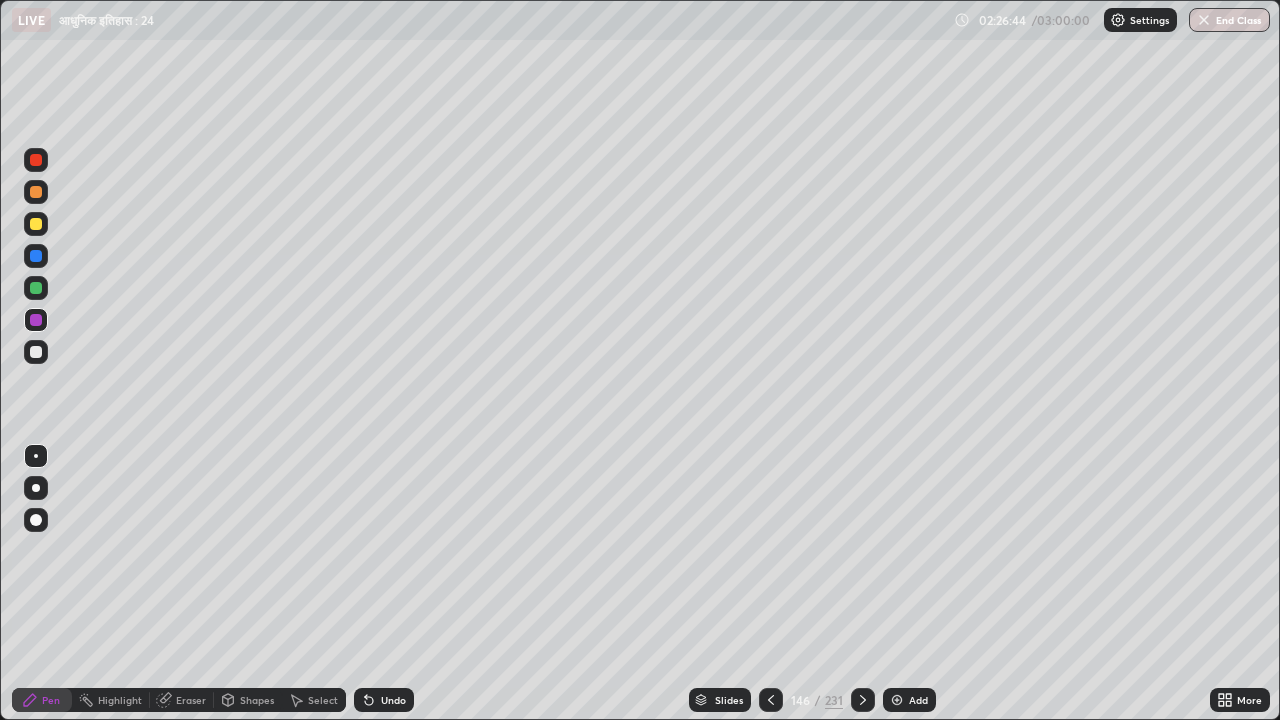 click 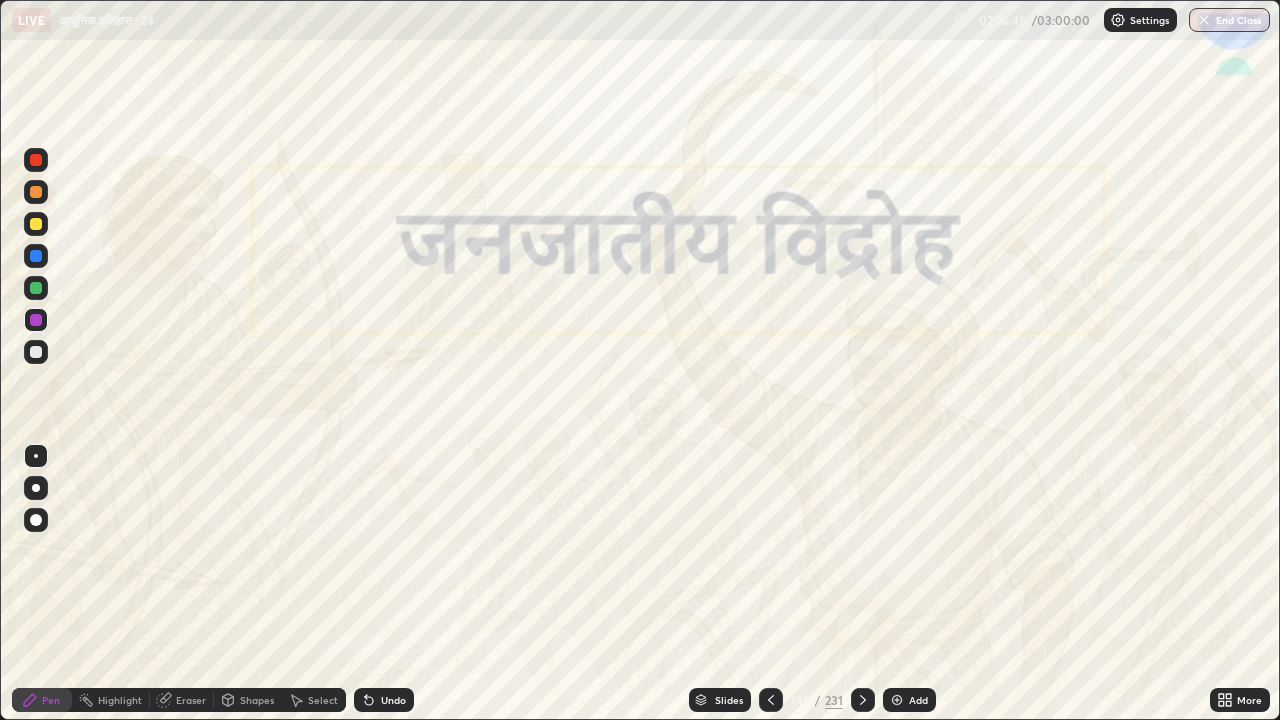 click 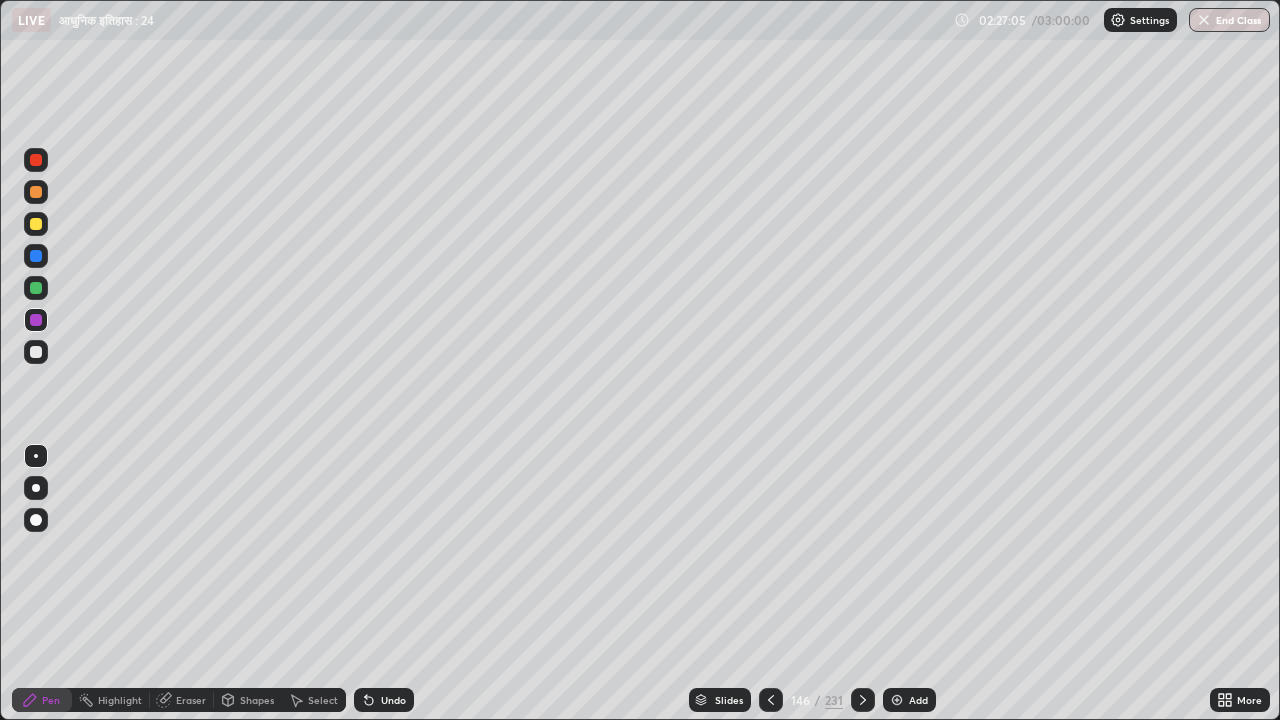 click on "Undo" at bounding box center (393, 700) 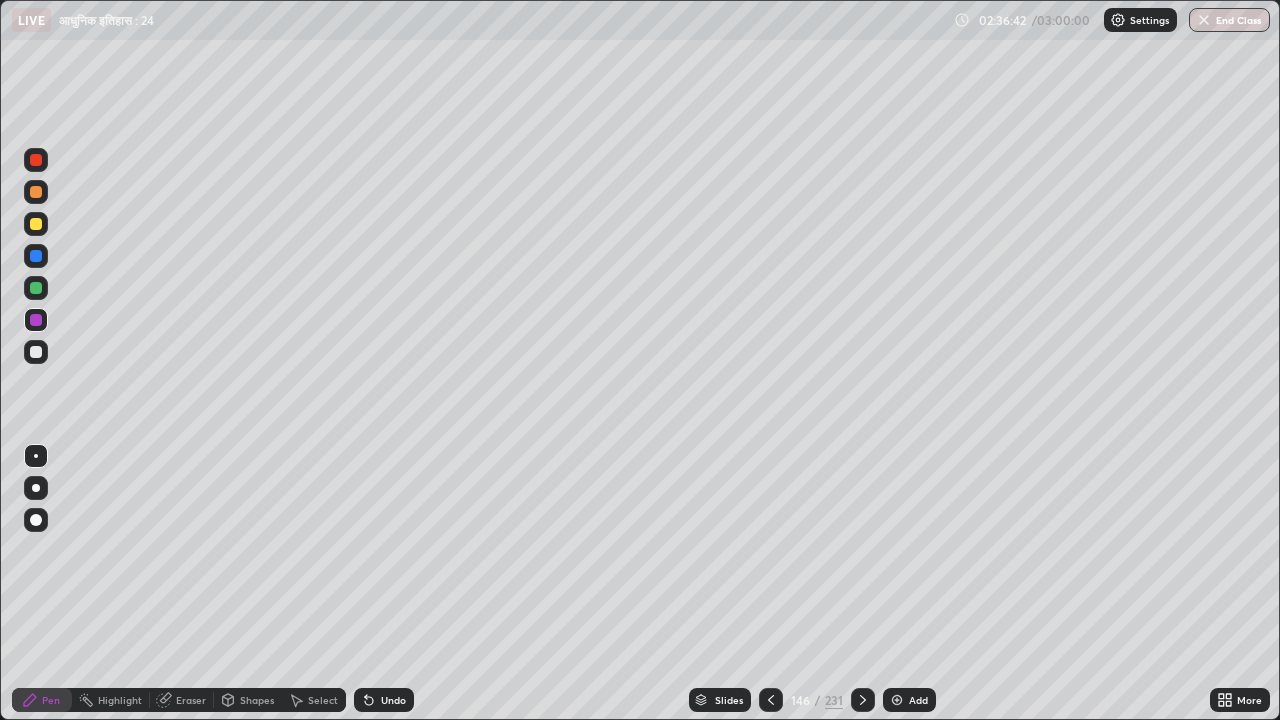 click at bounding box center [863, 700] 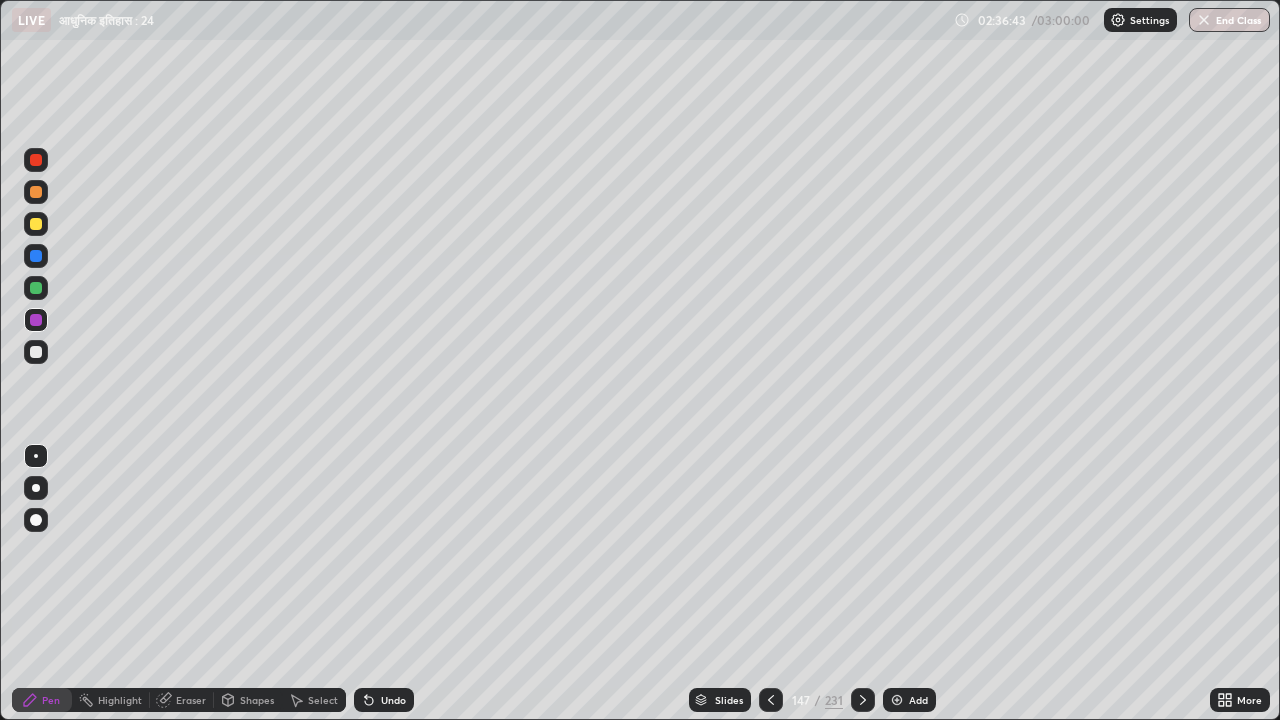 click 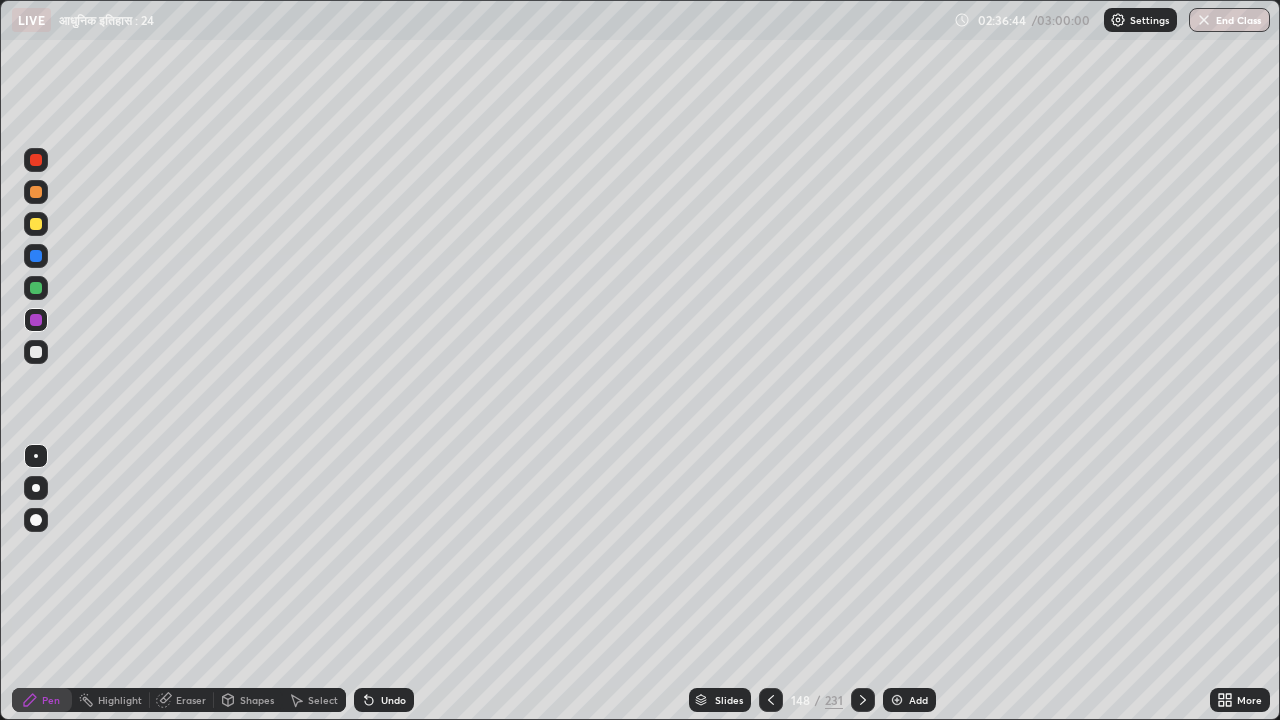 click 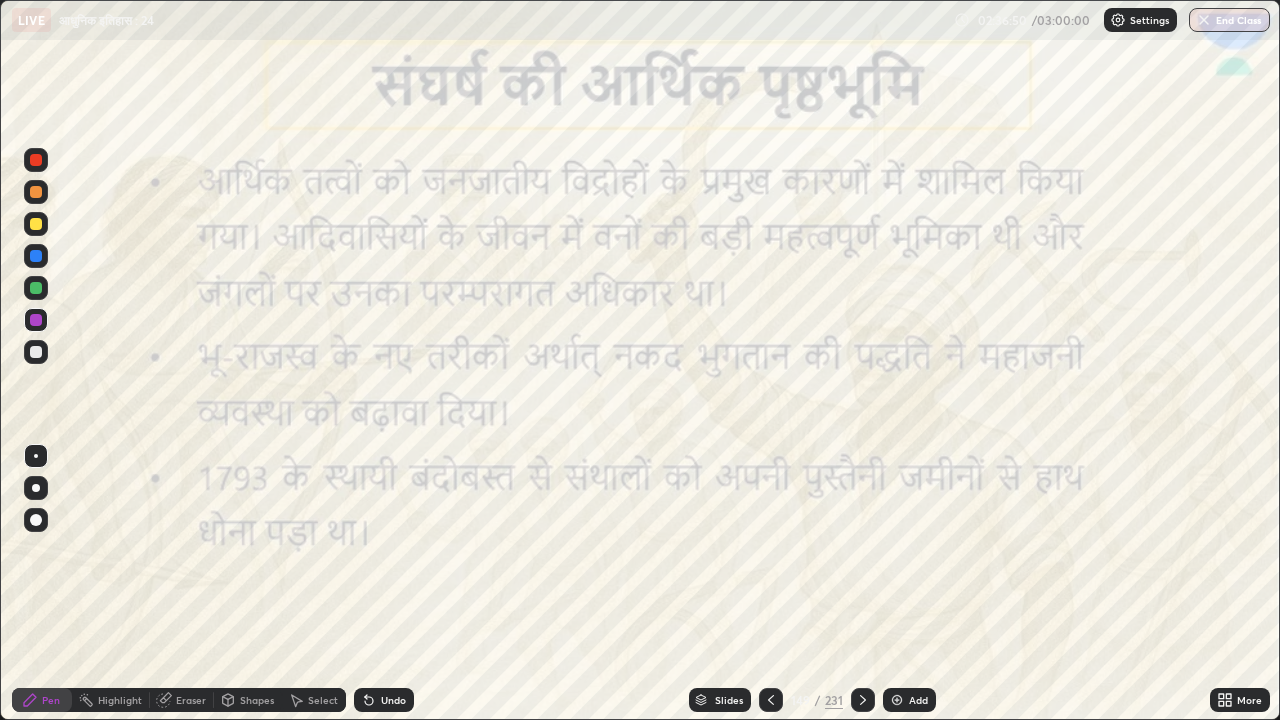 click at bounding box center (36, 160) 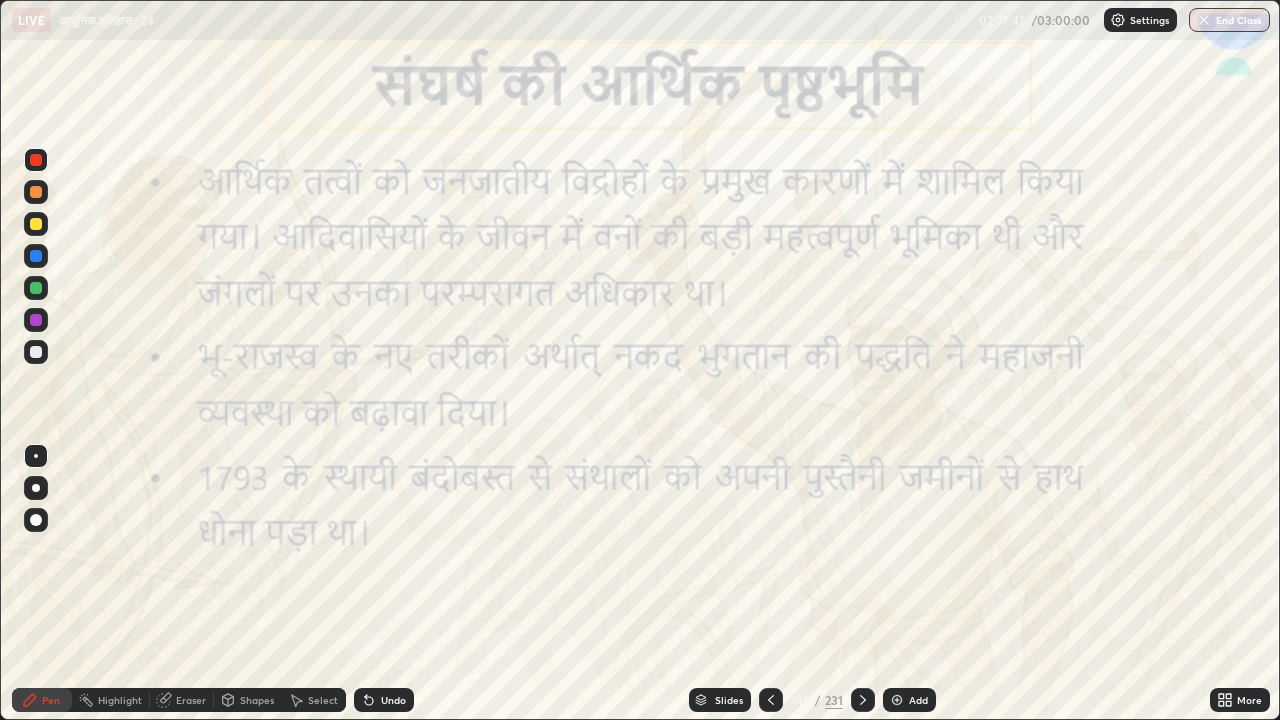 click 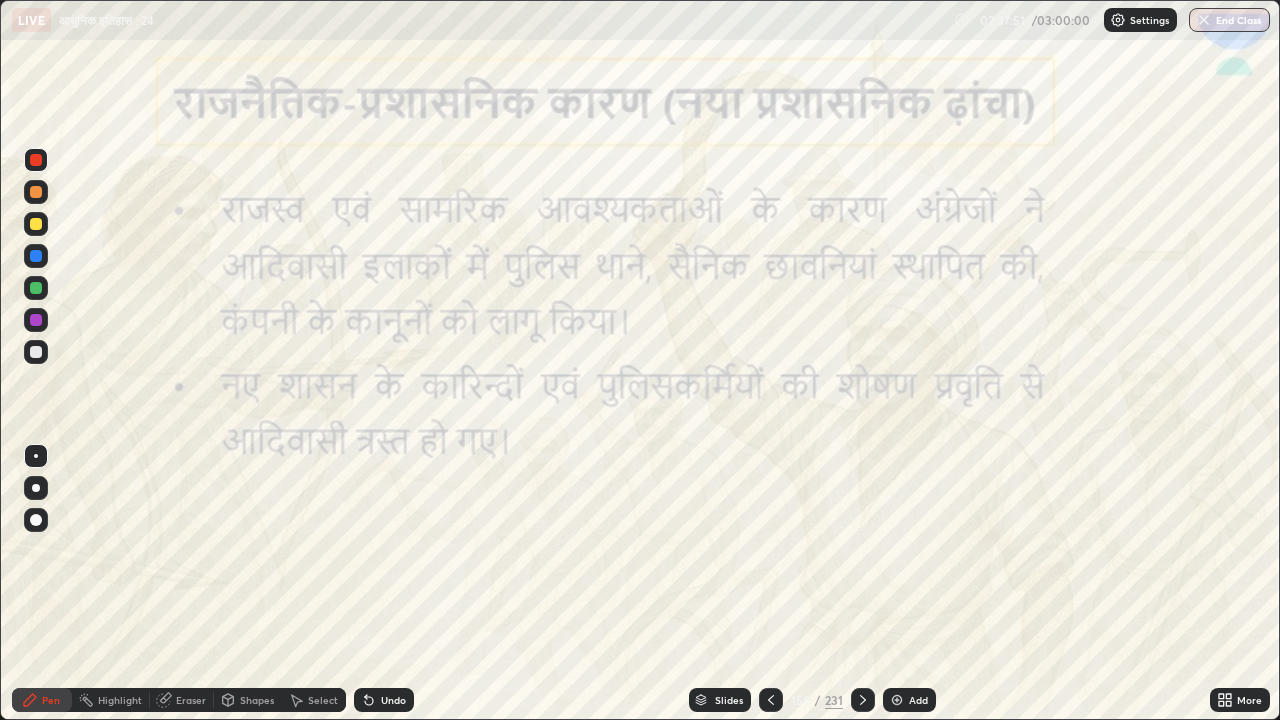 click 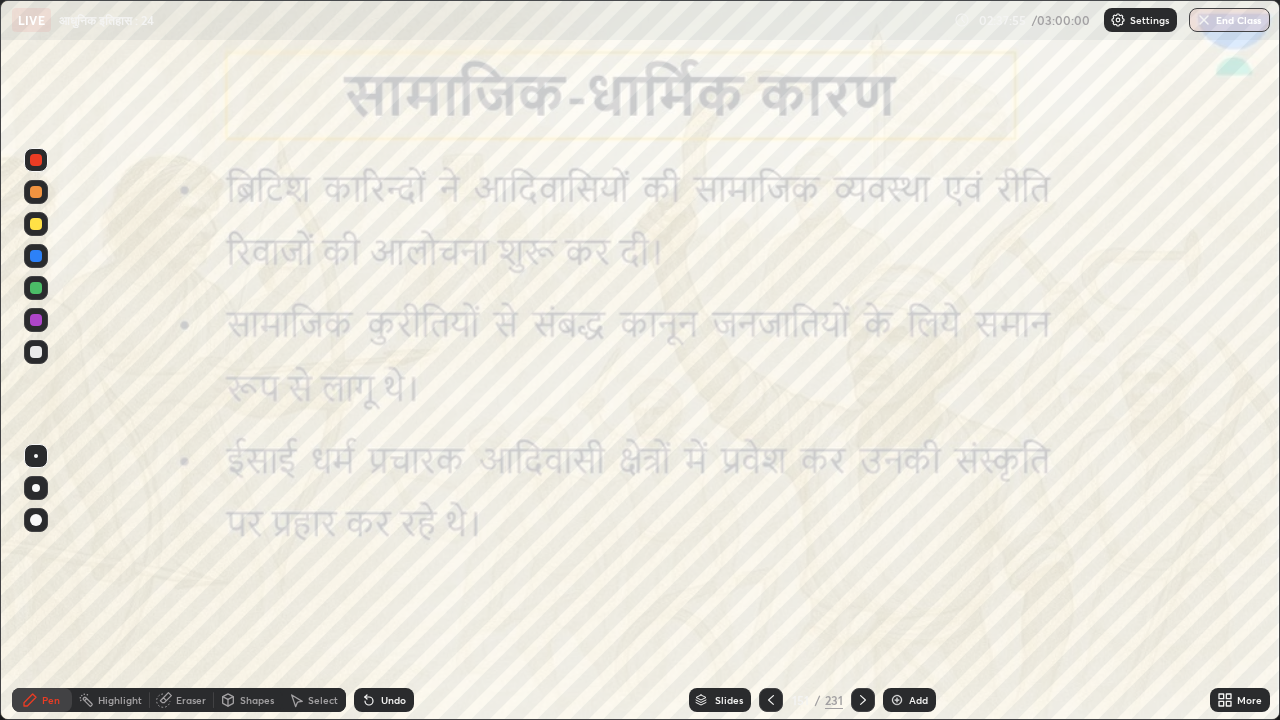 click 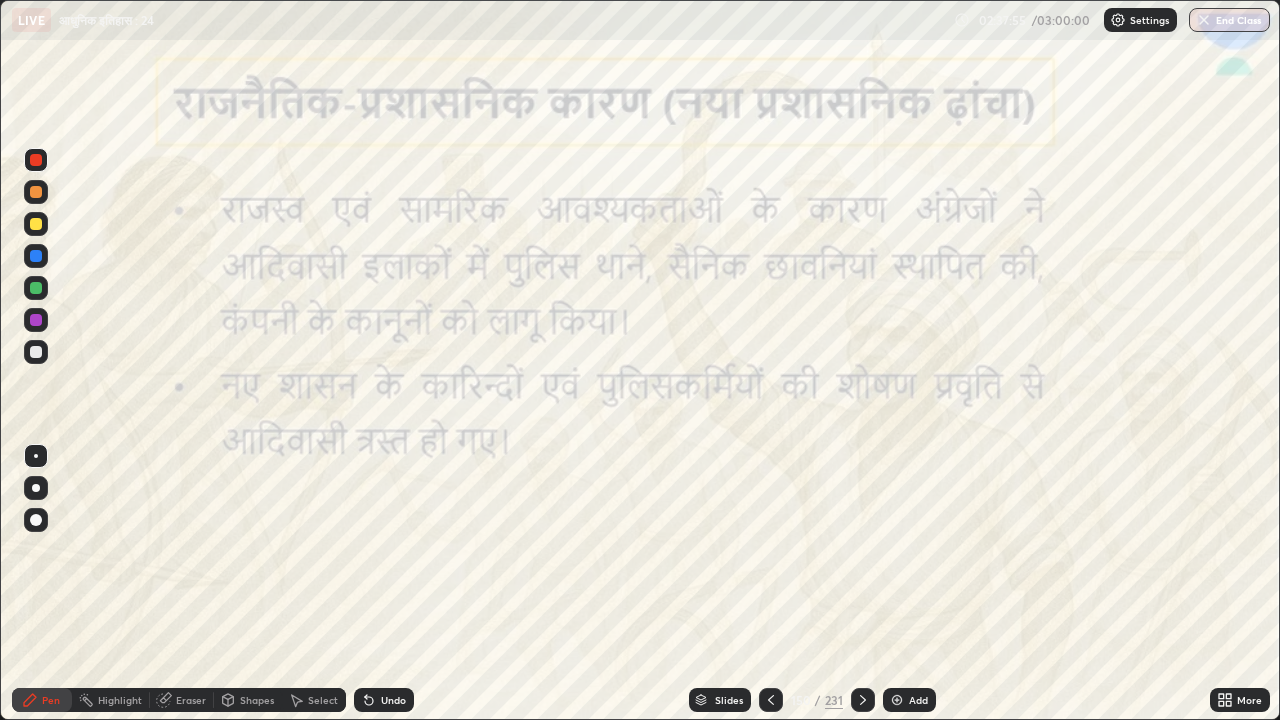 click 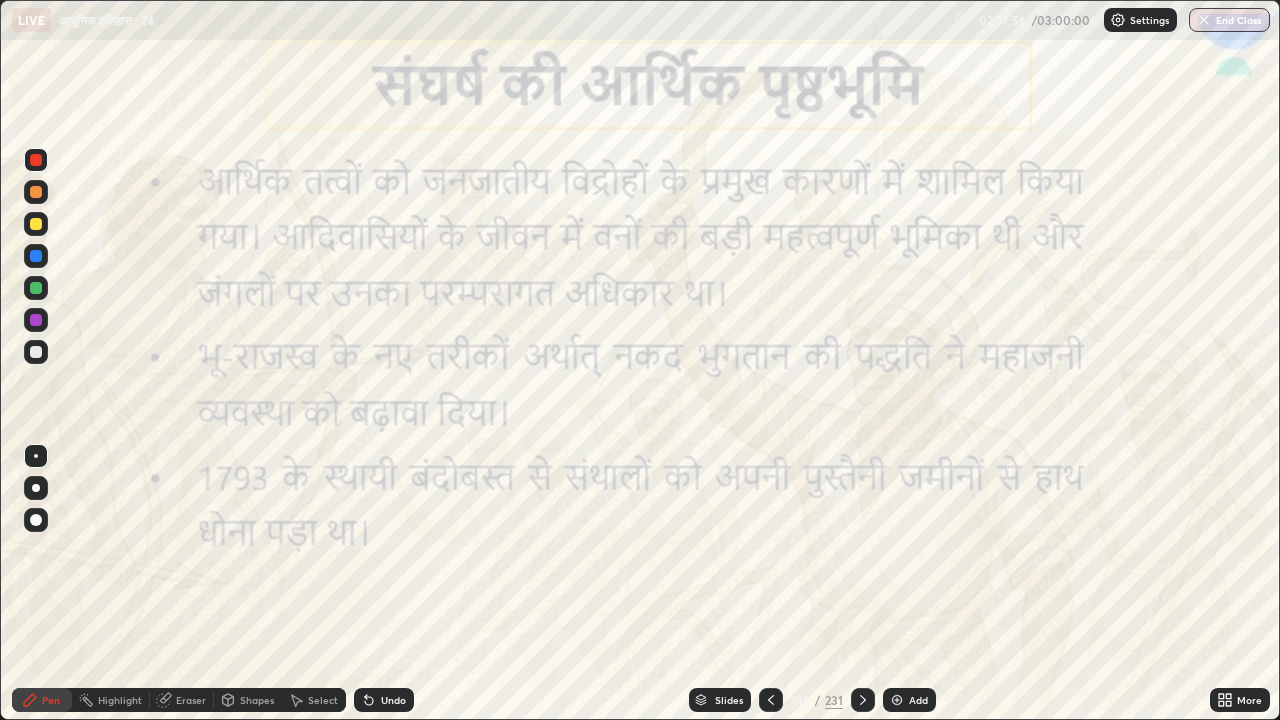 click 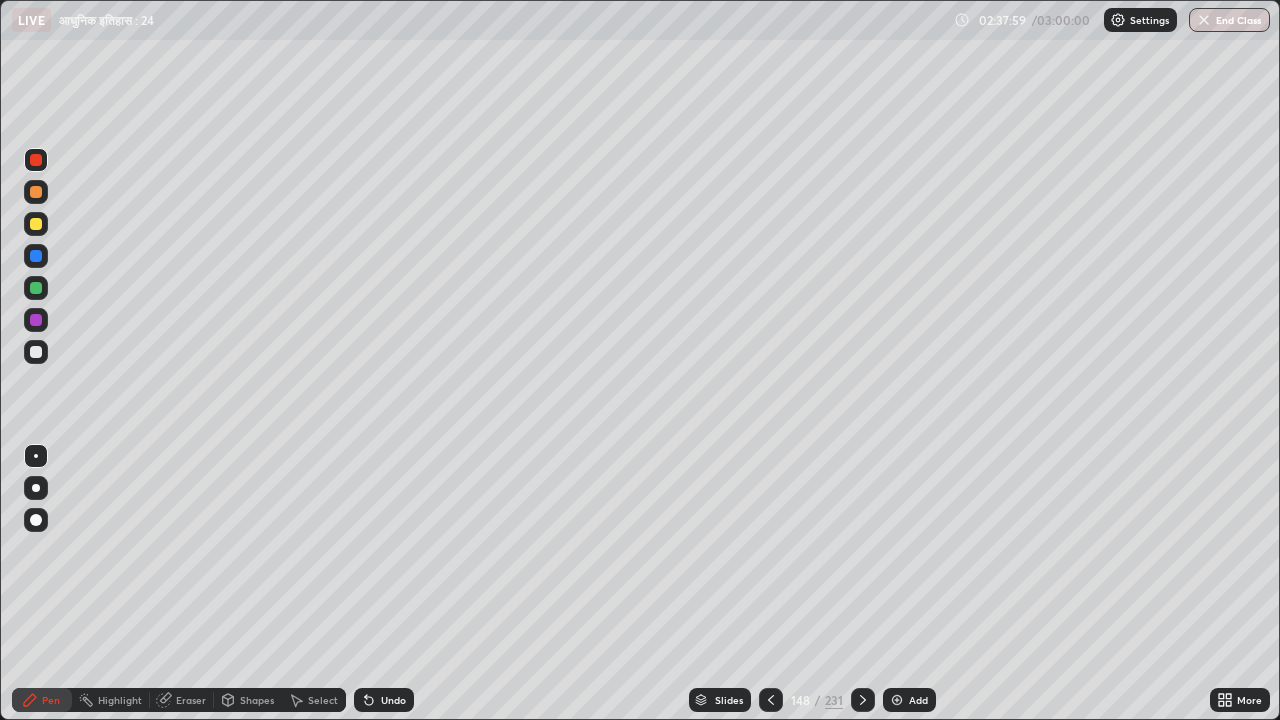 click at bounding box center (863, 700) 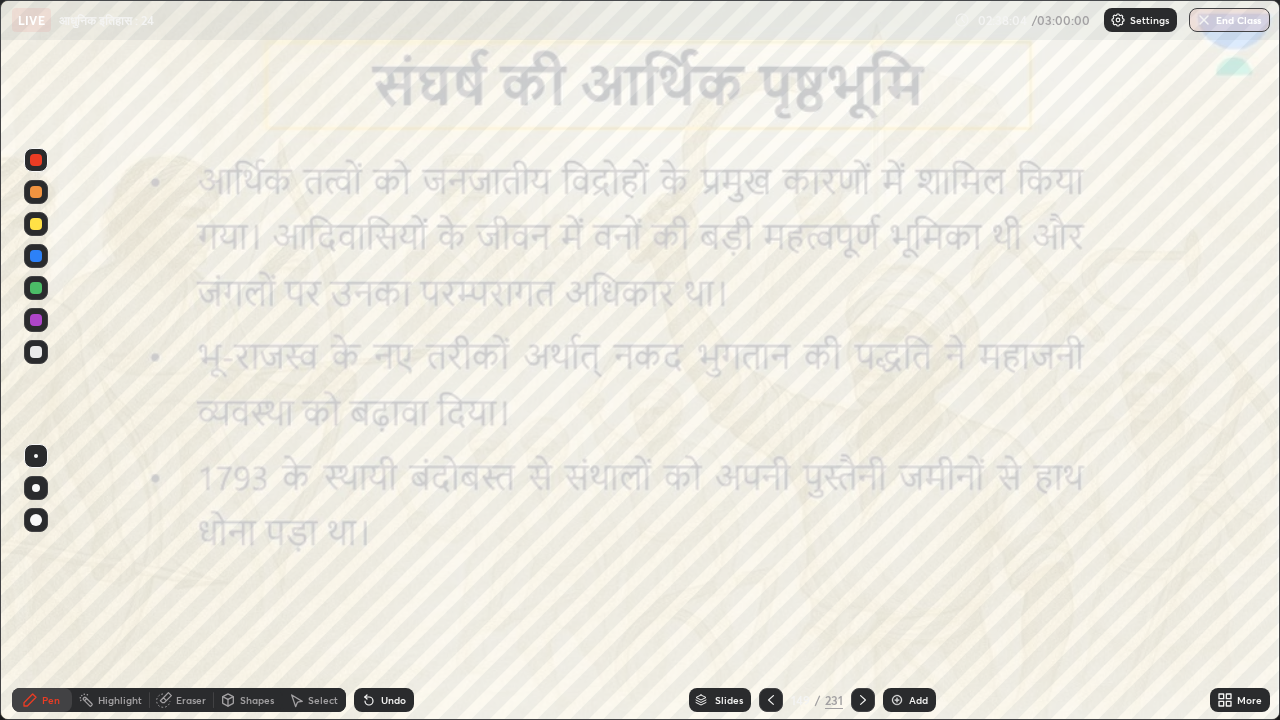 click on "End Class" at bounding box center (1229, 20) 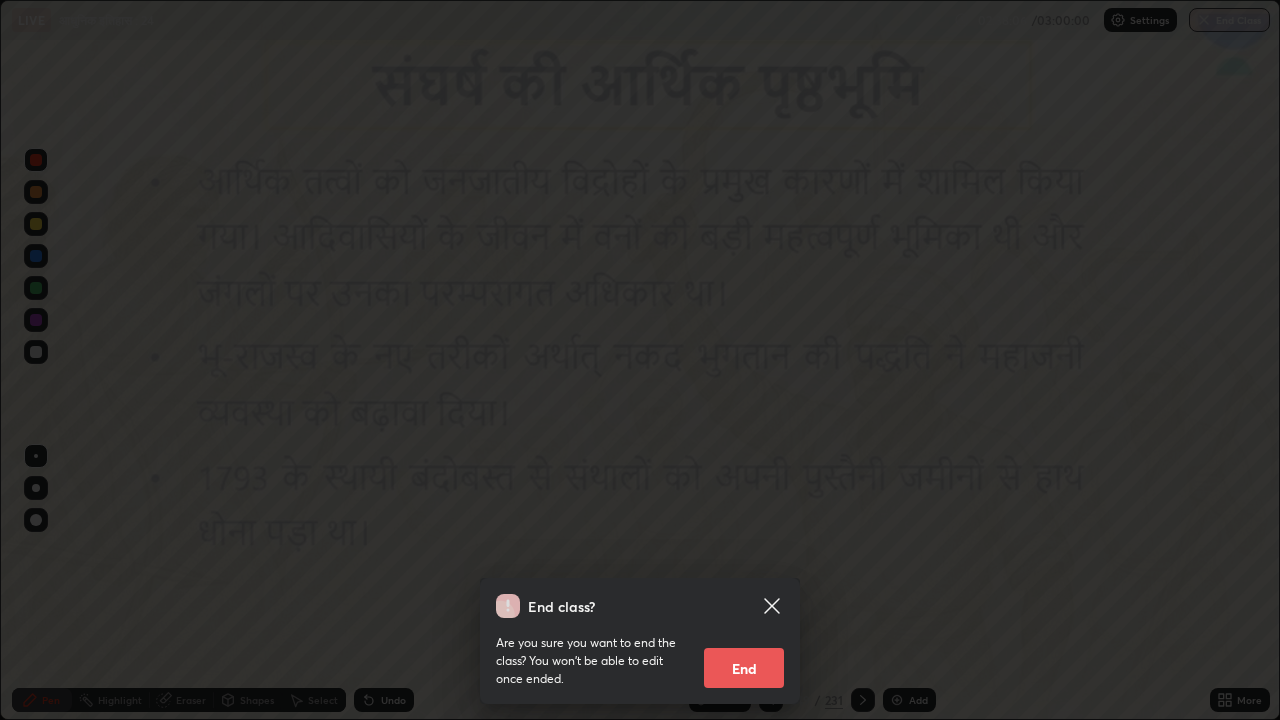 click on "End" at bounding box center [744, 668] 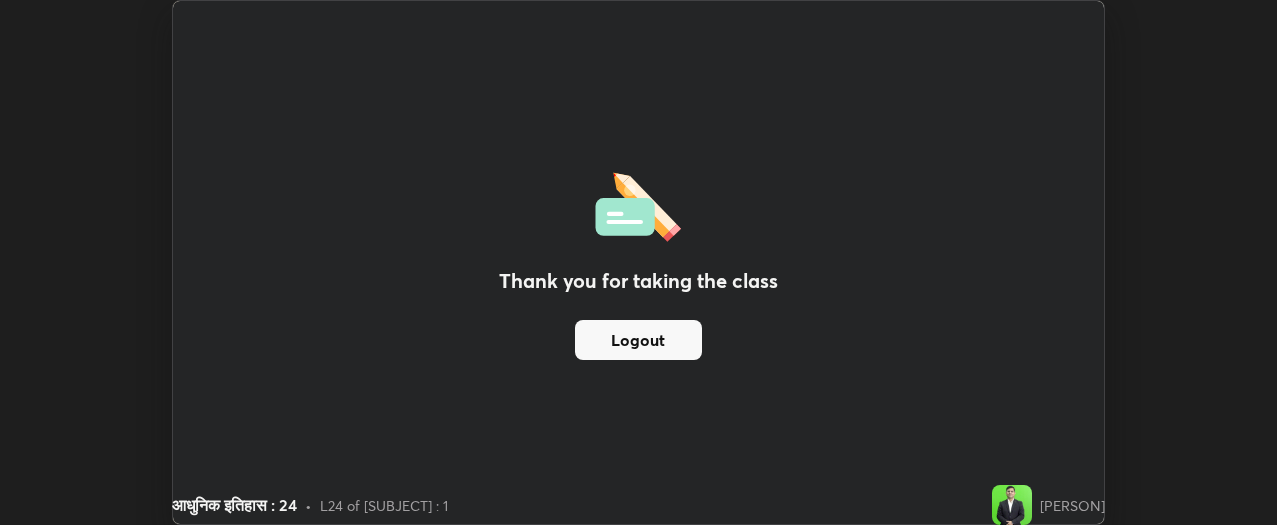 scroll, scrollTop: 525, scrollLeft: 1277, axis: both 